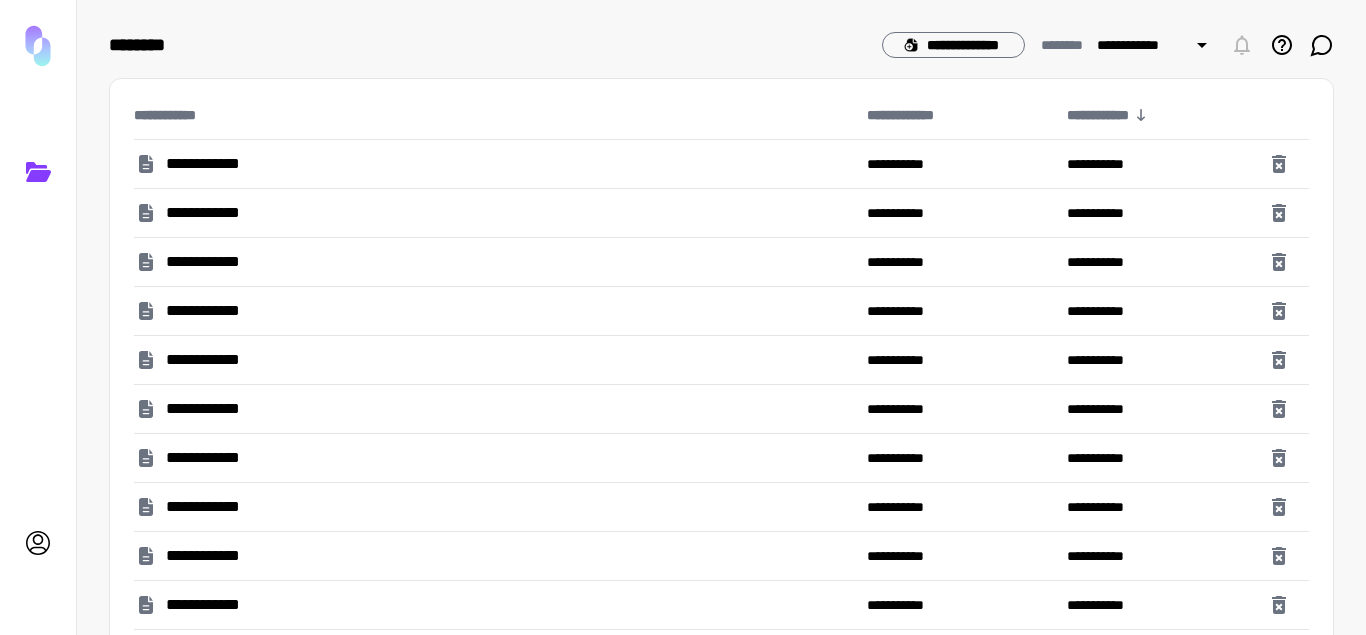 scroll, scrollTop: 0, scrollLeft: 0, axis: both 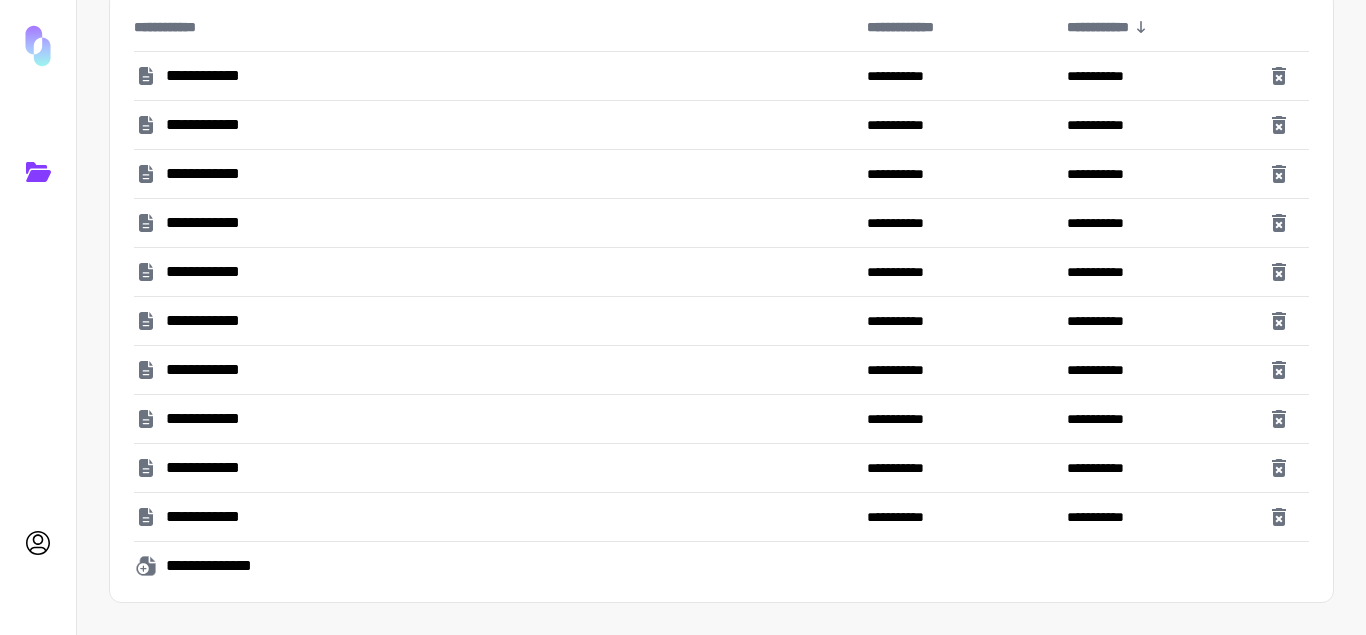 click on "**********" at bounding box center (215, 517) 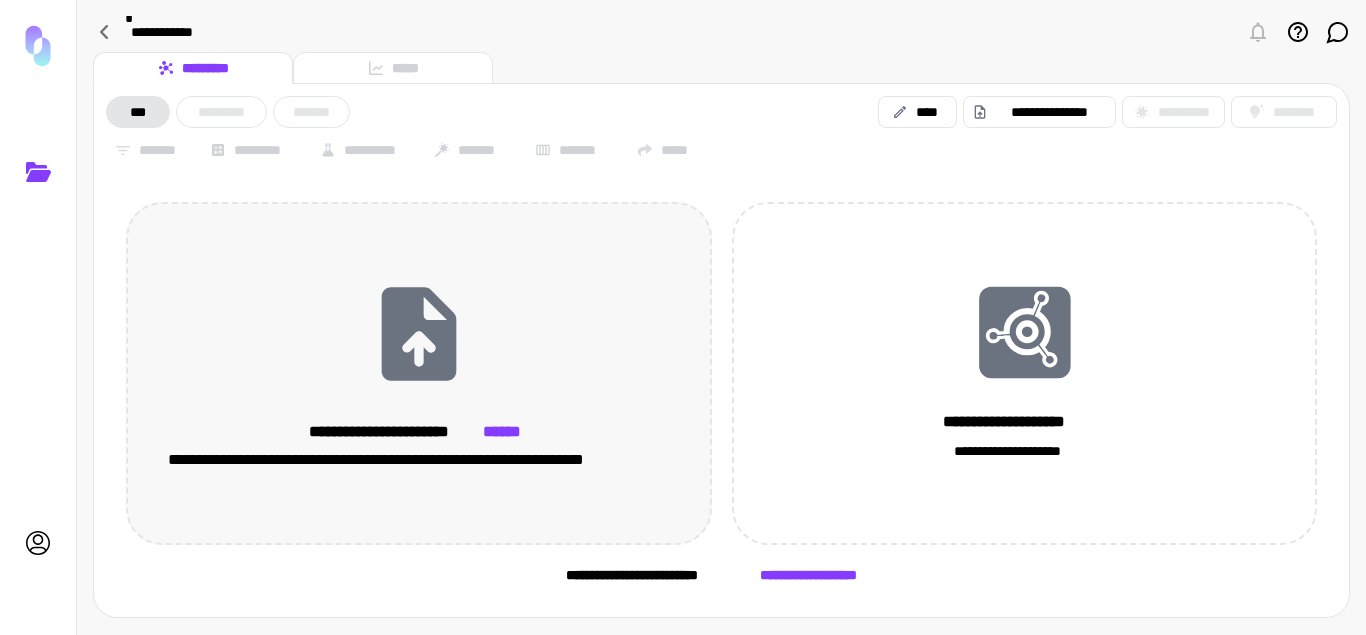 click on "******" at bounding box center [502, 432] 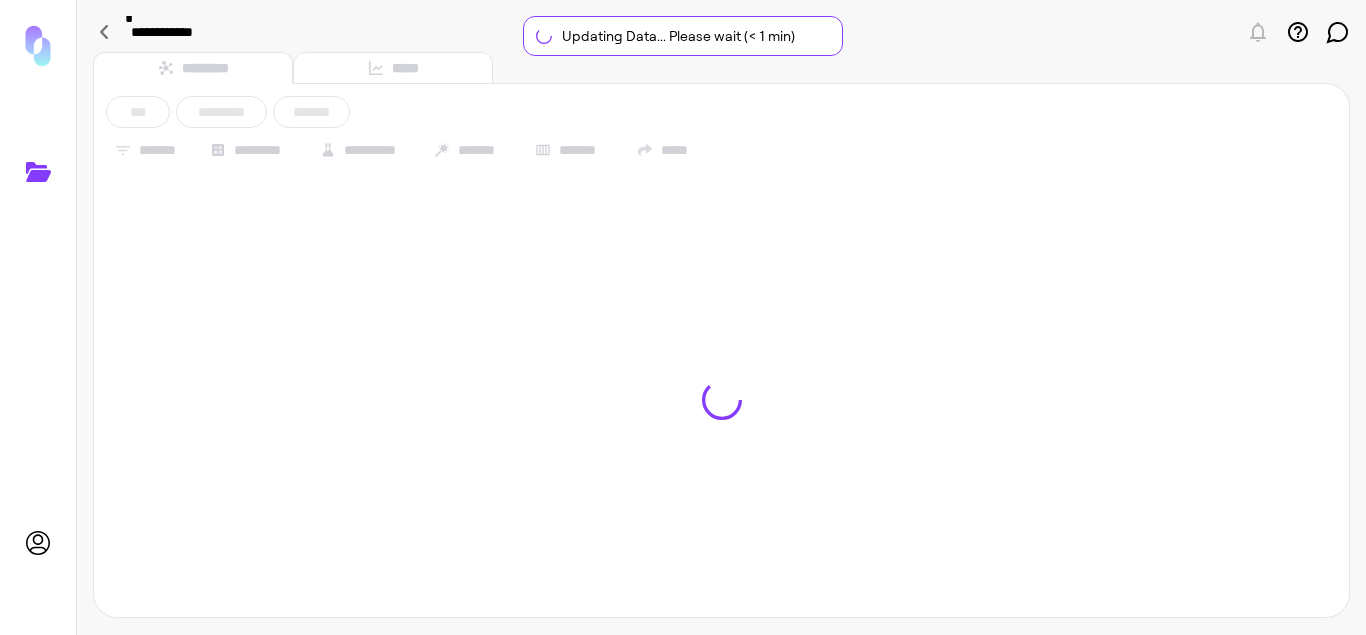 type on "**********" 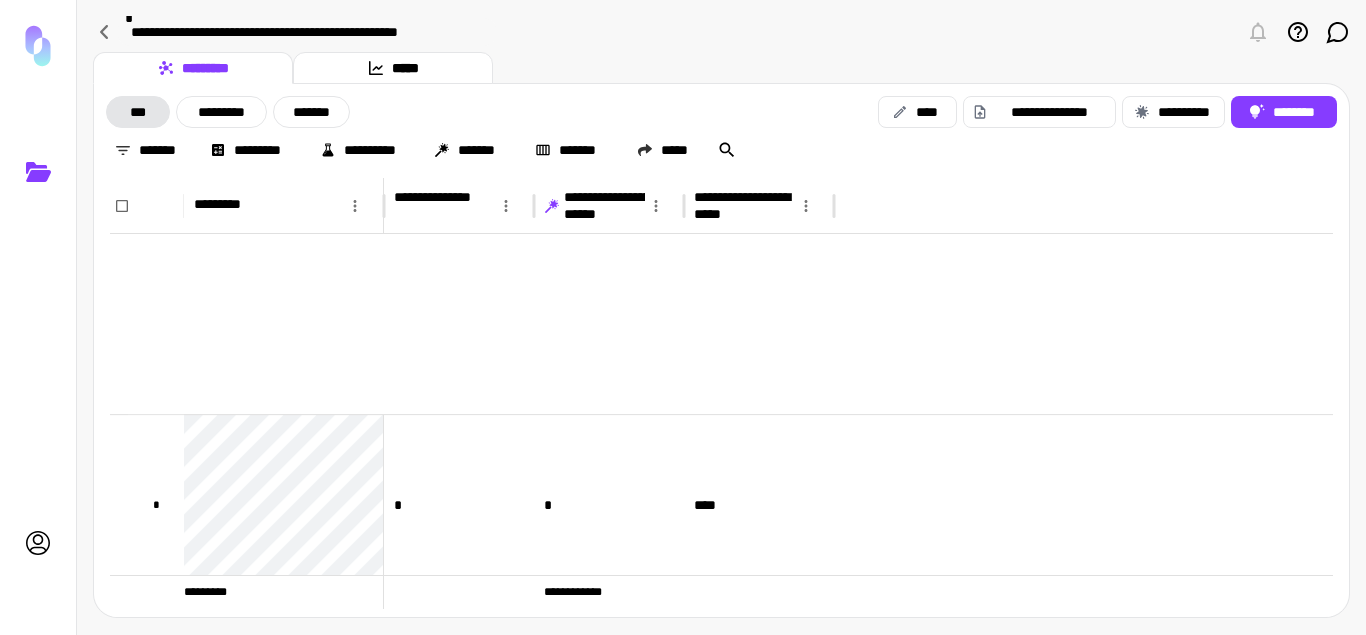 scroll, scrollTop: 306, scrollLeft: 0, axis: vertical 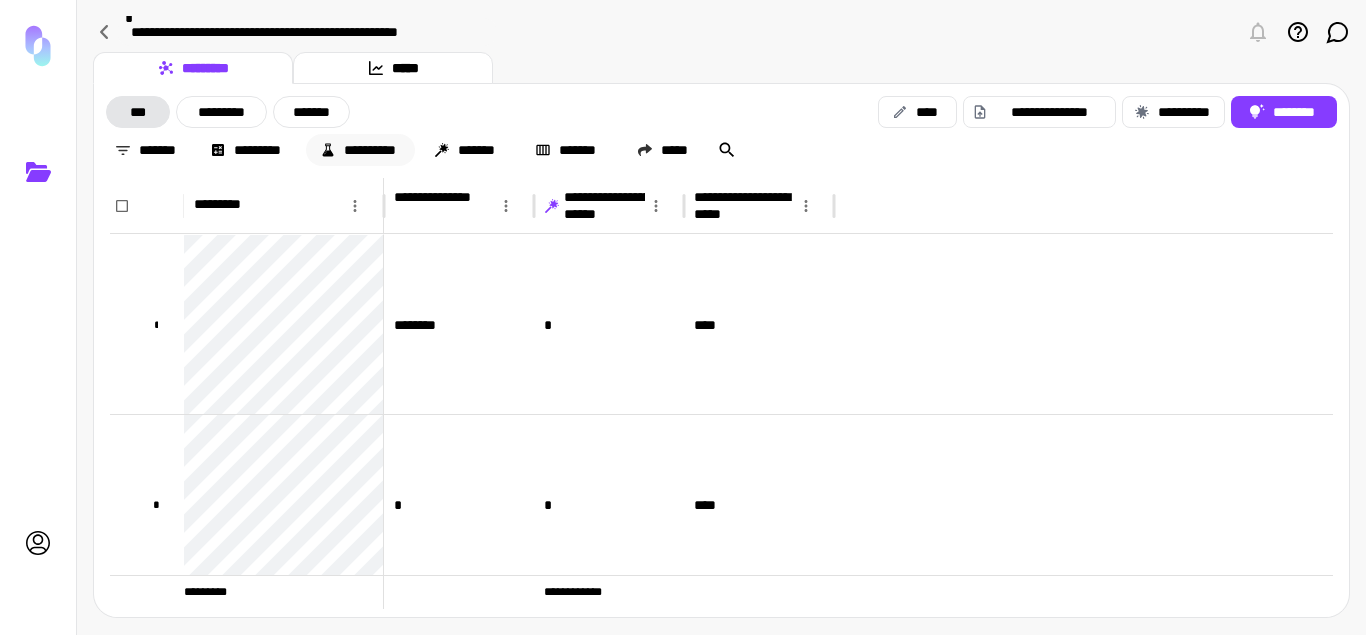 click on "**********" at bounding box center (360, 150) 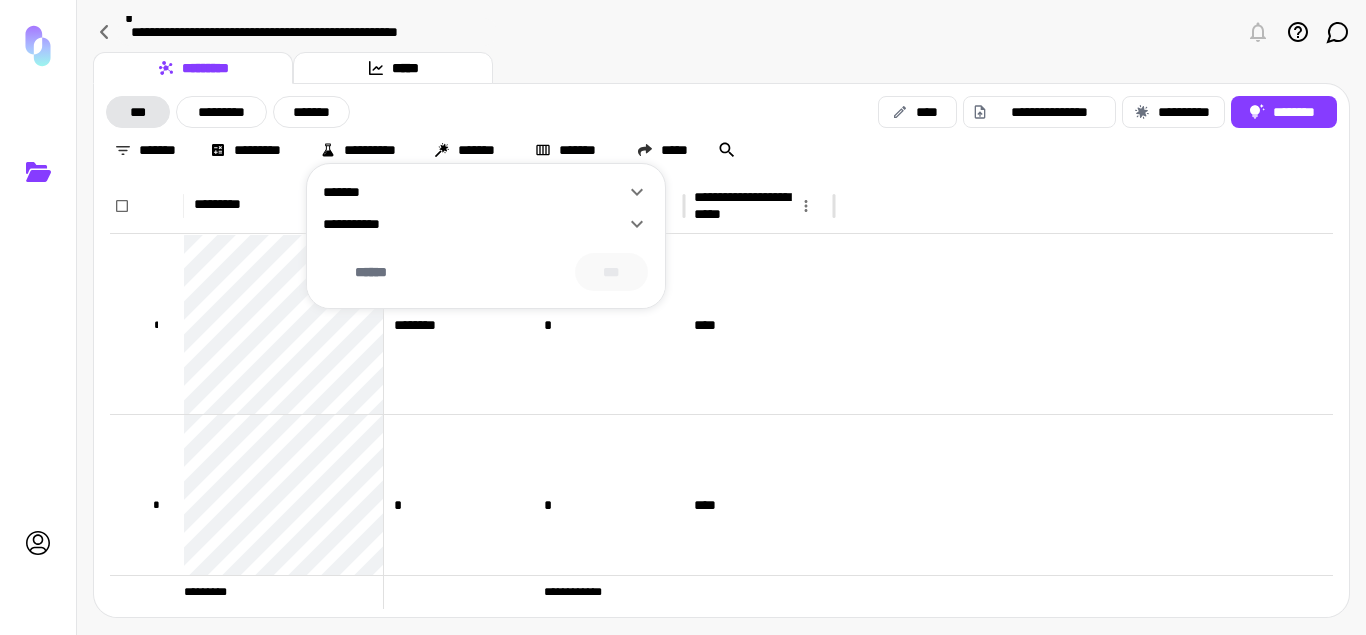 click 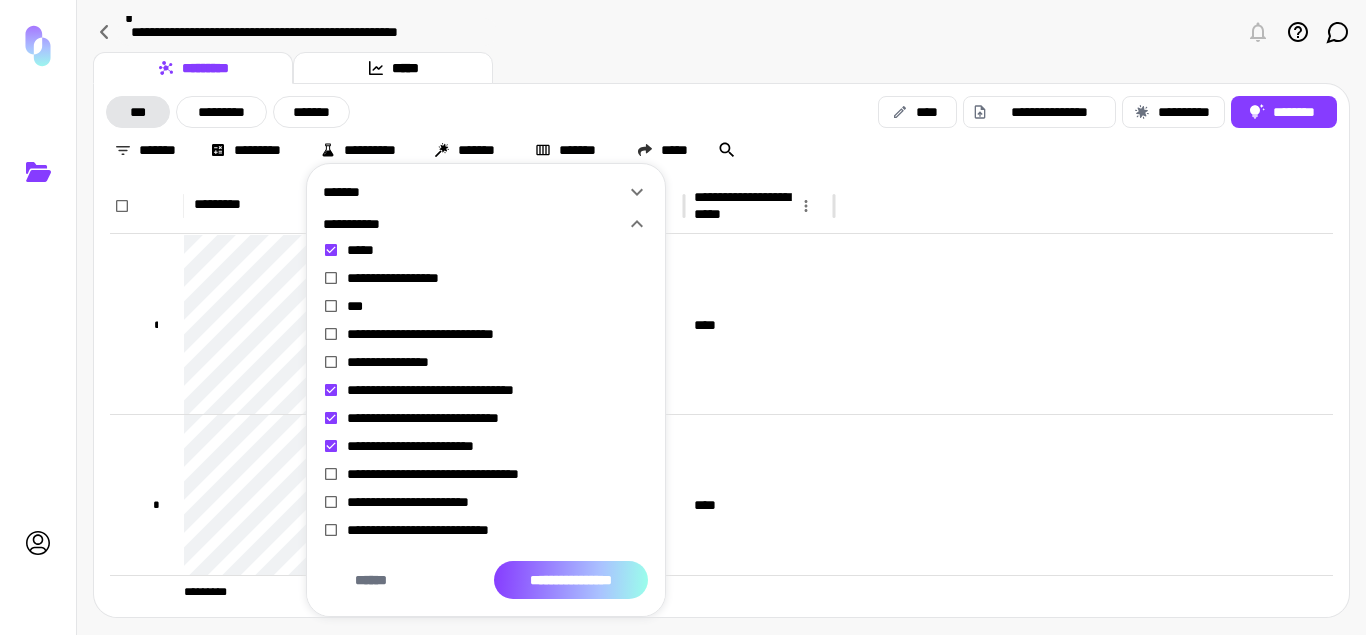 click on "**********" at bounding box center (571, 580) 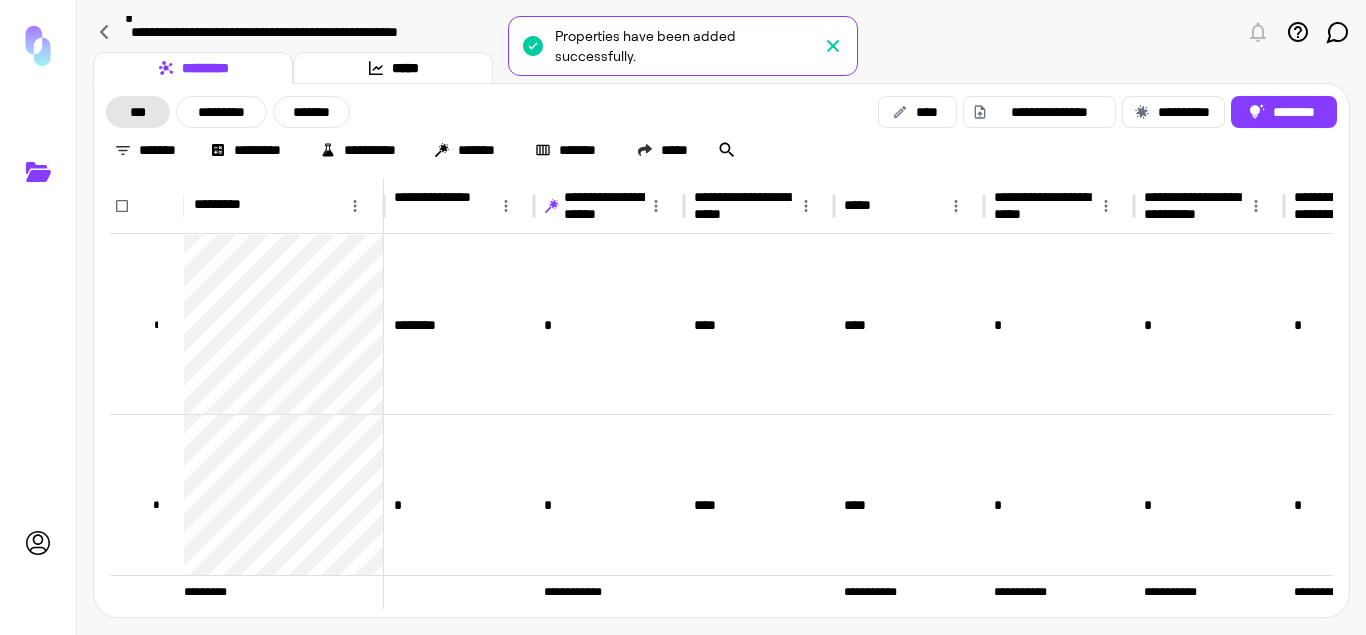scroll, scrollTop: 0, scrollLeft: 24, axis: horizontal 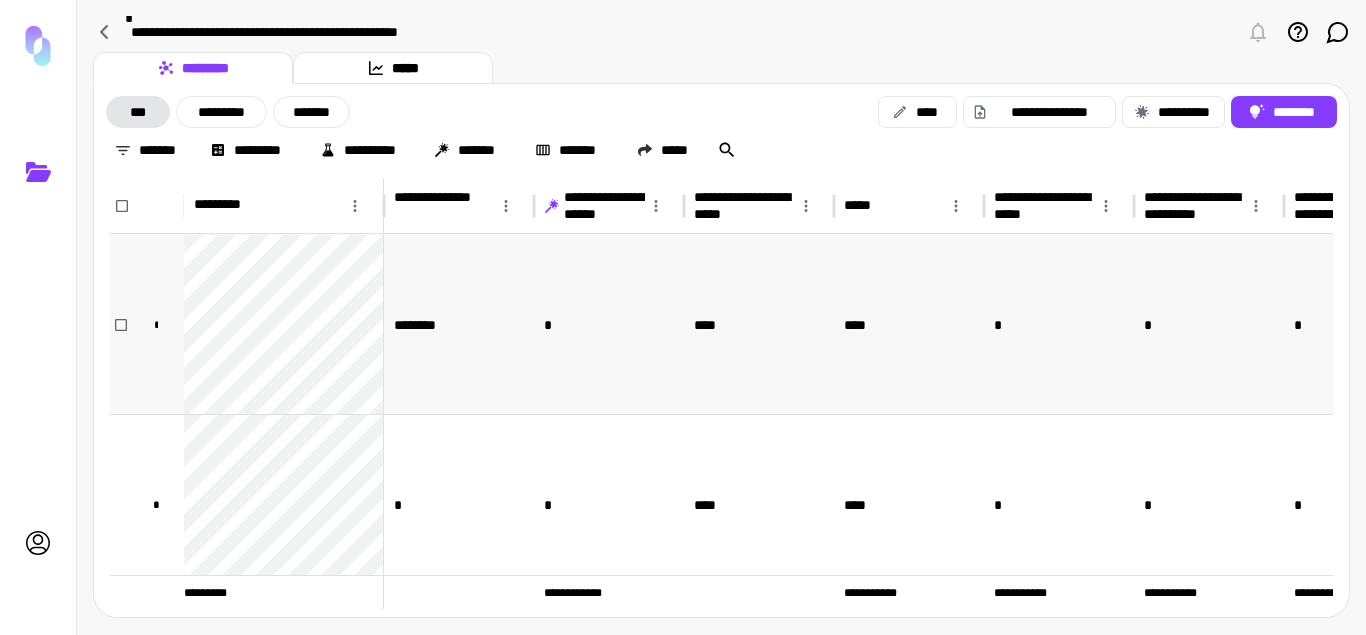 click on "****" at bounding box center (909, 324) 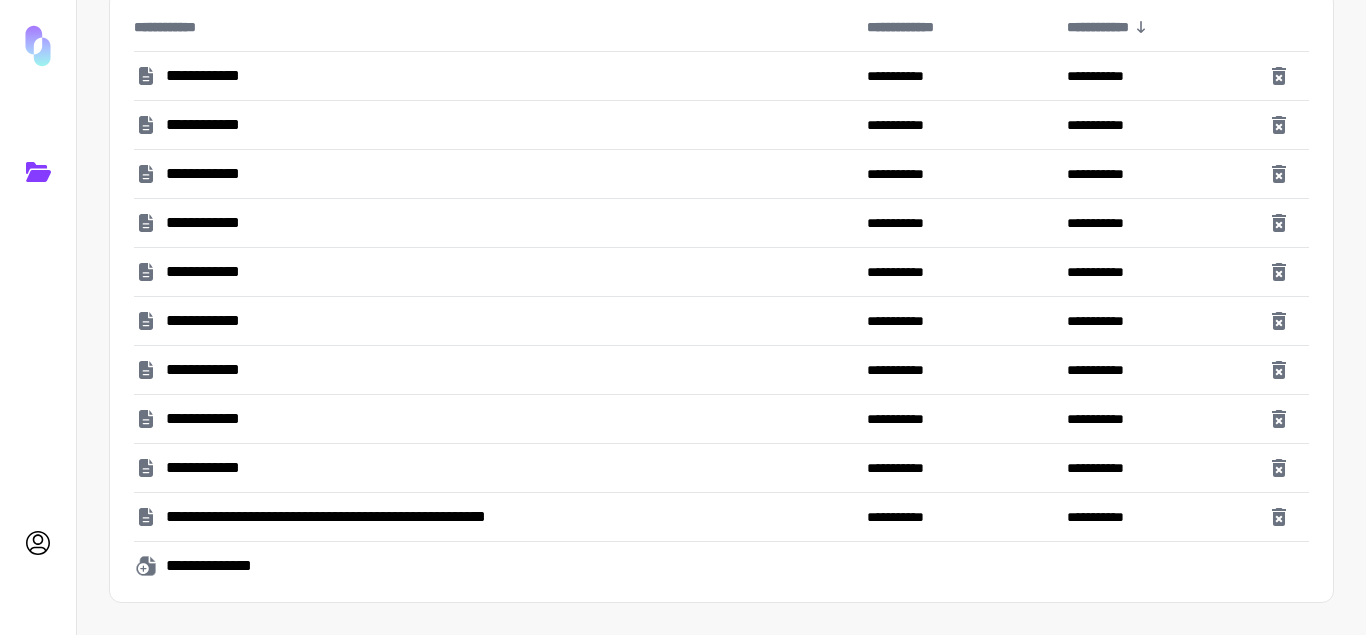 click on "**********" at bounding box center (496, 566) 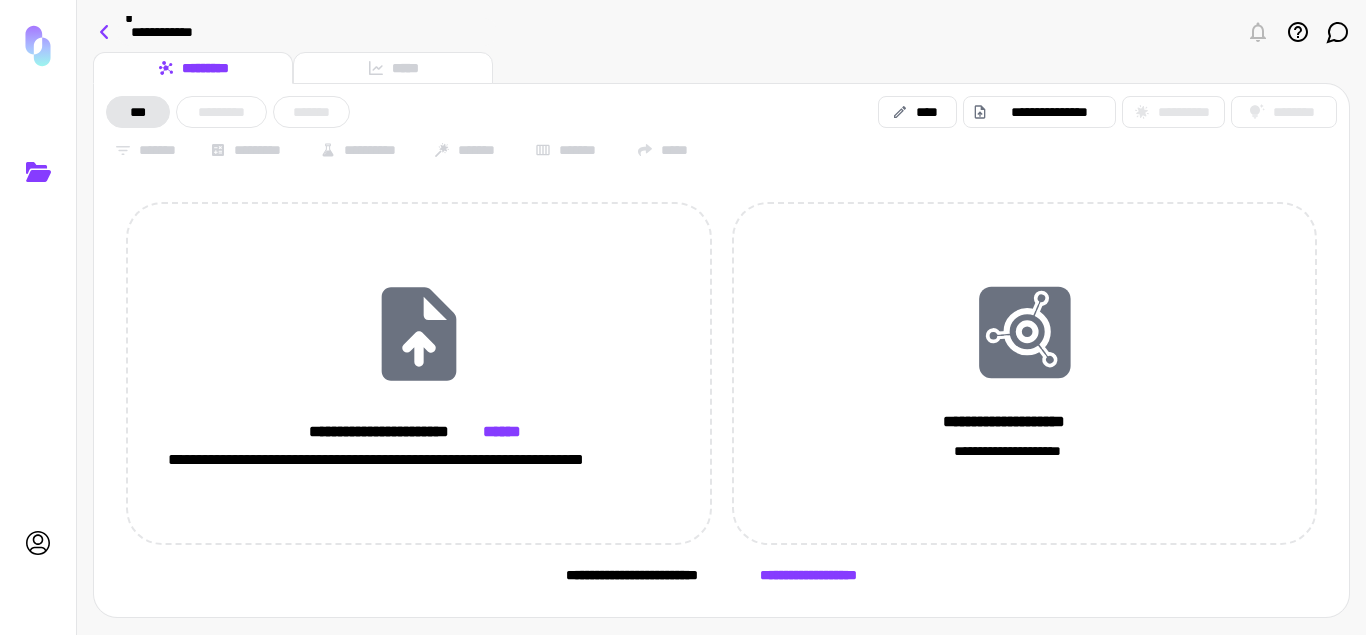 click 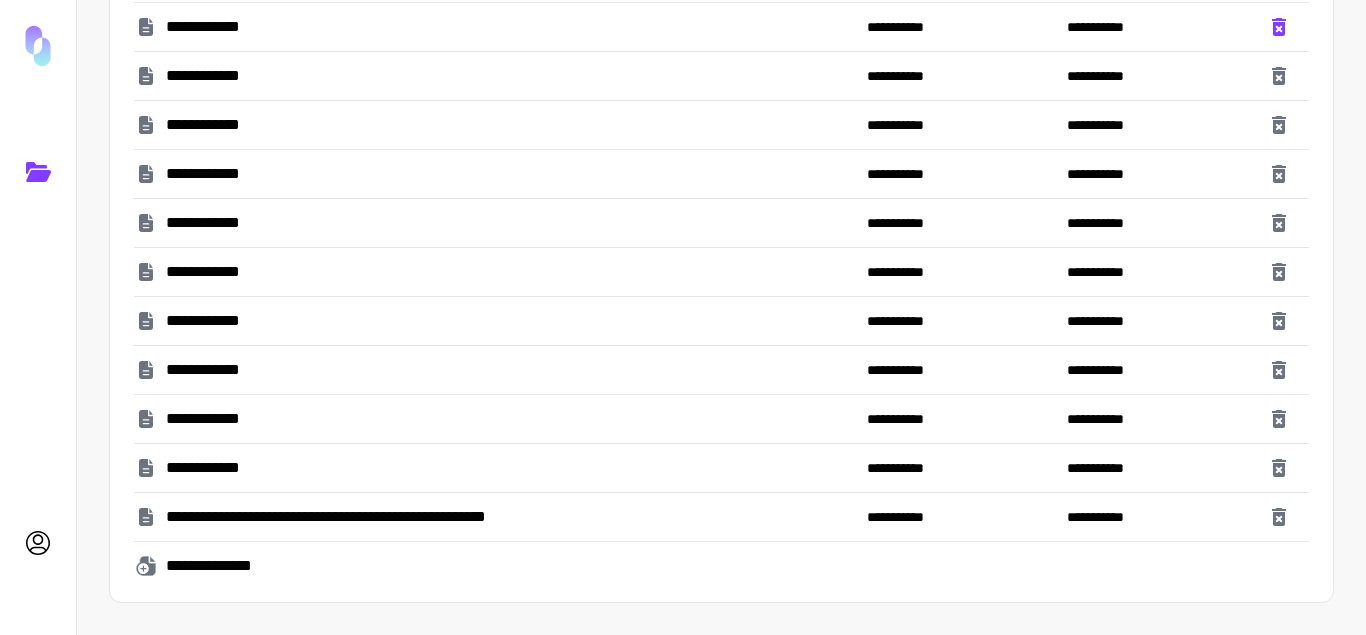 click 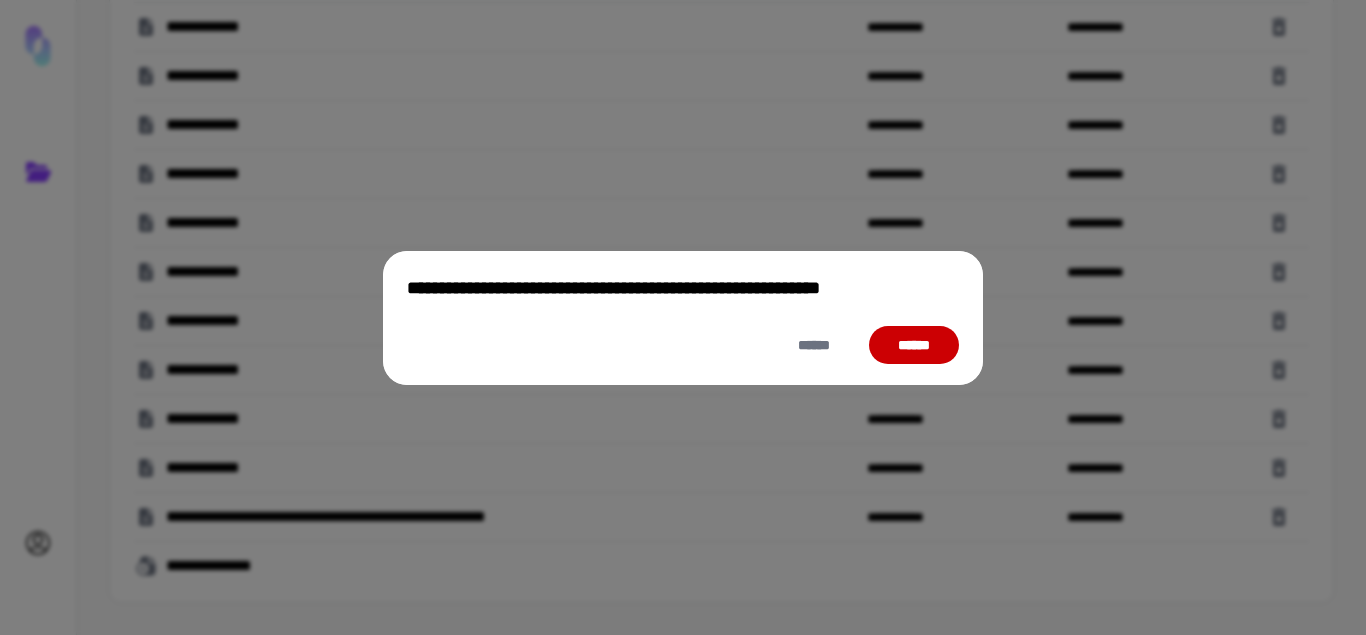 click on "******" at bounding box center [914, 345] 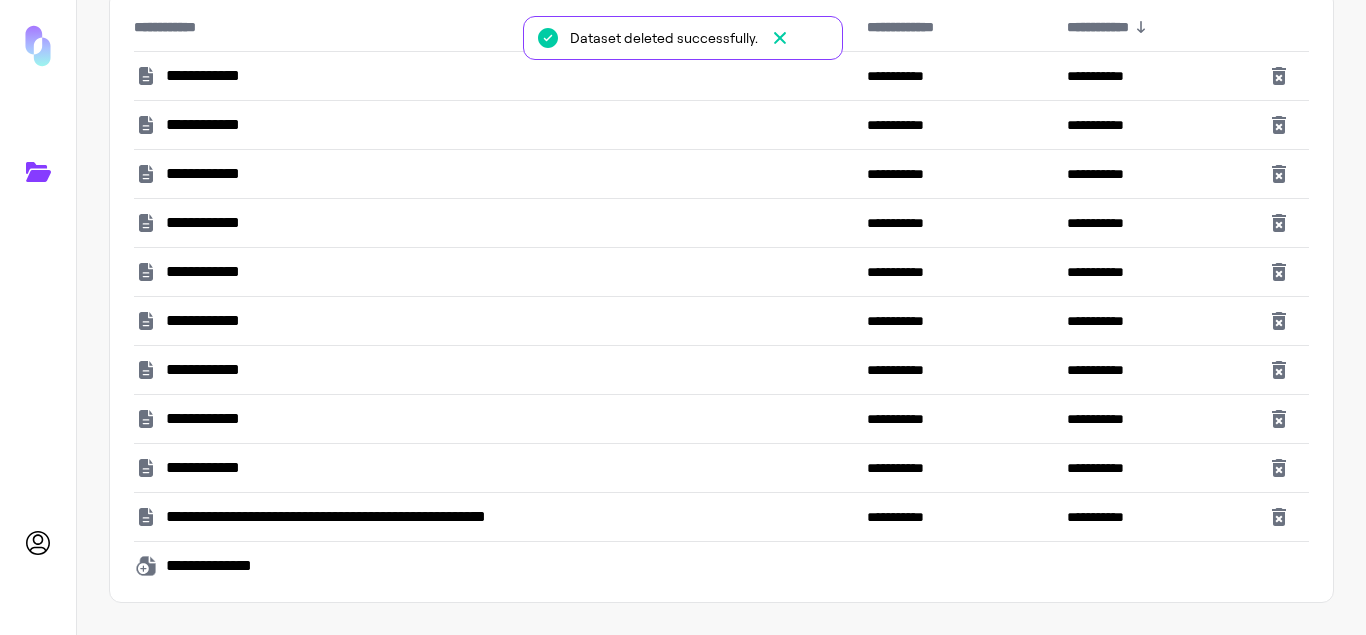 click on "**********" at bounding box center [395, 517] 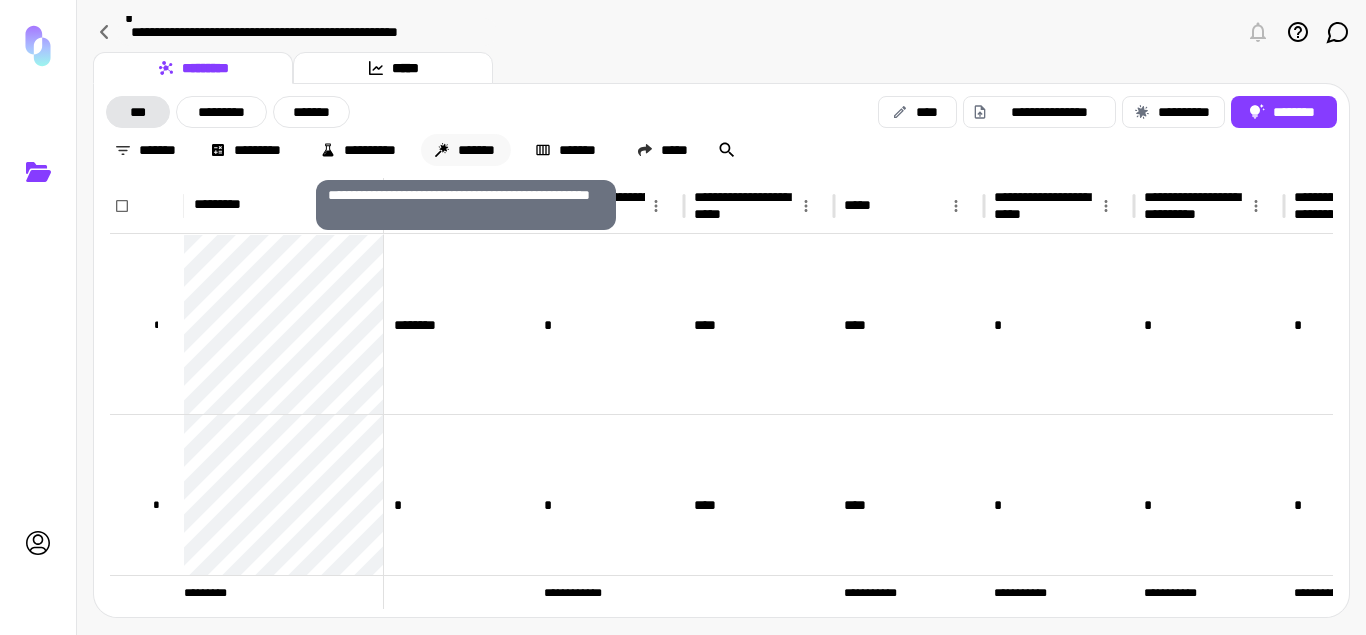 click on "*******" at bounding box center (466, 150) 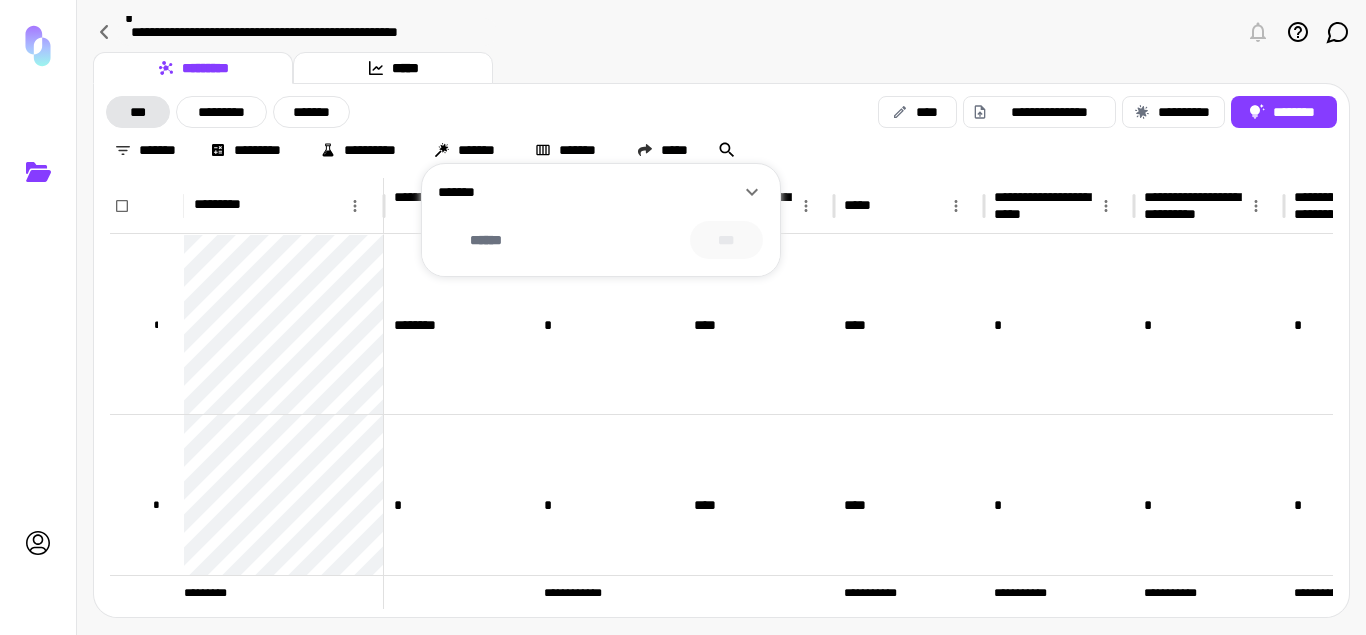 click at bounding box center [683, 317] 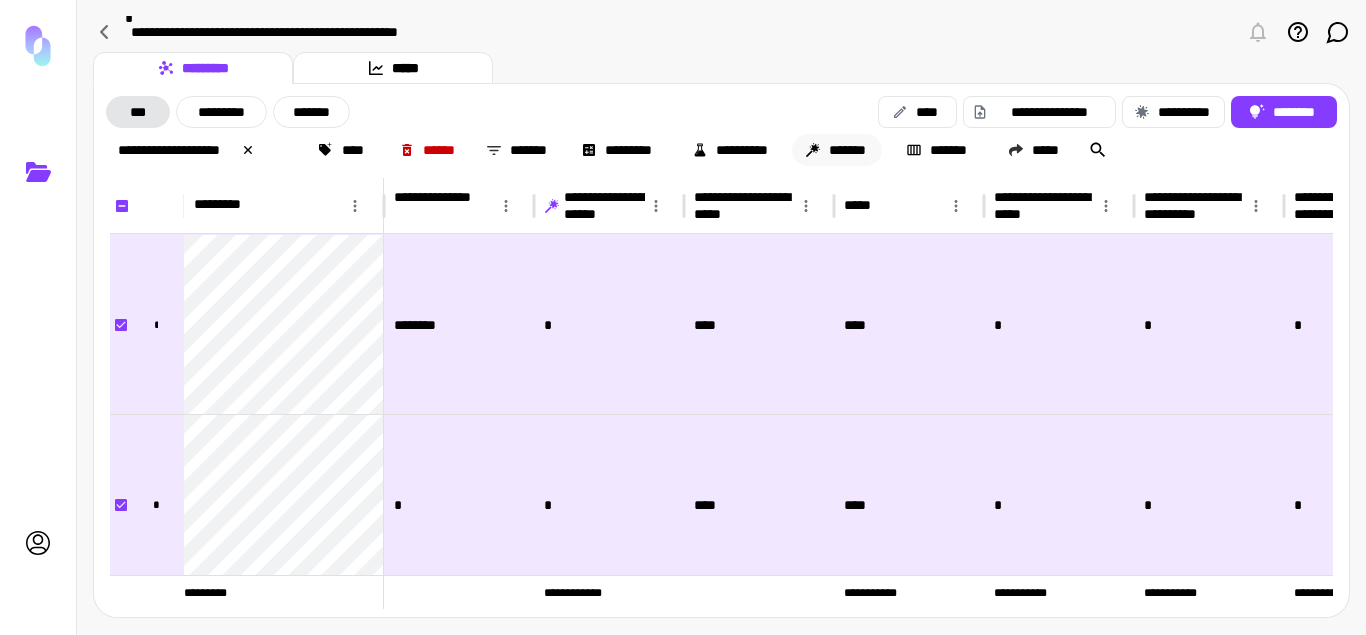 click on "*******" at bounding box center (837, 150) 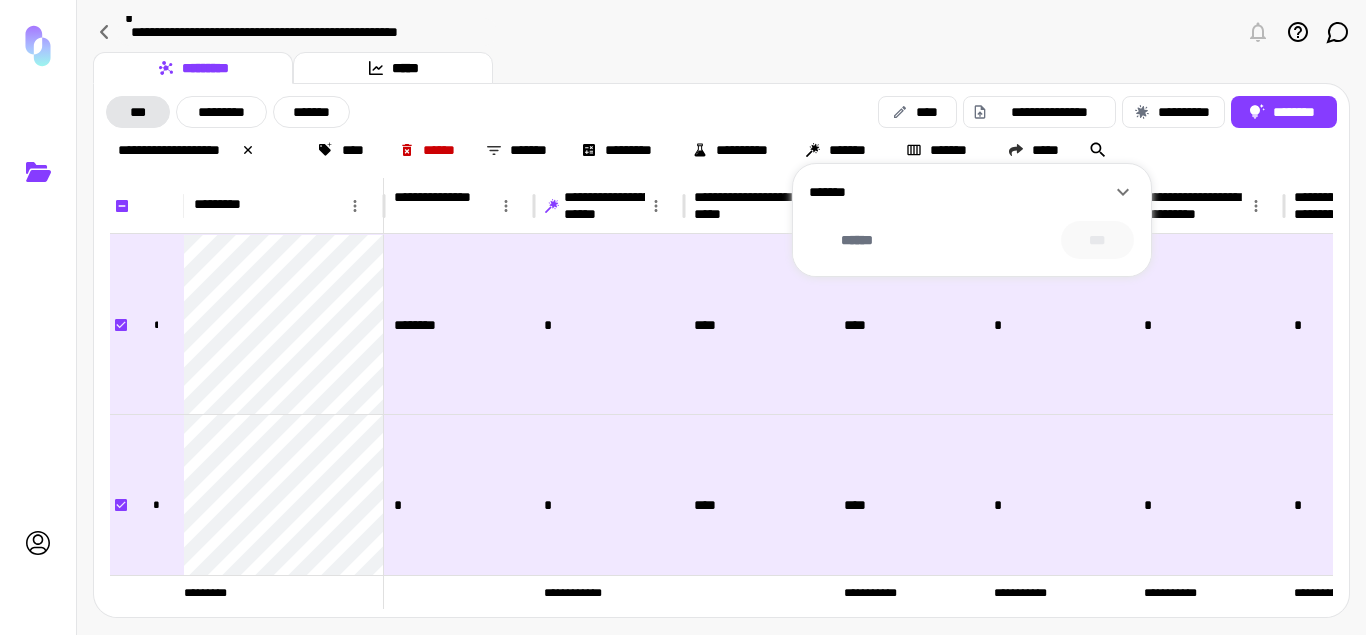 click on "*******" at bounding box center [960, 192] 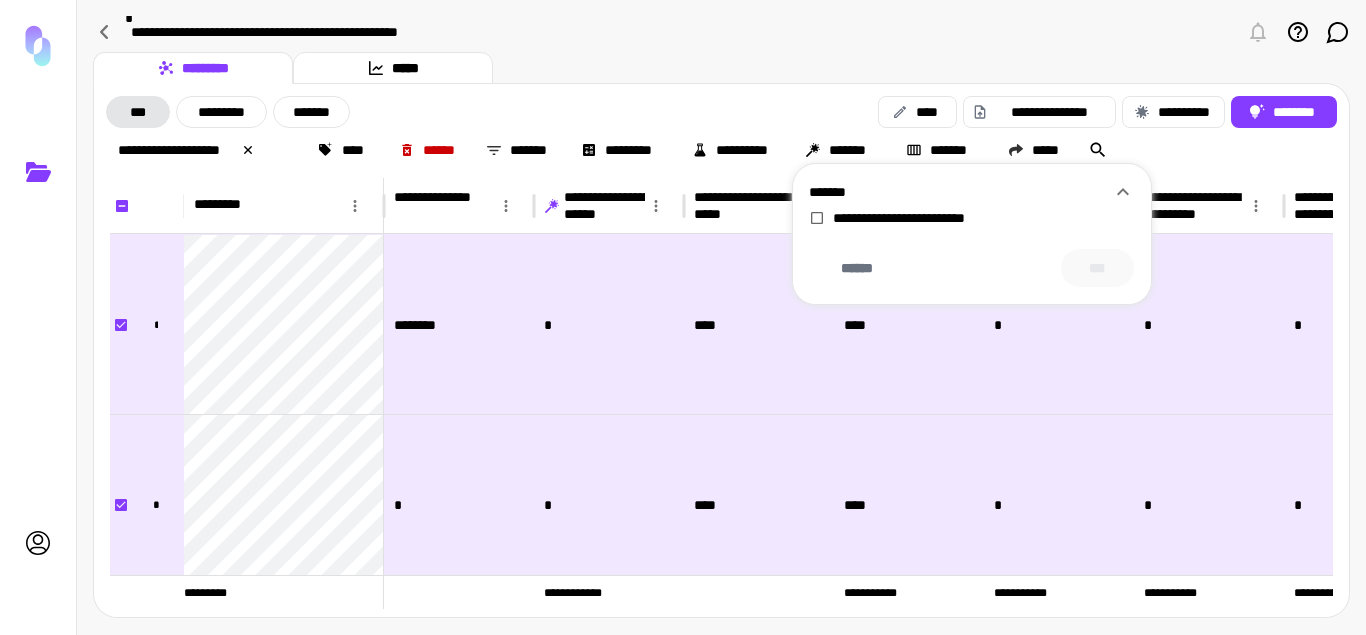 click on "*******" at bounding box center (960, 192) 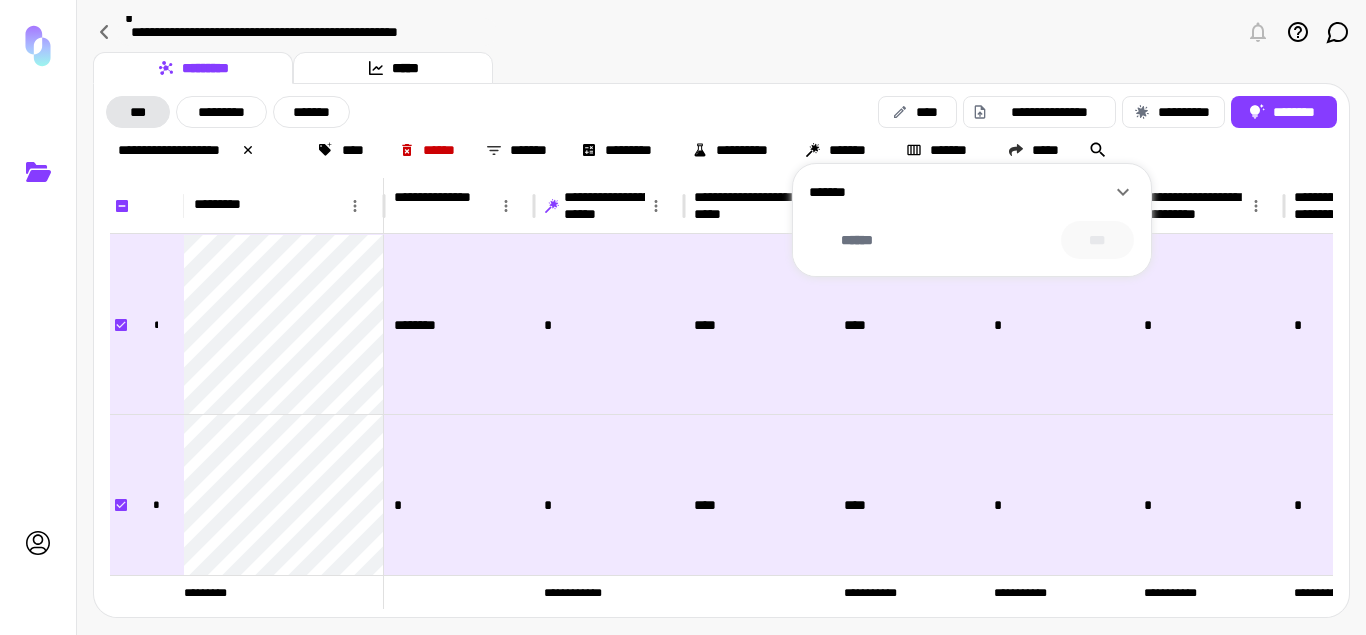 click on "*******" at bounding box center [960, 192] 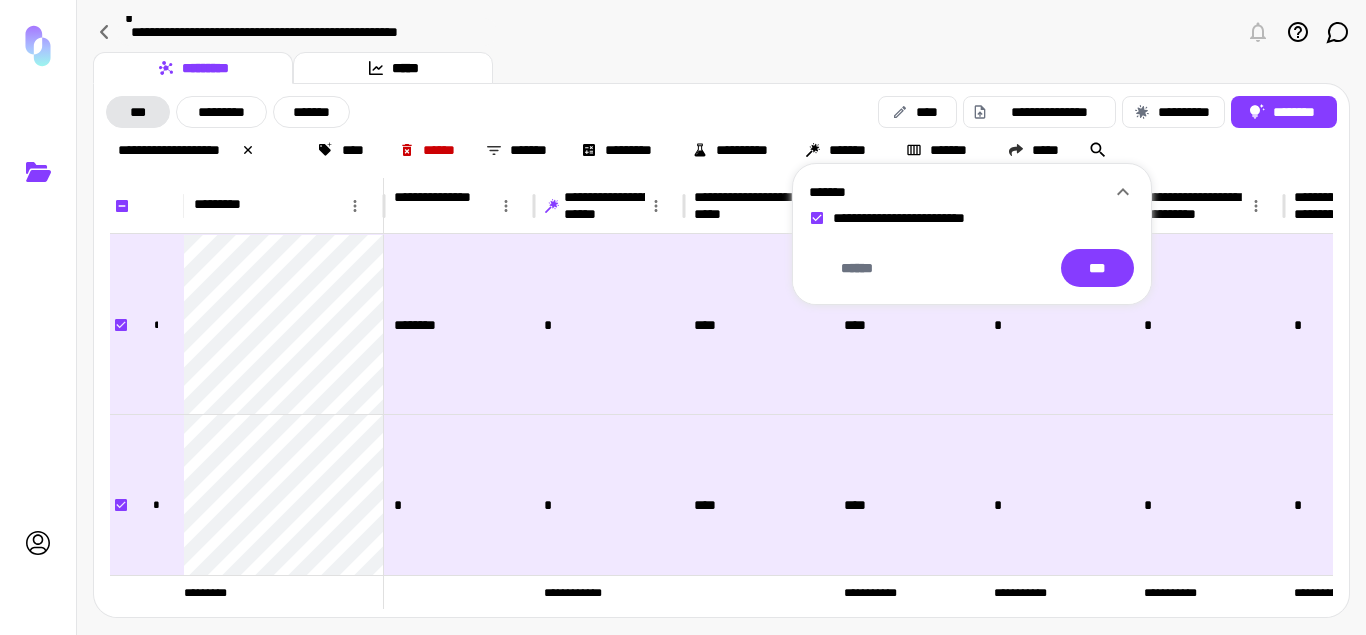 click 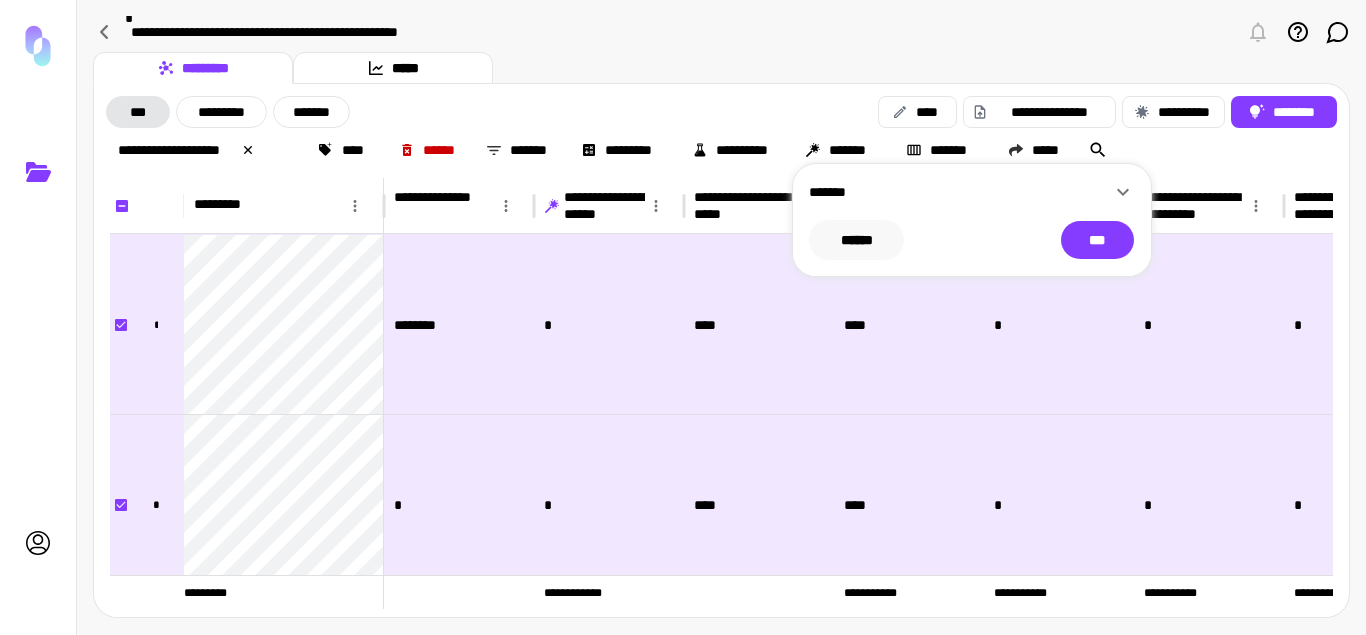 click on "******" at bounding box center [856, 240] 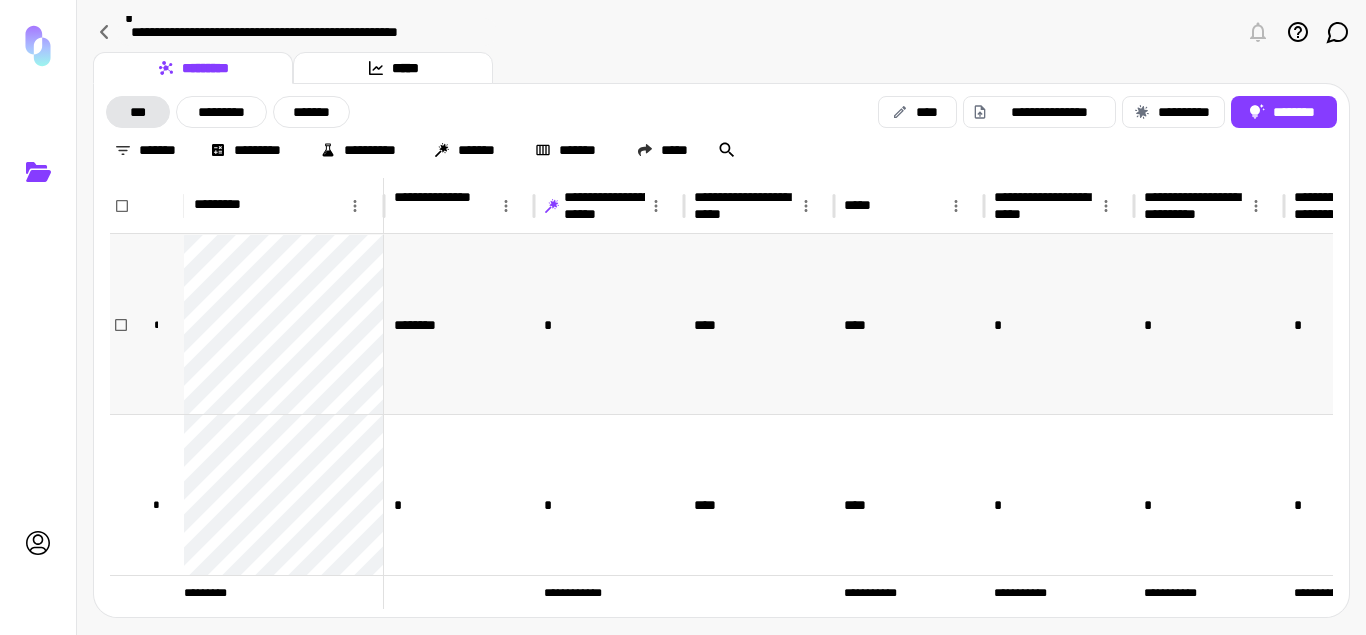 click on "****" at bounding box center (759, 324) 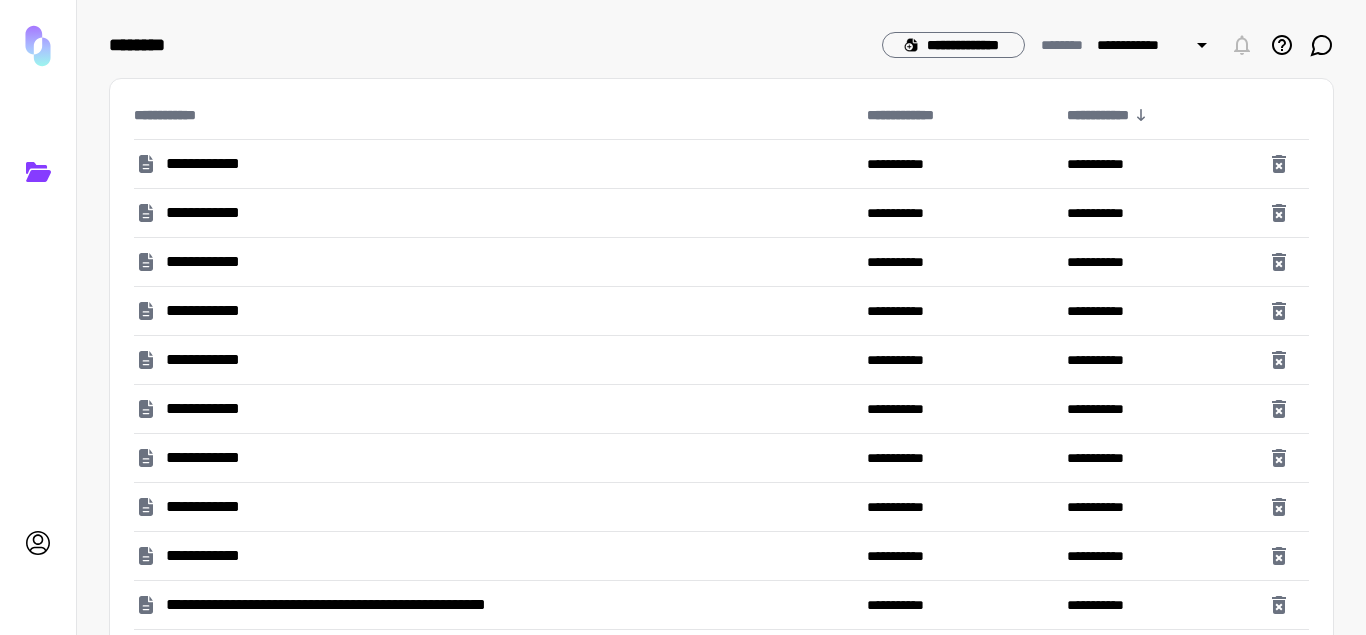 scroll, scrollTop: 88, scrollLeft: 0, axis: vertical 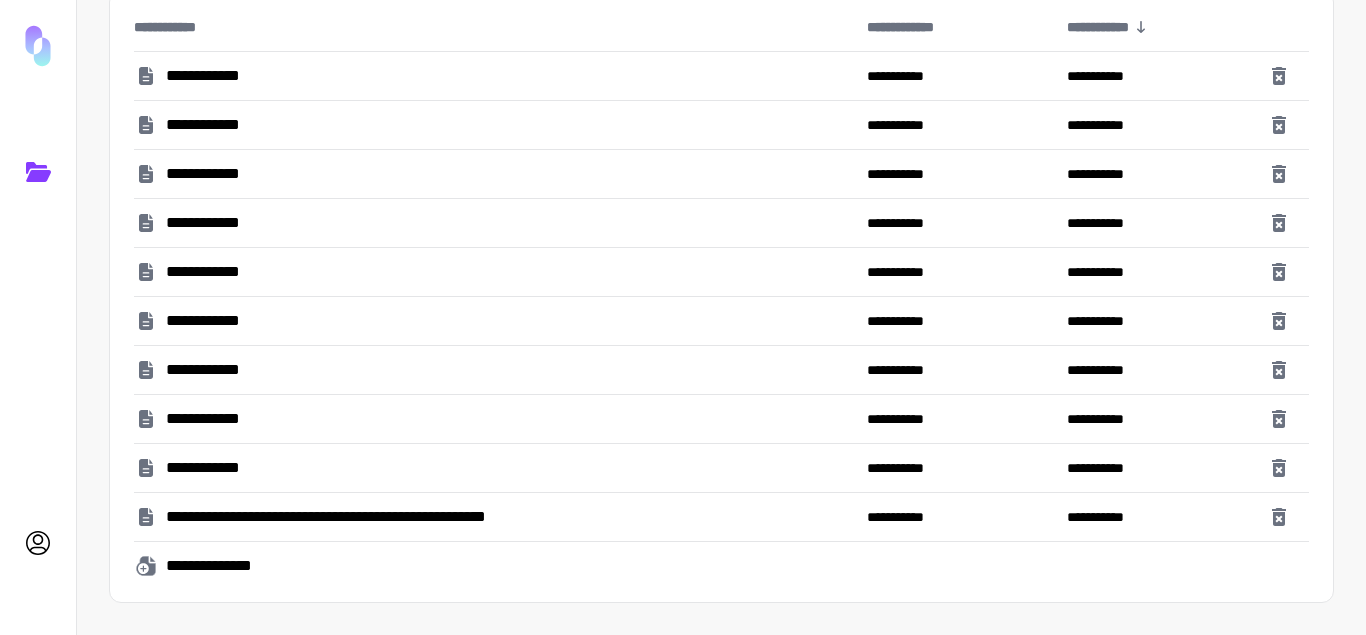 click on "**********" at bounding box center [395, 517] 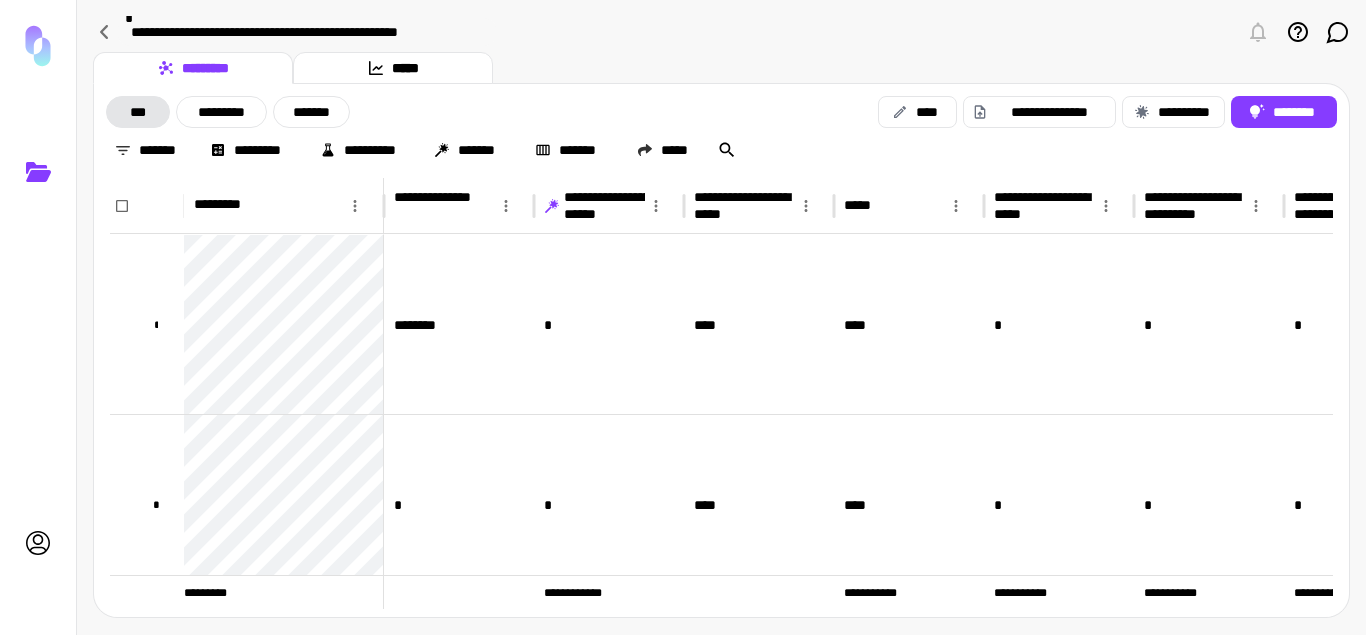 scroll, scrollTop: 0, scrollLeft: 69, axis: horizontal 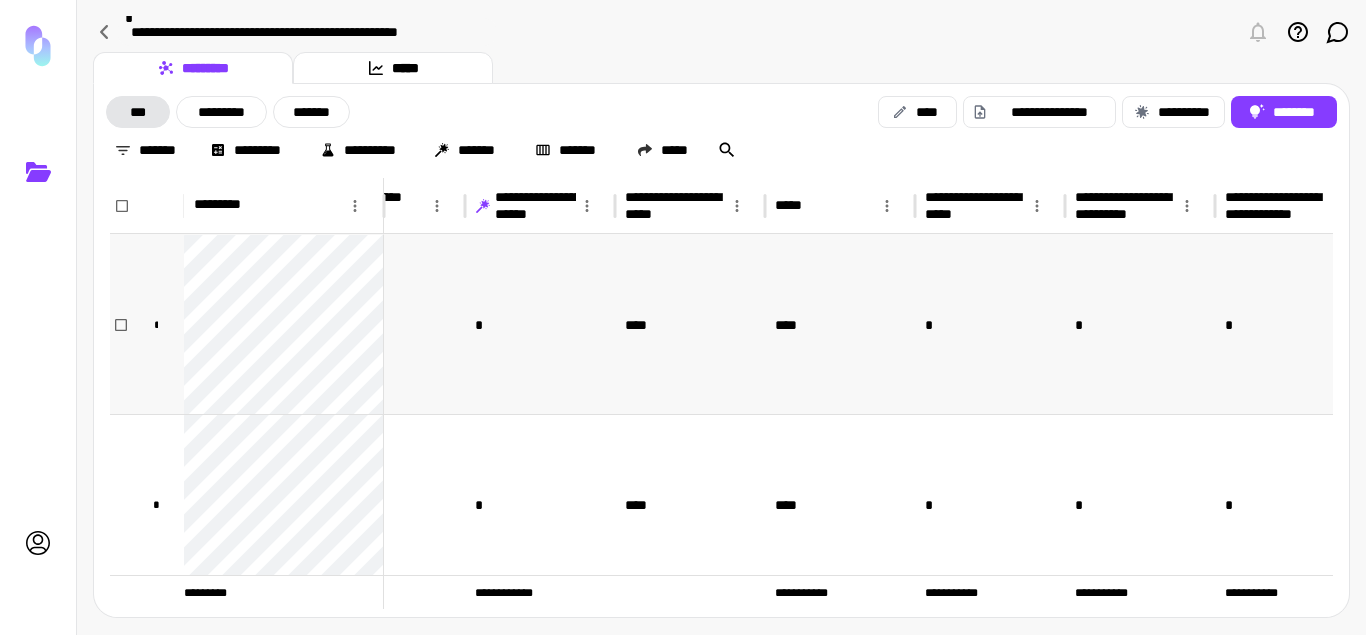 click on "*" at bounding box center [1290, 324] 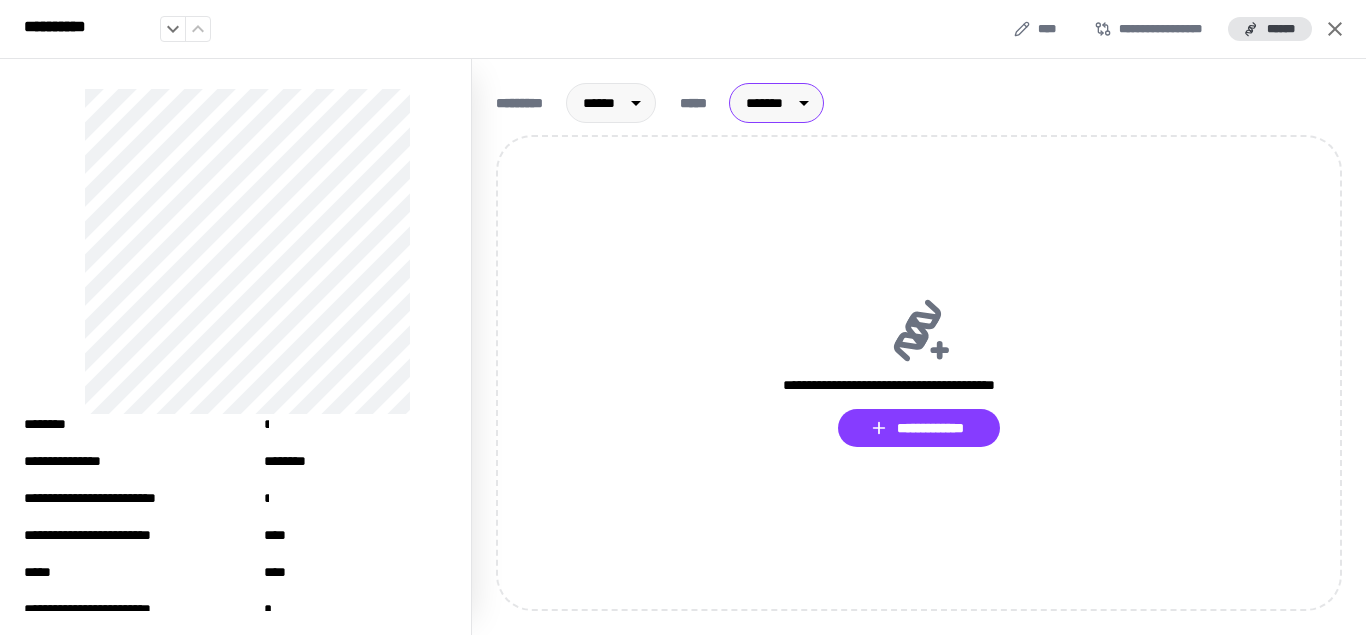 click on "**********" at bounding box center [683, 317] 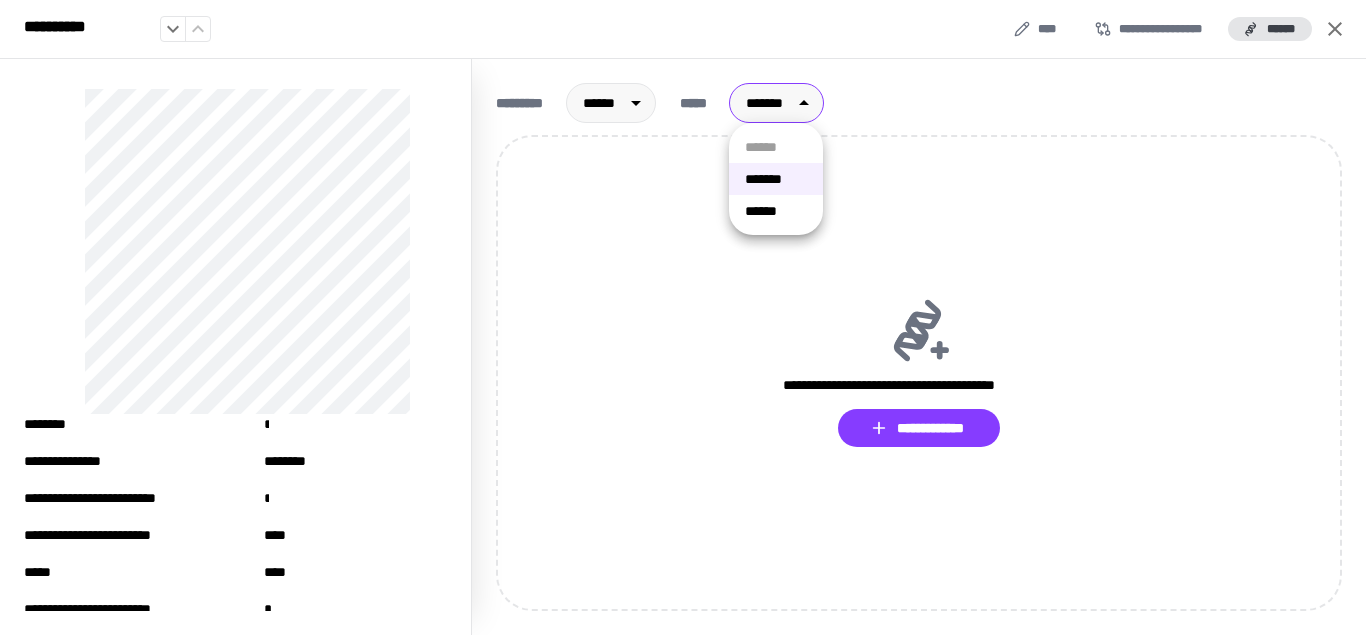 click at bounding box center (683, 317) 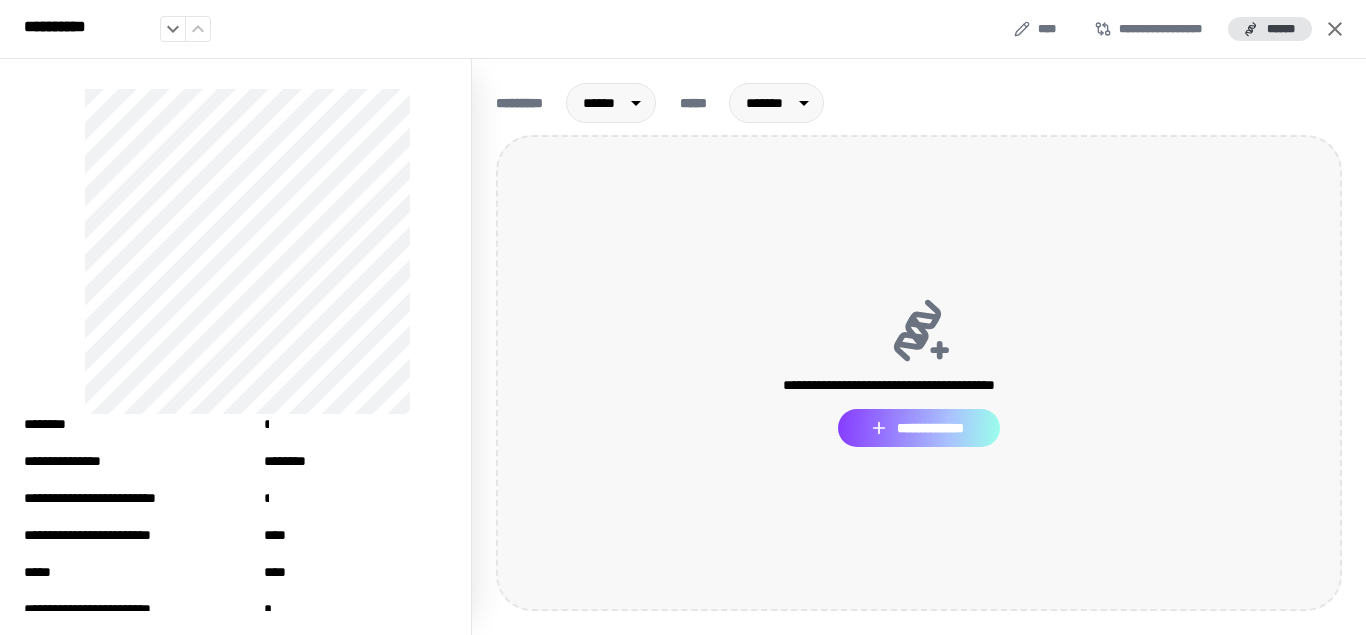 click on "**********" at bounding box center (918, 428) 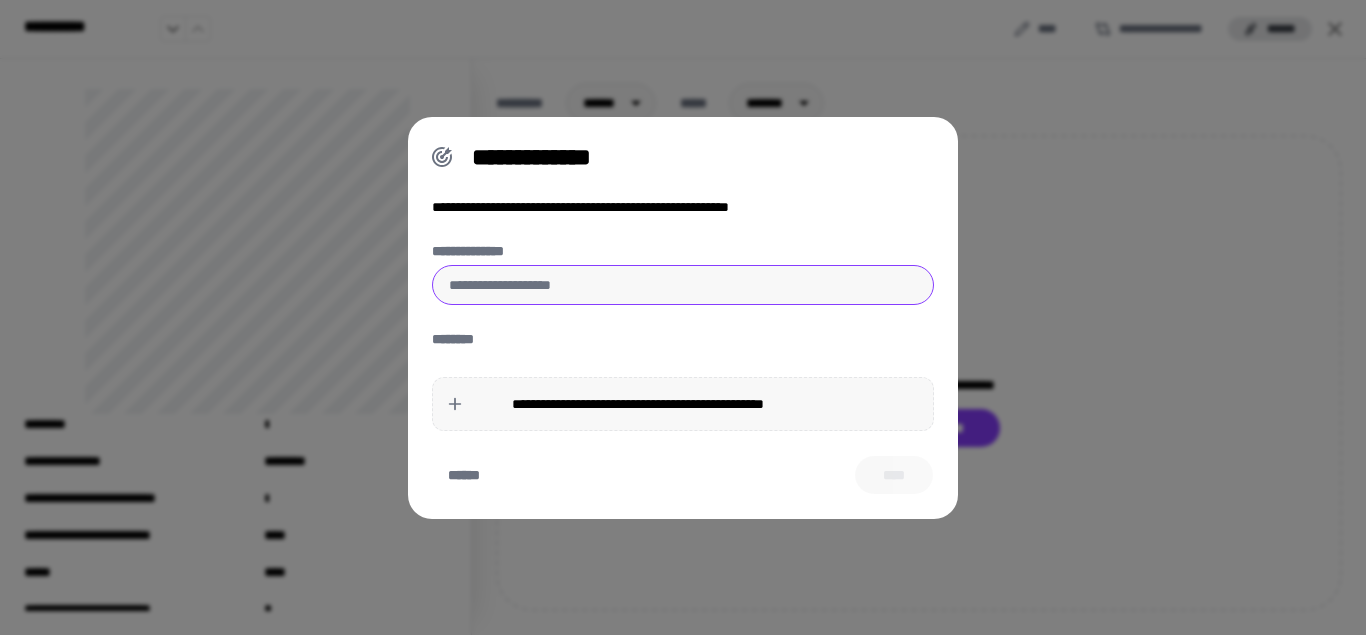 click on "**********" at bounding box center [683, 285] 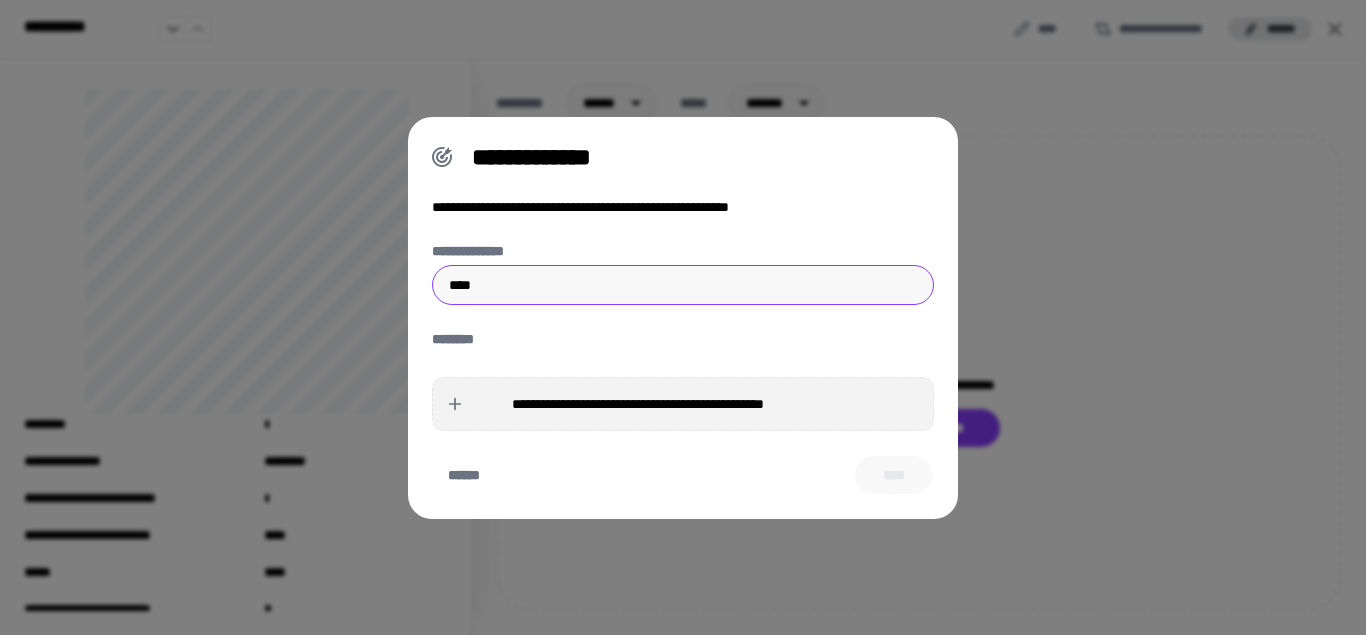 type on "****" 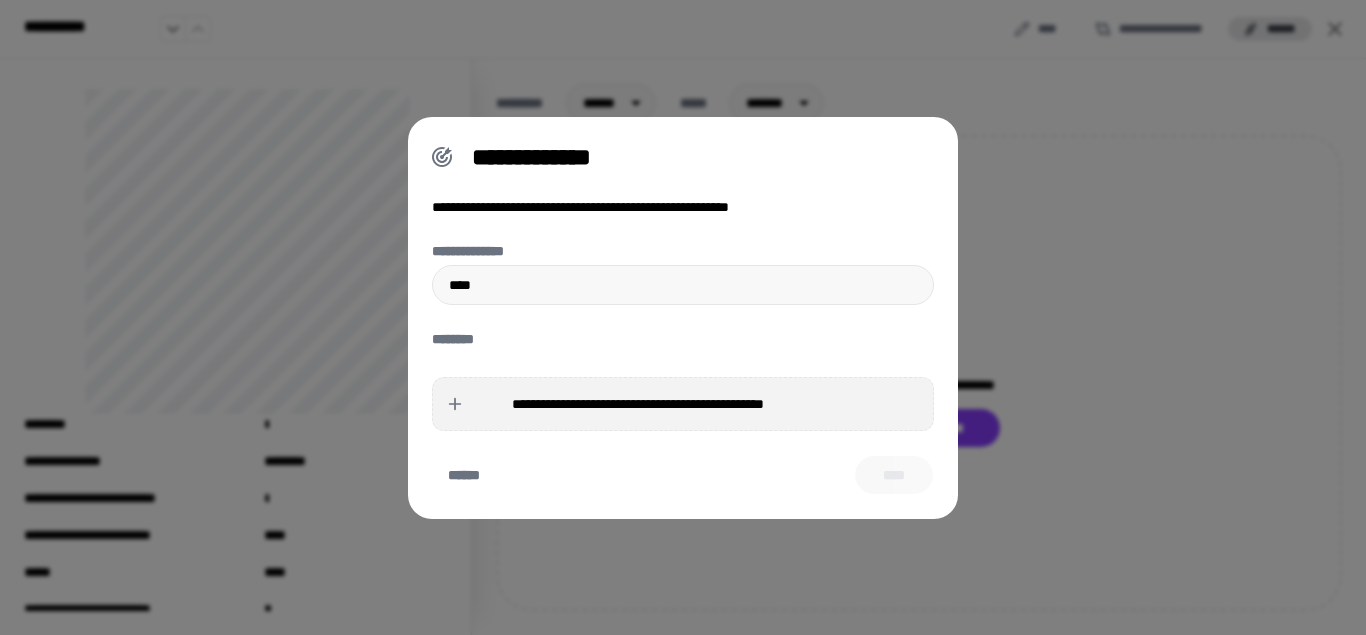 click on "[FIRST] [LAST]" at bounding box center (638, 404) 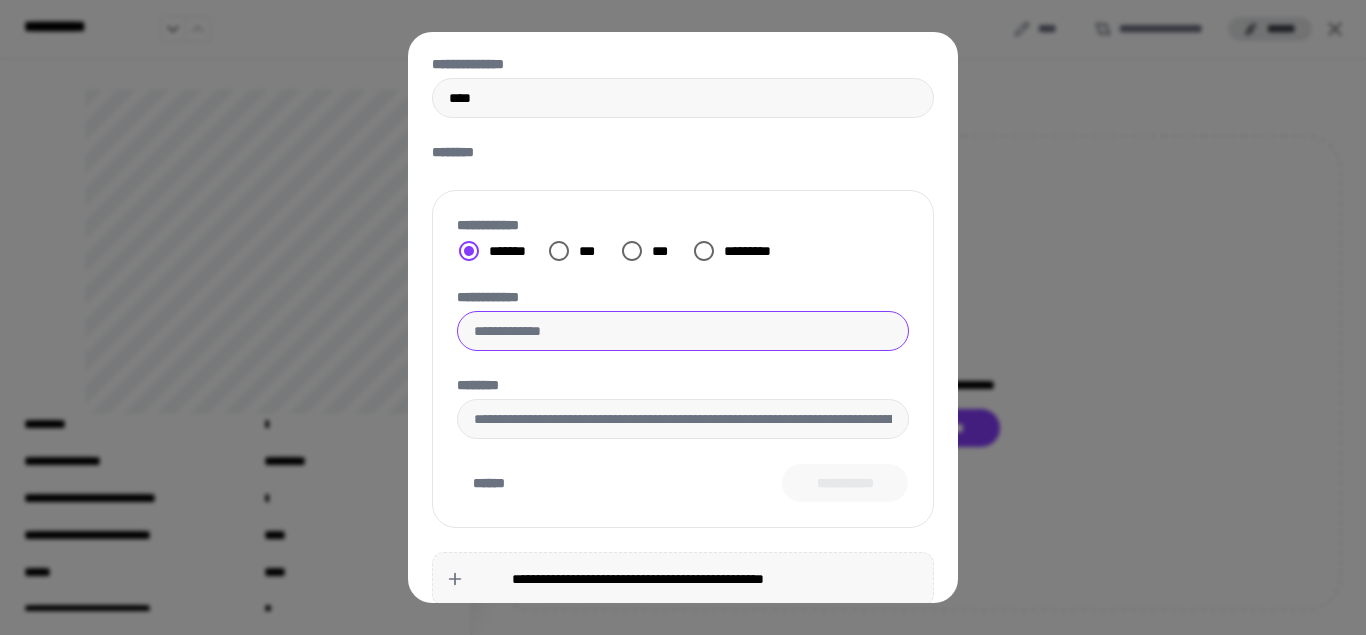 scroll, scrollTop: 193, scrollLeft: 0, axis: vertical 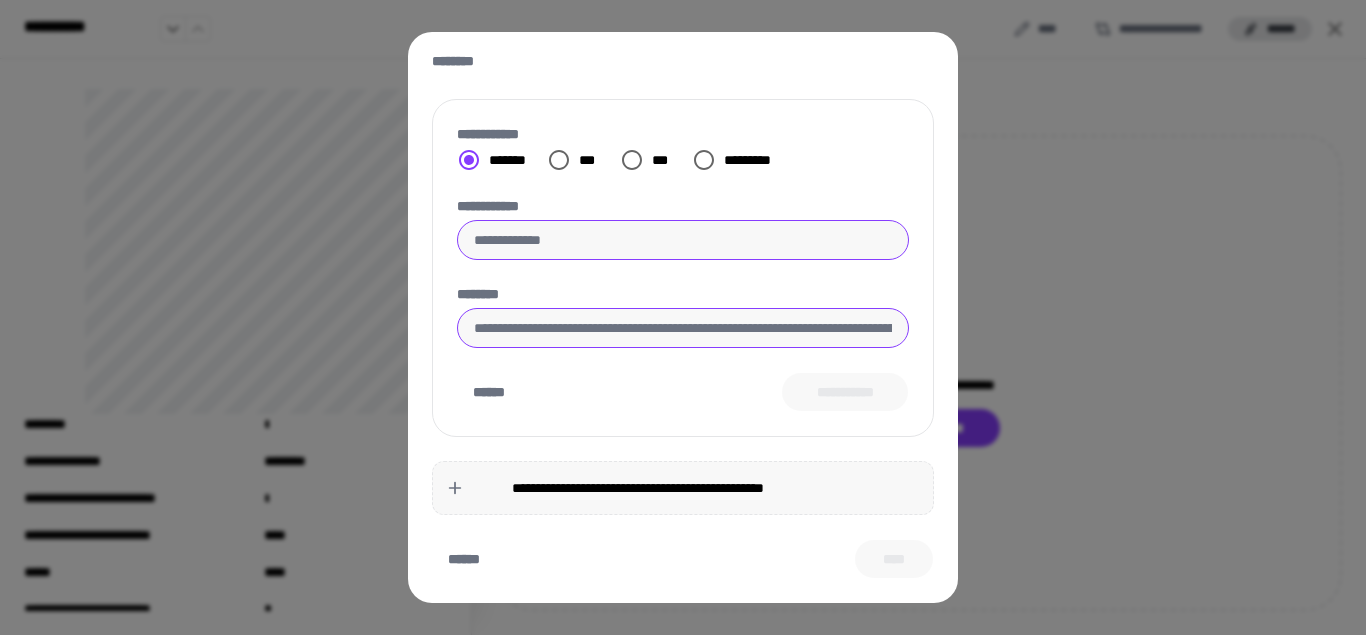 click on "********" at bounding box center (683, 328) 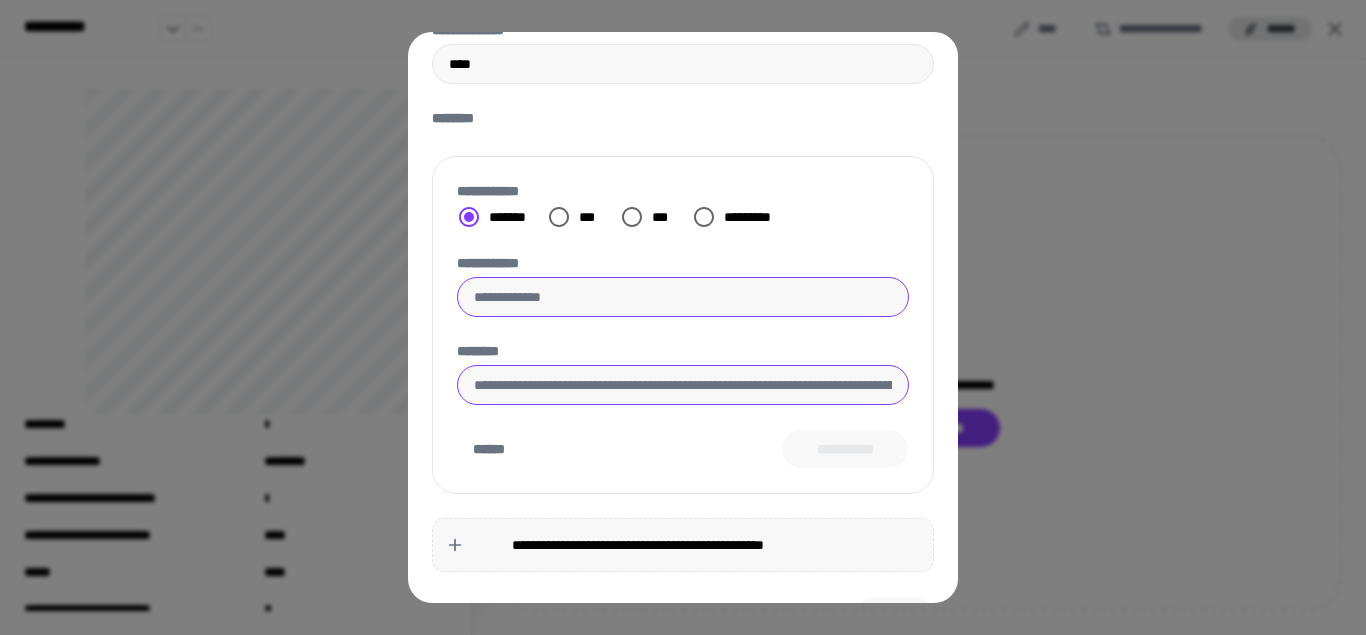 scroll, scrollTop: 0, scrollLeft: 0, axis: both 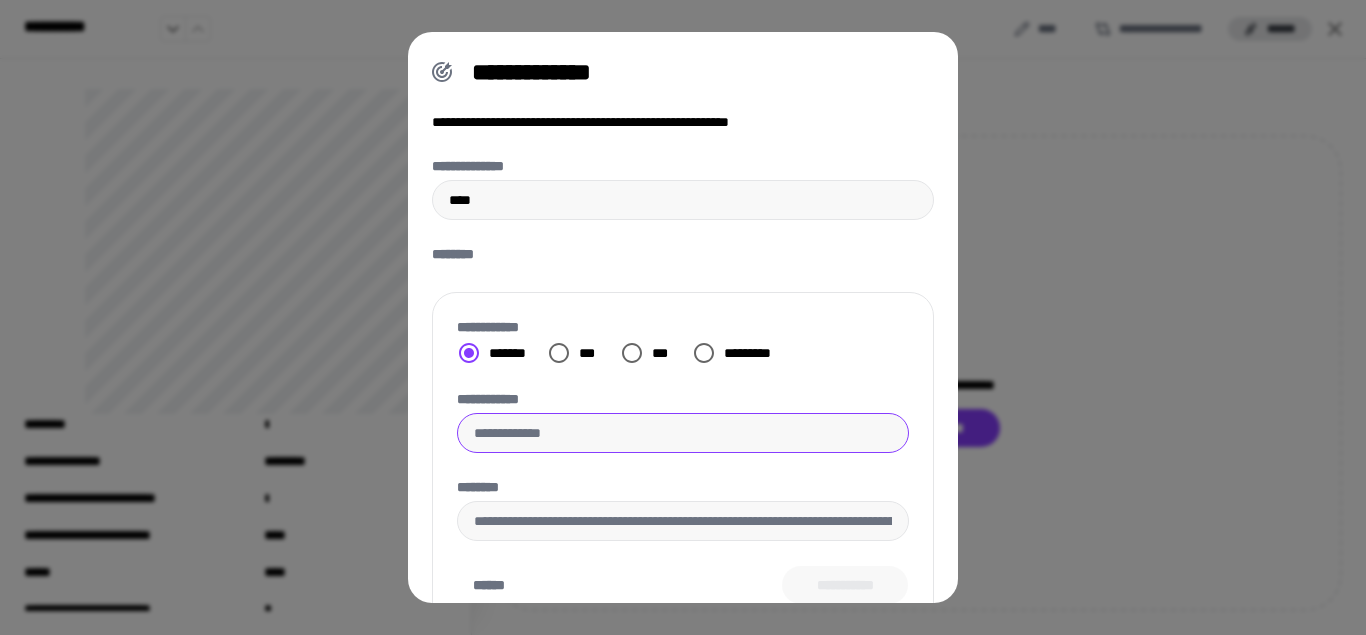 click on "**********" at bounding box center [683, 433] 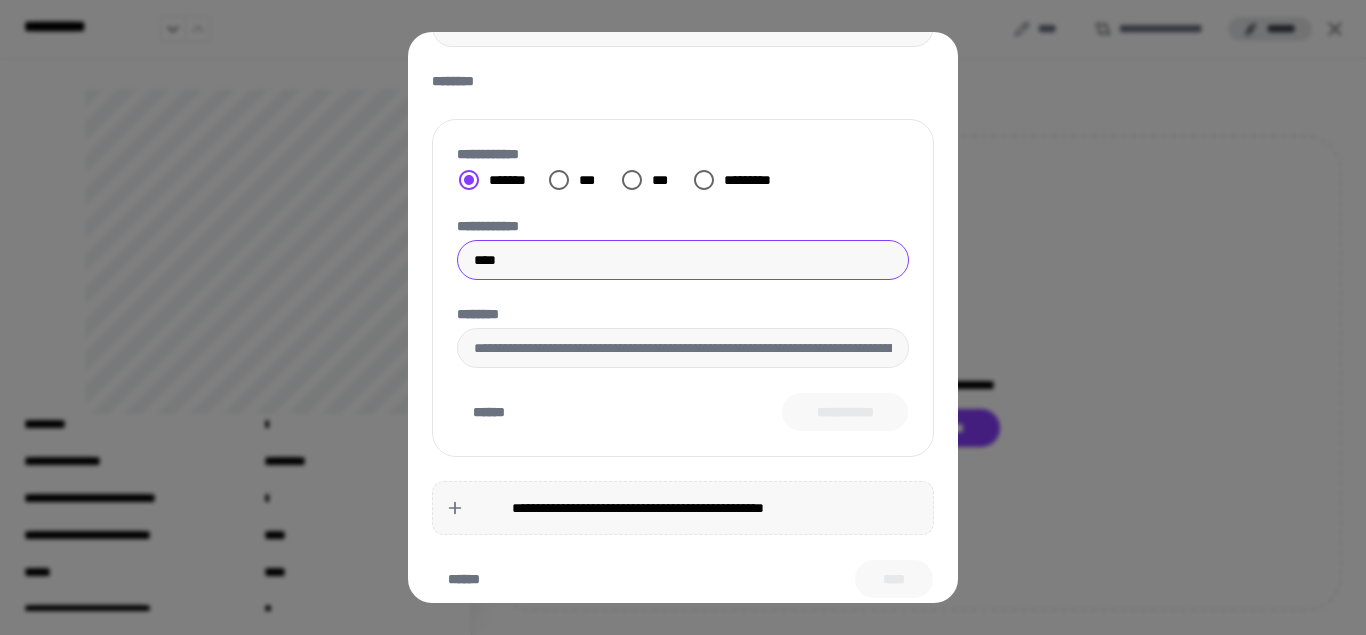 scroll, scrollTop: 193, scrollLeft: 0, axis: vertical 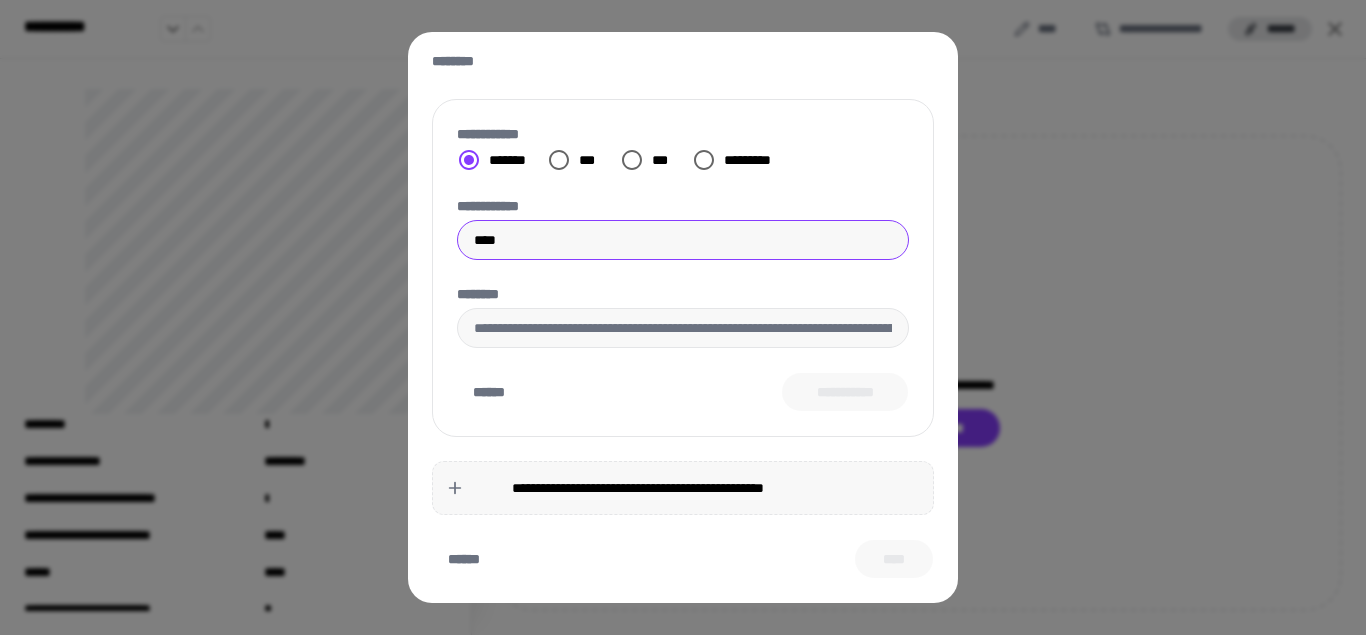 type on "****" 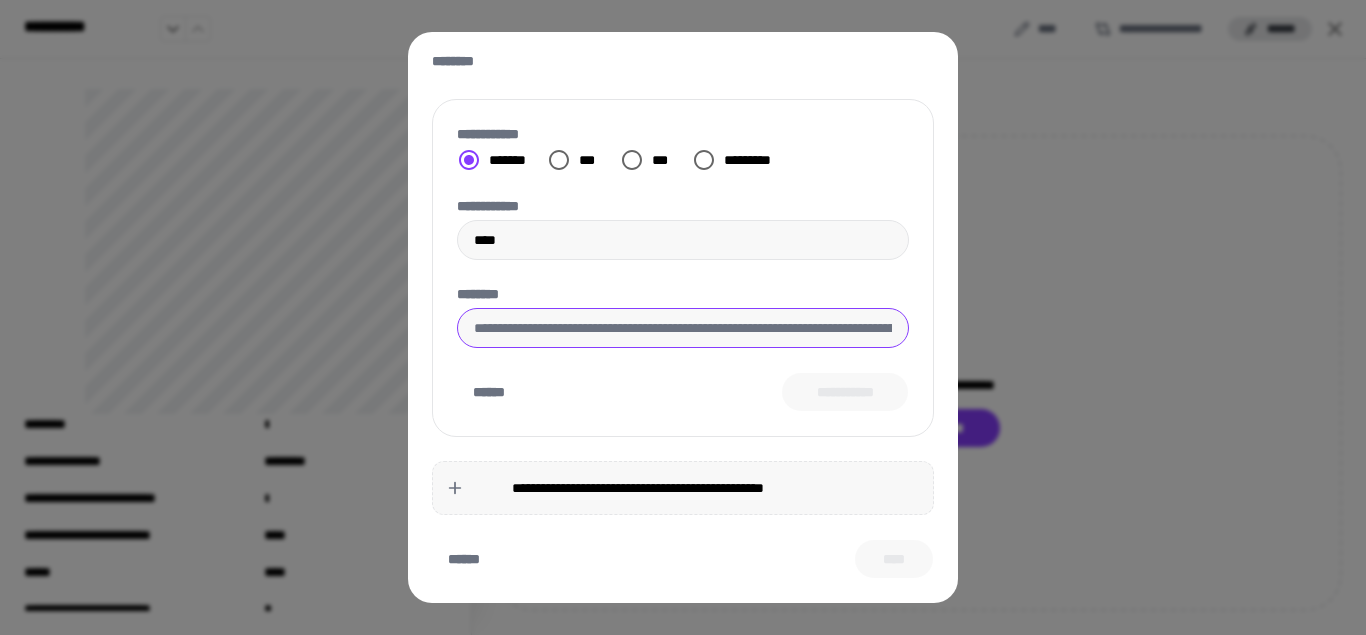 click on "********" at bounding box center [683, 328] 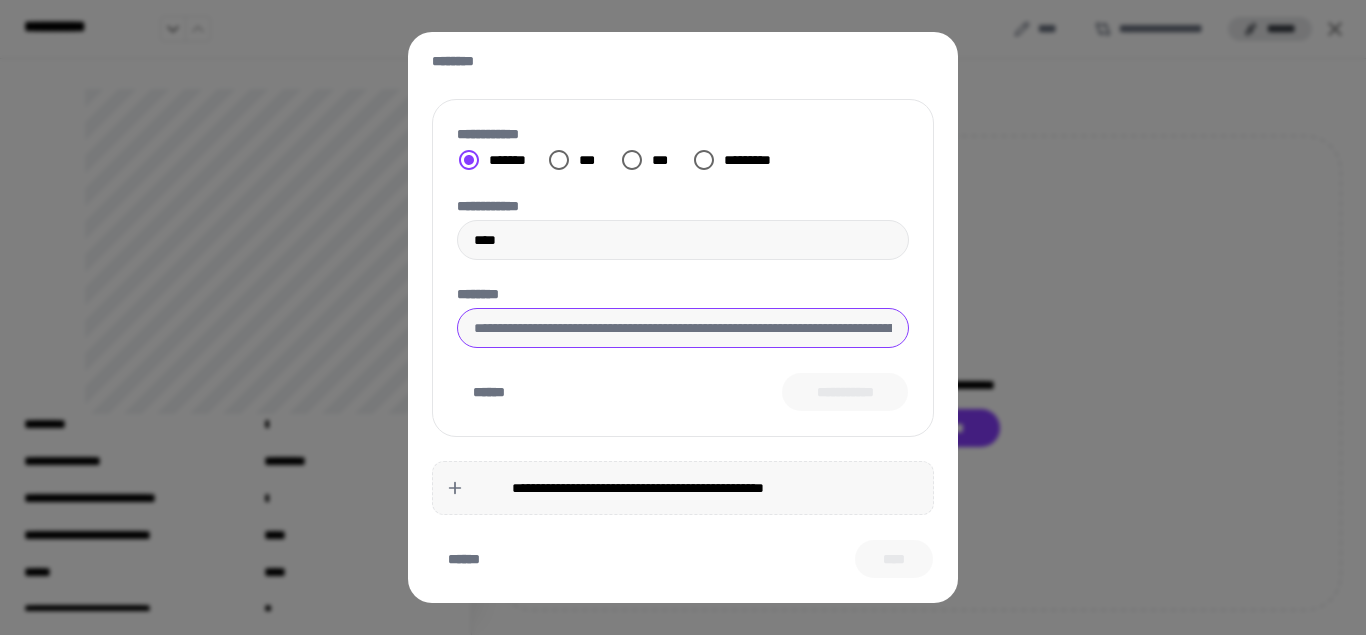 paste on "[FIRST] [LAST]" 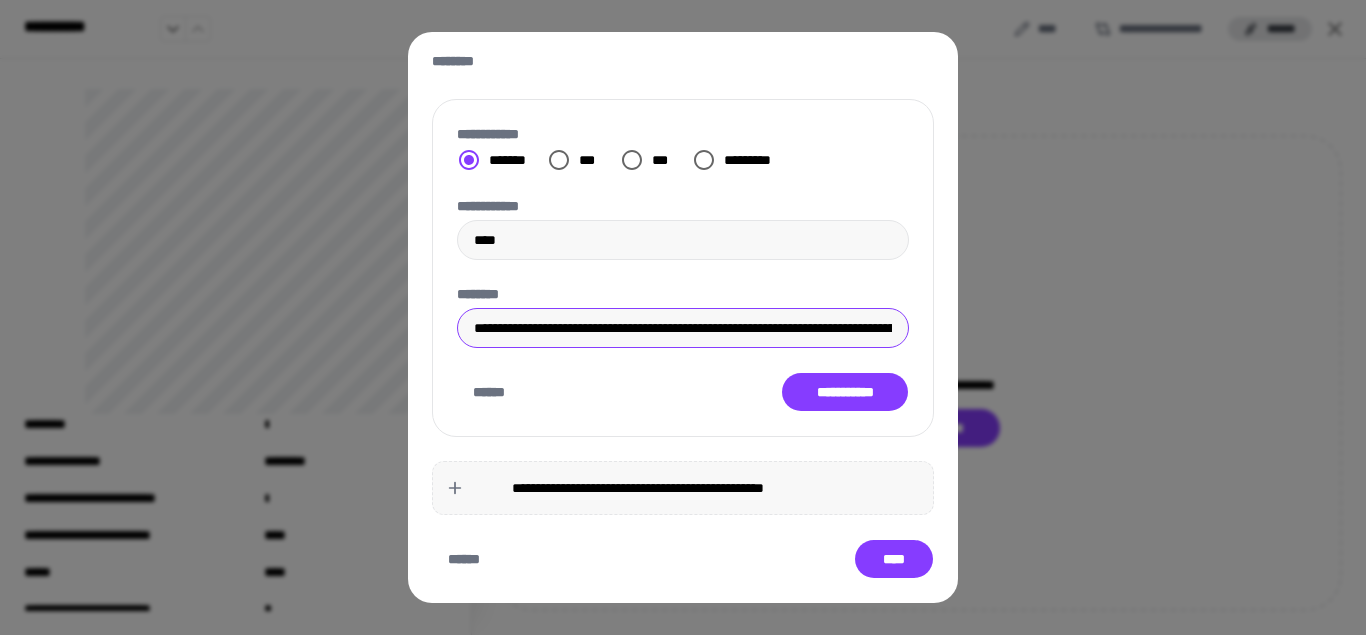 scroll, scrollTop: 0, scrollLeft: 2029, axis: horizontal 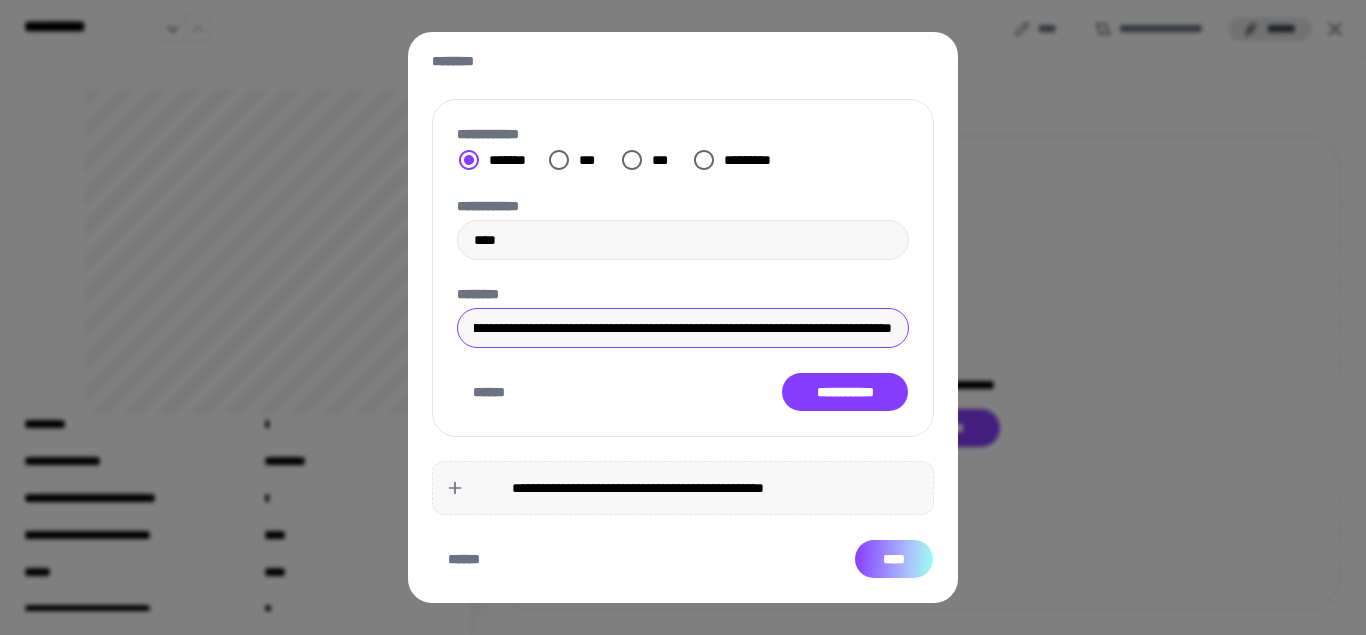 type on "[FIRST] [LAST]" 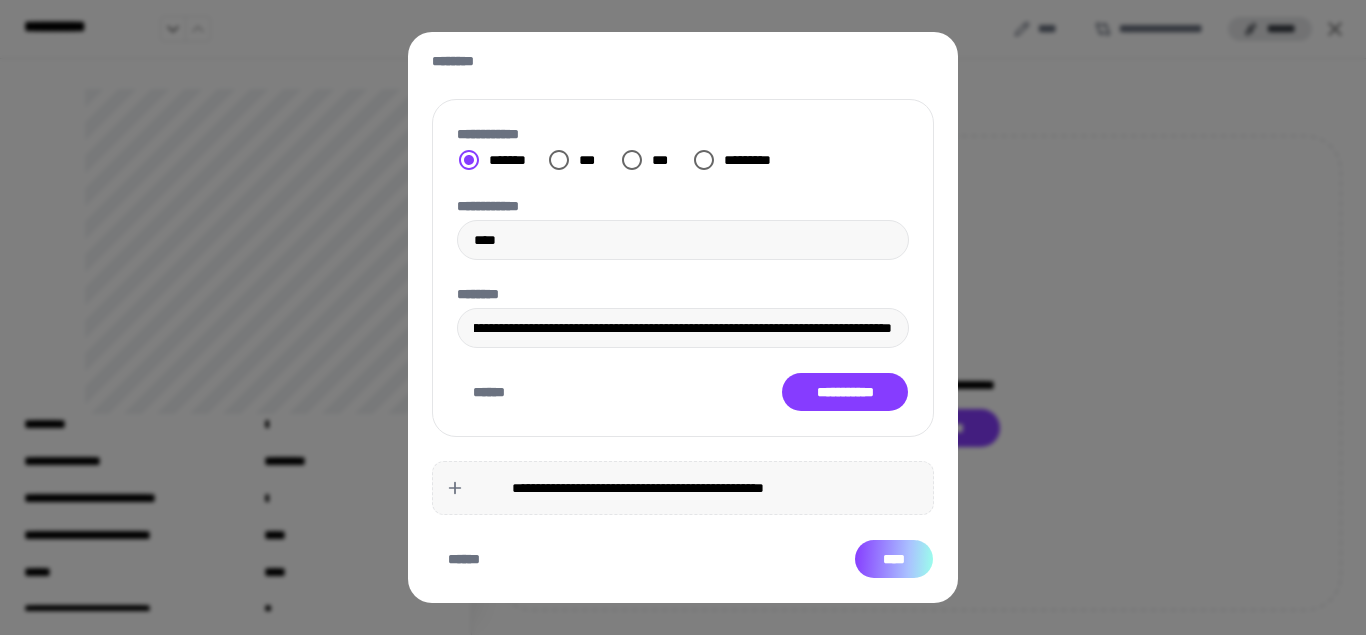 click on "****" at bounding box center [894, 559] 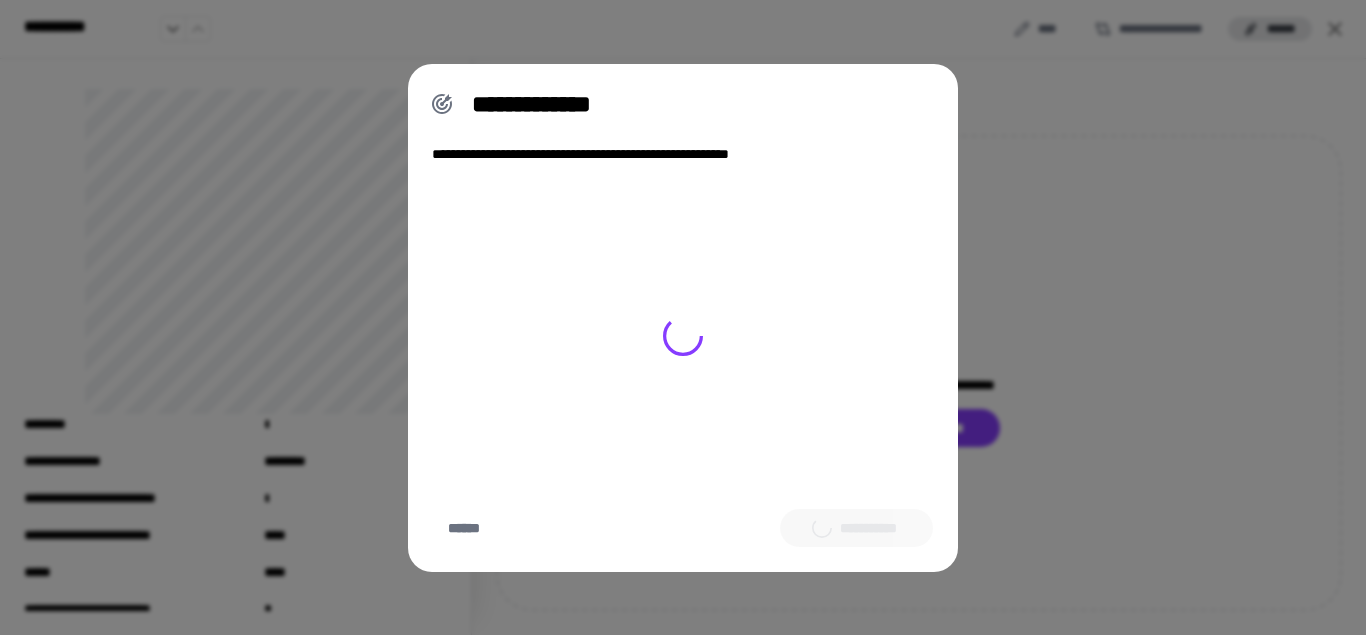 scroll, scrollTop: 0, scrollLeft: 0, axis: both 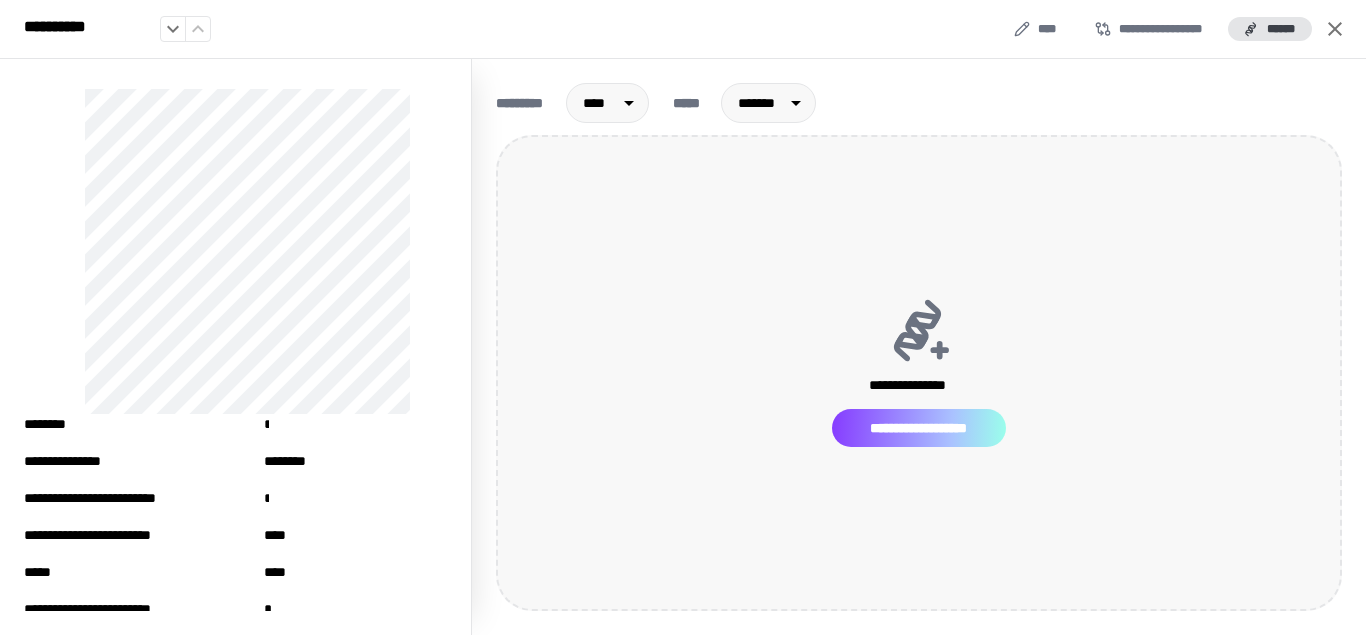 click on "**********" at bounding box center (919, 428) 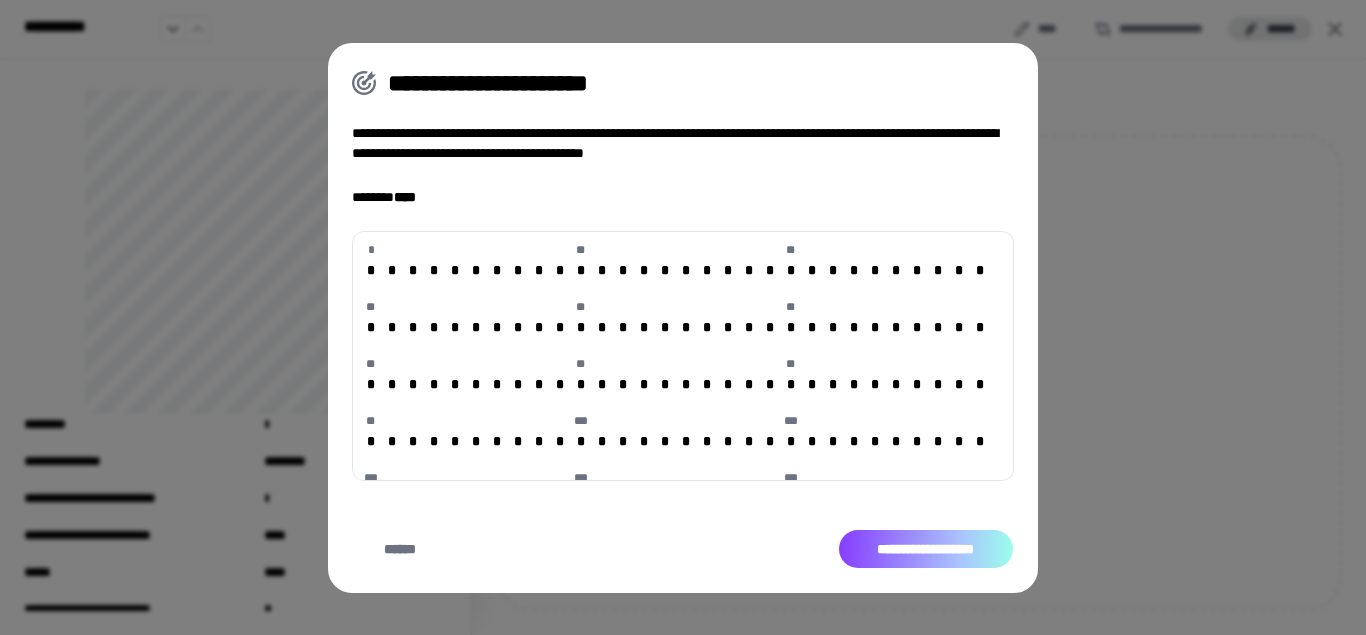 click on "**********" at bounding box center [926, 549] 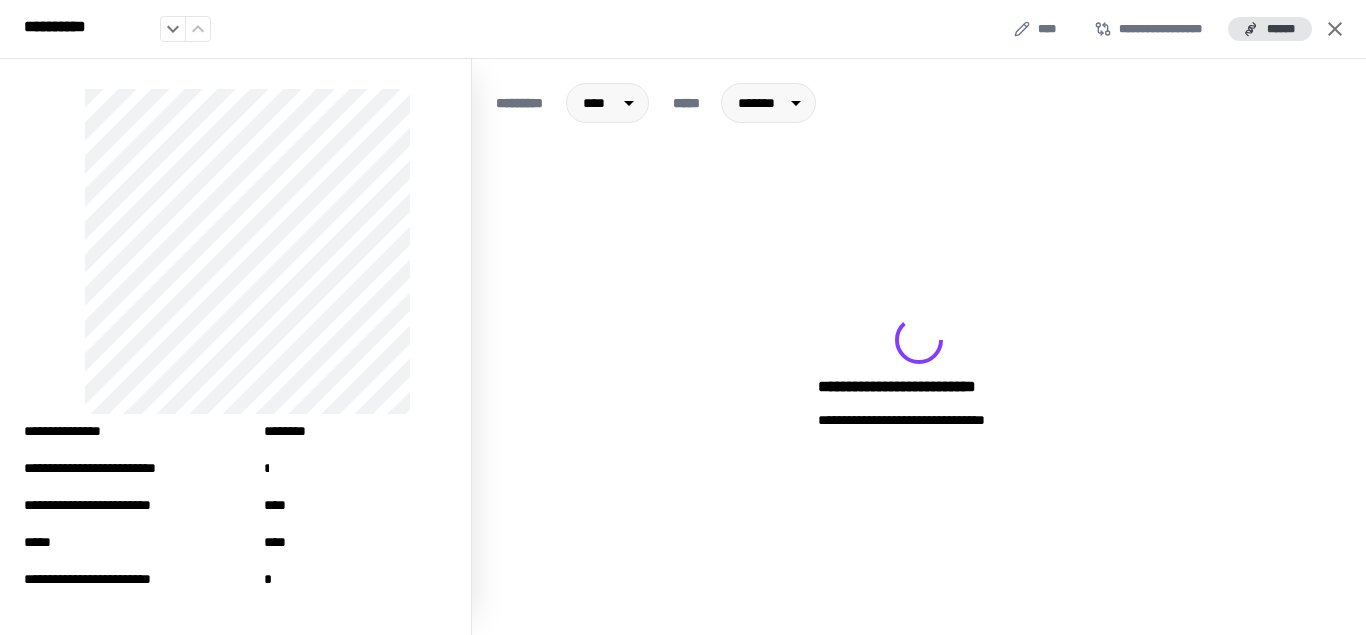 scroll, scrollTop: 0, scrollLeft: 0, axis: both 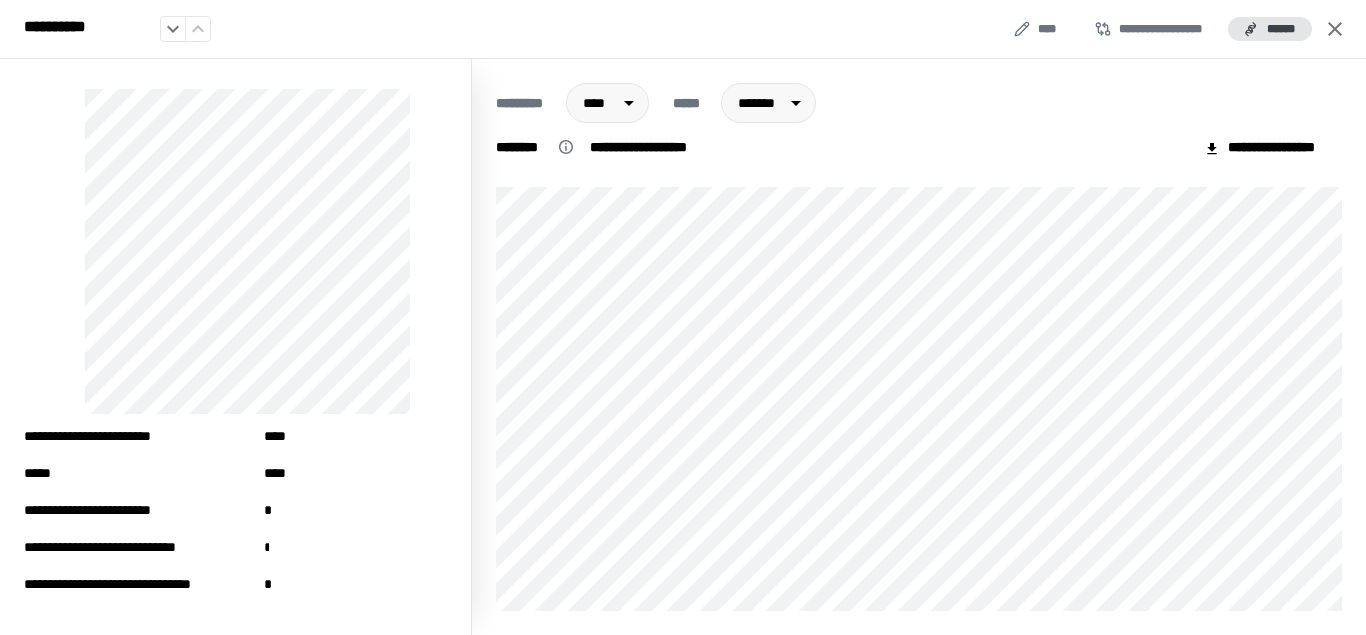 click 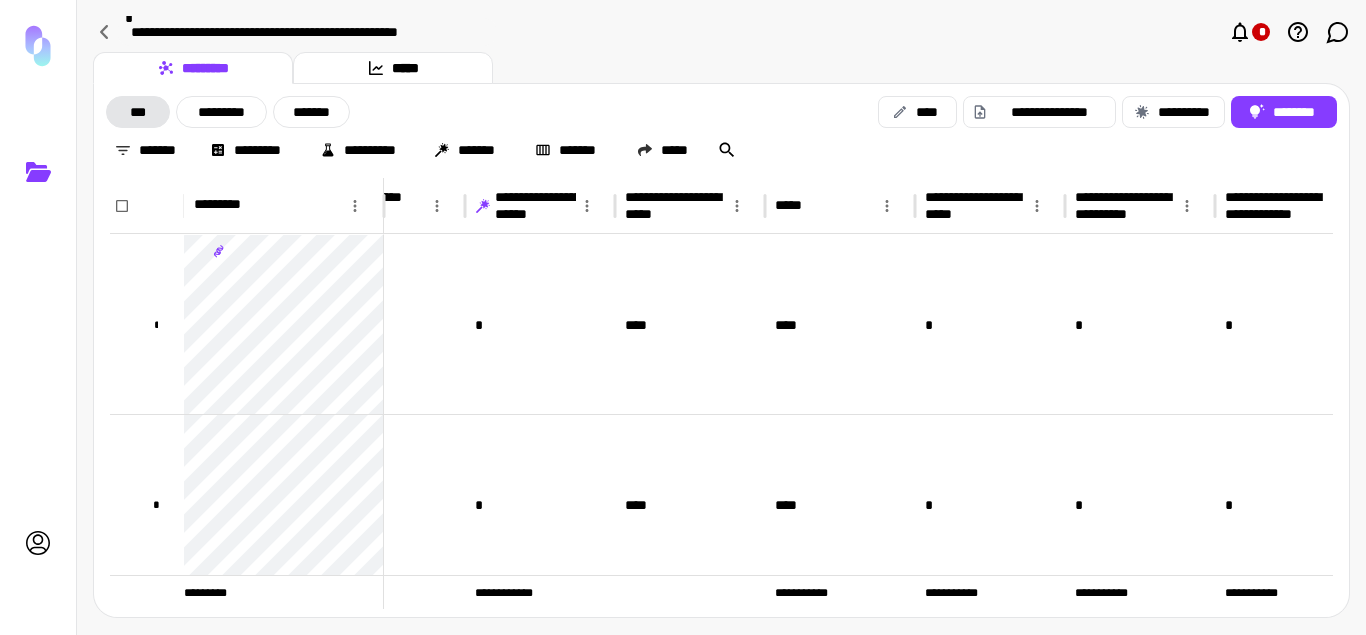 scroll, scrollTop: 0, scrollLeft: 0, axis: both 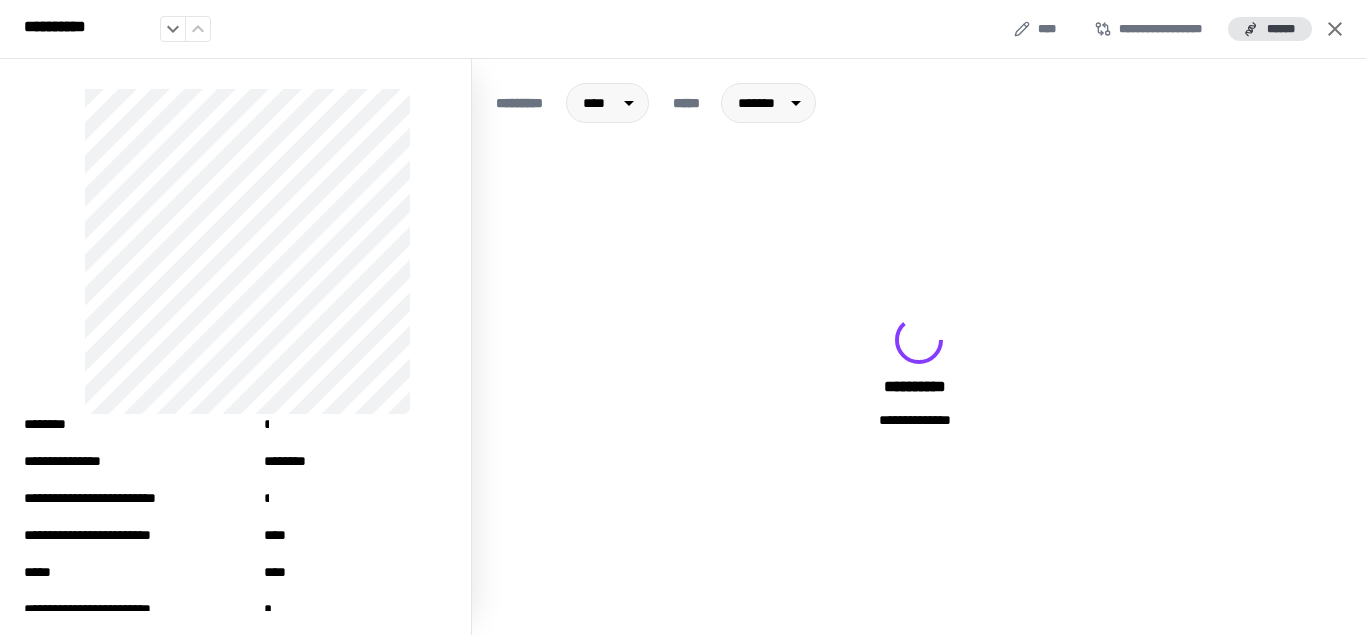 click on "**********" at bounding box center [683, 317] 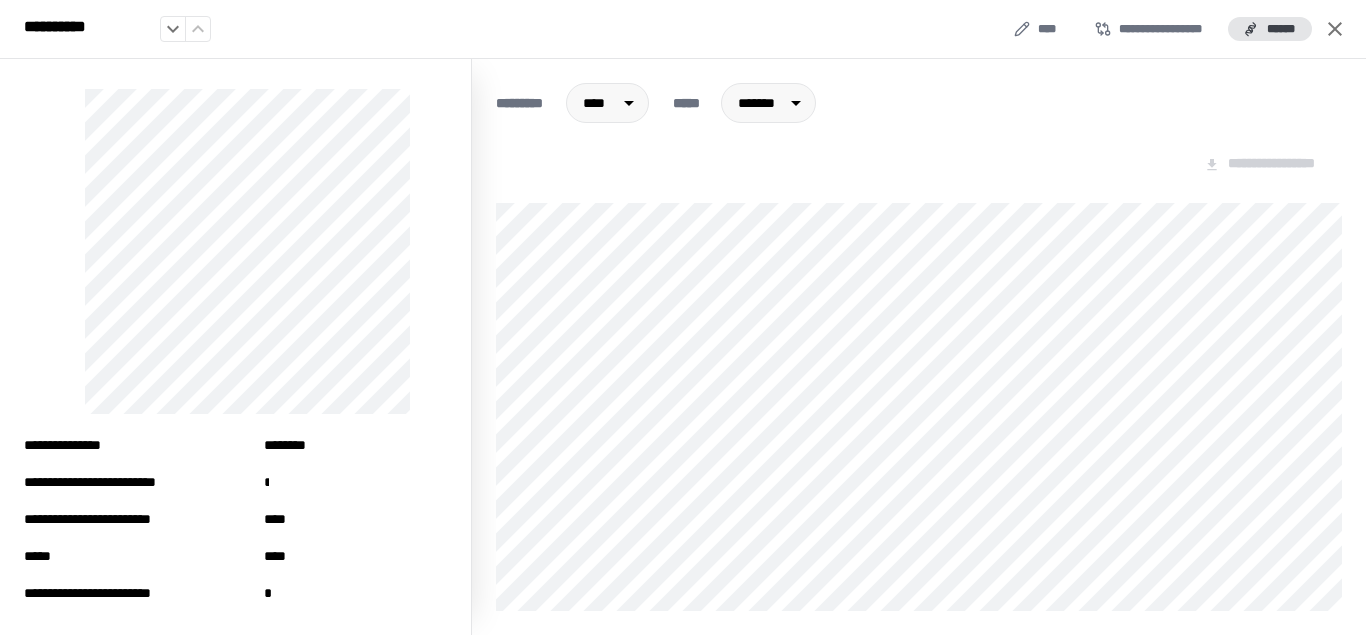 scroll, scrollTop: 40, scrollLeft: 0, axis: vertical 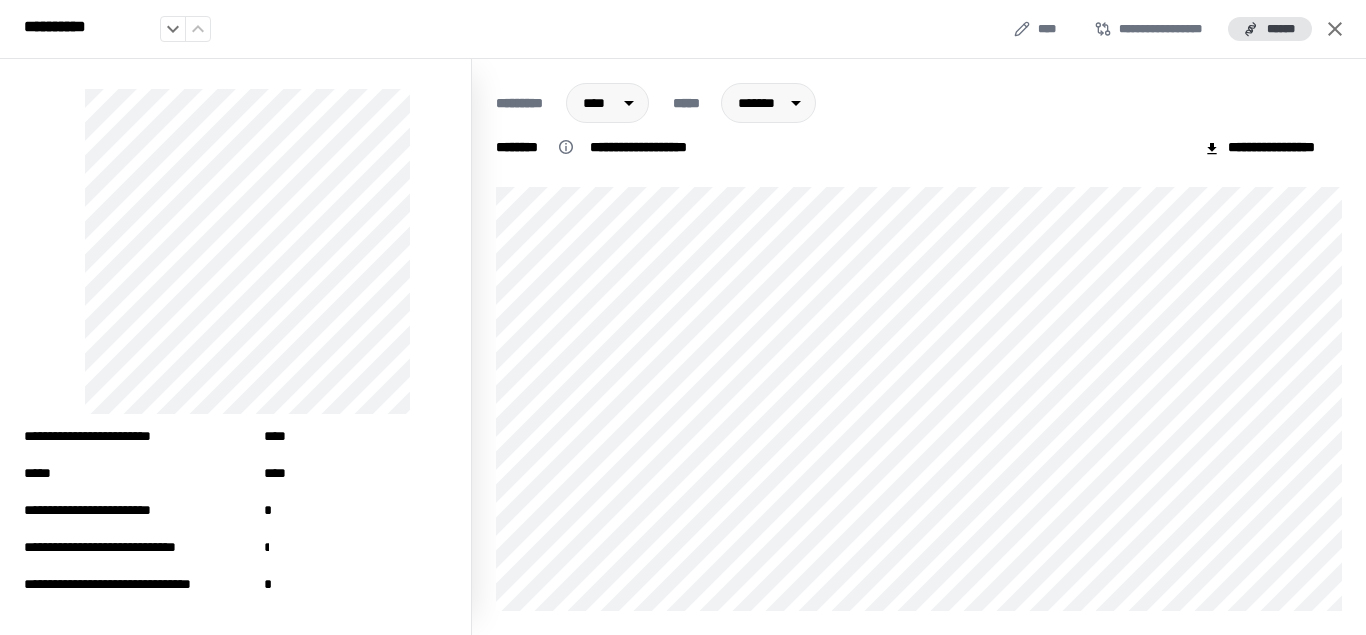 click 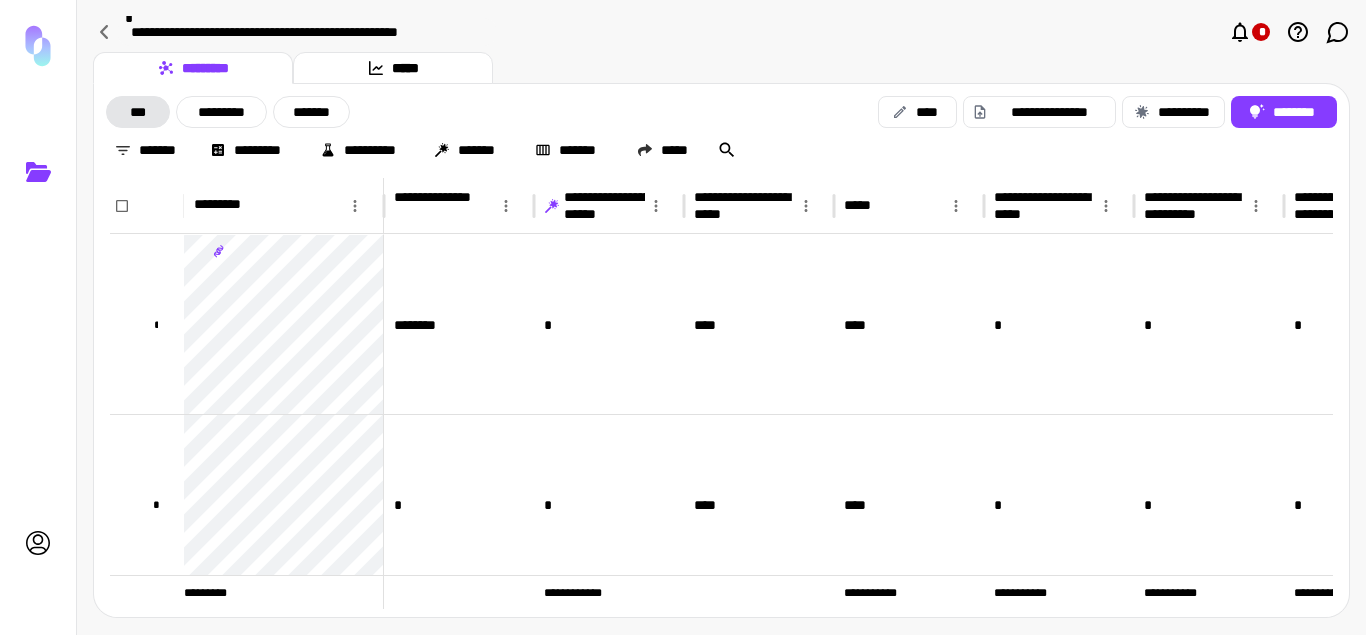 scroll, scrollTop: 0, scrollLeft: 13, axis: horizontal 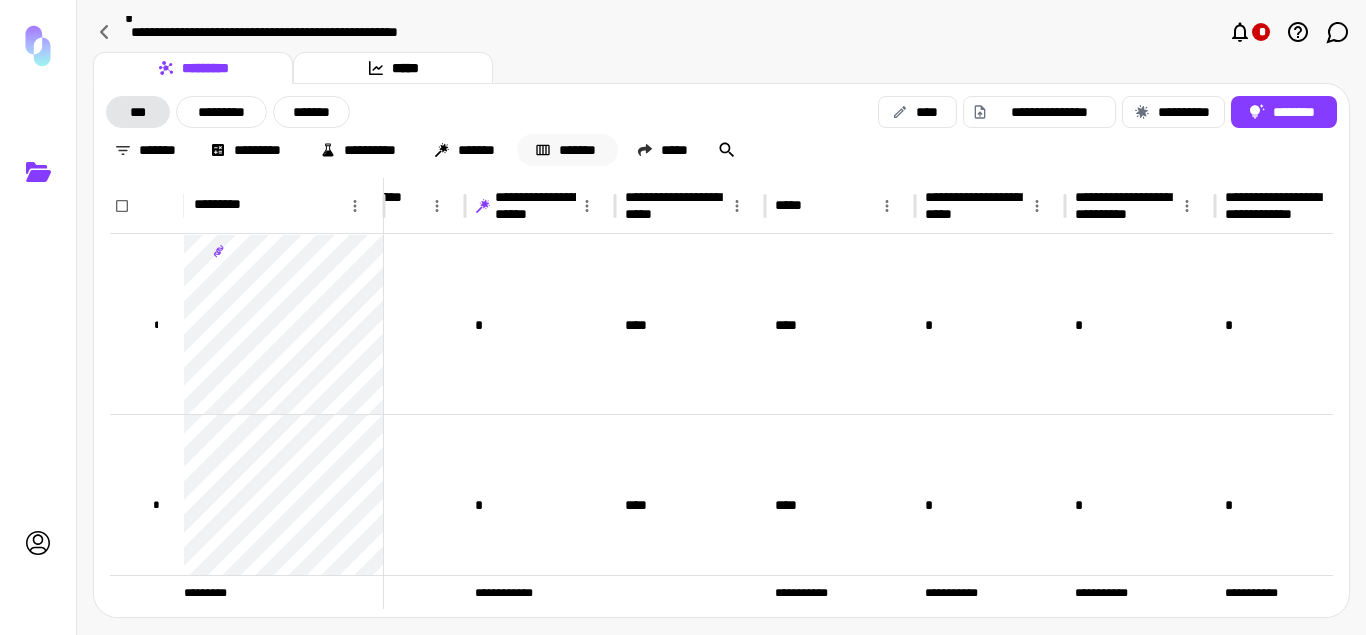 click on "*******" at bounding box center (567, 150) 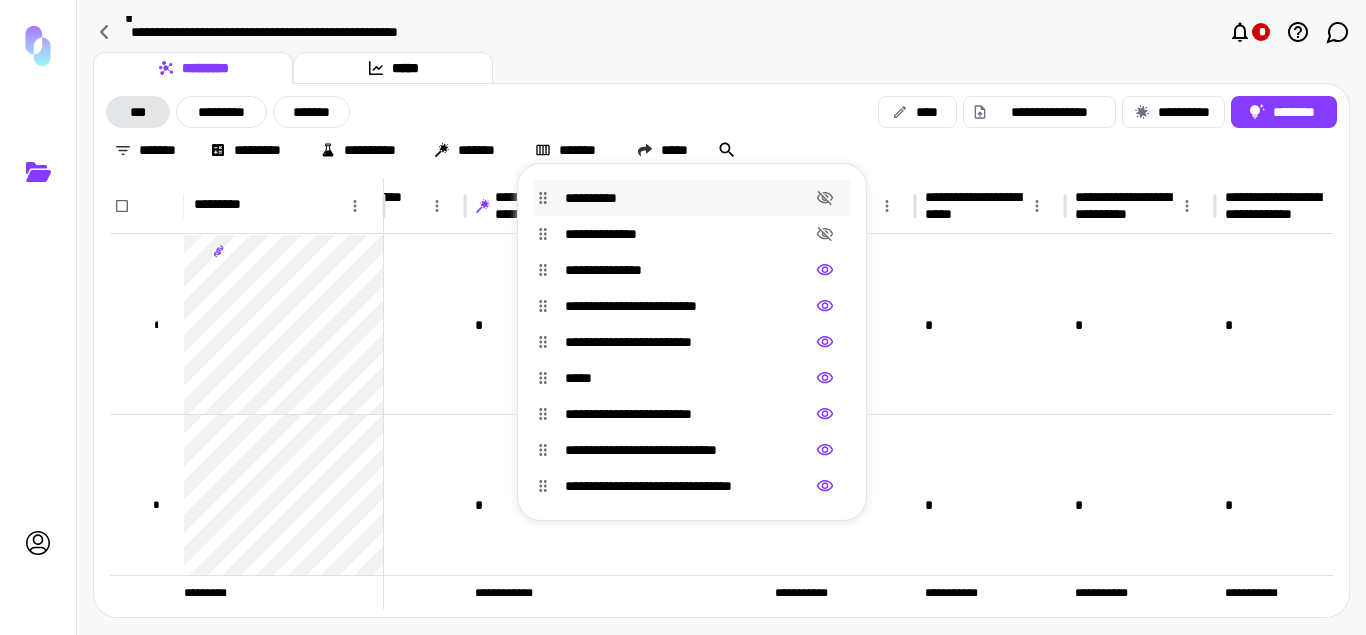 click 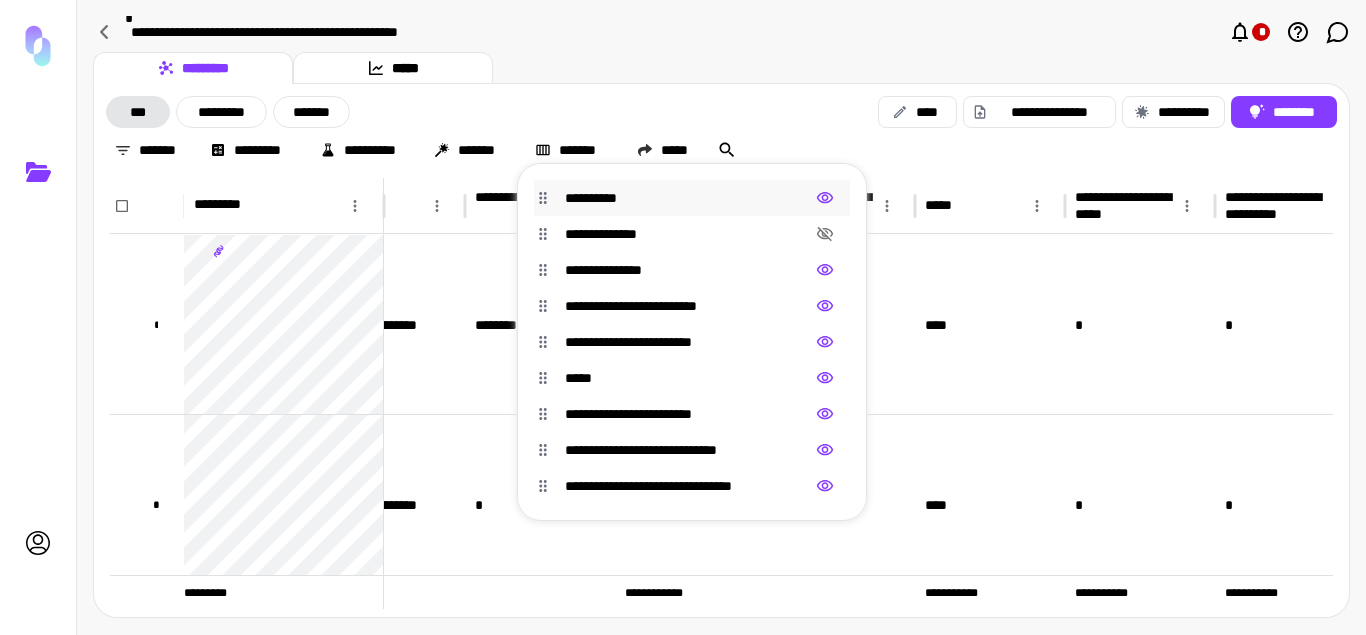 click at bounding box center [683, 317] 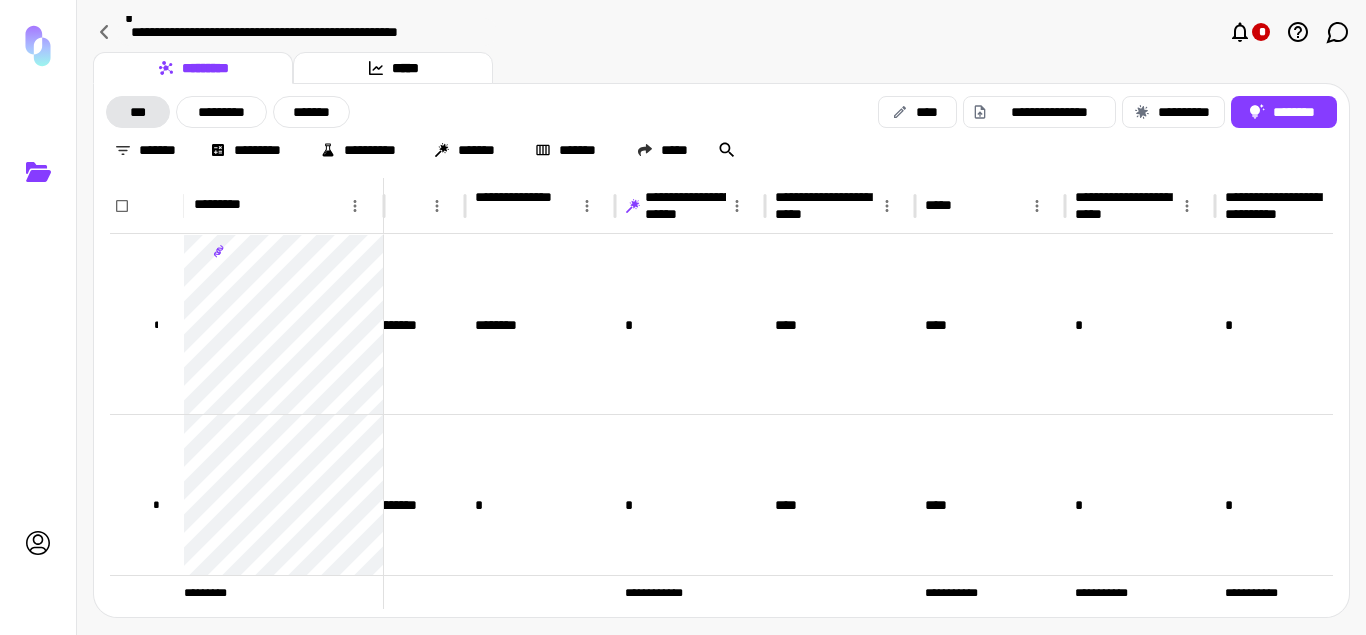scroll, scrollTop: 0, scrollLeft: 6, axis: horizontal 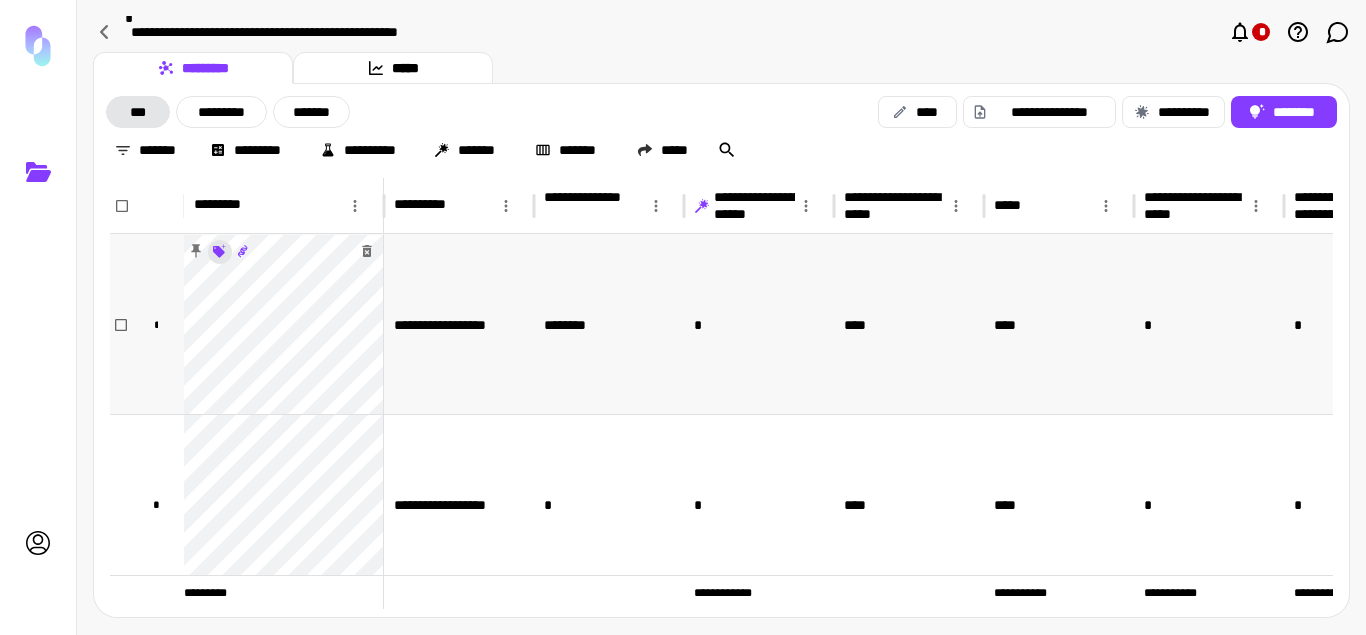 click on "**********" at bounding box center [683, 317] 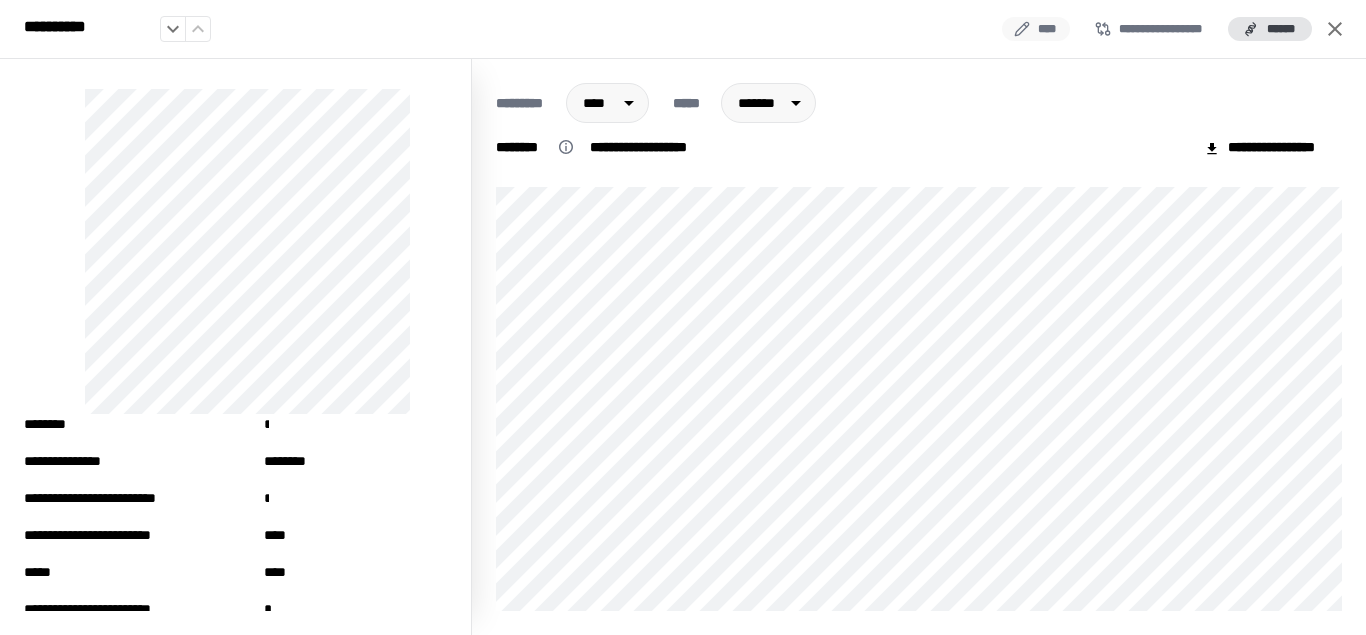 click on "****" at bounding box center [1036, 29] 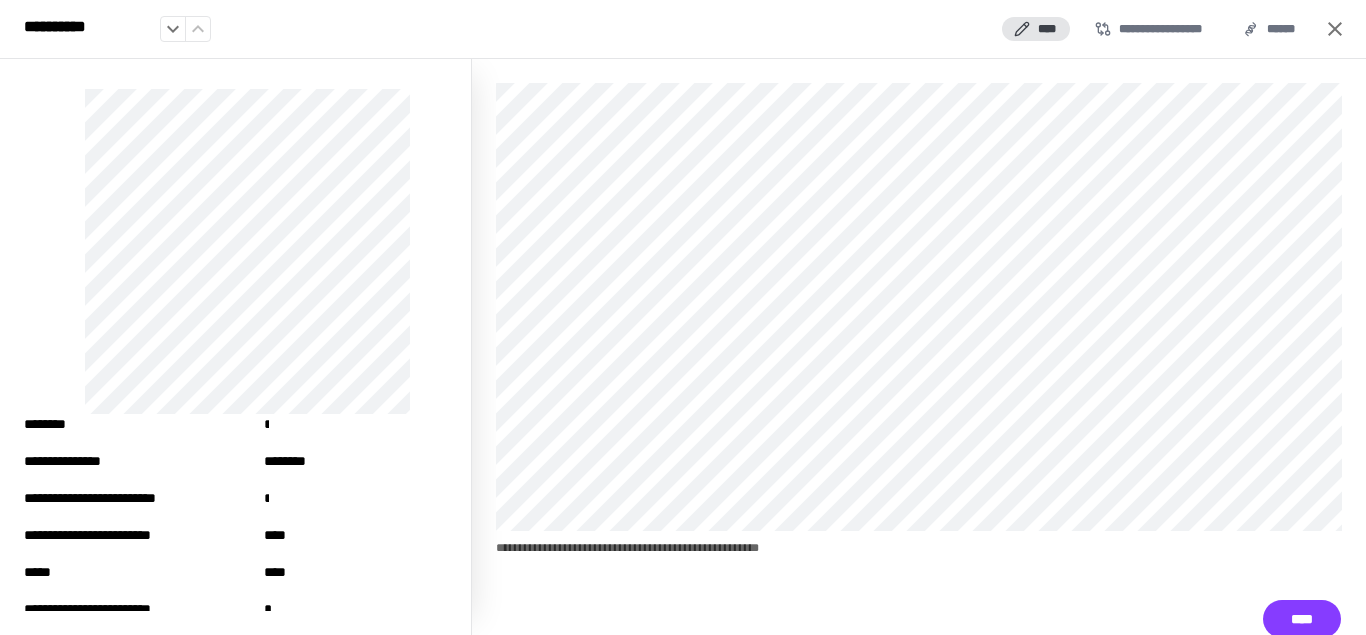 click 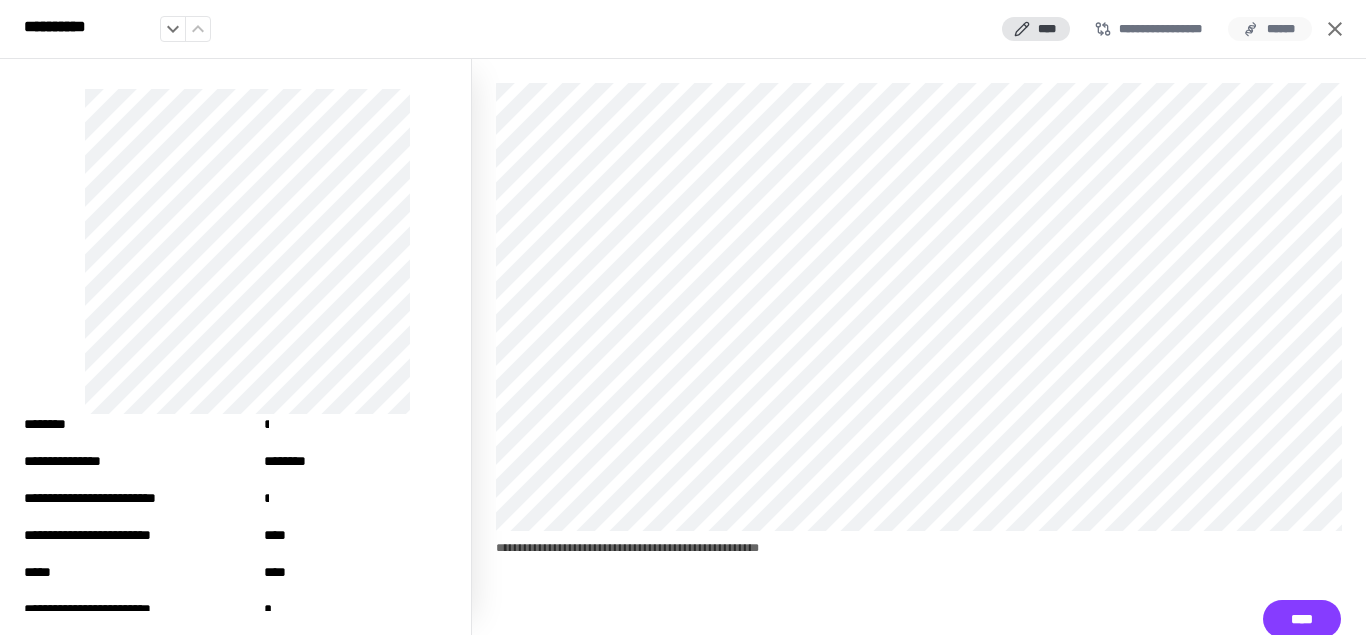 click 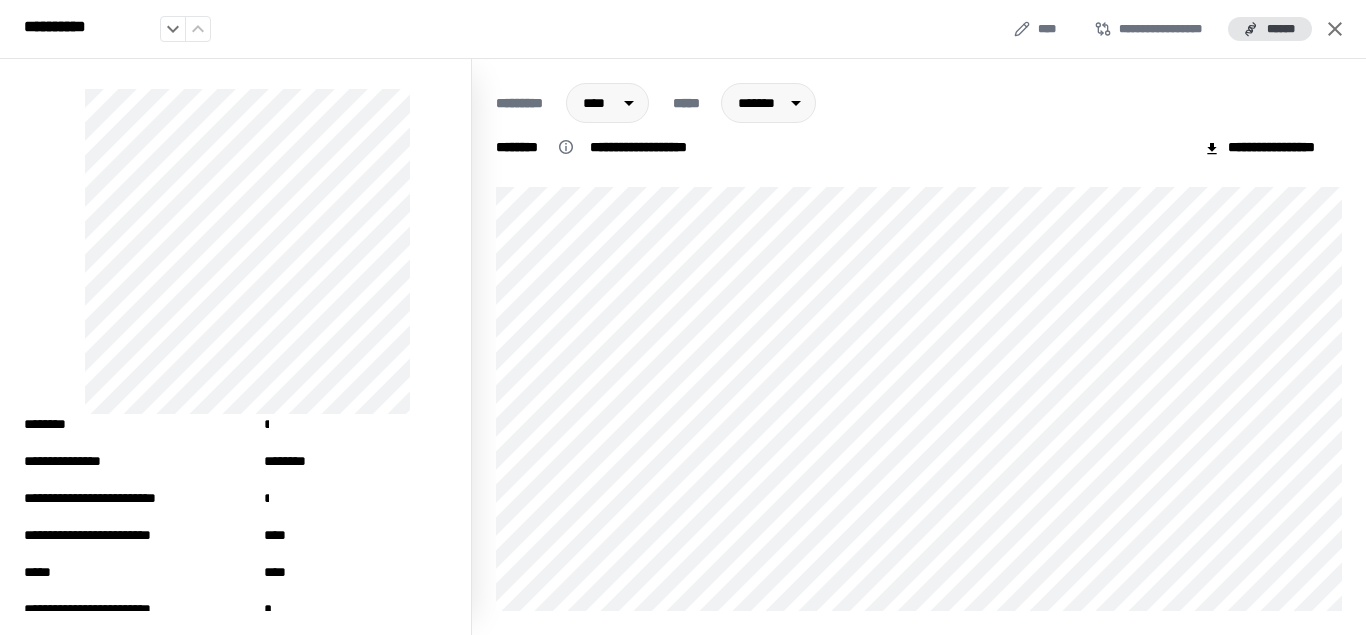 click 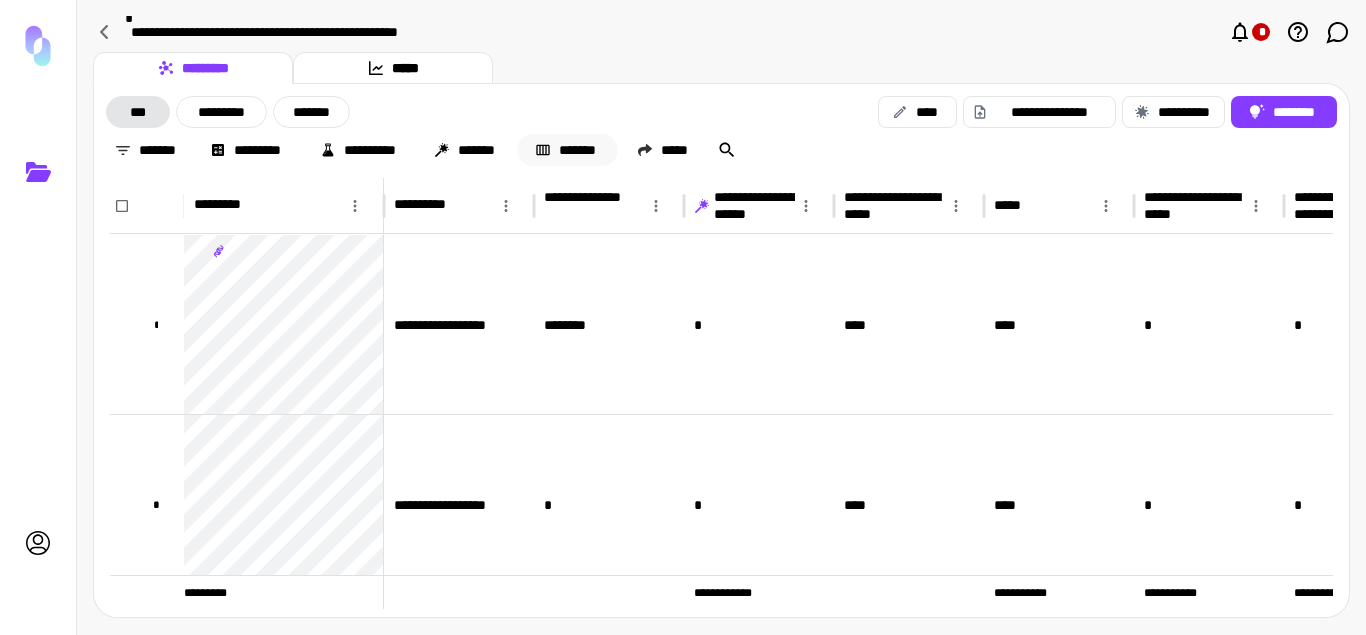 click on "*******" at bounding box center (567, 150) 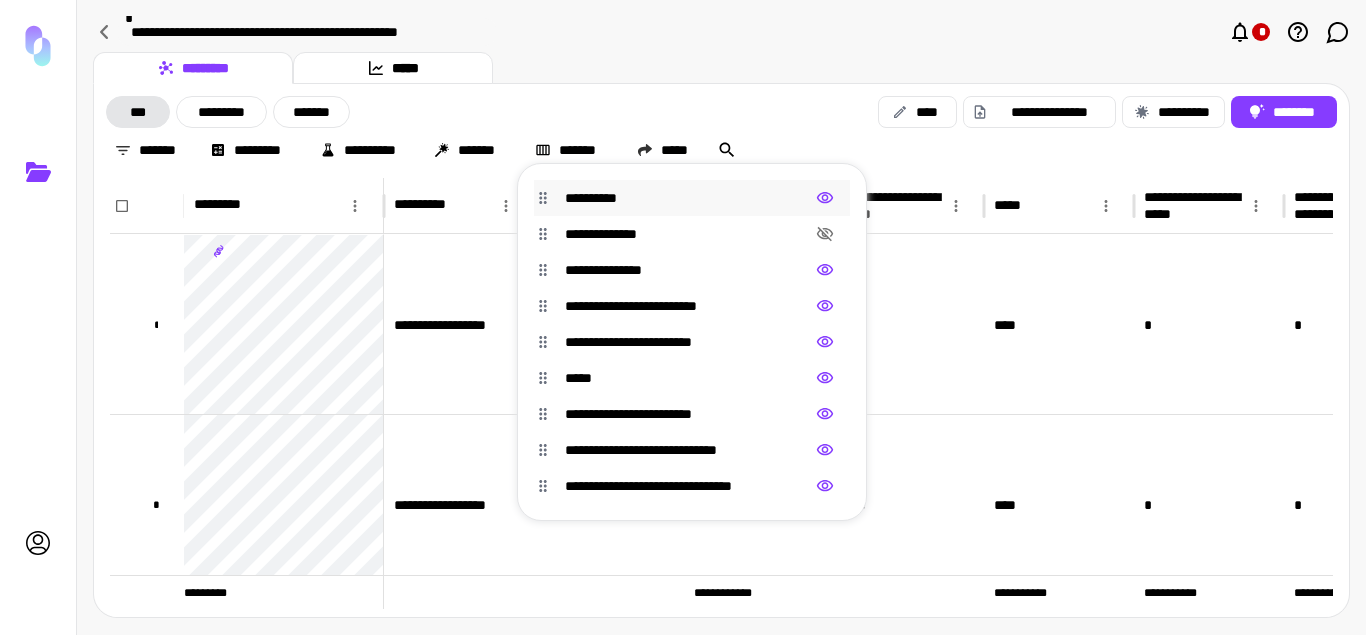 click 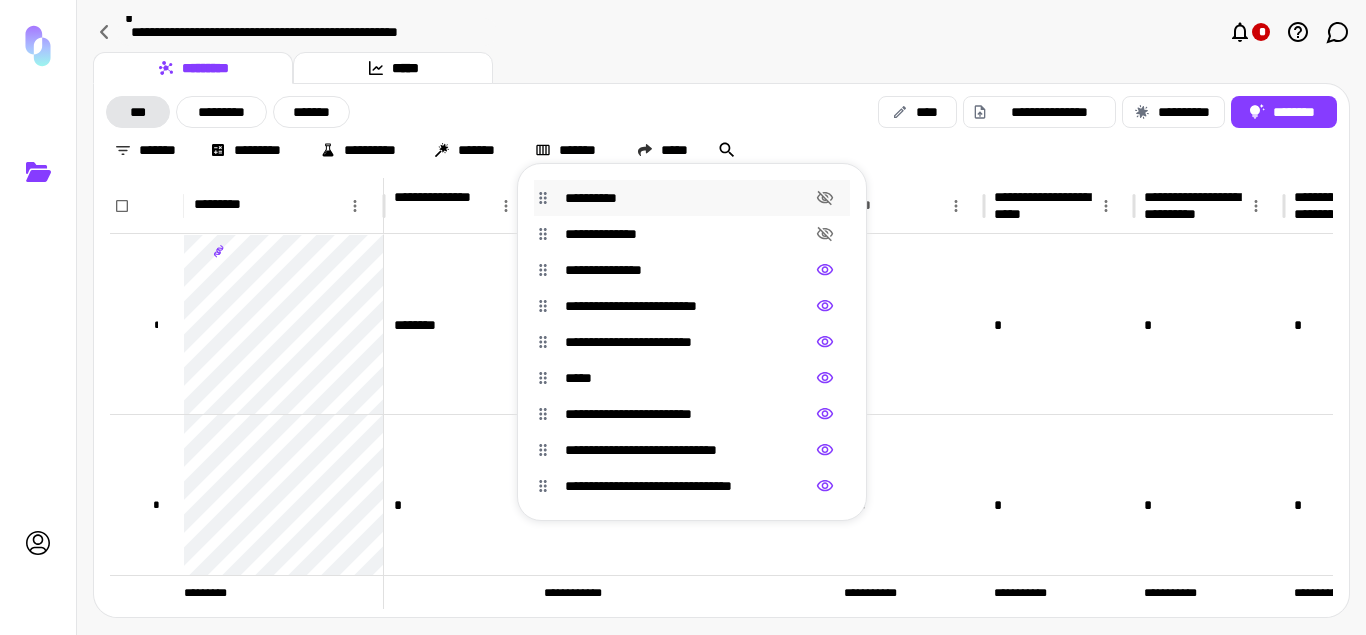 click at bounding box center (683, 317) 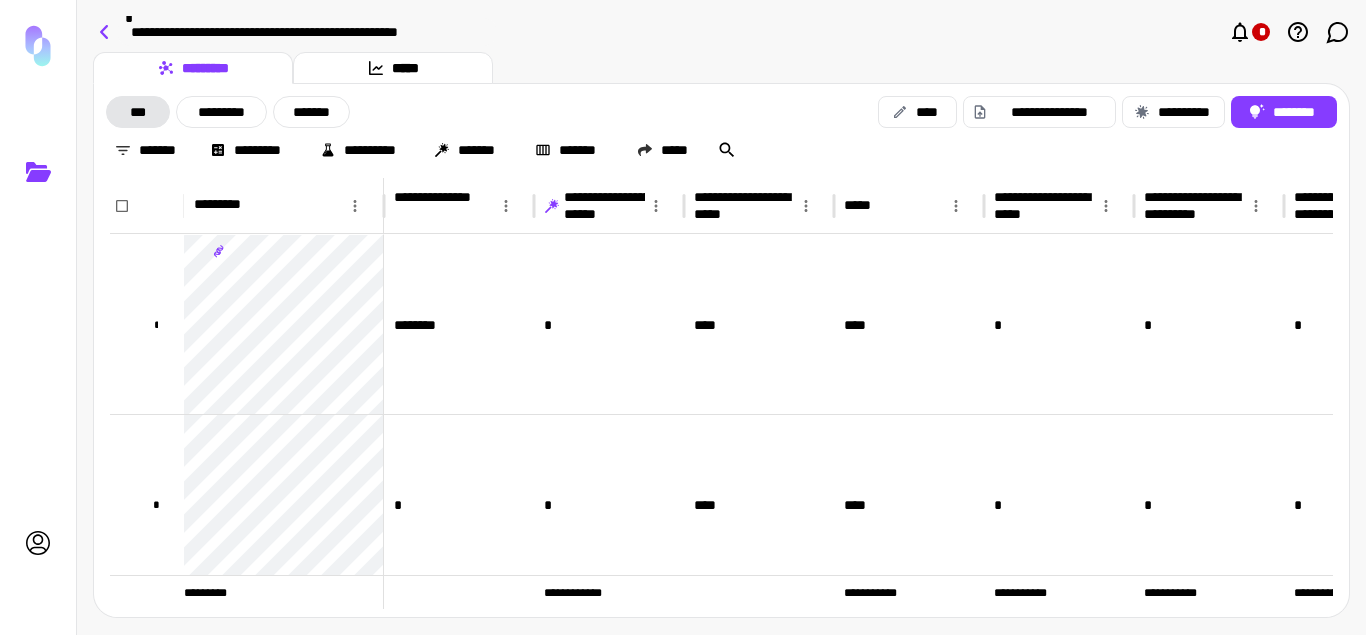 click 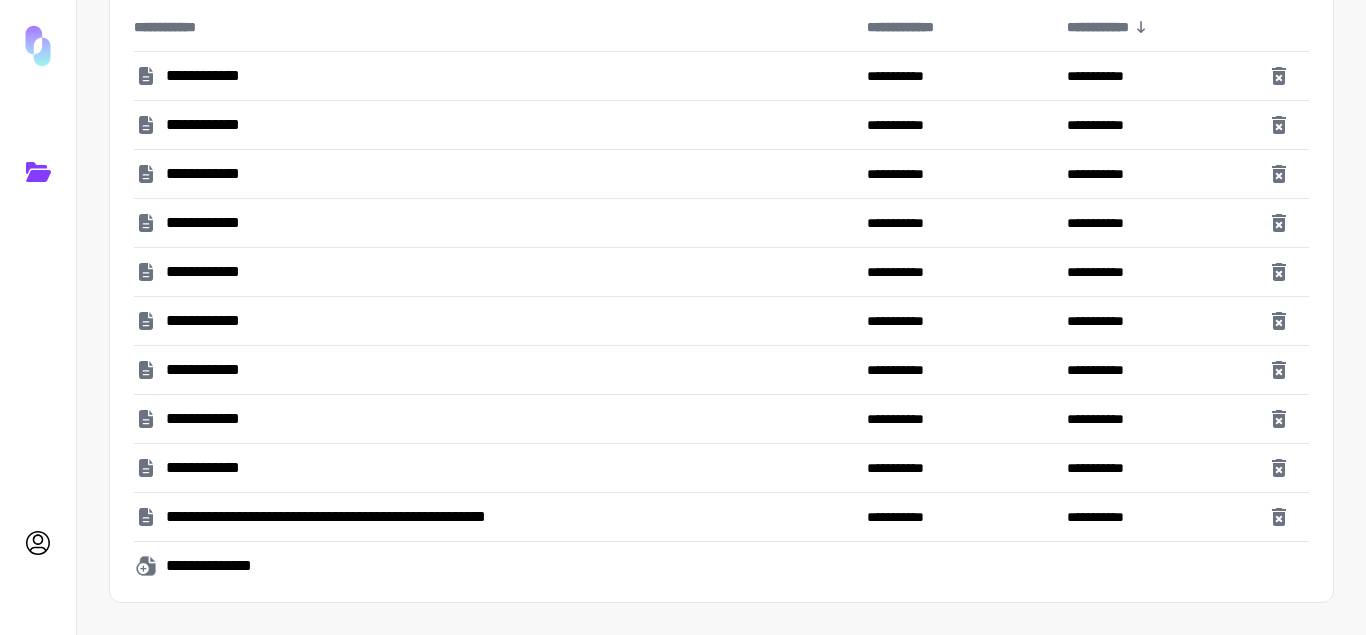 scroll, scrollTop: 0, scrollLeft: 0, axis: both 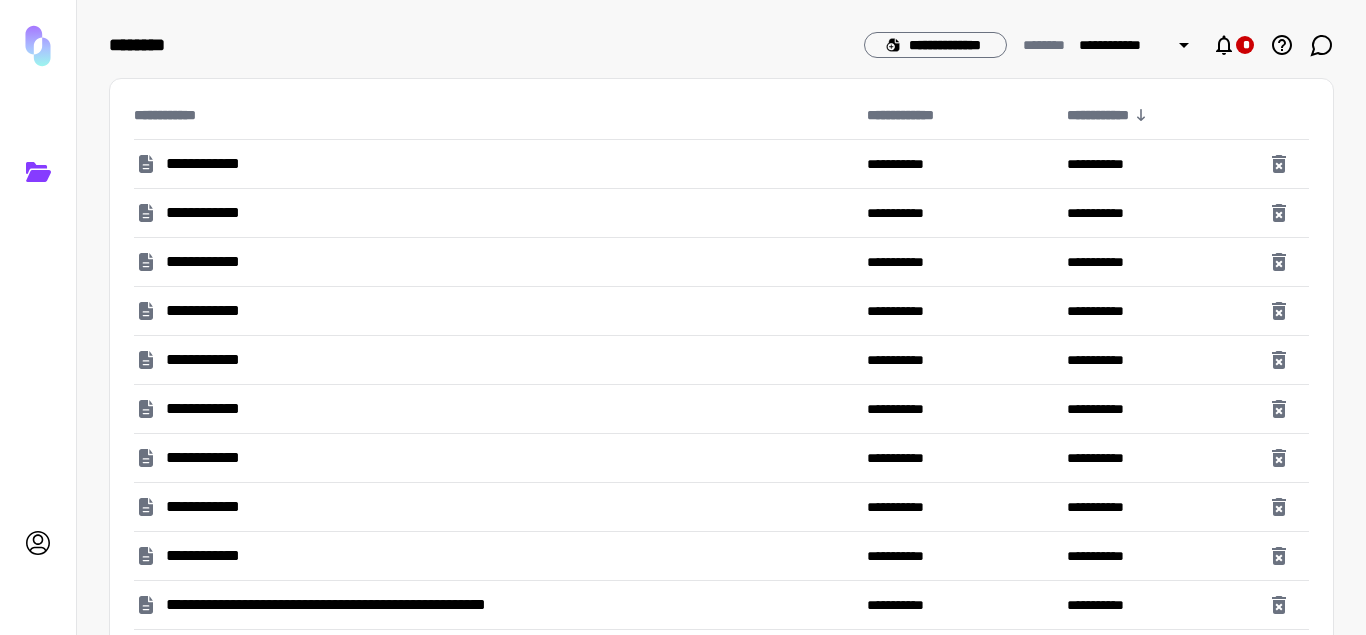 click at bounding box center [38, 46] 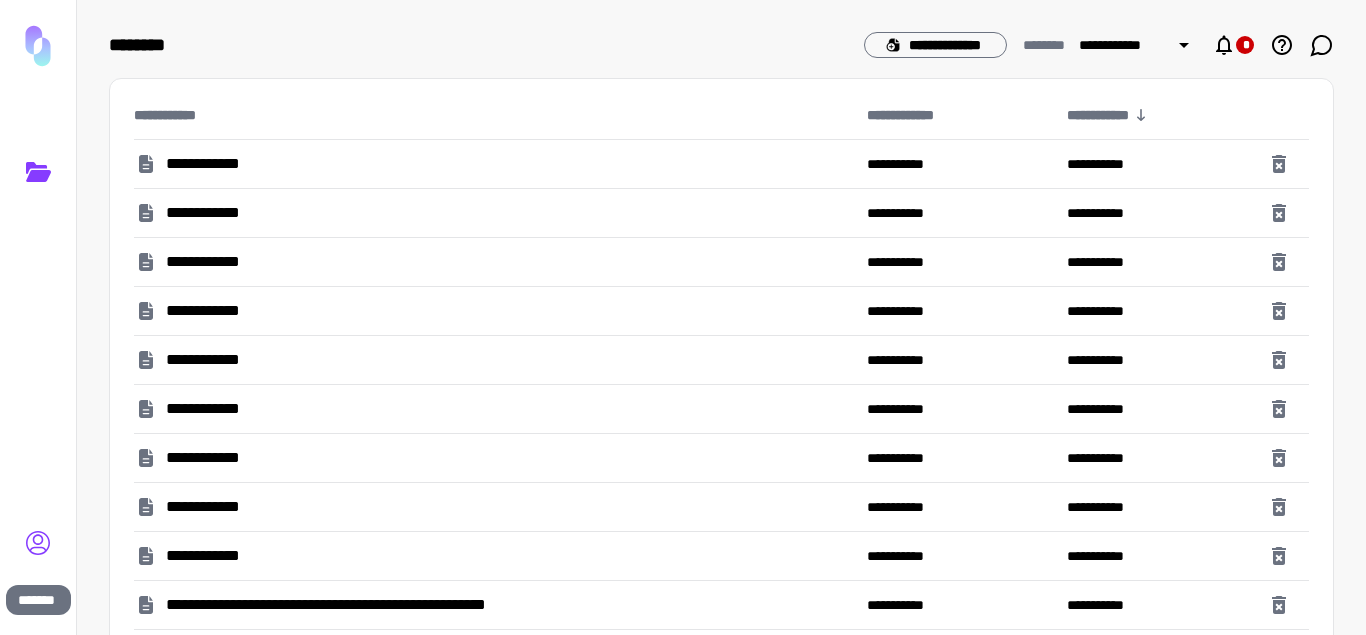 click 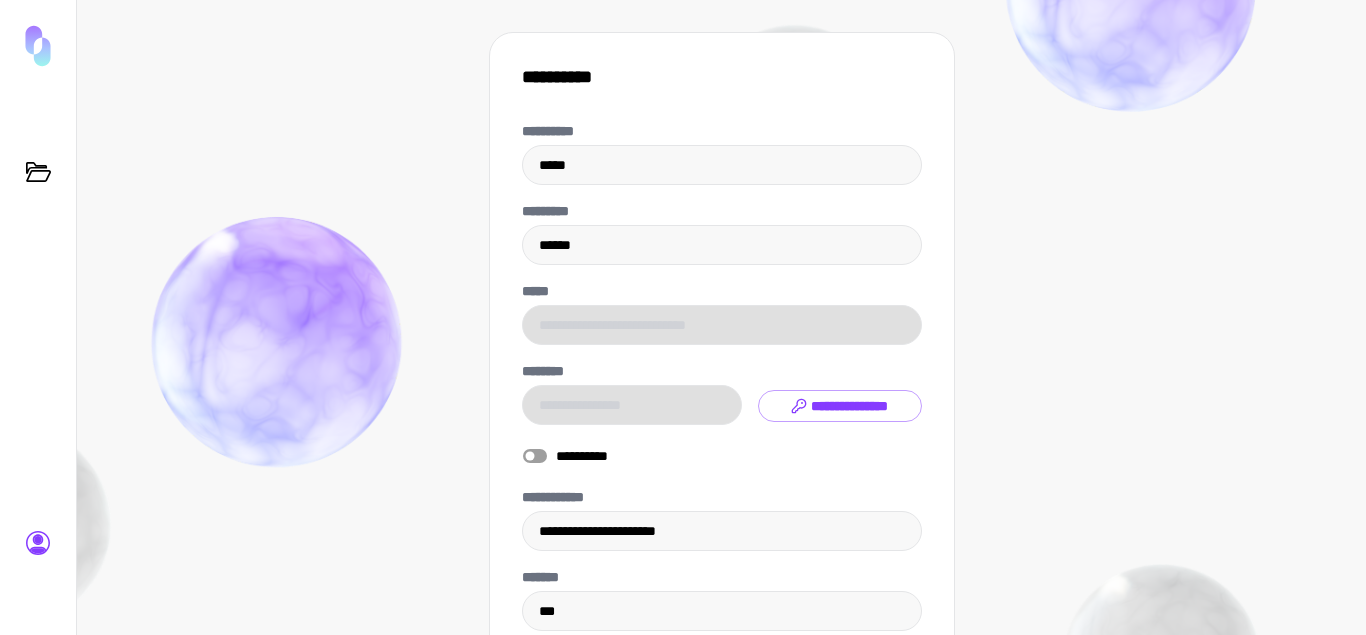 click at bounding box center [38, 46] 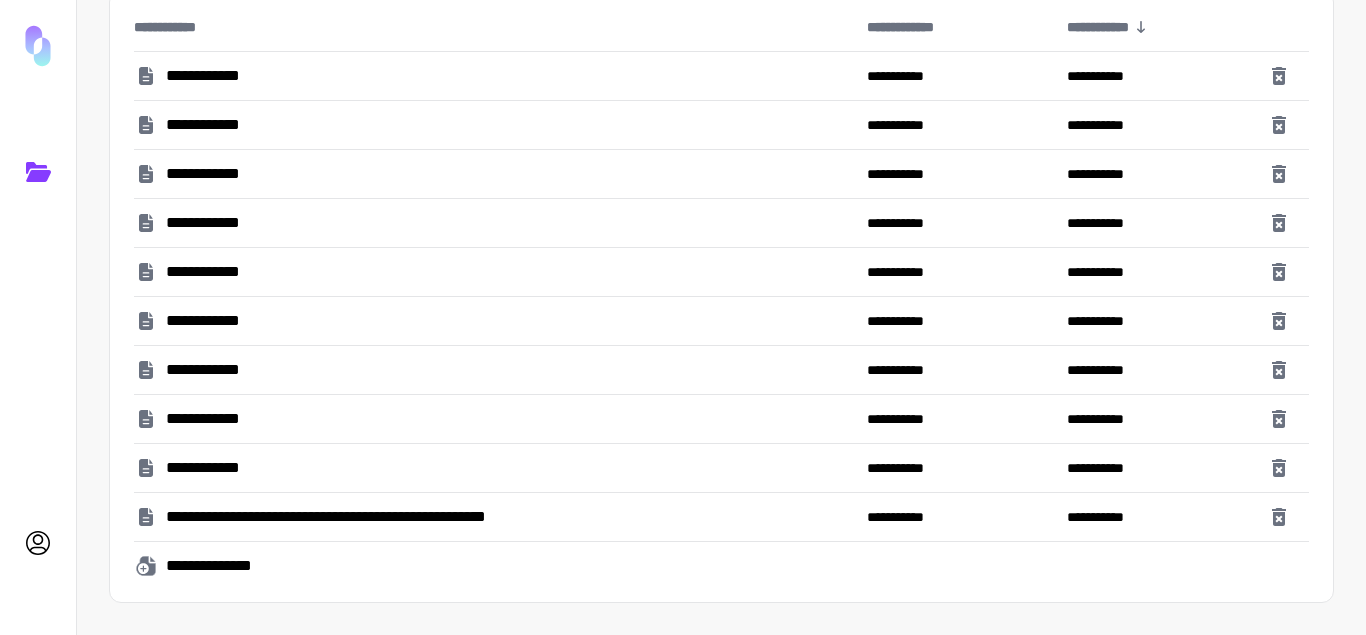 scroll, scrollTop: 0, scrollLeft: 0, axis: both 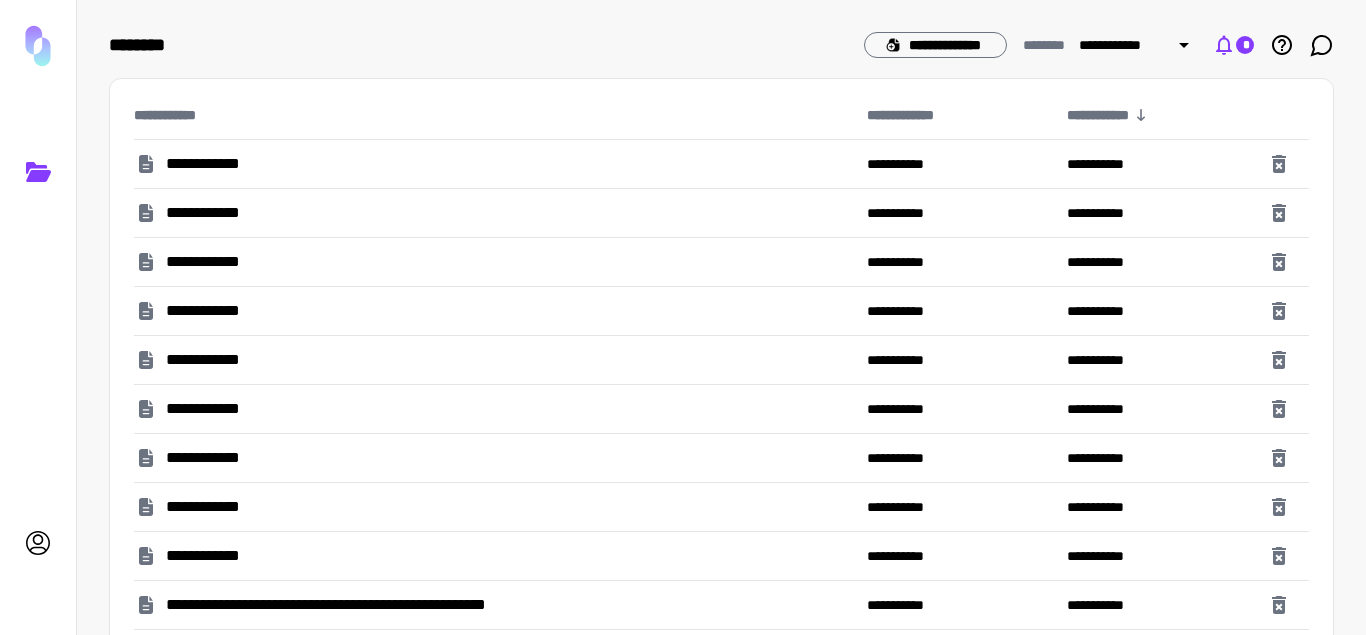 click on "*" at bounding box center (1245, 45) 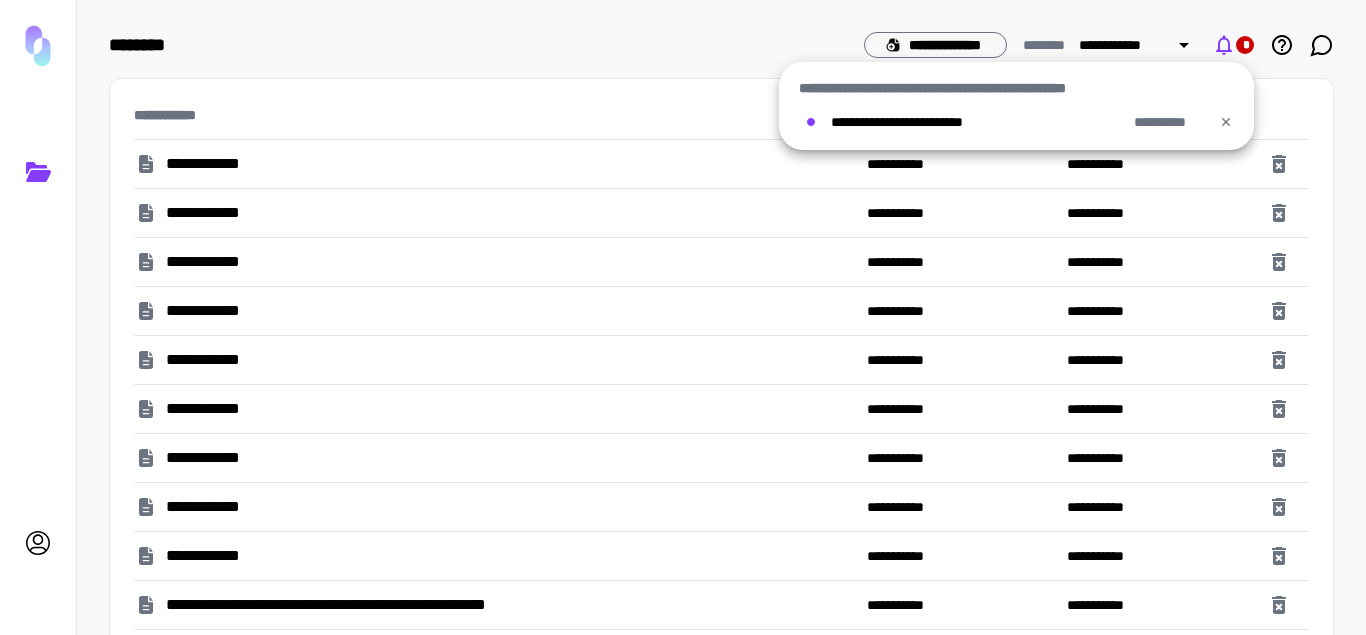 click at bounding box center [683, 317] 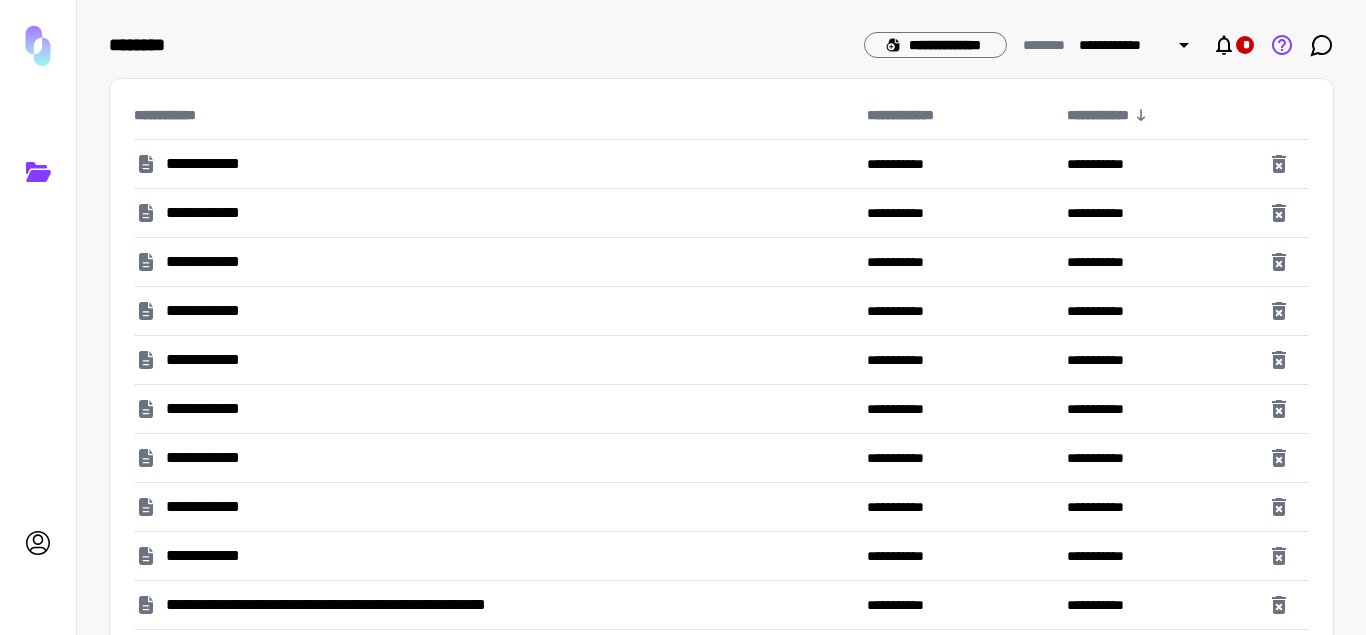 click 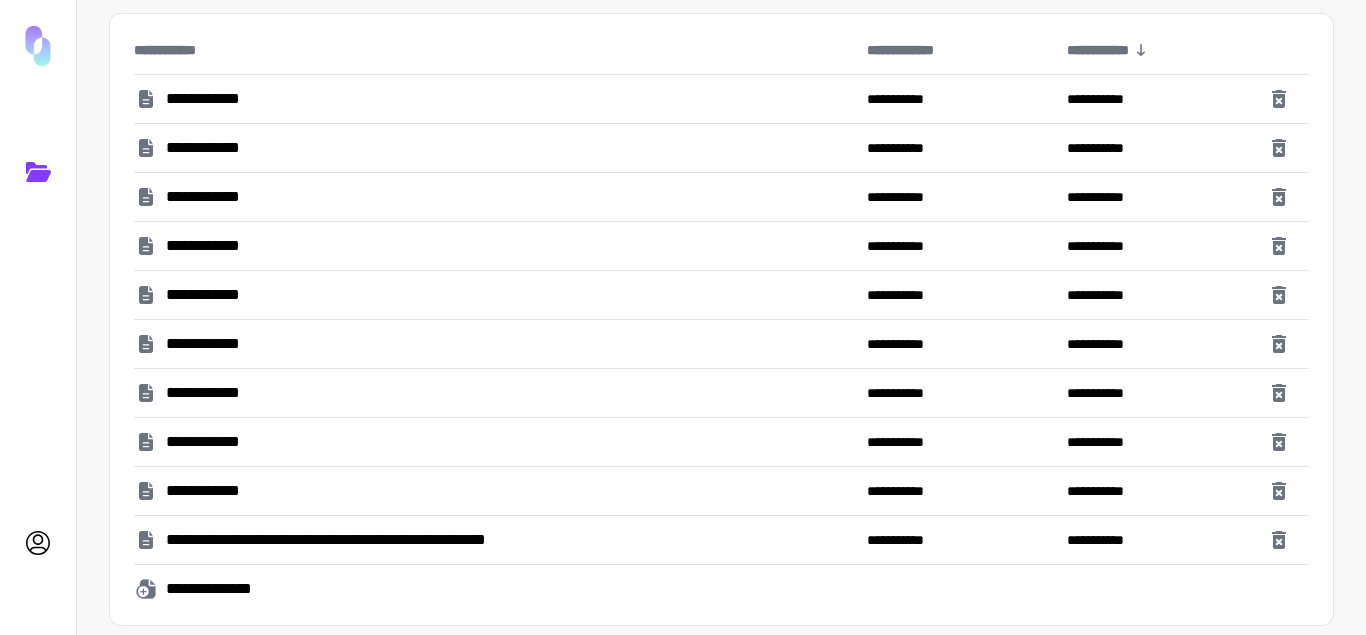 scroll, scrollTop: 88, scrollLeft: 0, axis: vertical 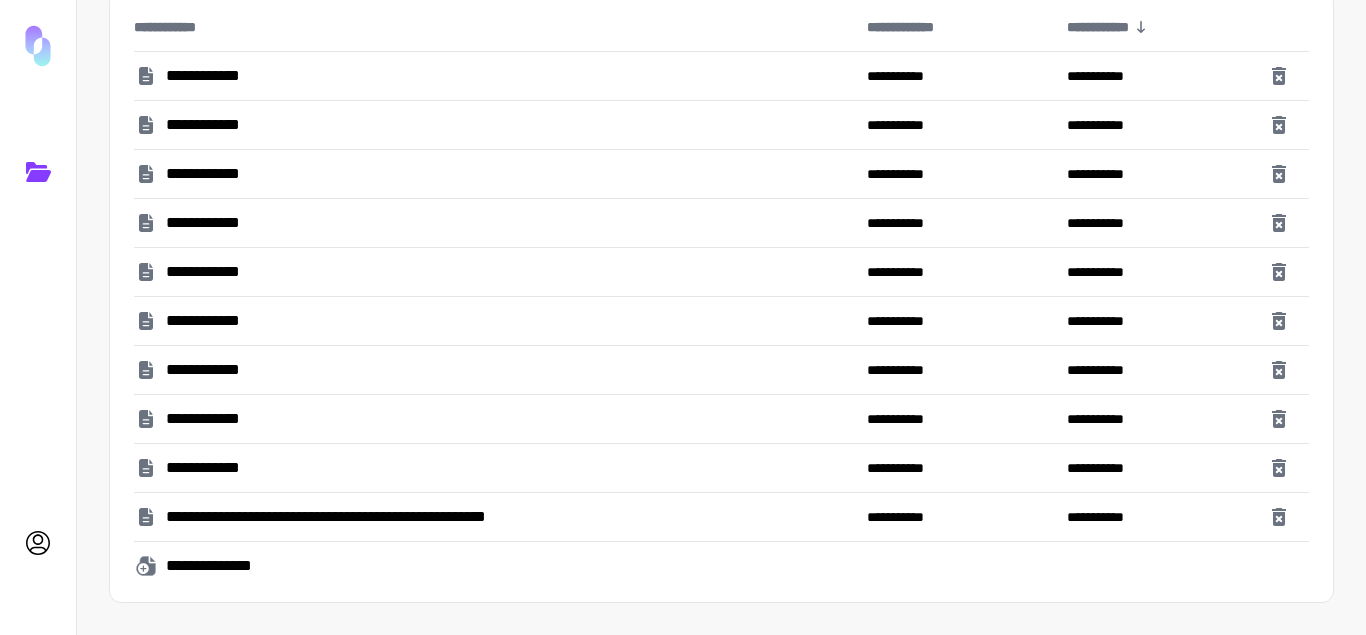click on "**********" at bounding box center [496, 517] 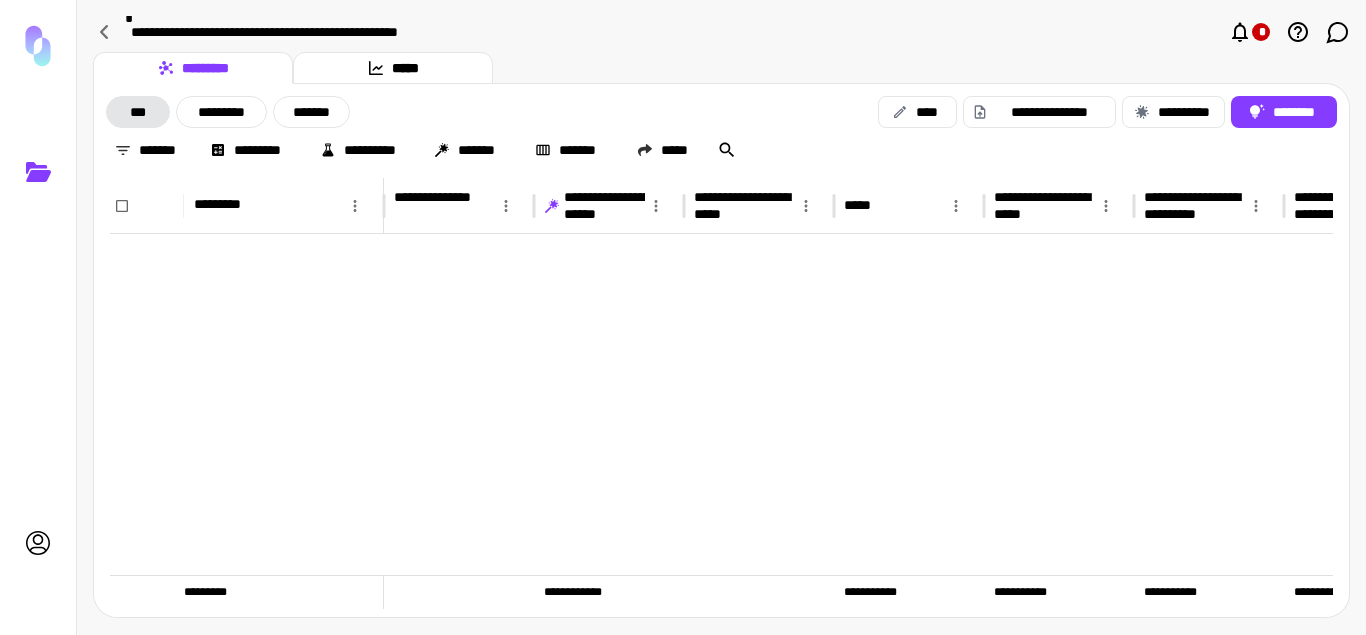 scroll, scrollTop: 411, scrollLeft: 0, axis: vertical 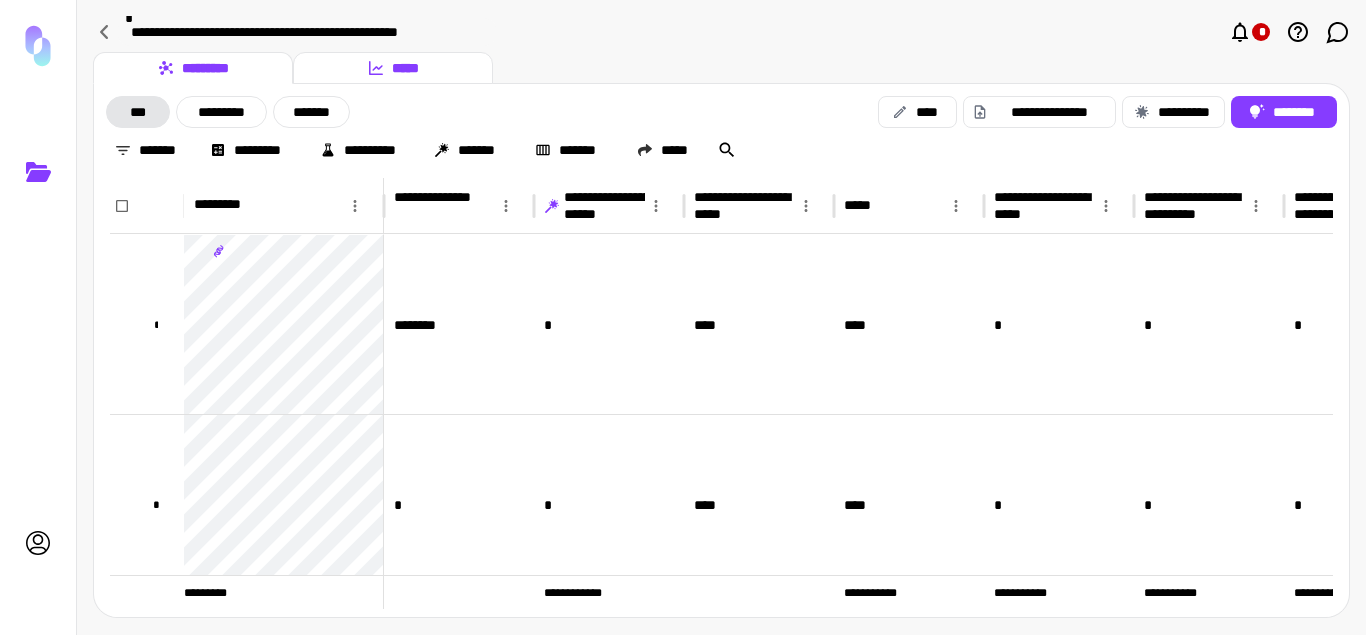 click on "*****" at bounding box center [393, 68] 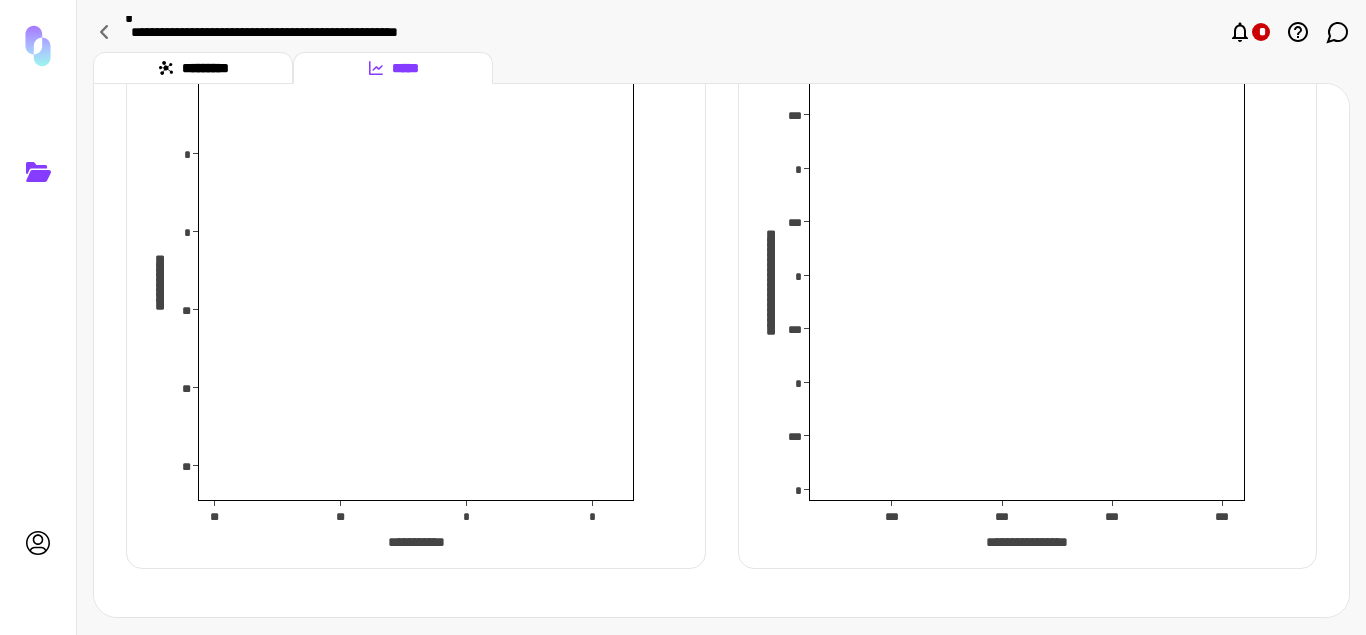 scroll, scrollTop: 0, scrollLeft: 0, axis: both 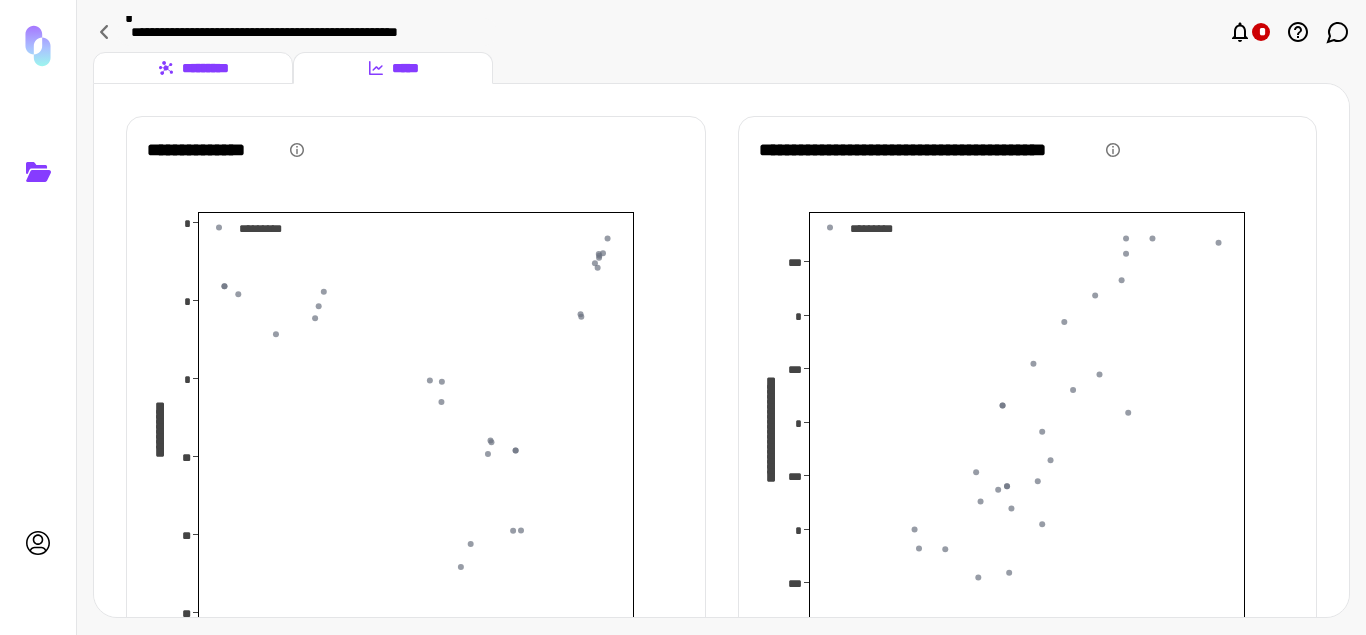 click on "*********" at bounding box center [193, 68] 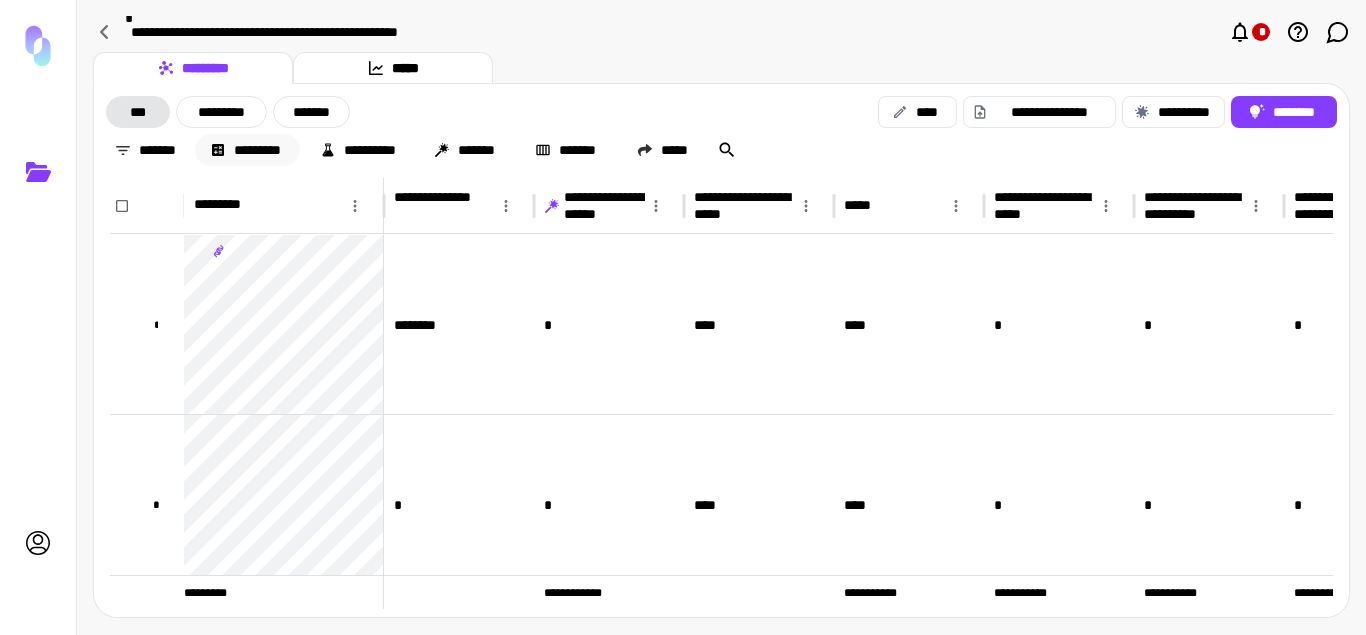 click on "*********" at bounding box center (247, 150) 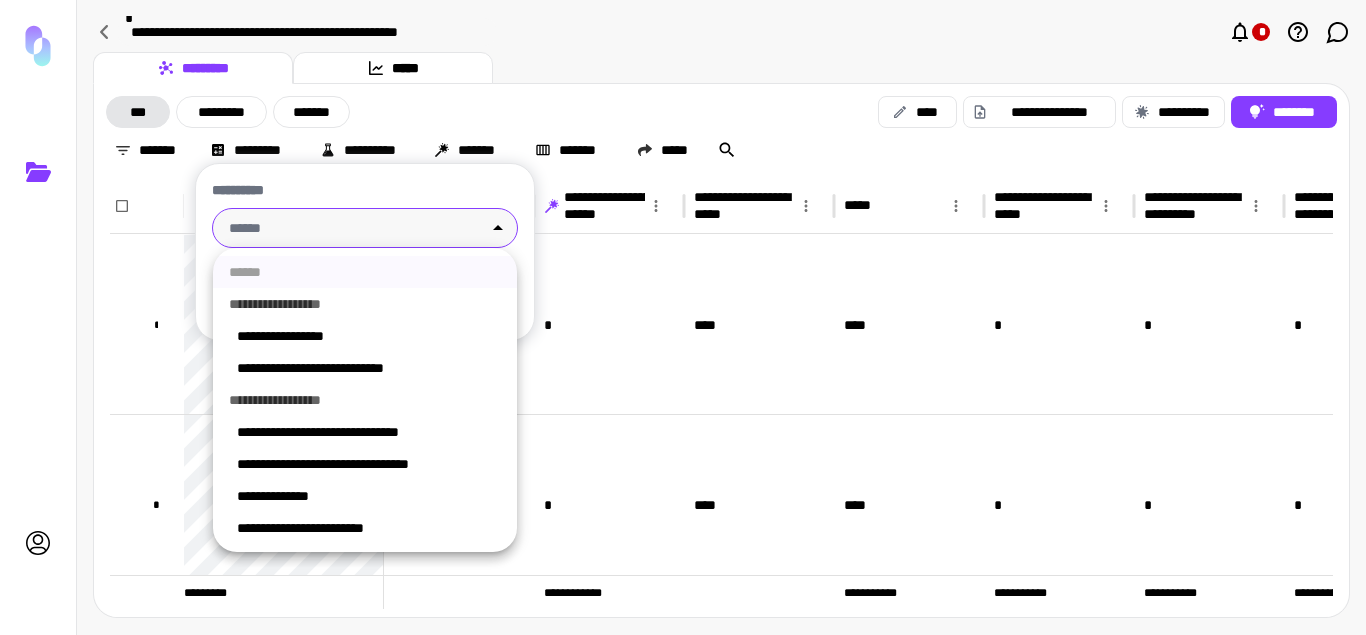 click on "**********" at bounding box center (683, 317) 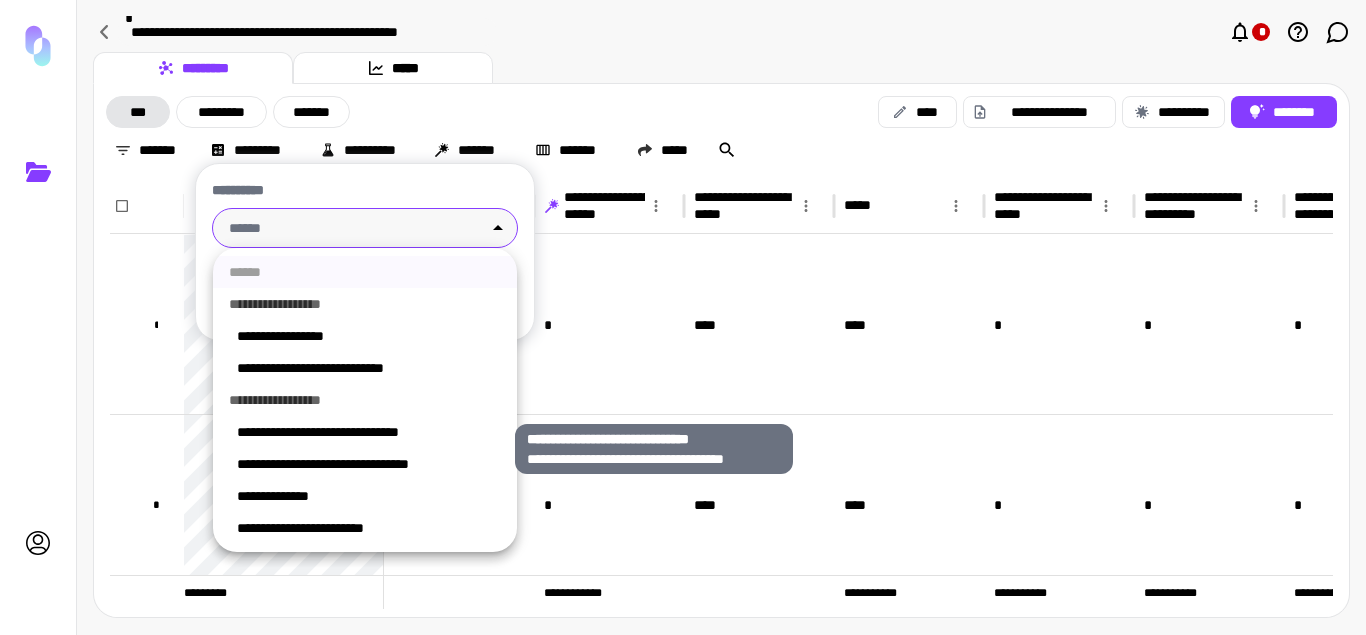 click on "**********" at bounding box center (369, 432) 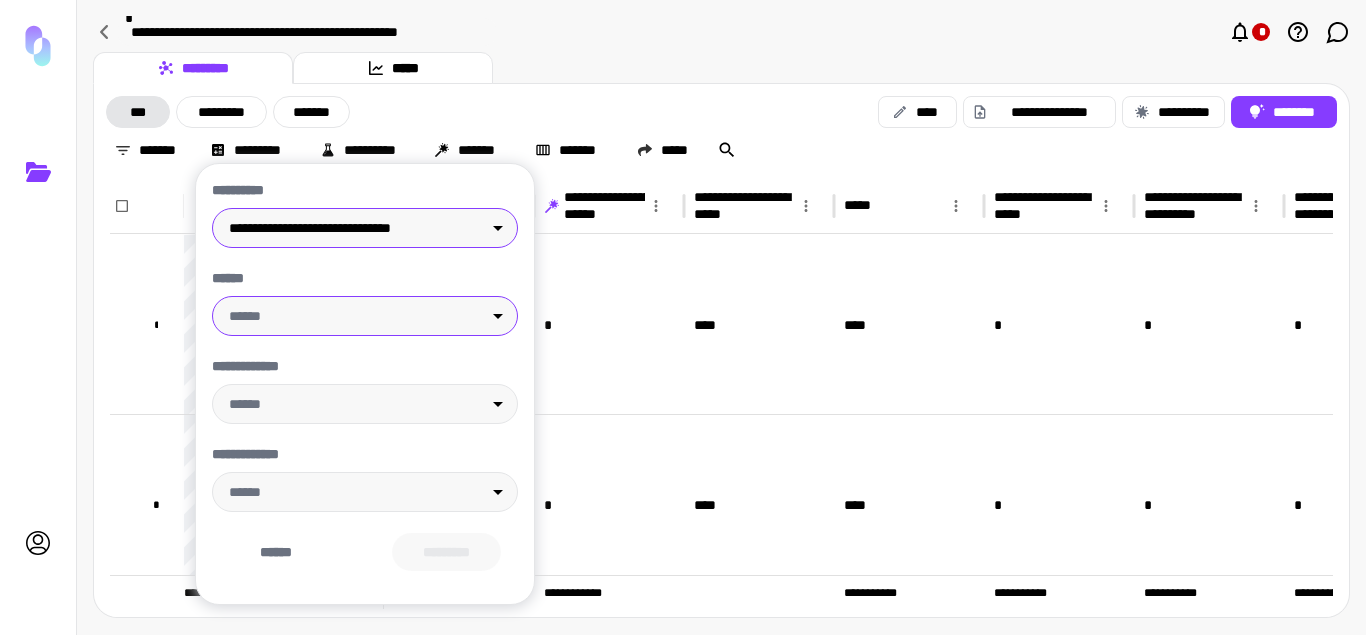 click on "**********" at bounding box center (683, 317) 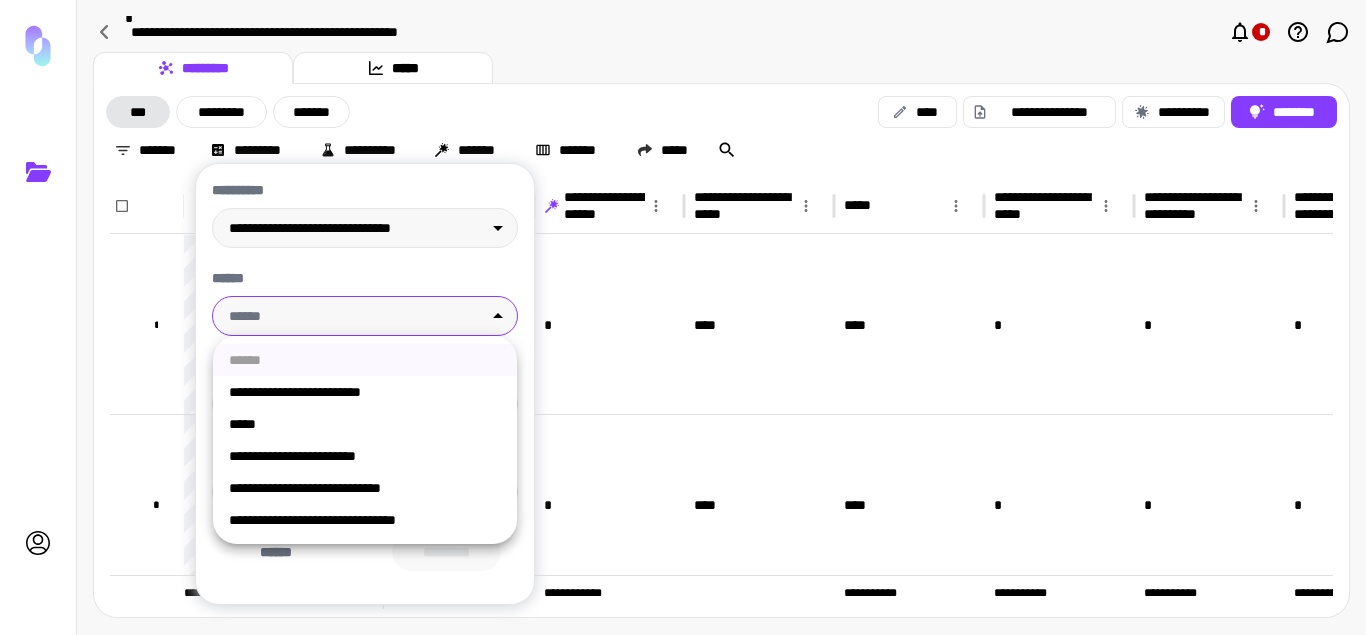 click at bounding box center [683, 317] 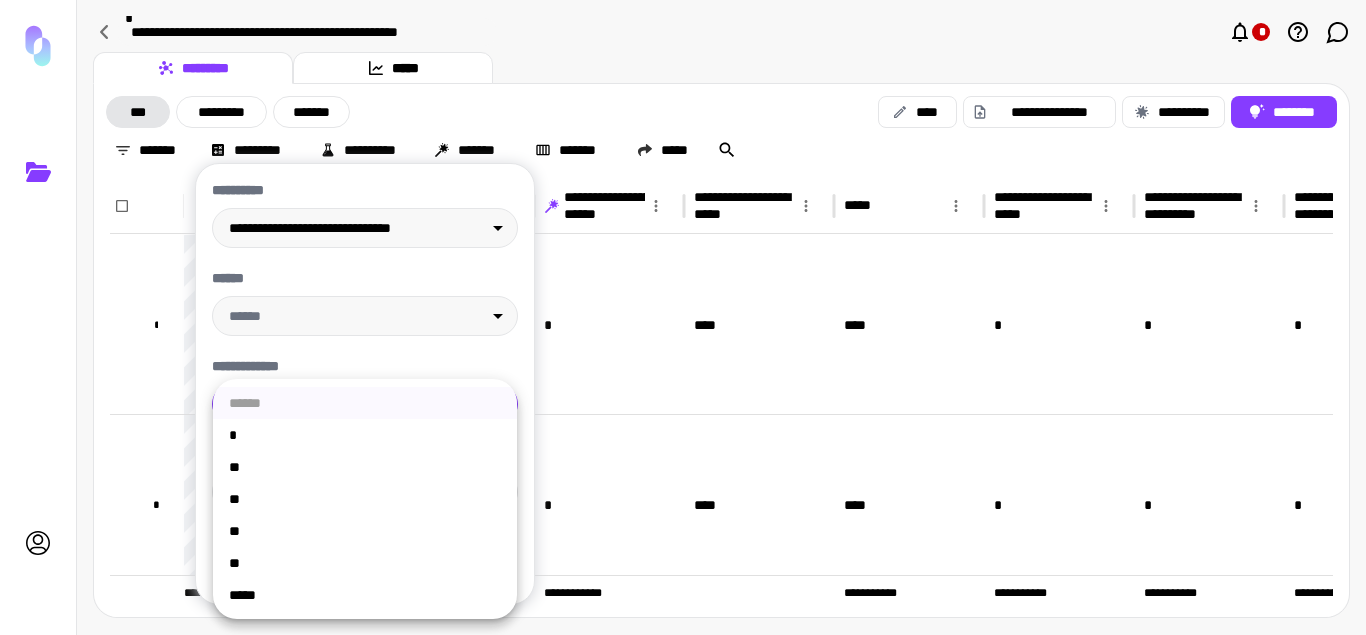 click on "**********" at bounding box center [683, 317] 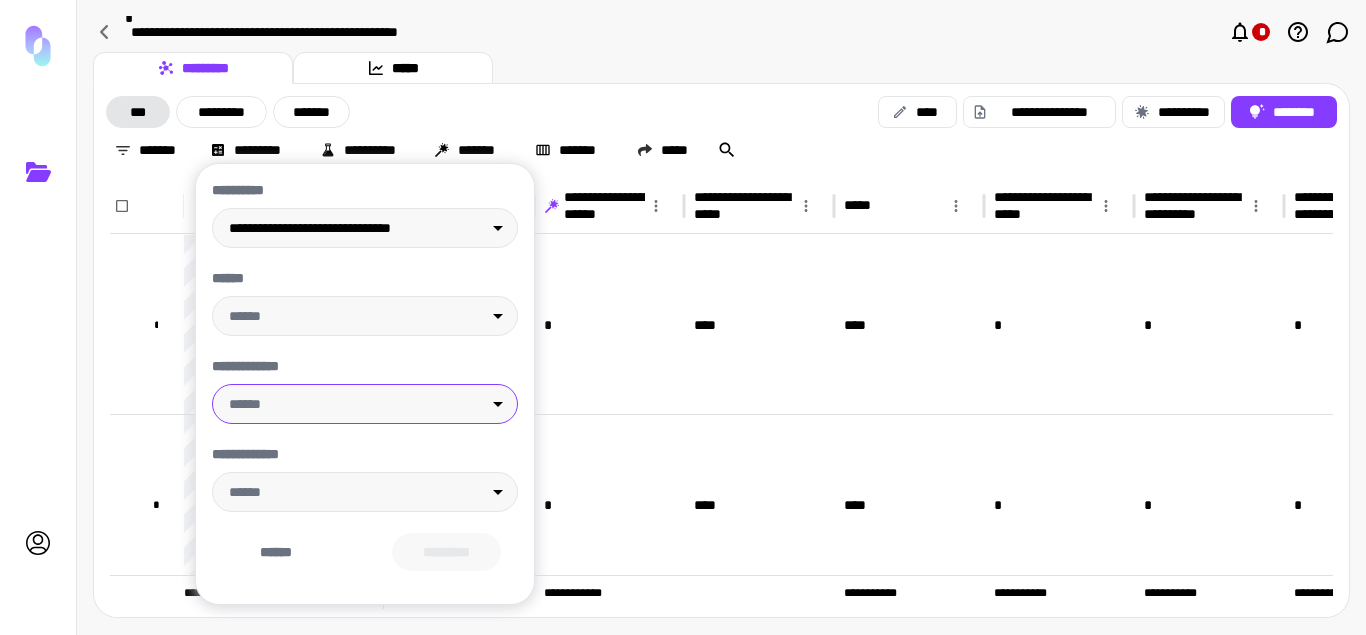 click at bounding box center (683, 317) 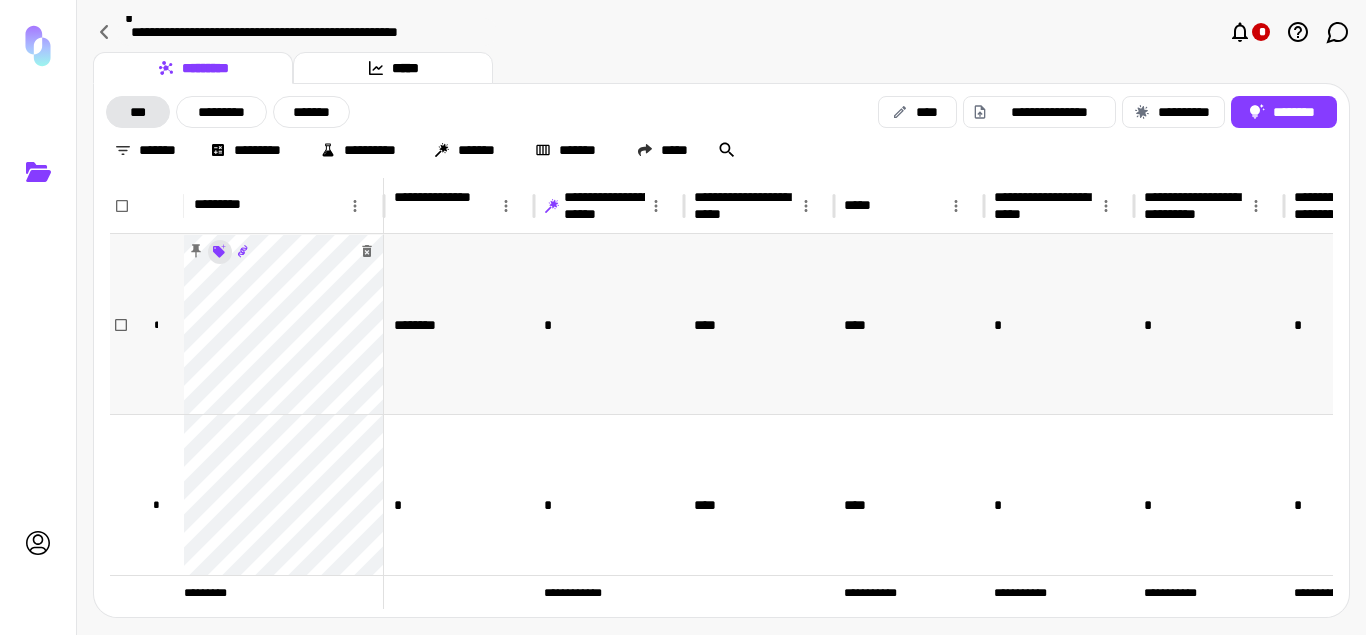 click 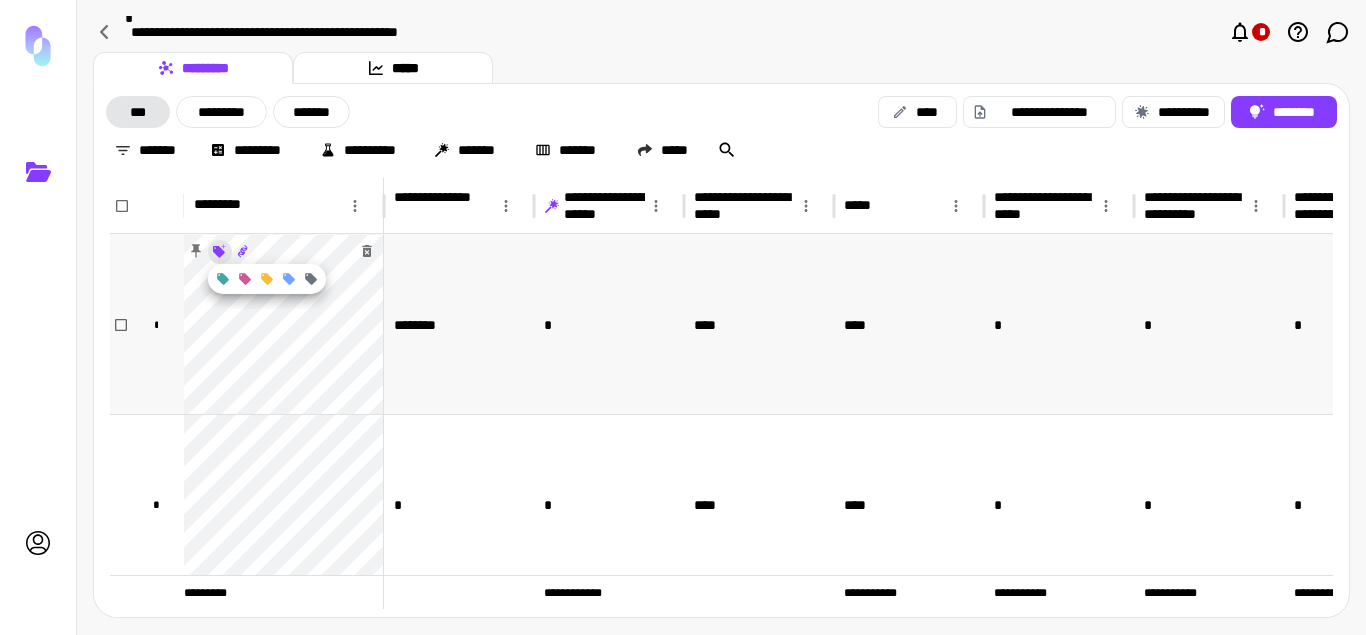 click at bounding box center [683, 317] 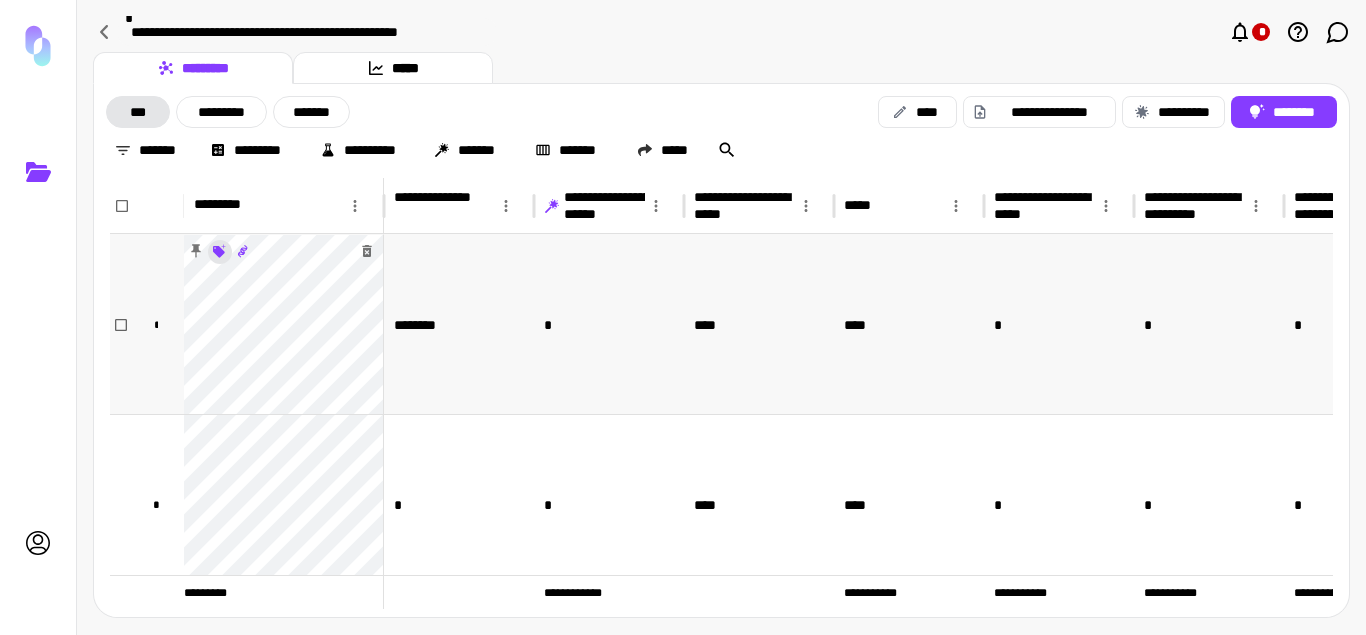 click on "[FIRST] [LAST] [STREET] [CITY] [STATE] [POSTAL_CODE] [COUNTRY] [EMAIL] [PHONE] [BIRTH_DATE] [CREDIT_CARD_NUMBER] [PASSPORT_NUMBER] [DRIVER_LICENSE_NUMBER] [SSN]" at bounding box center (683, 317) 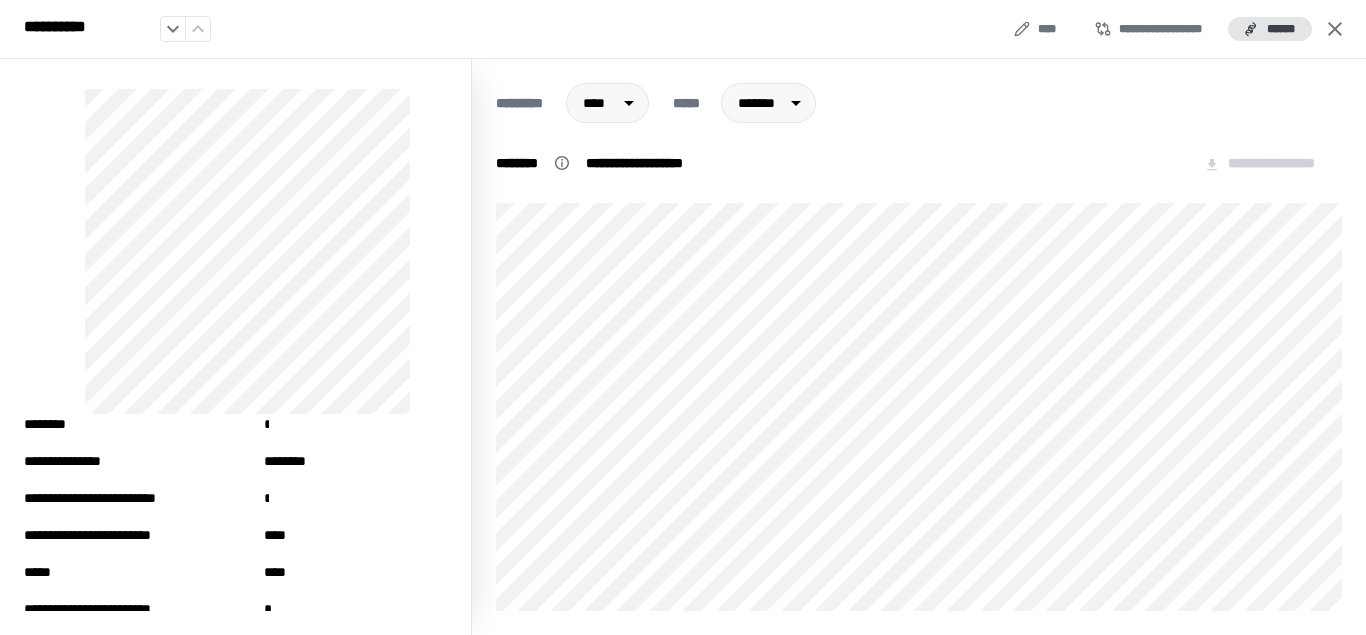 click on "[FIRST] [LAST] [STREET] [CITY] [STATE]" at bounding box center [919, 373] 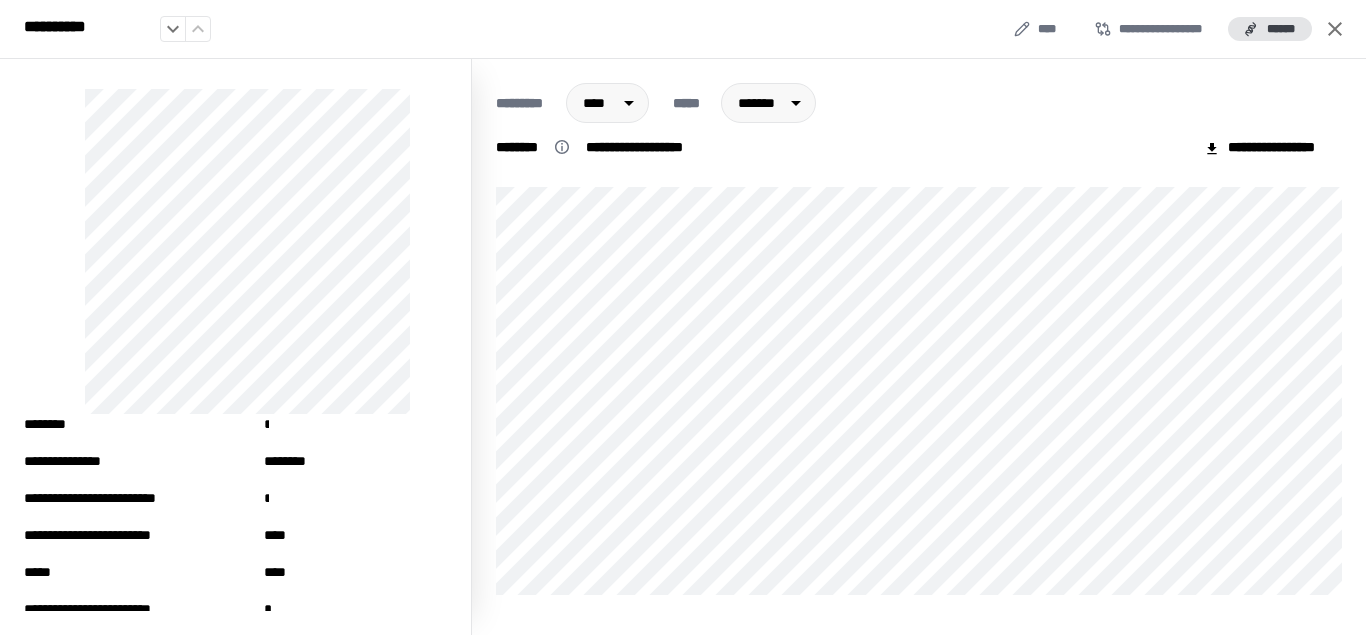 click on "[FIRST] [LAST] [STREET] [CITY] [STATE]" at bounding box center (919, 373) 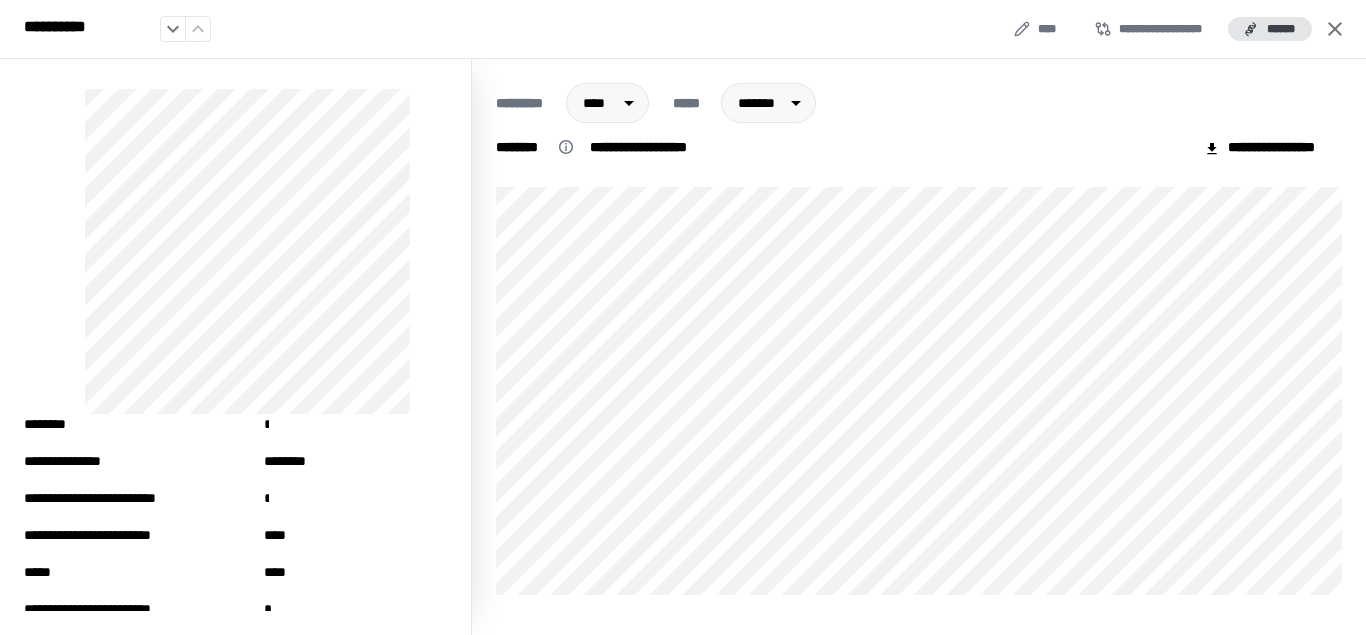 click on "[FIRST] [LAST] [STREET] [CITY] [STATE]" at bounding box center [919, 373] 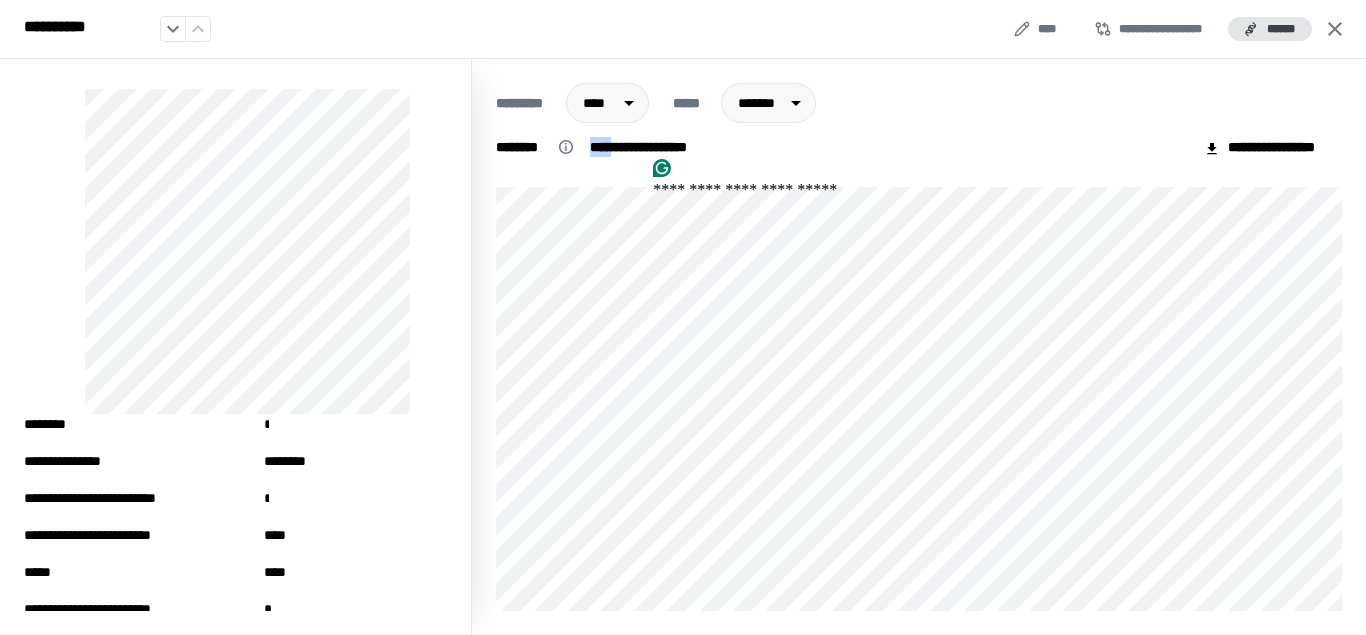 click on "**********" at bounding box center (648, 147) 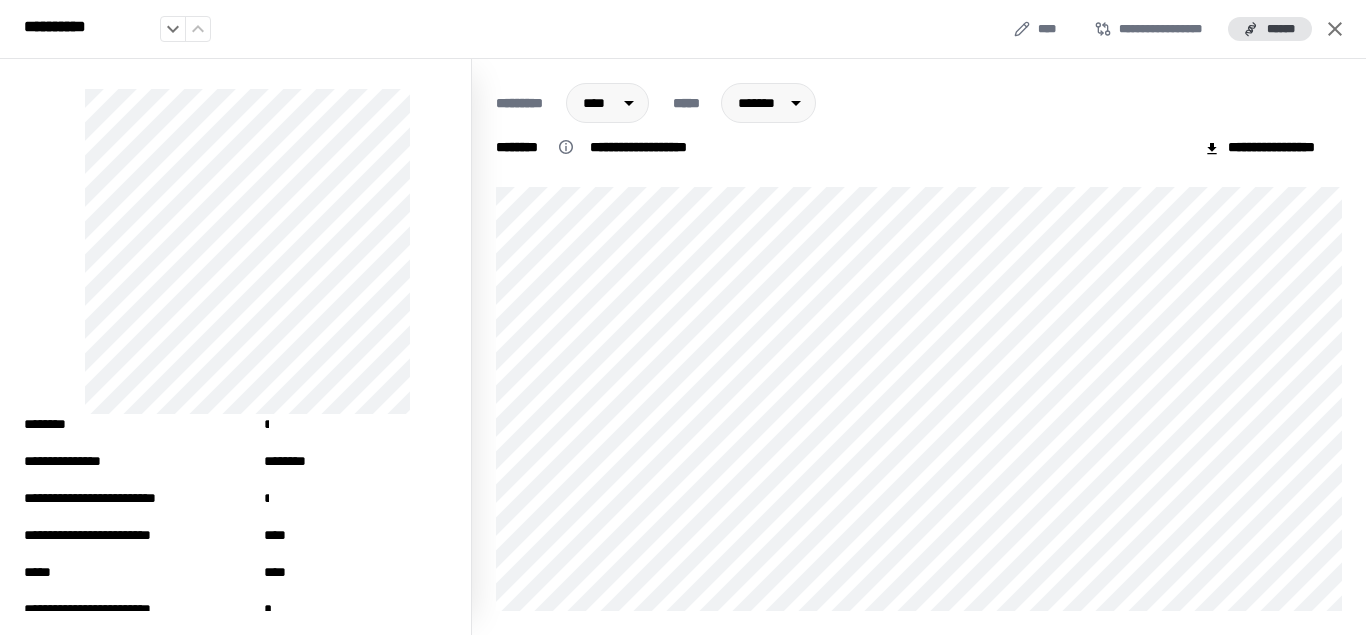 click on "**********" at bounding box center (648, 147) 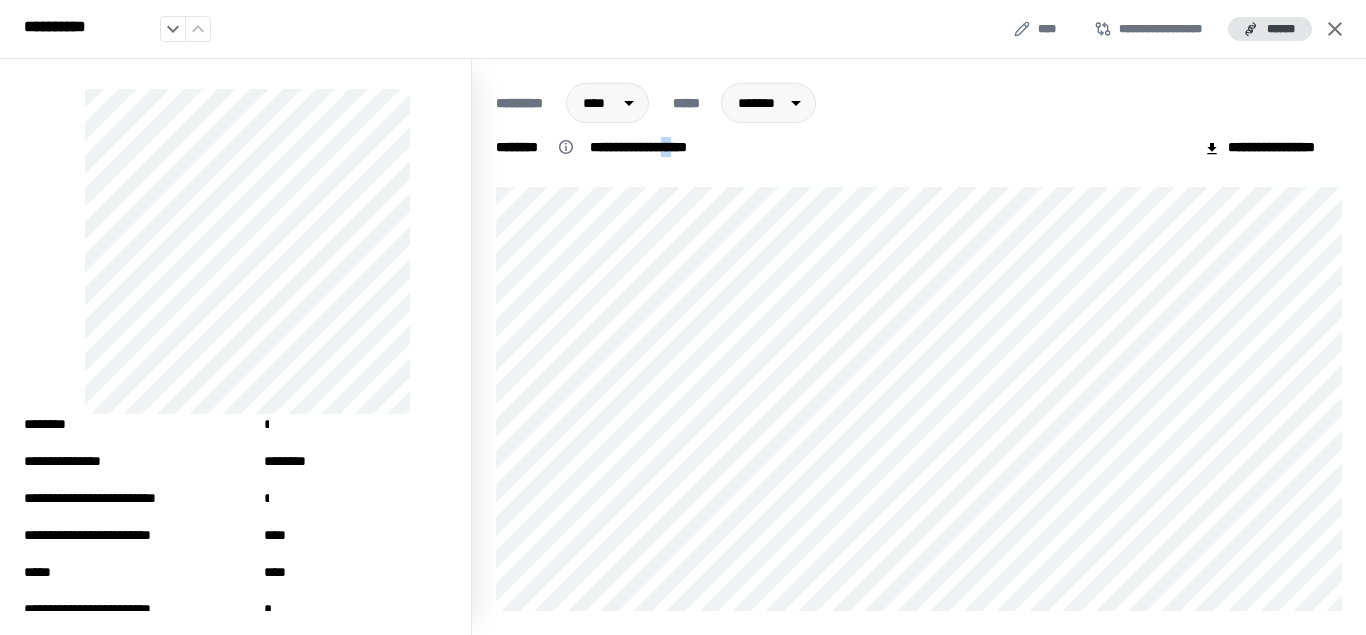 click on "**********" at bounding box center (648, 147) 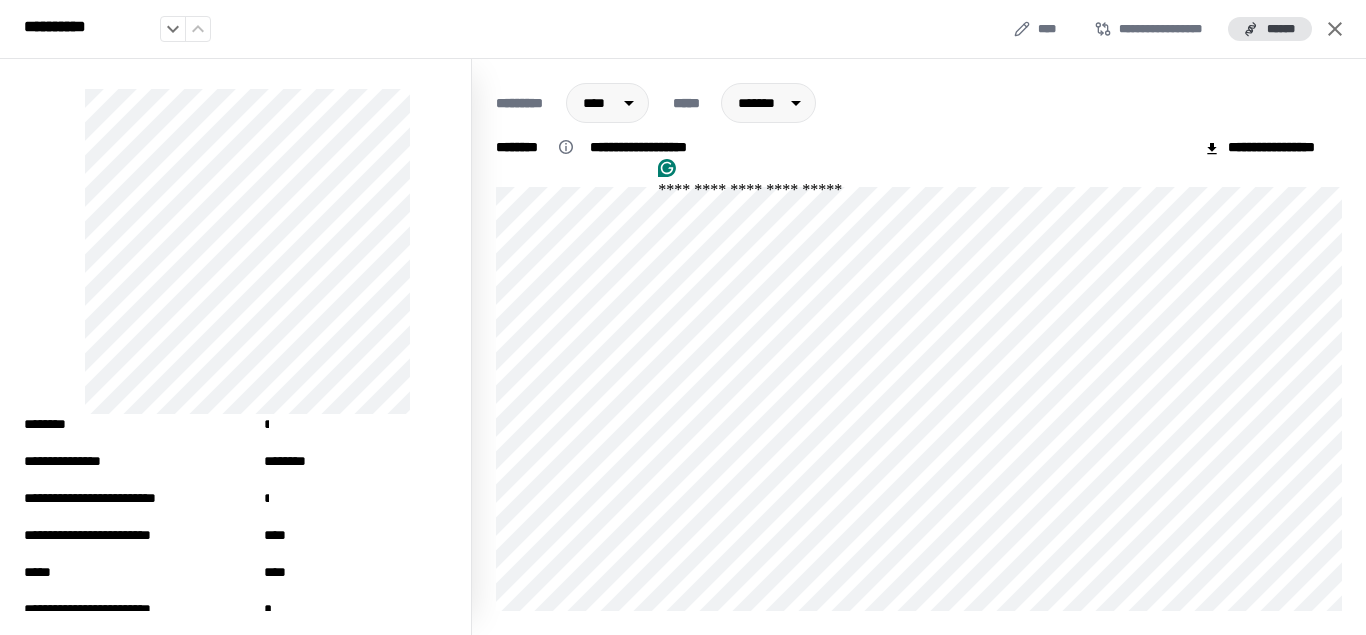 click on "**********" at bounding box center (602, 147) 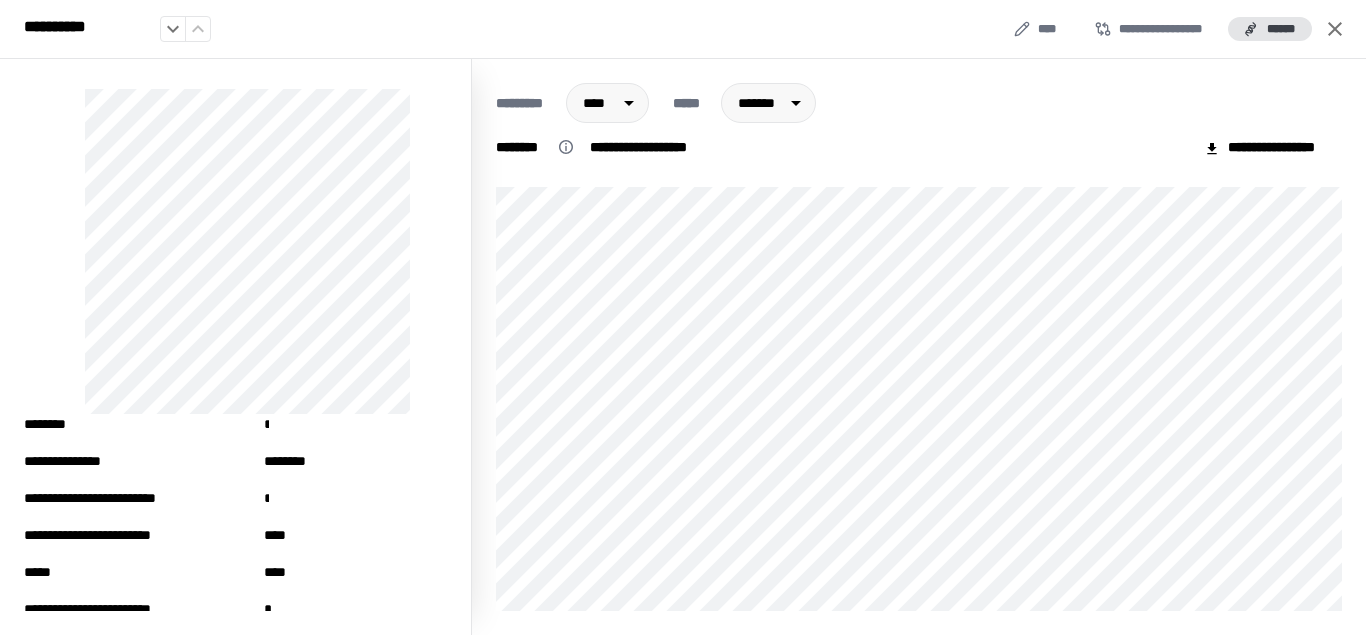 click on "**********" at bounding box center [648, 147] 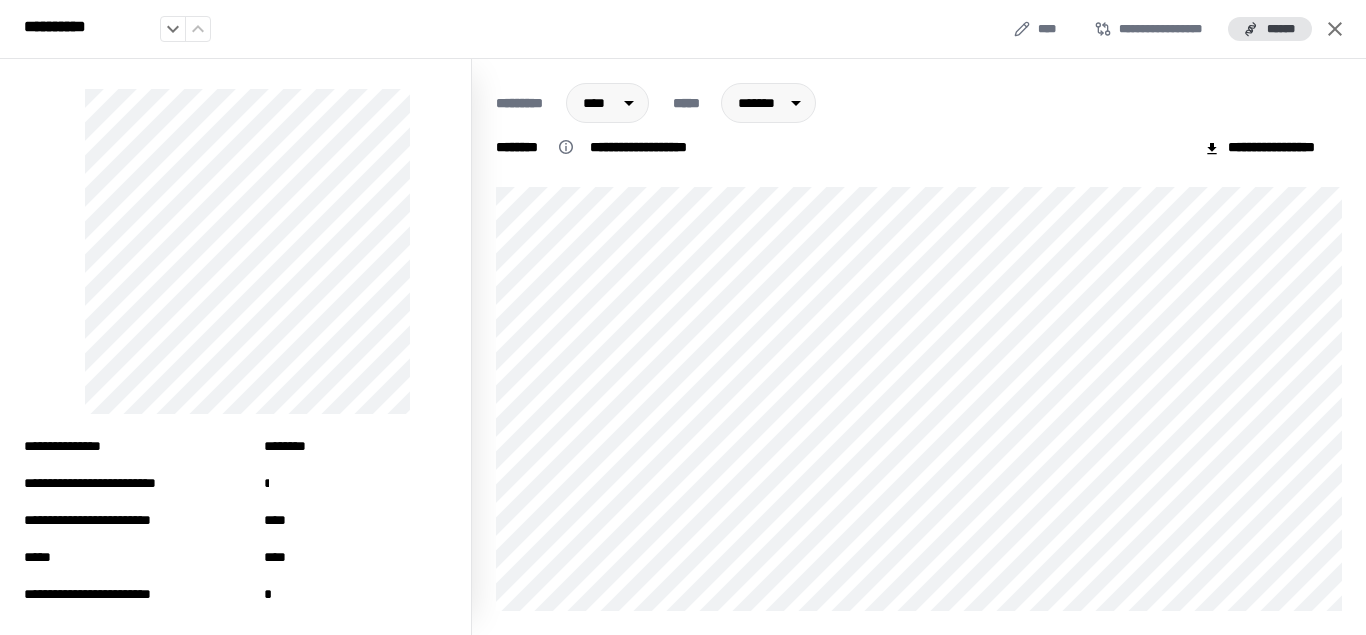 scroll, scrollTop: 0, scrollLeft: 0, axis: both 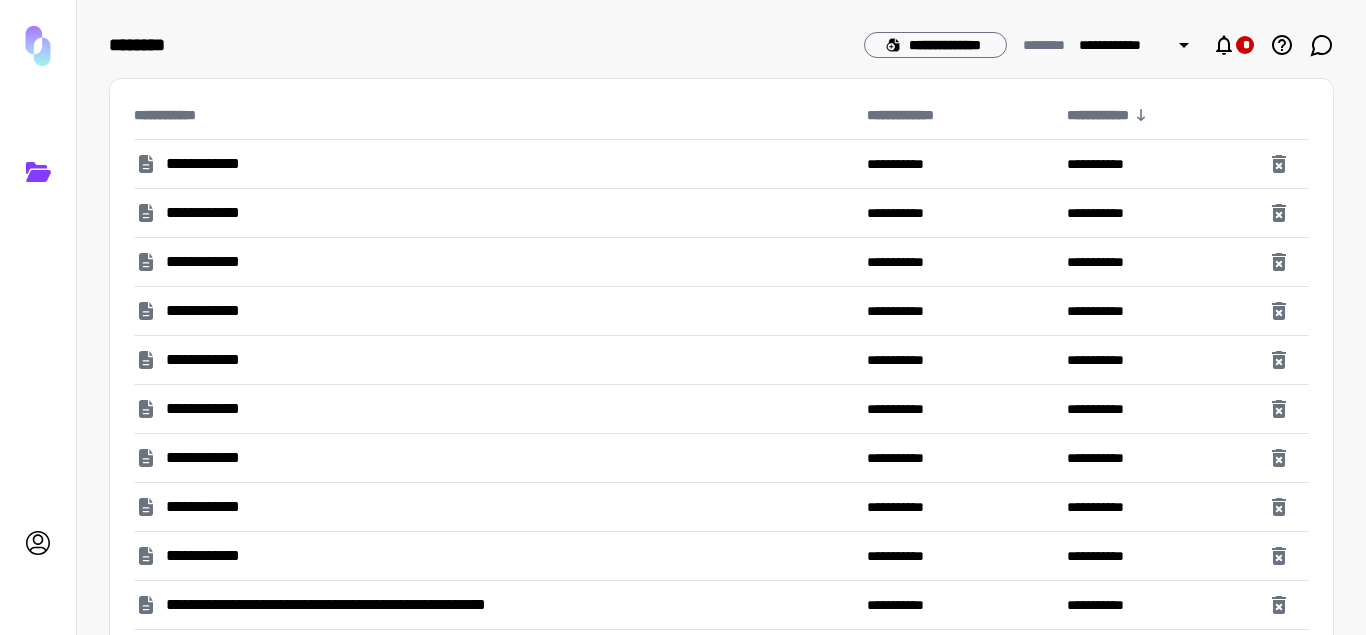 click on "**********" at bounding box center [395, 605] 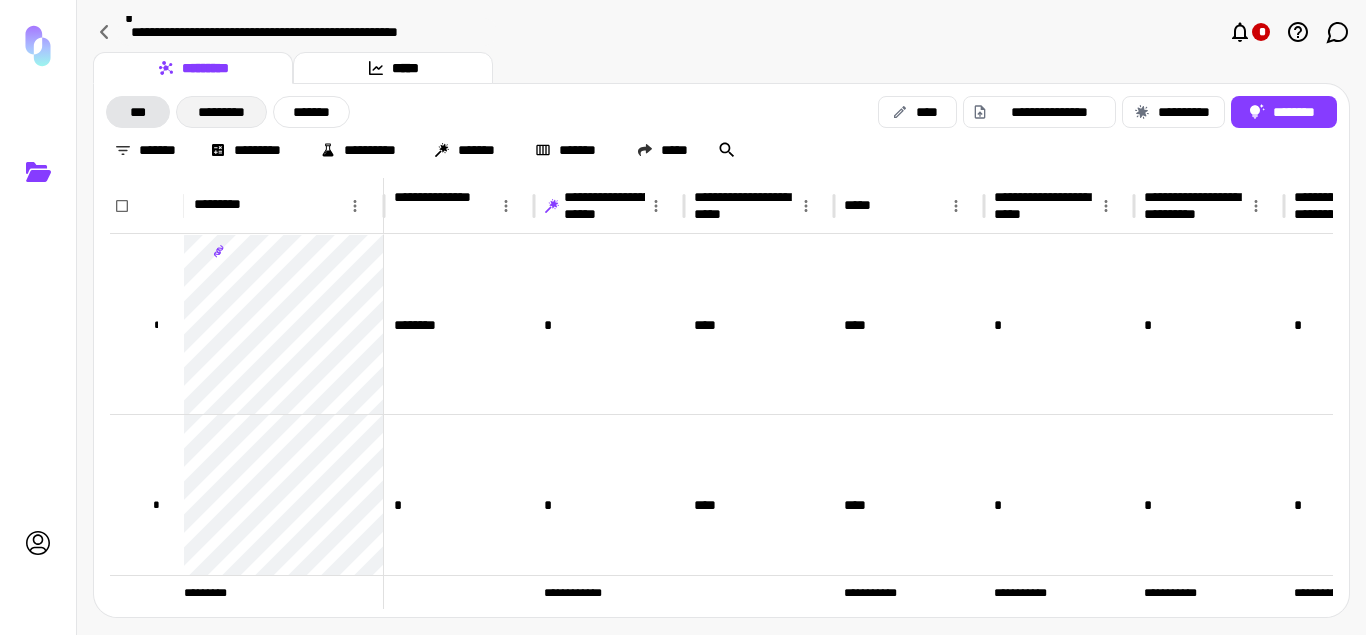 click on "*********" at bounding box center [221, 112] 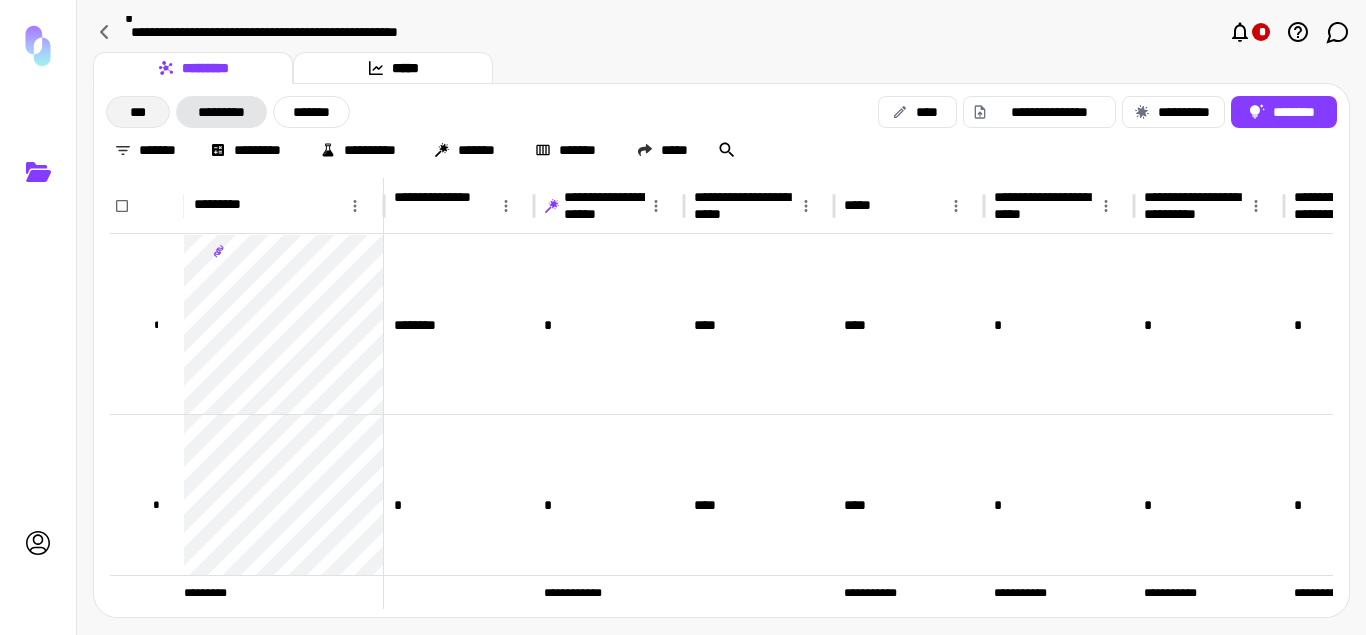 click on "***" at bounding box center (138, 112) 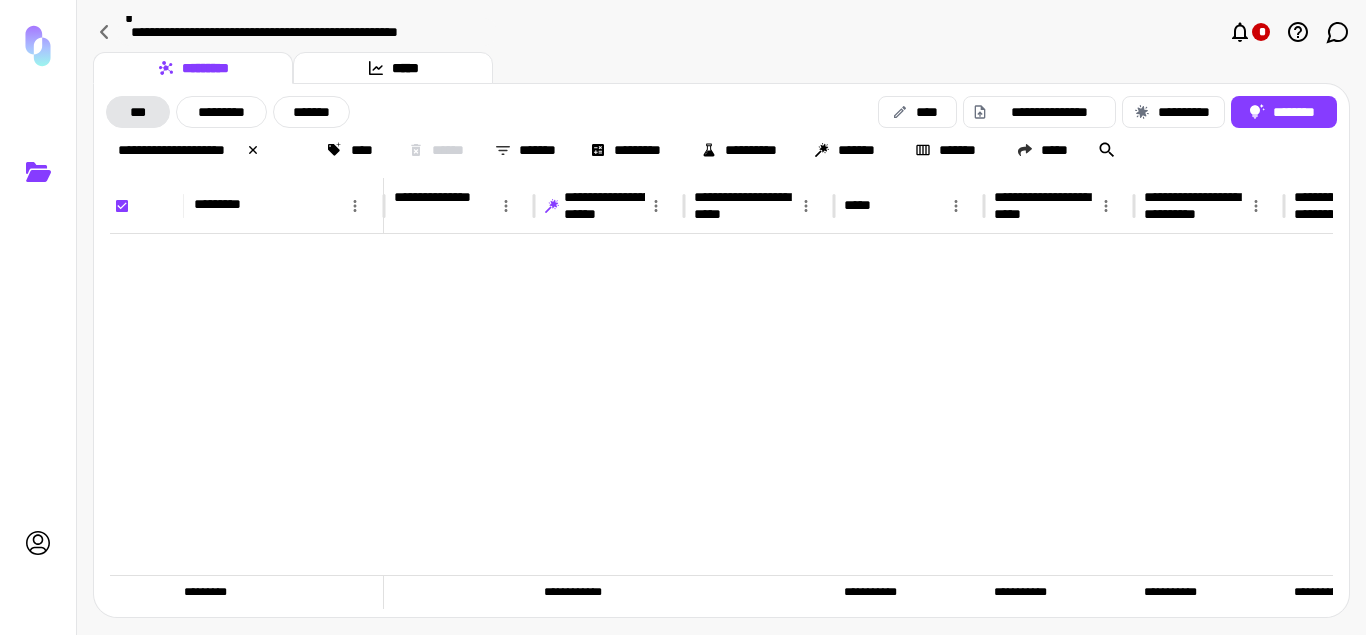 scroll, scrollTop: 714, scrollLeft: 0, axis: vertical 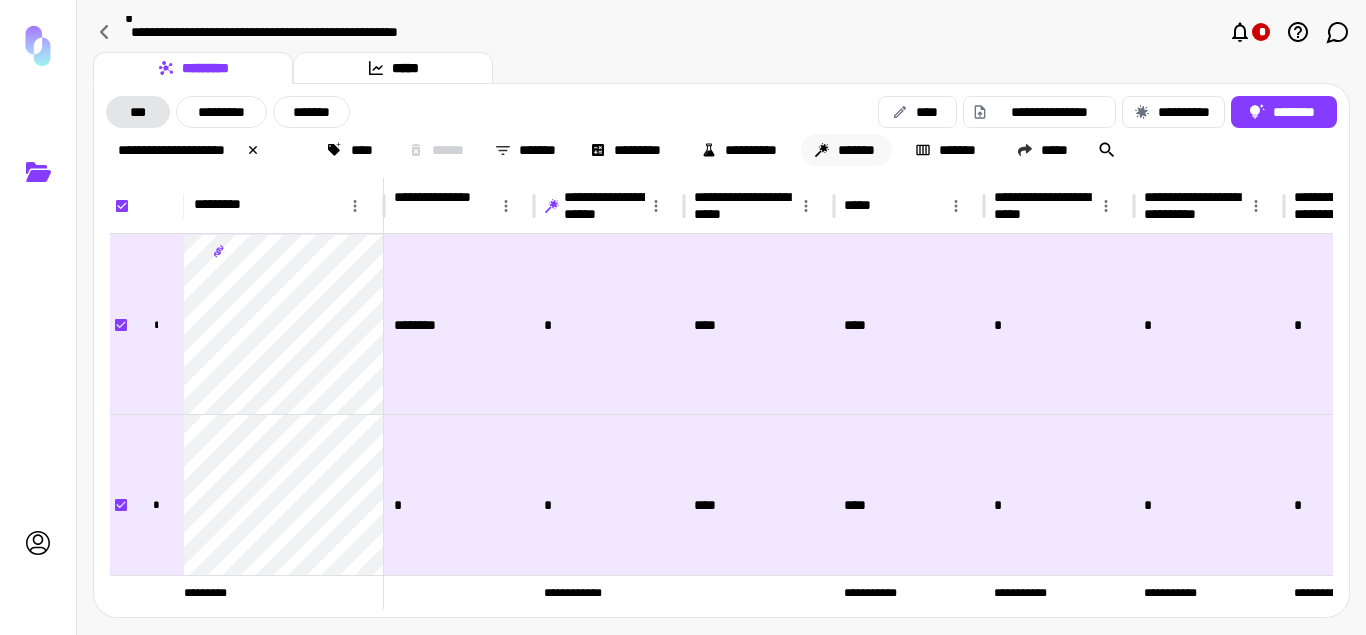 click on "*******" at bounding box center (846, 150) 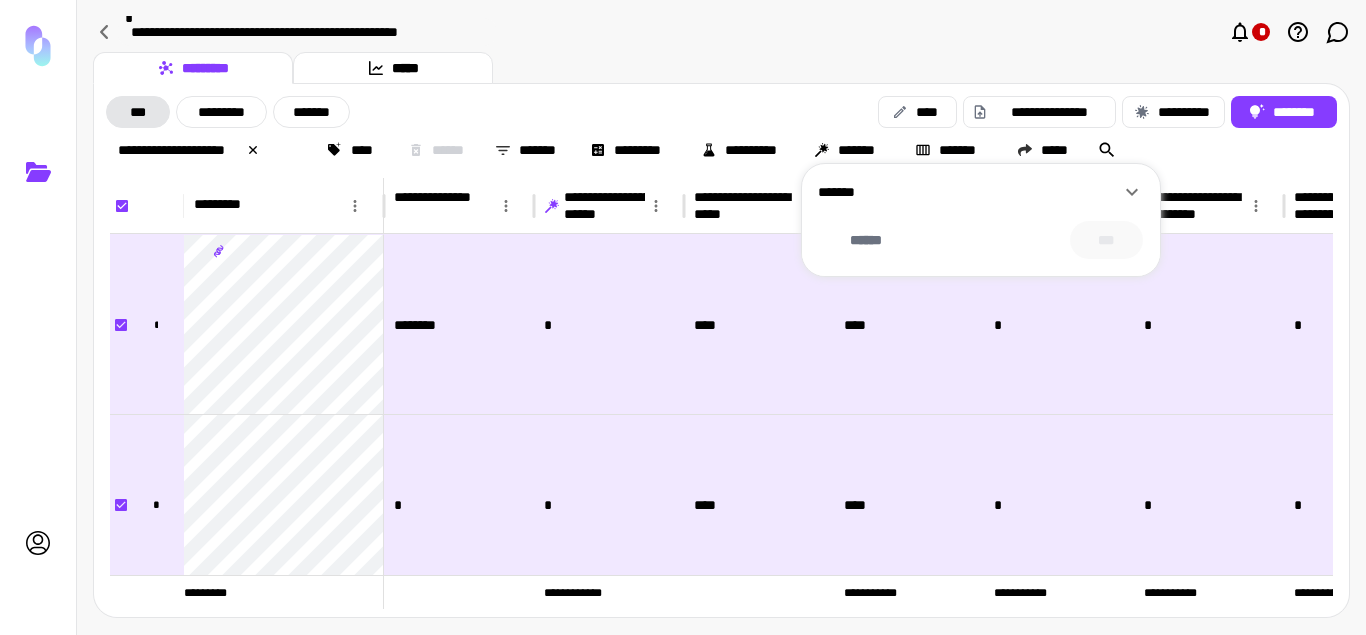 click on "*******" at bounding box center [969, 192] 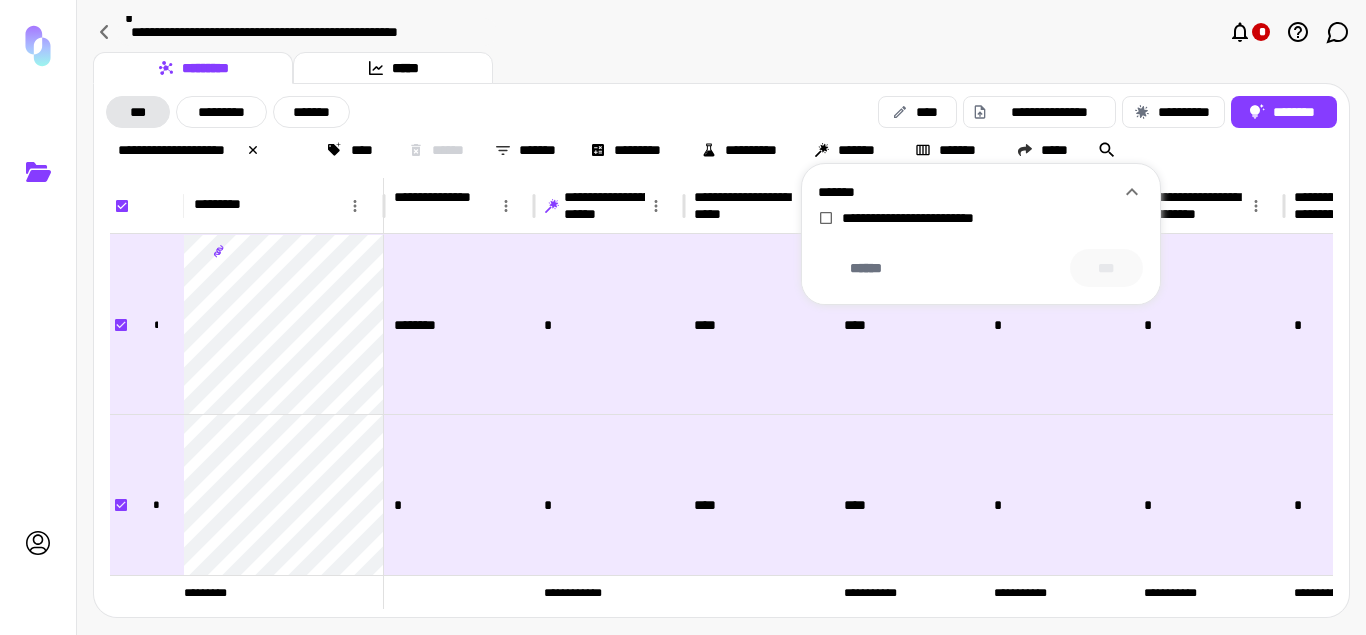 click on "*******" at bounding box center [969, 192] 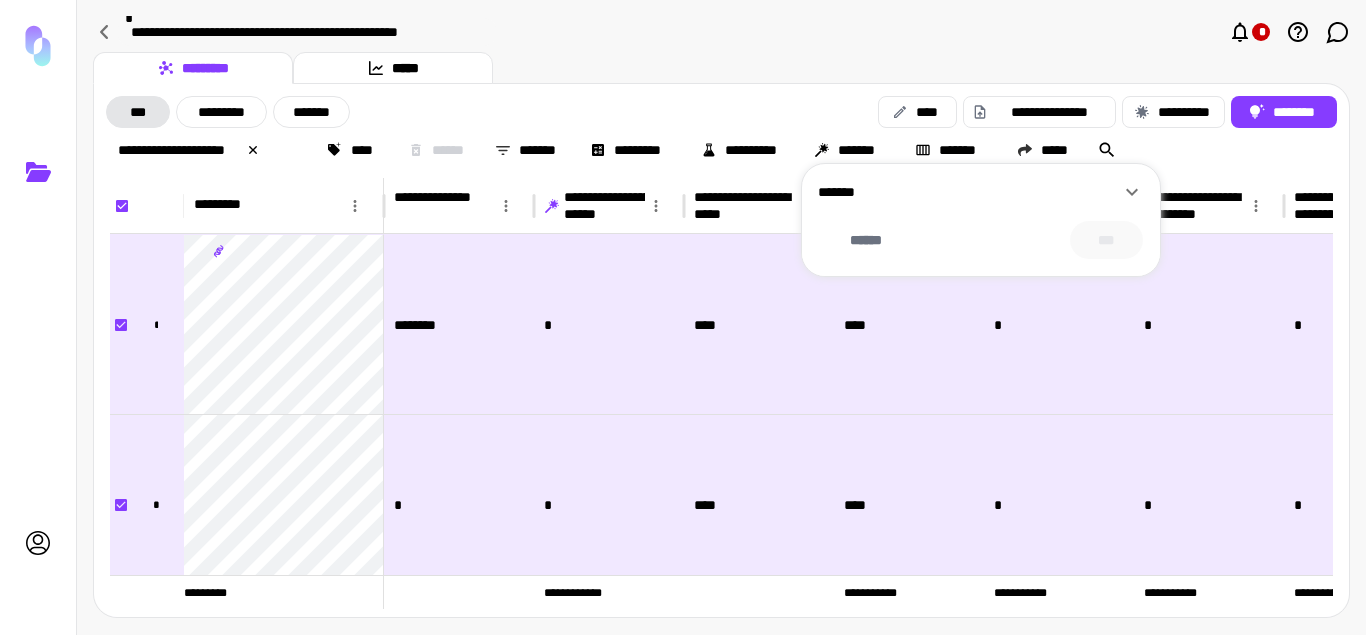 click 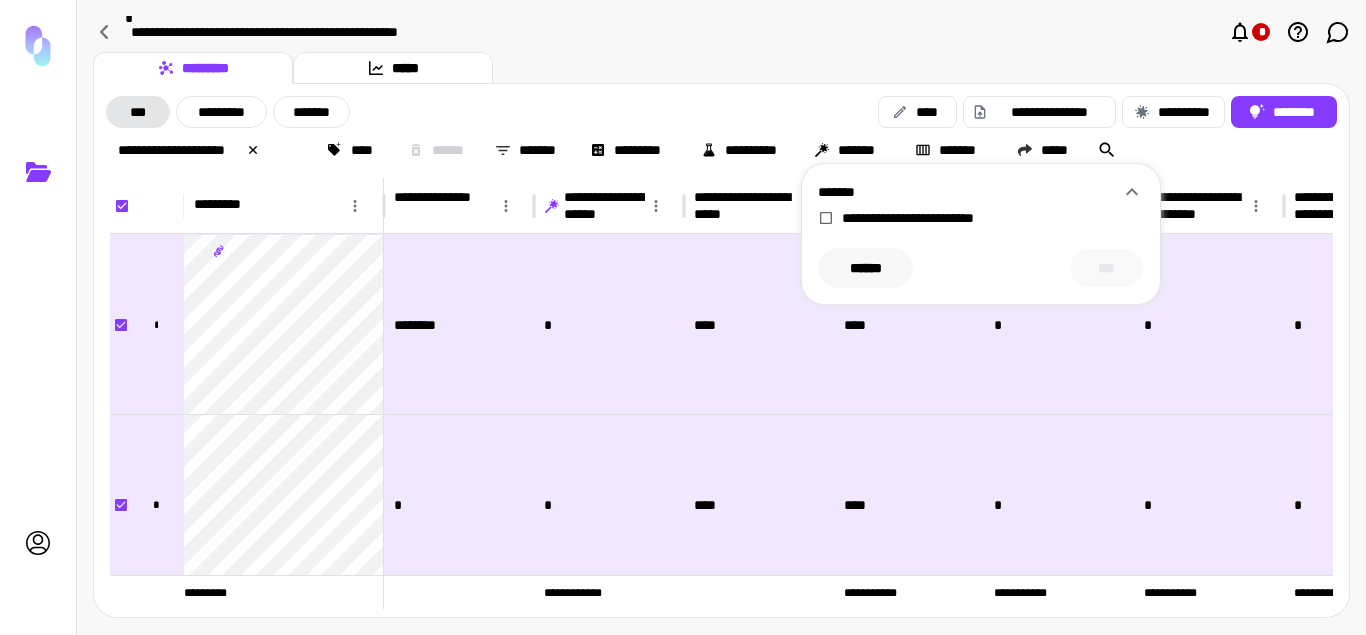 click on "******" at bounding box center (865, 268) 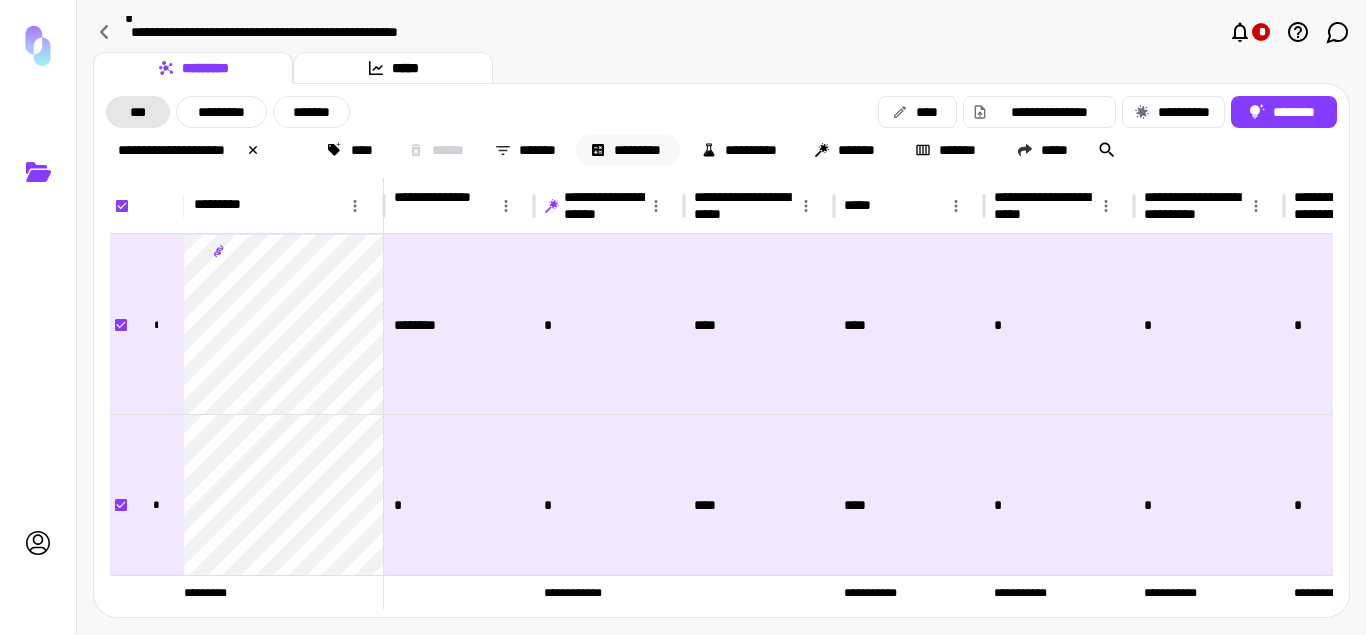 click on "*********" at bounding box center [628, 150] 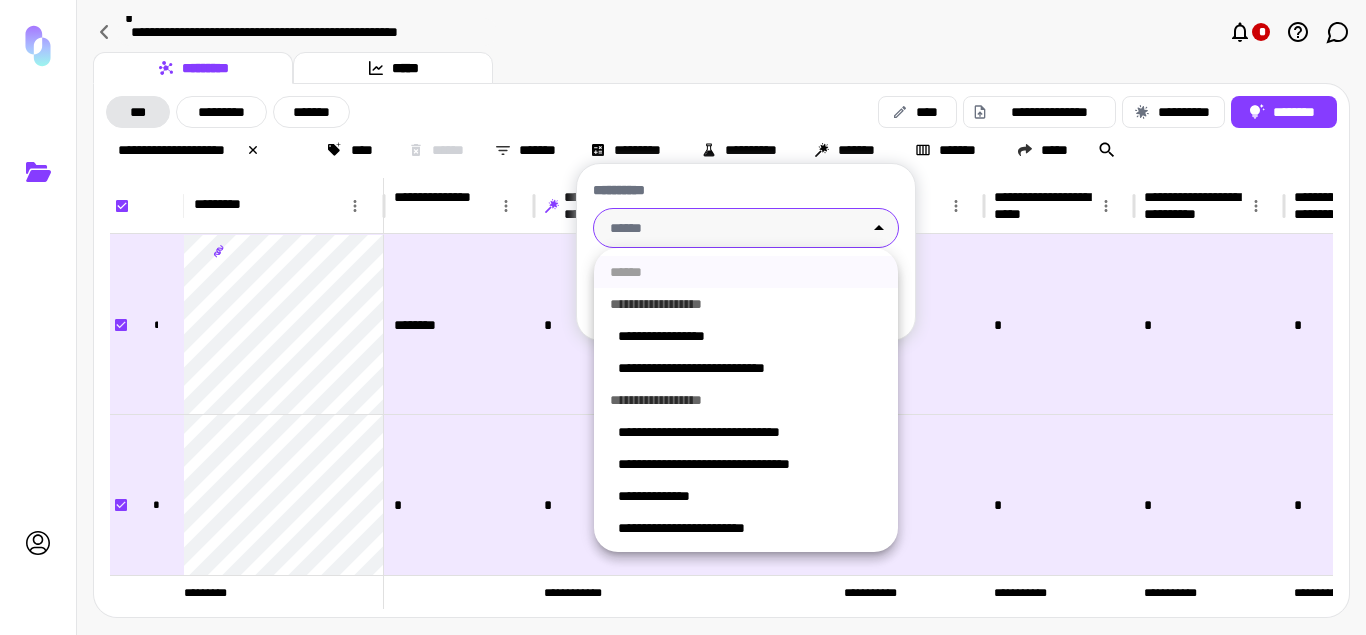 click on "**********" at bounding box center [683, 317] 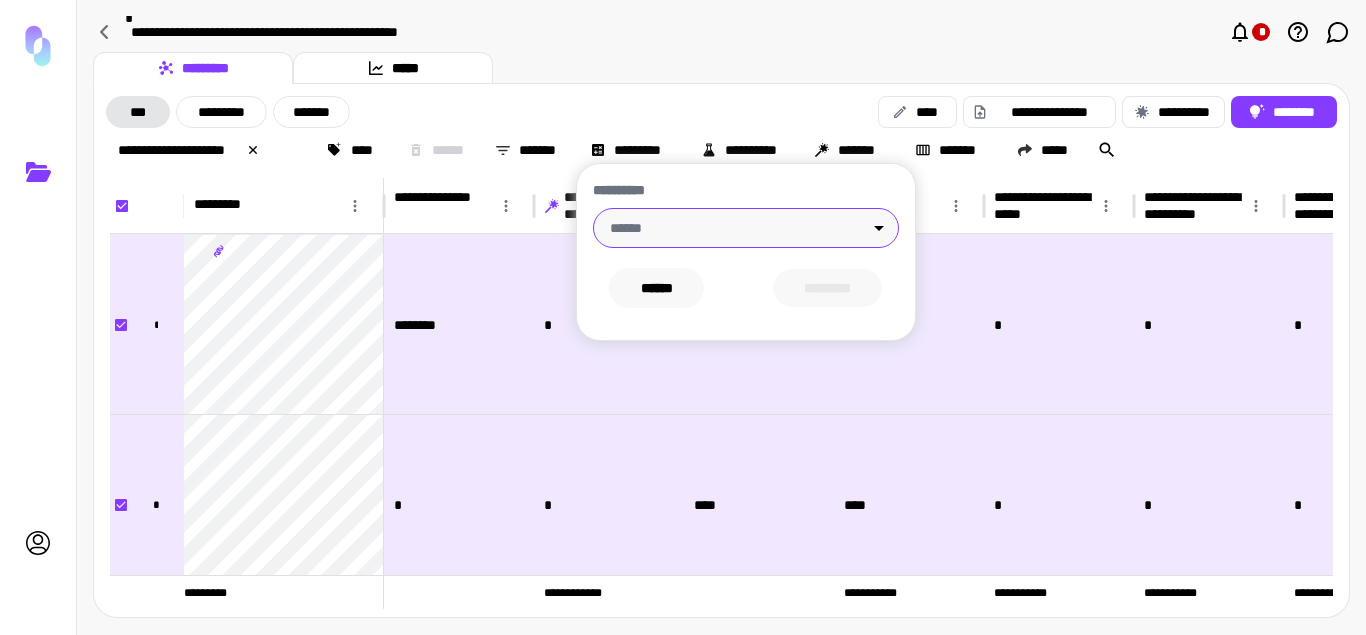 click on "******" at bounding box center [656, 288] 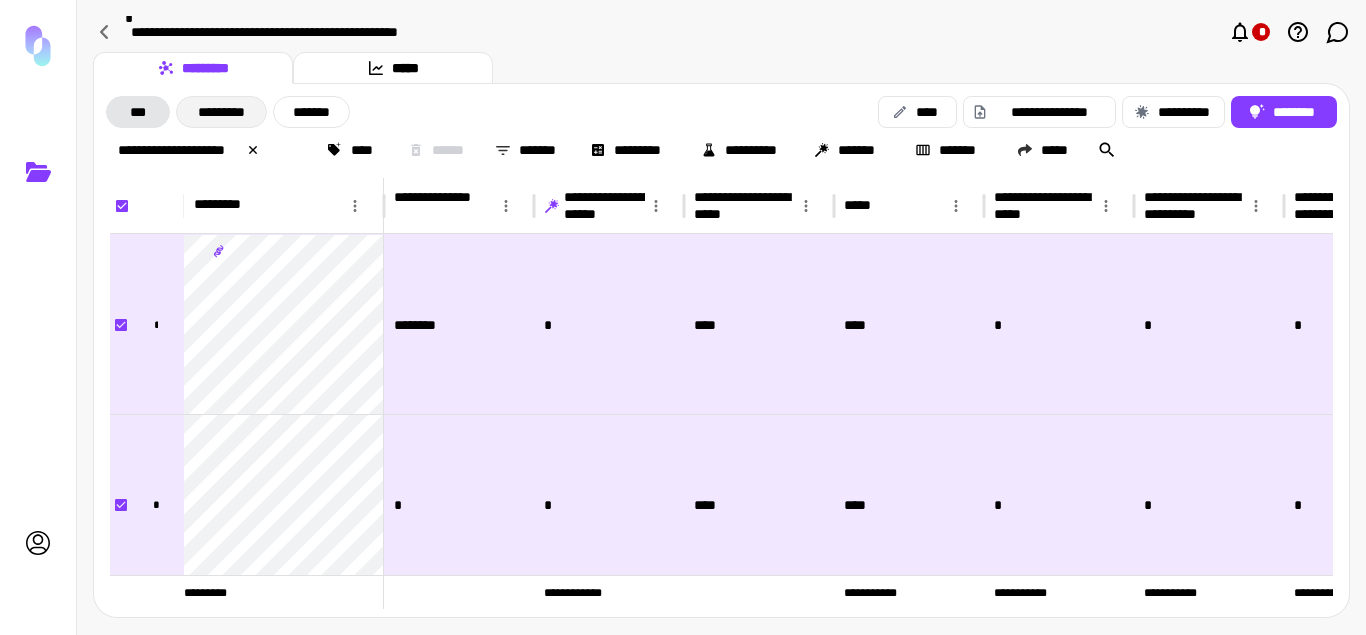 click on "*********" at bounding box center (221, 112) 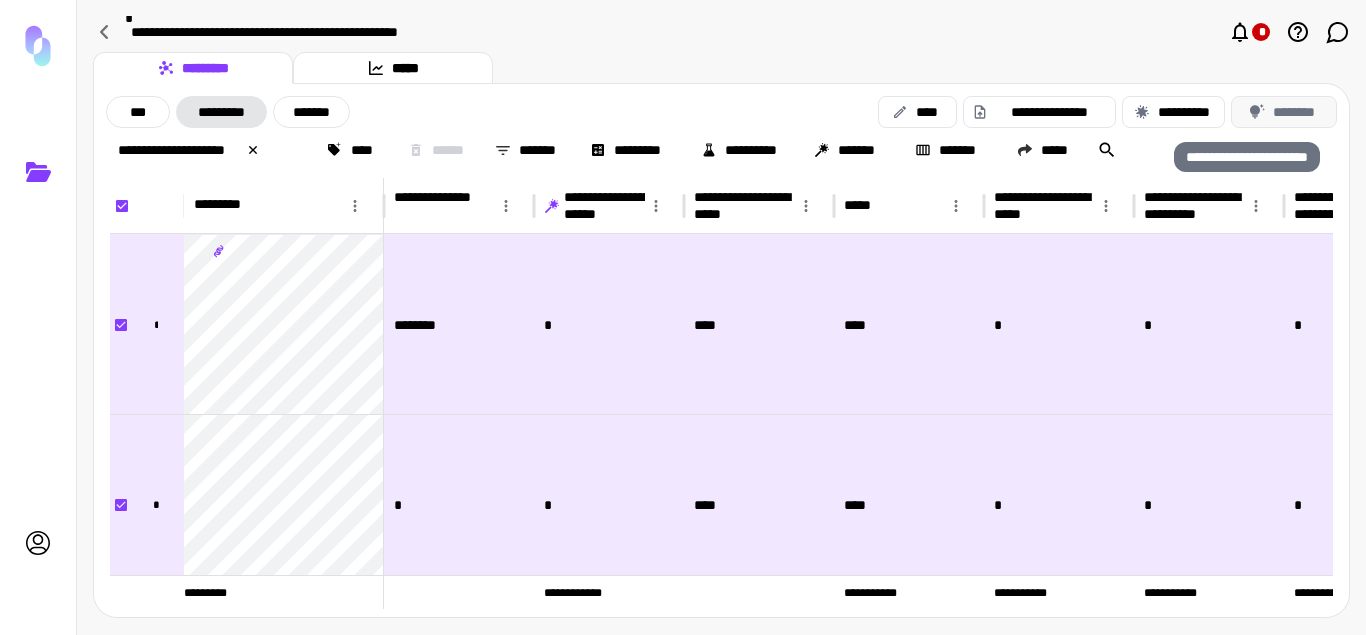 click on "********" at bounding box center [1284, 112] 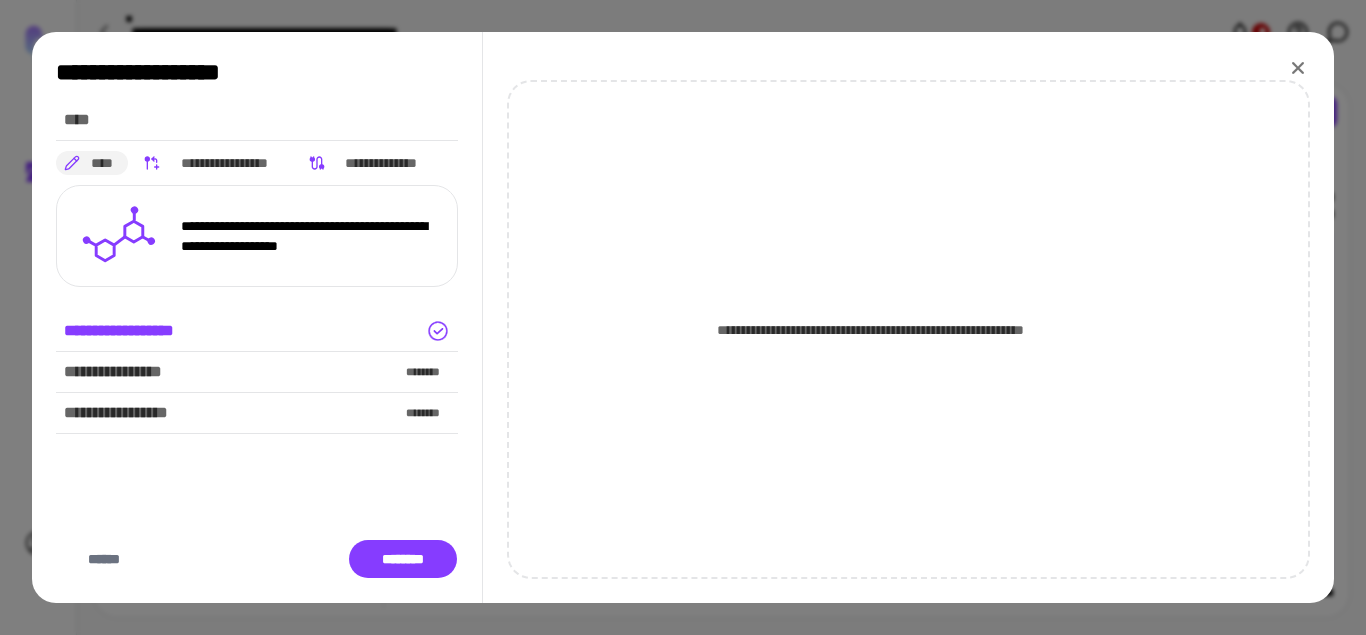 click 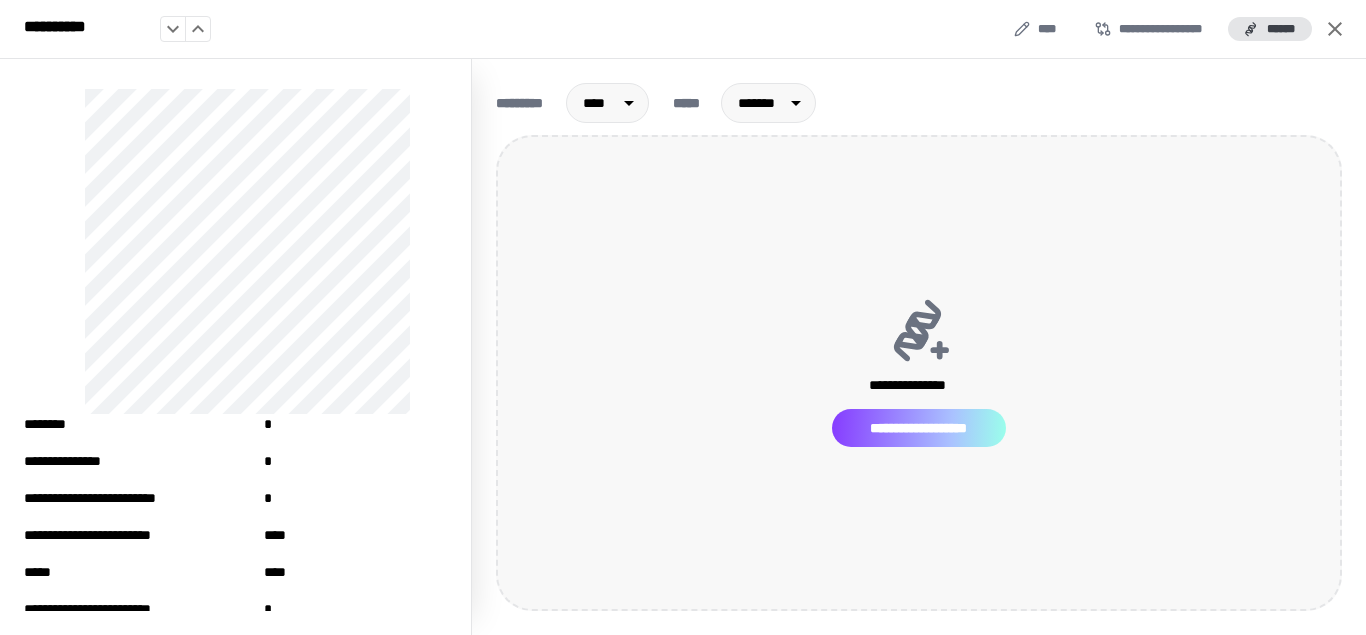 click on "**********" at bounding box center (919, 428) 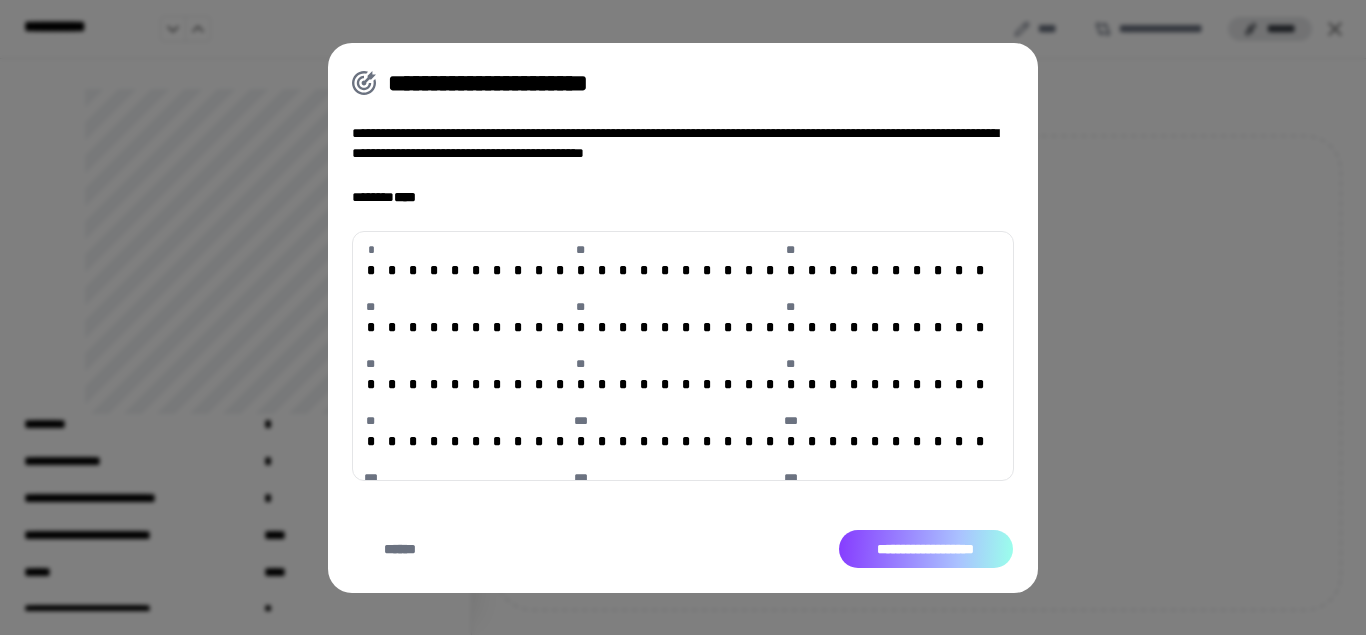 click on "**********" at bounding box center [926, 549] 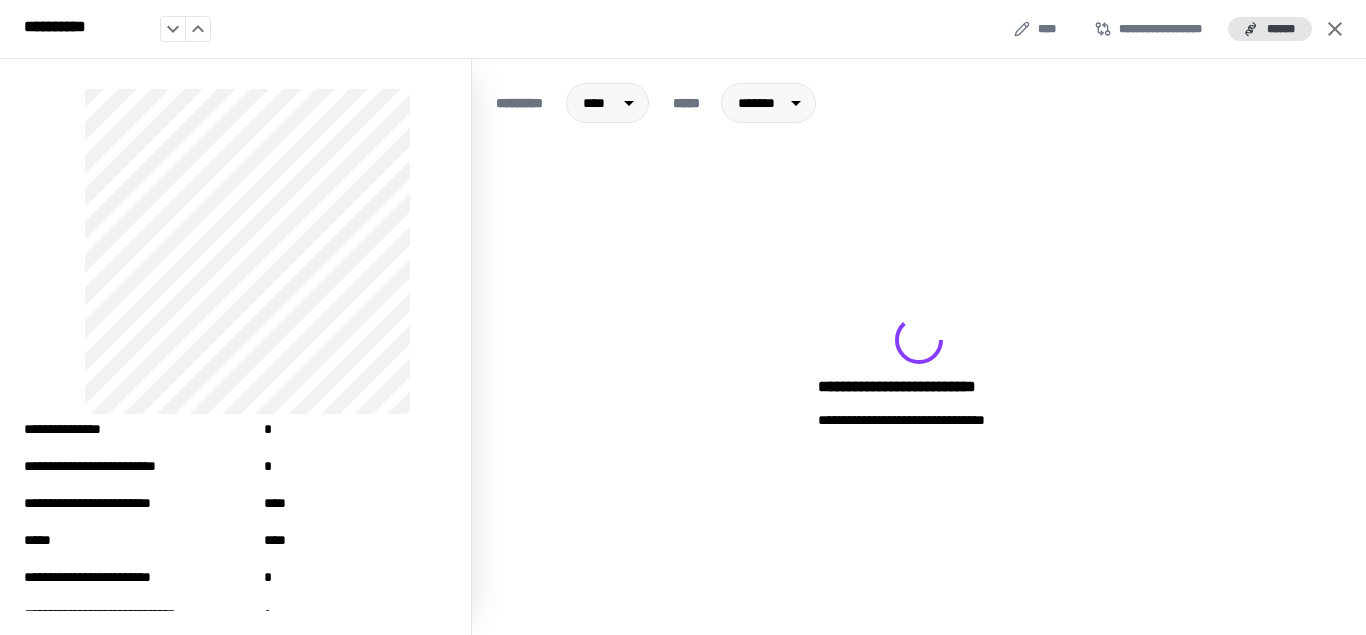 scroll, scrollTop: 0, scrollLeft: 0, axis: both 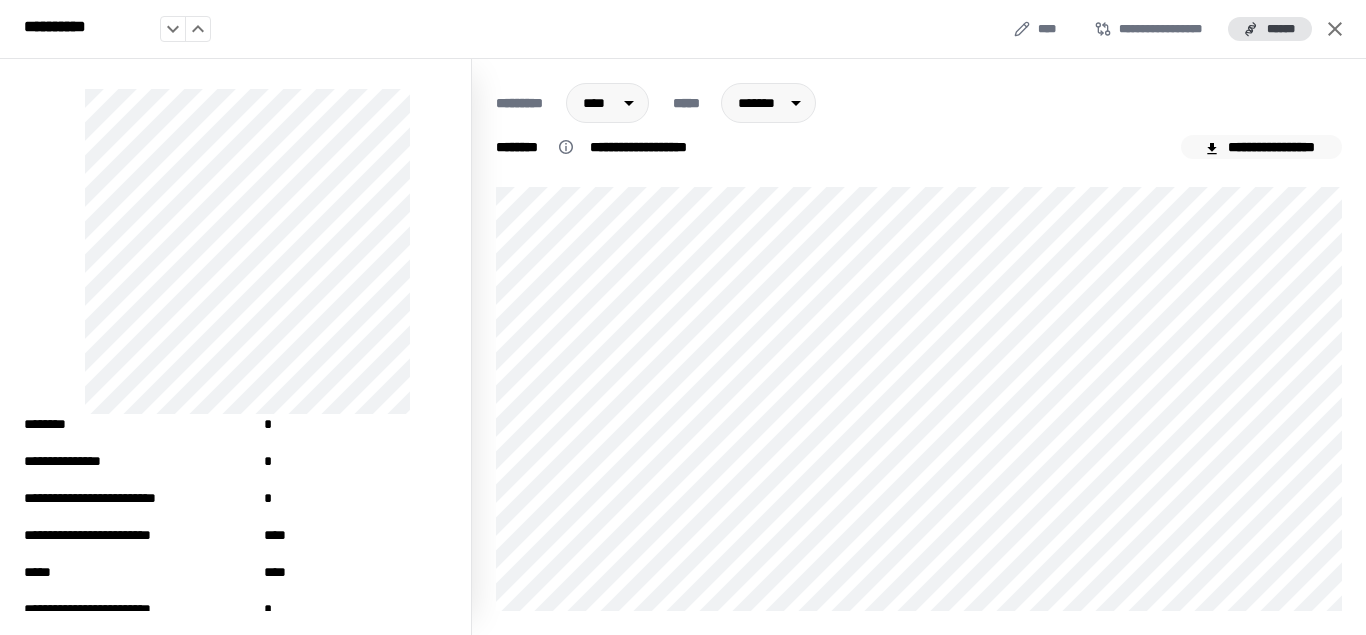 click on "**********" at bounding box center (1261, 147) 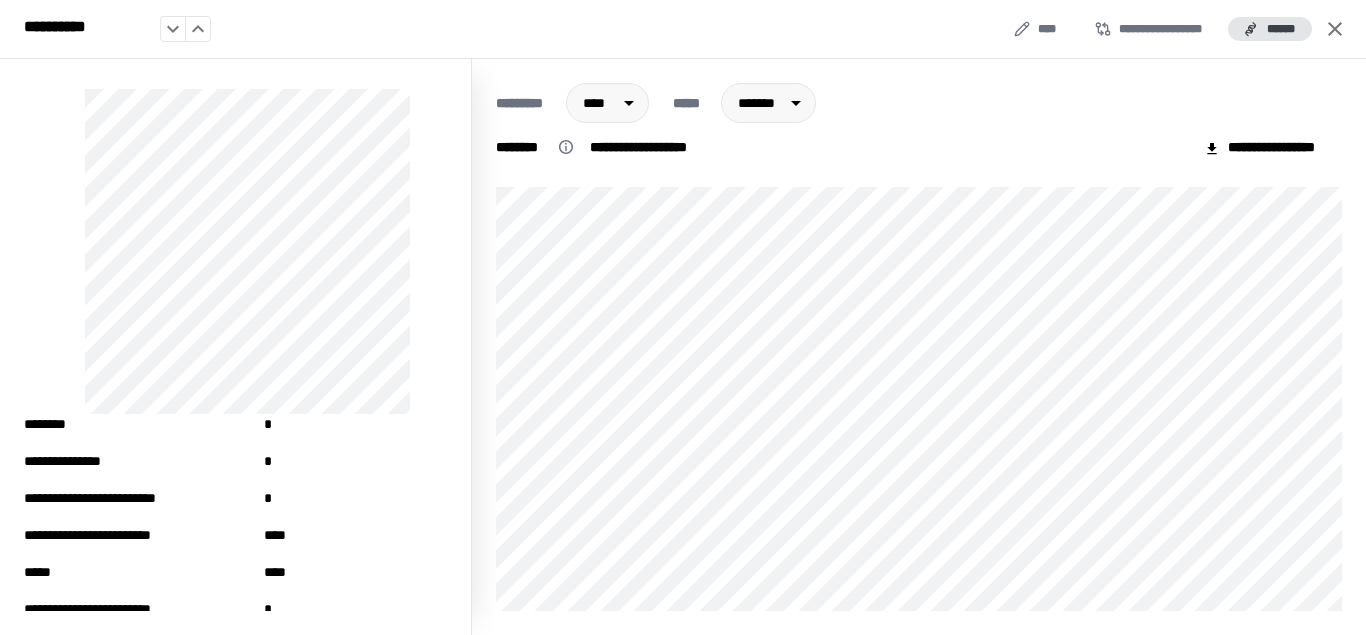 click on "******" at bounding box center (1270, 29) 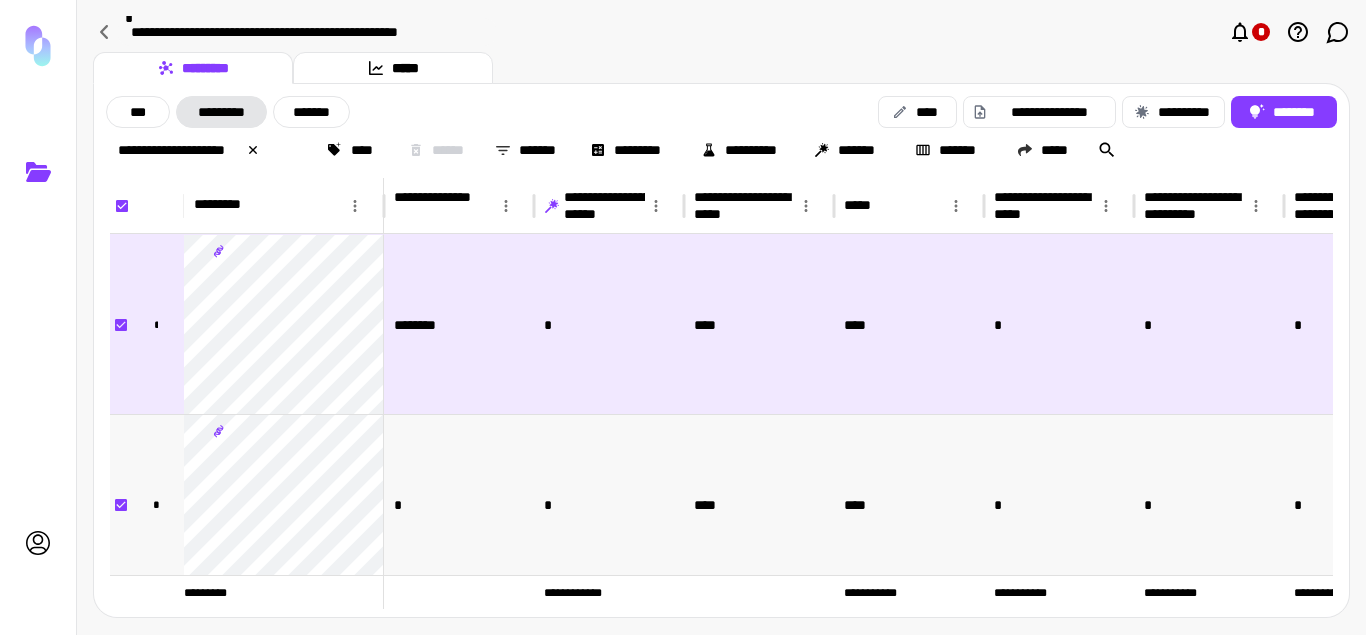 scroll, scrollTop: 408, scrollLeft: 0, axis: vertical 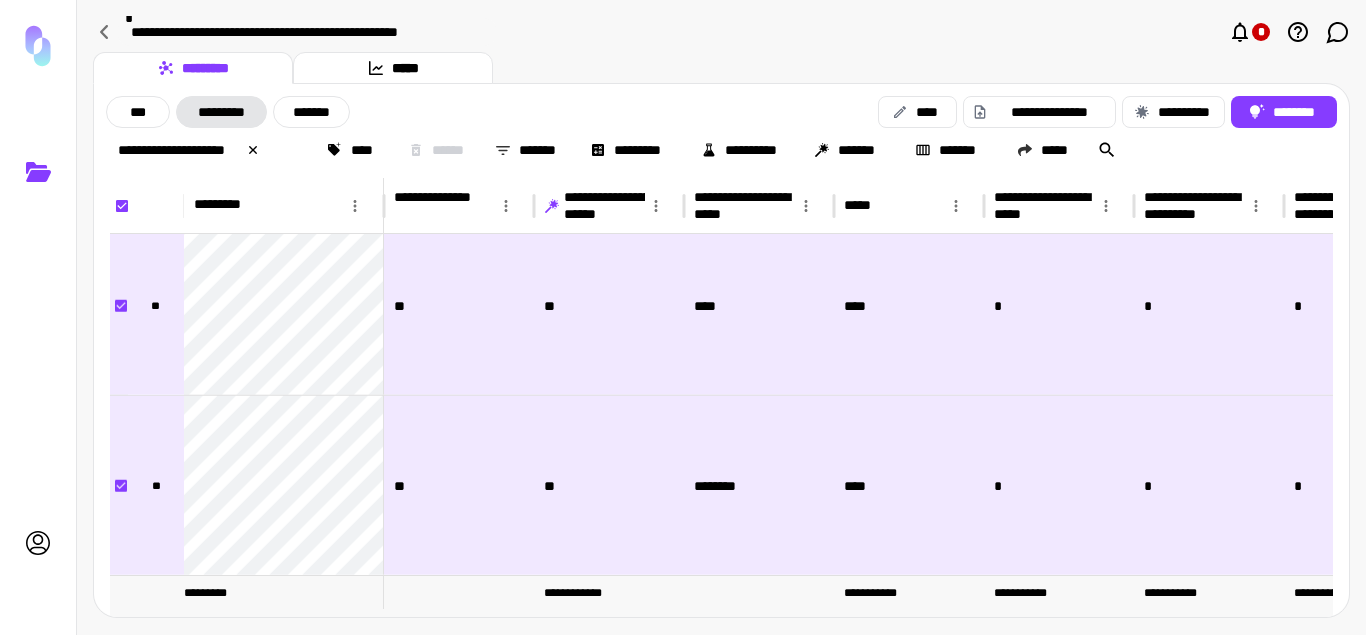 click on "**********" at bounding box center [609, 592] 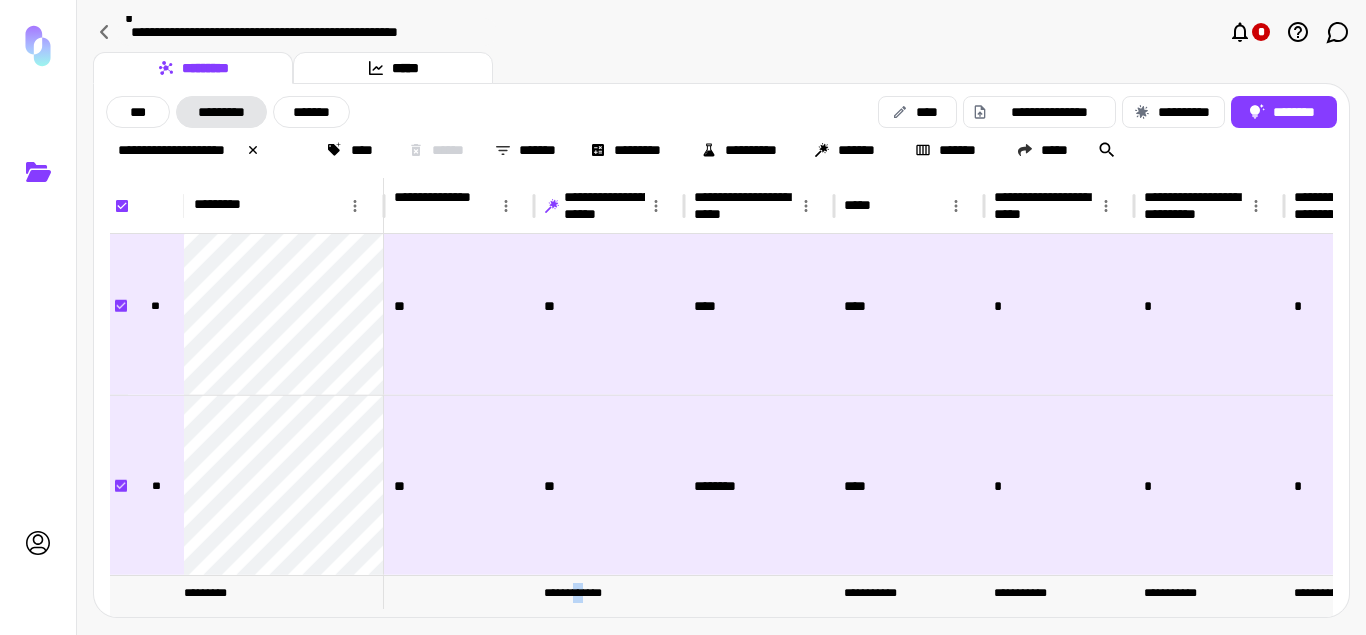 click on "**********" at bounding box center [609, 592] 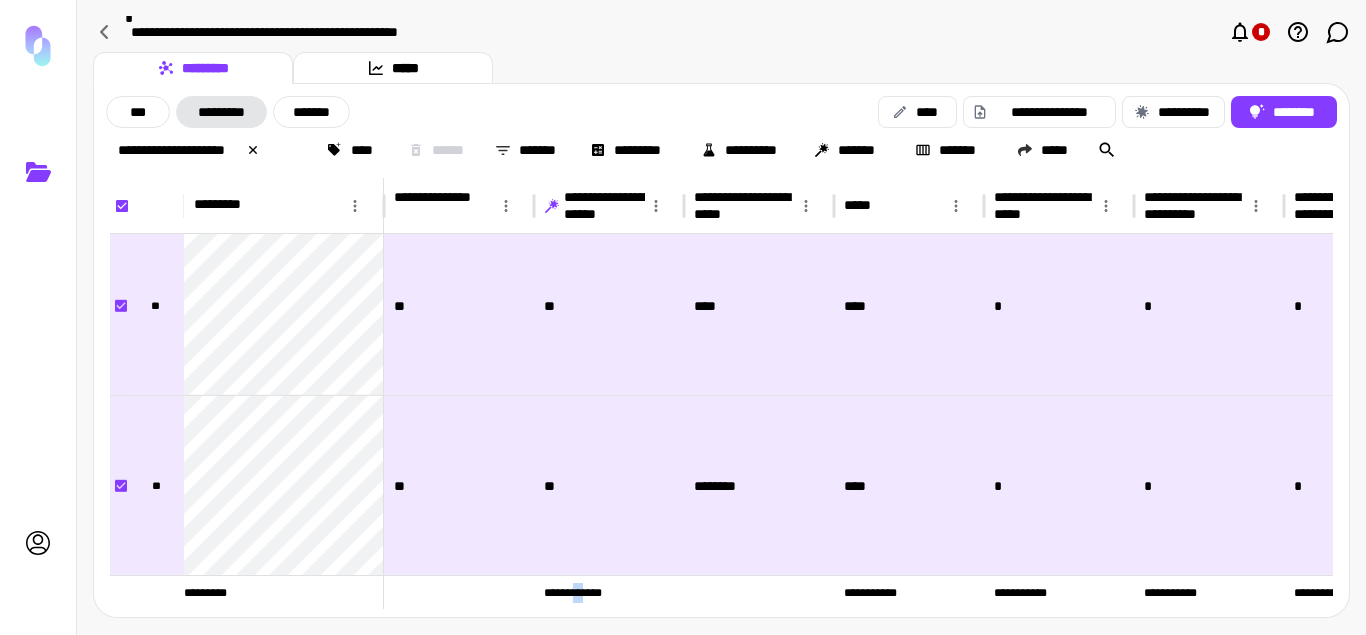 scroll, scrollTop: 0, scrollLeft: 45, axis: horizontal 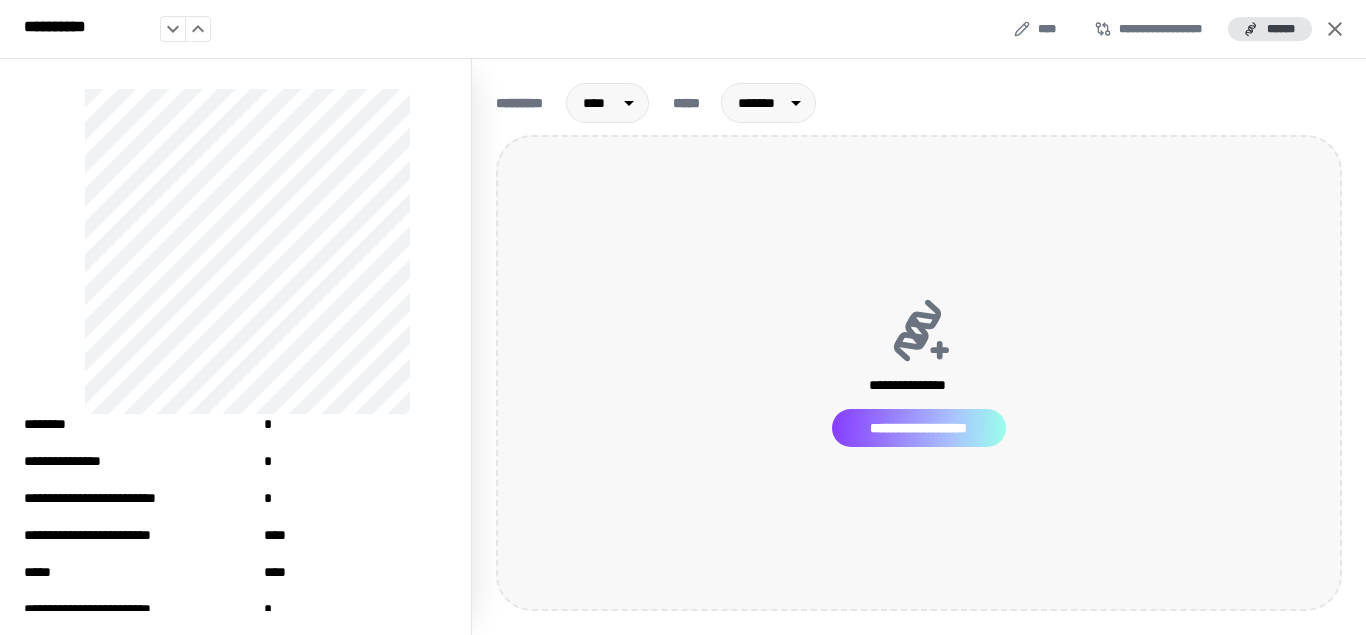 click on "**********" at bounding box center [919, 428] 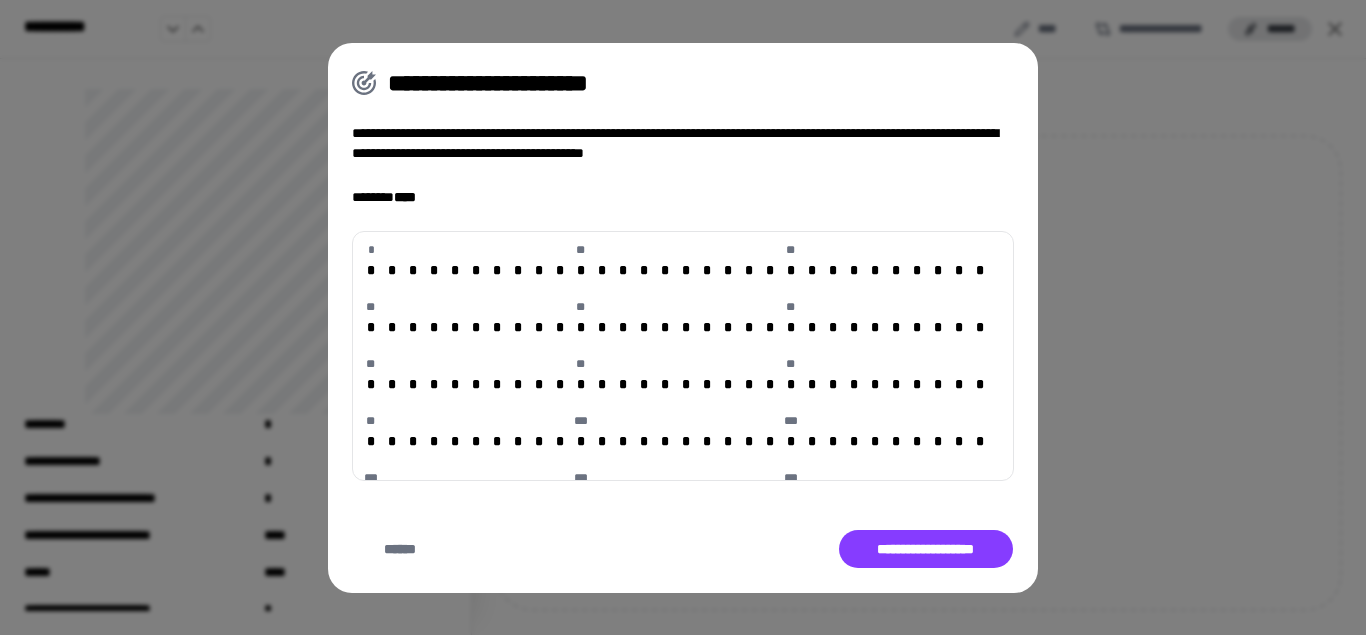 click on "**********" at bounding box center [683, 317] 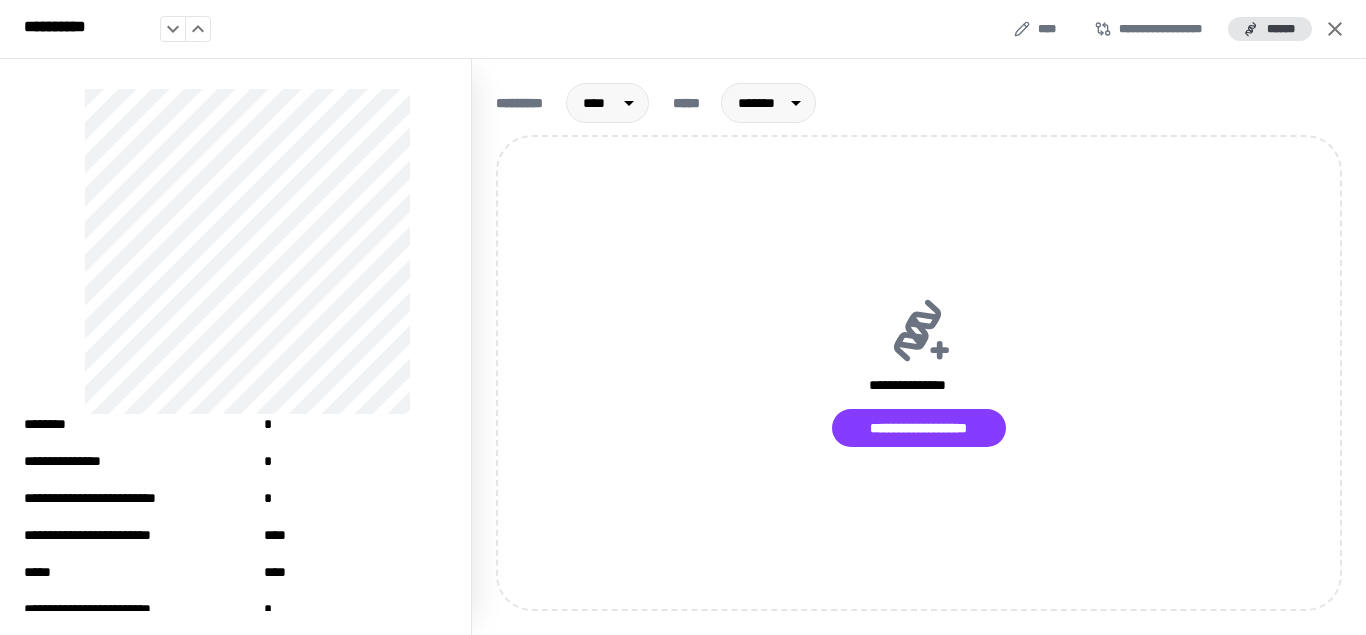 click 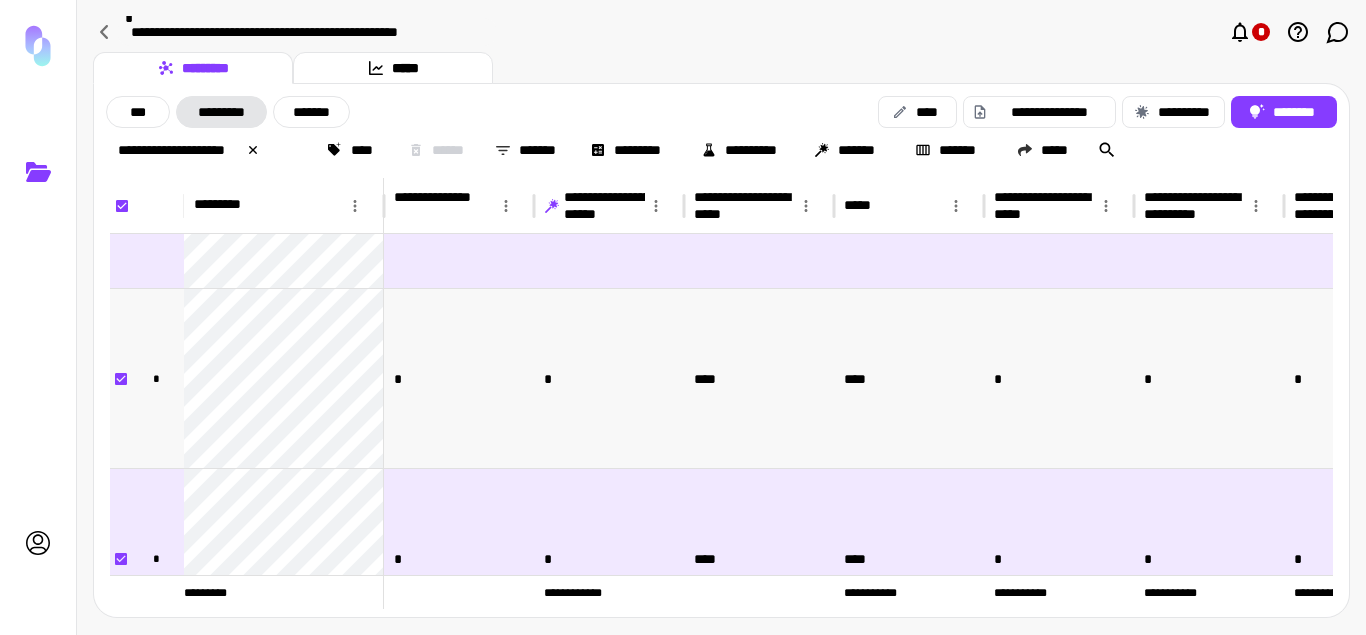 scroll, scrollTop: 30, scrollLeft: 0, axis: vertical 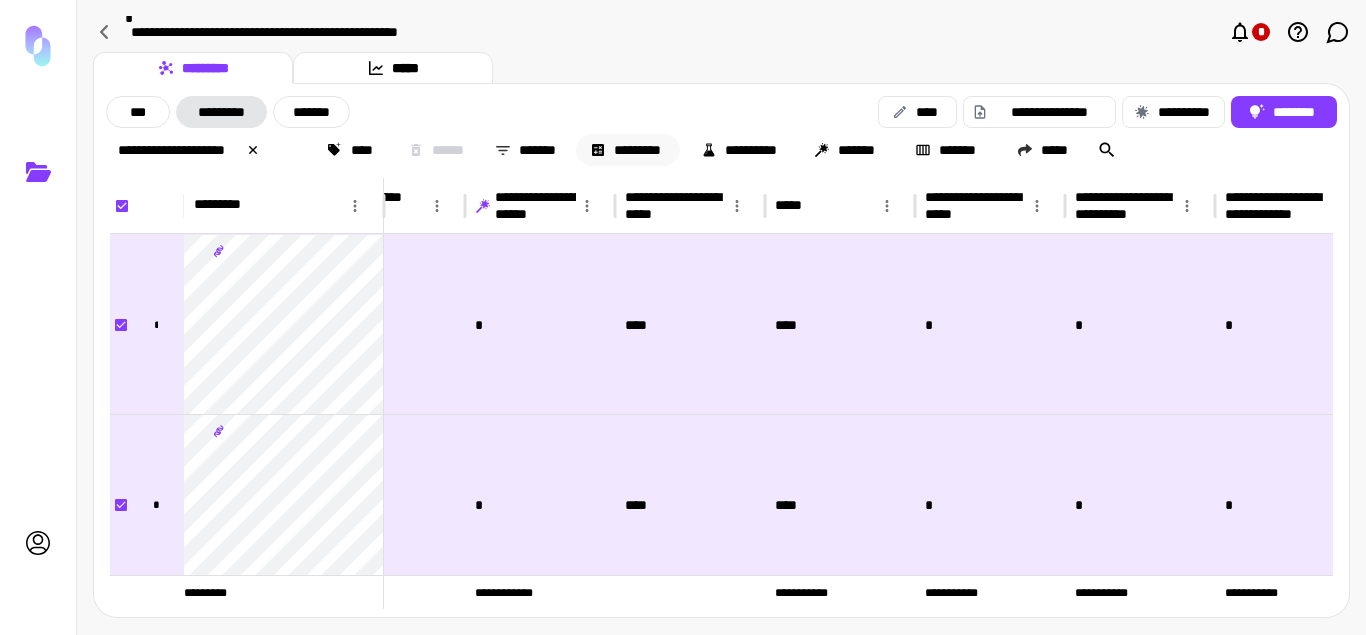 click on "*********" at bounding box center (628, 150) 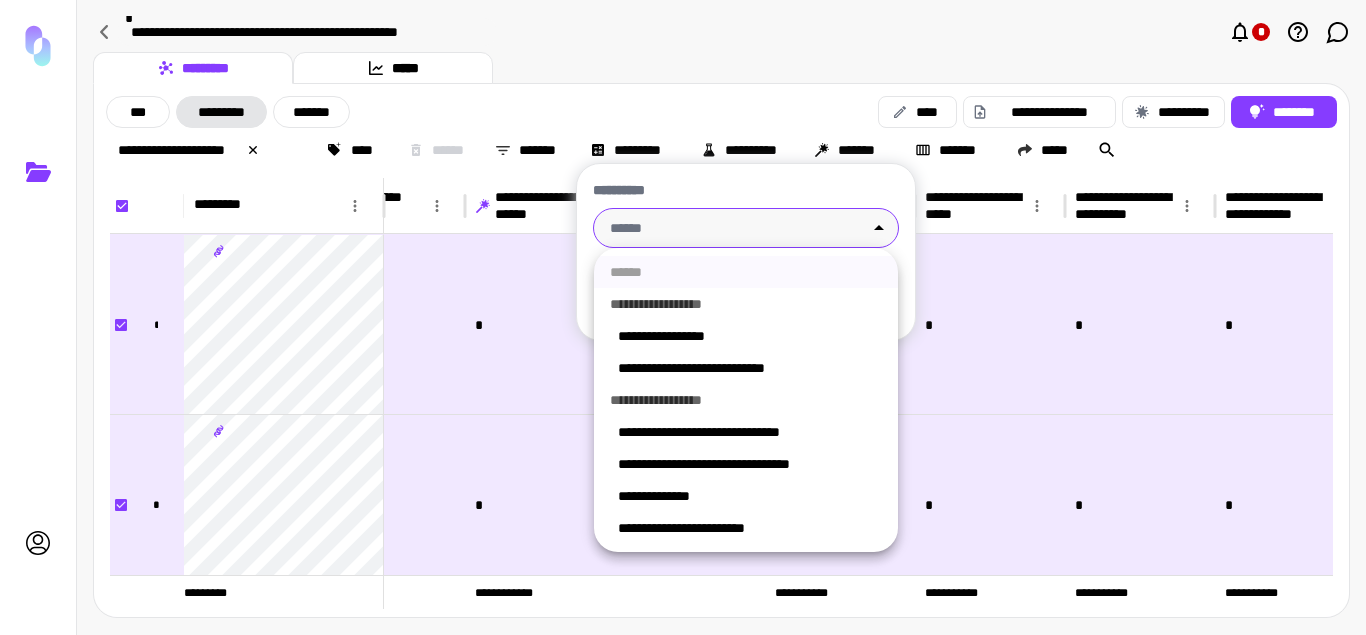 click on "**********" at bounding box center [683, 317] 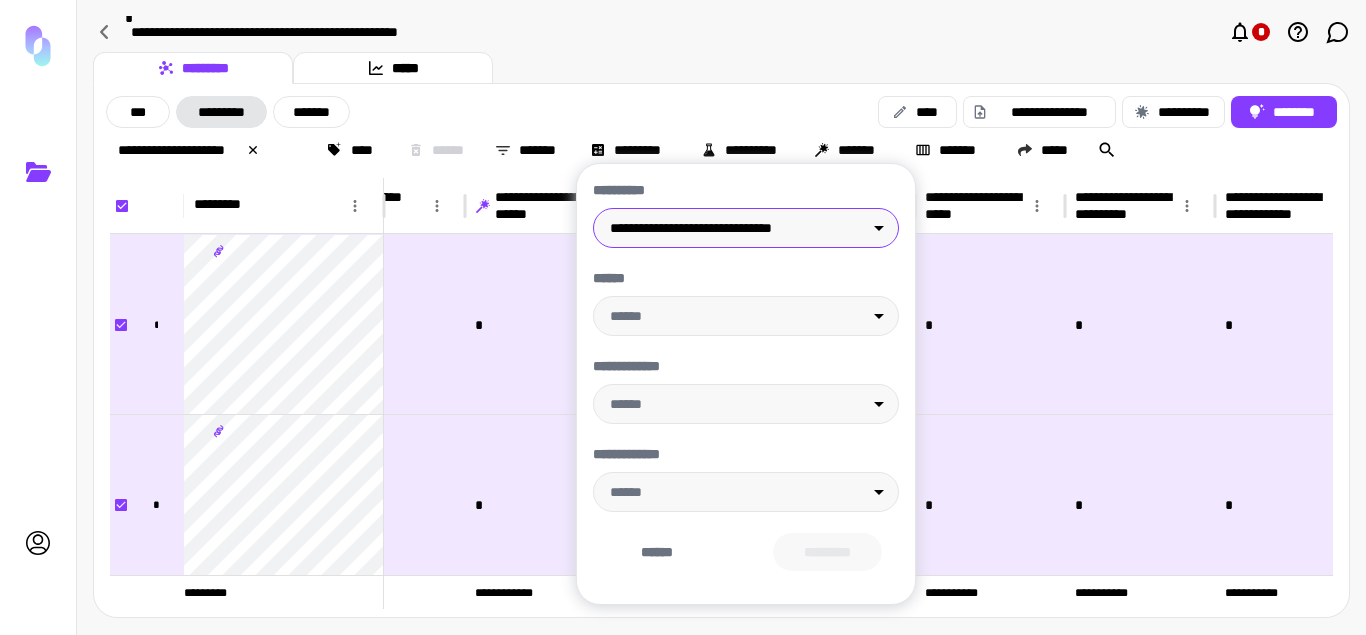 type on "**********" 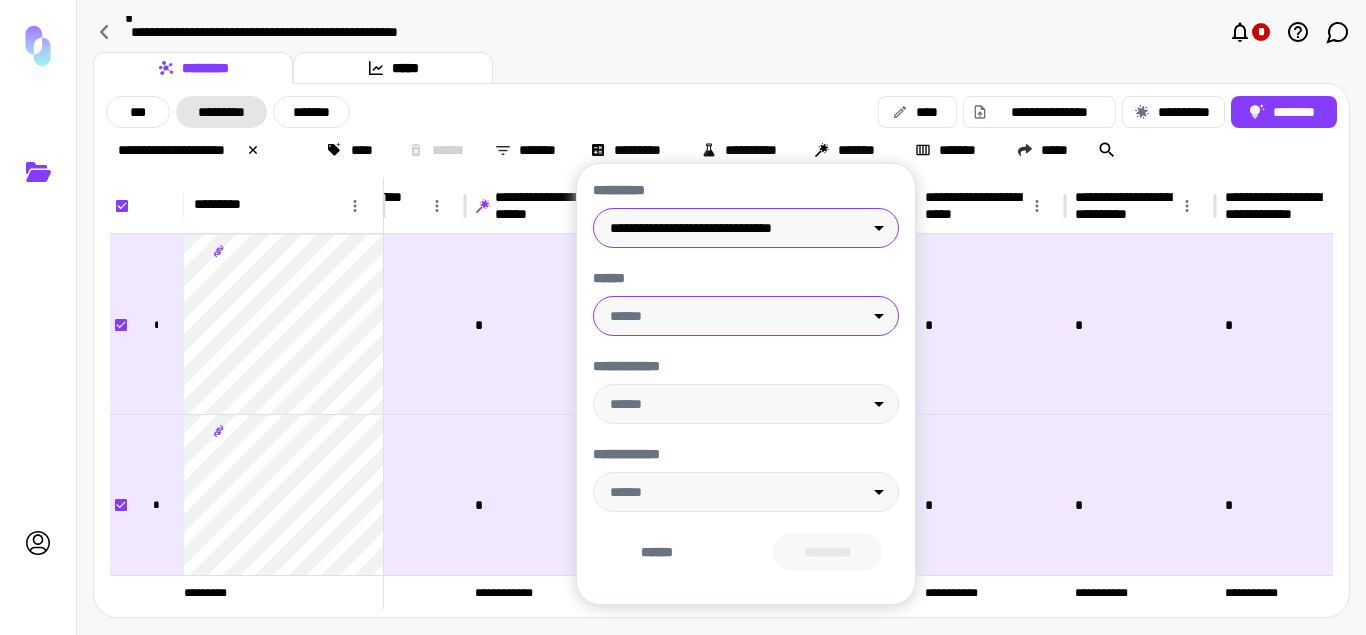 click on "**********" at bounding box center (683, 317) 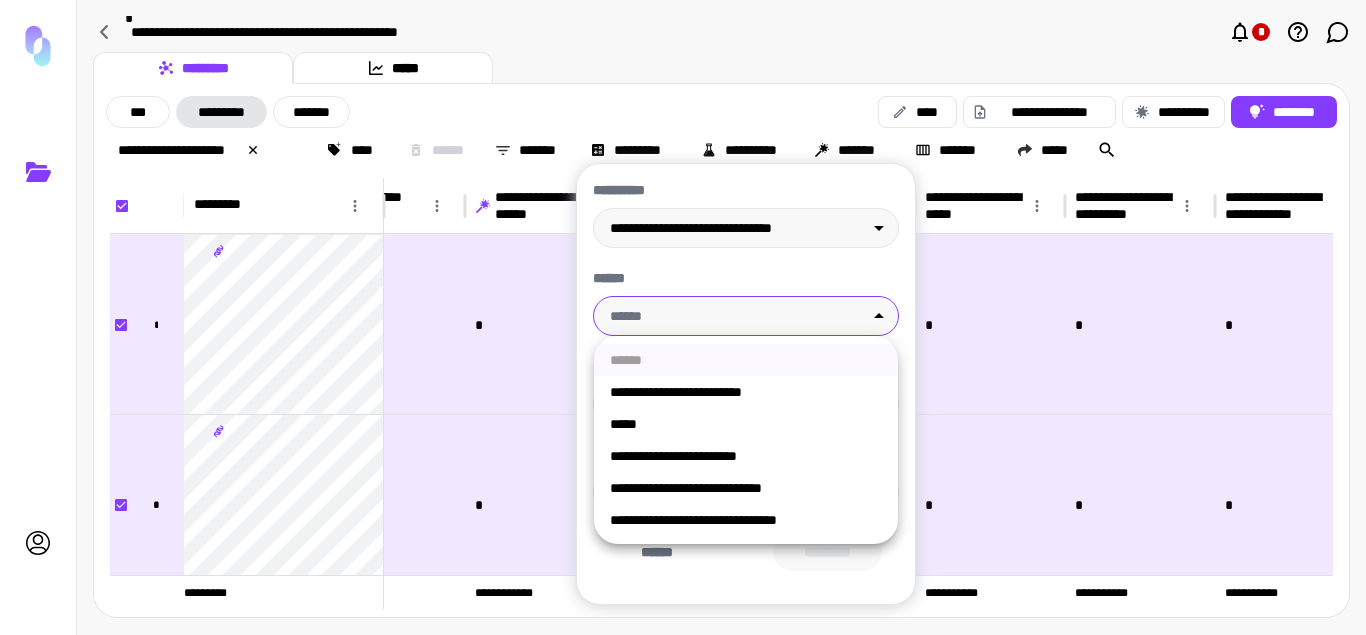 click at bounding box center [683, 317] 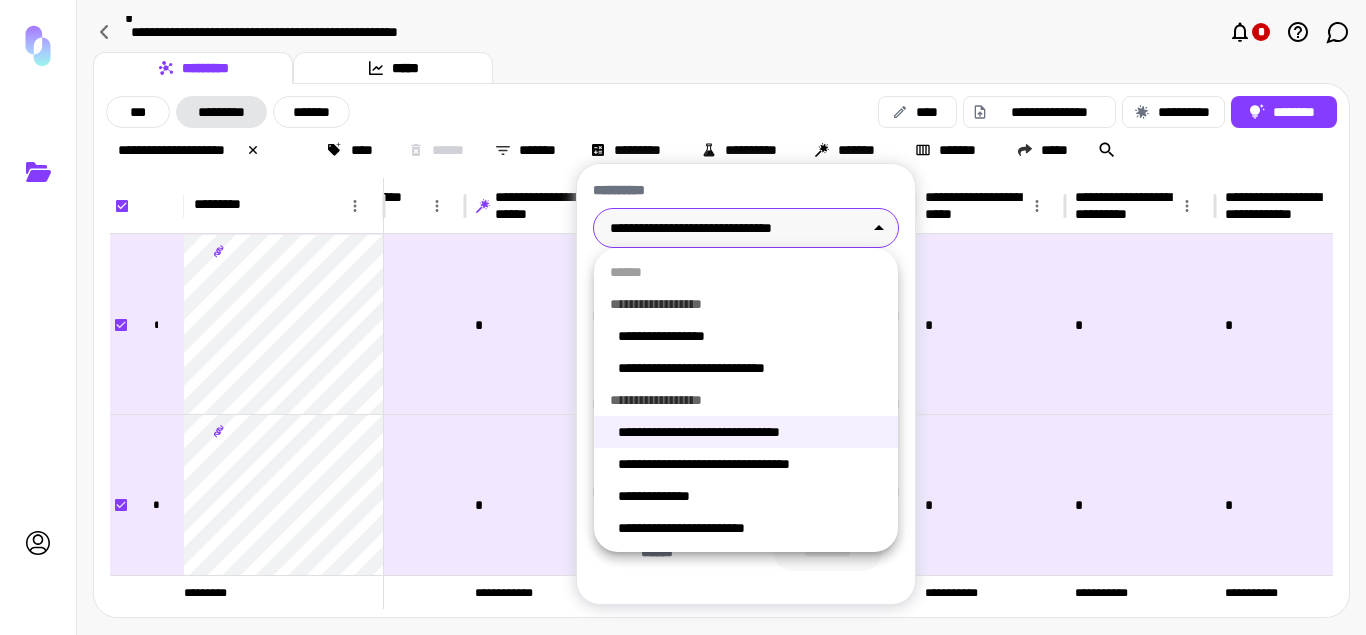 click on "**********" at bounding box center [683, 317] 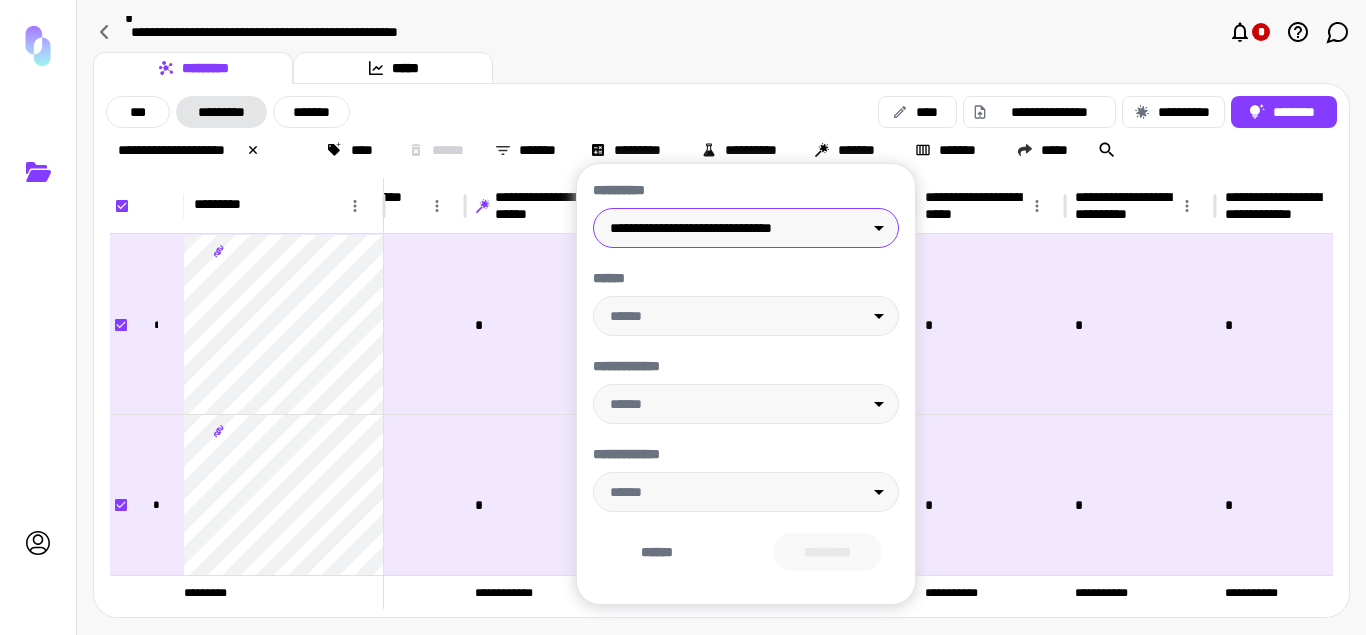 click at bounding box center [683, 317] 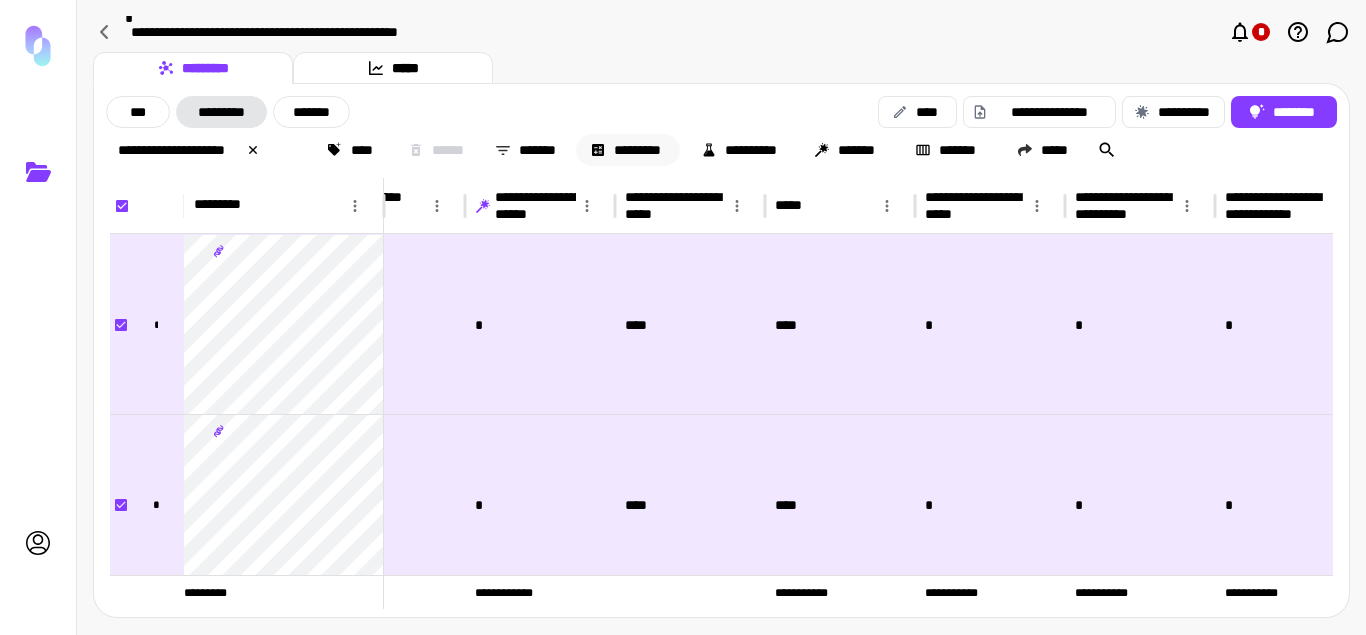 click on "*********" at bounding box center [628, 150] 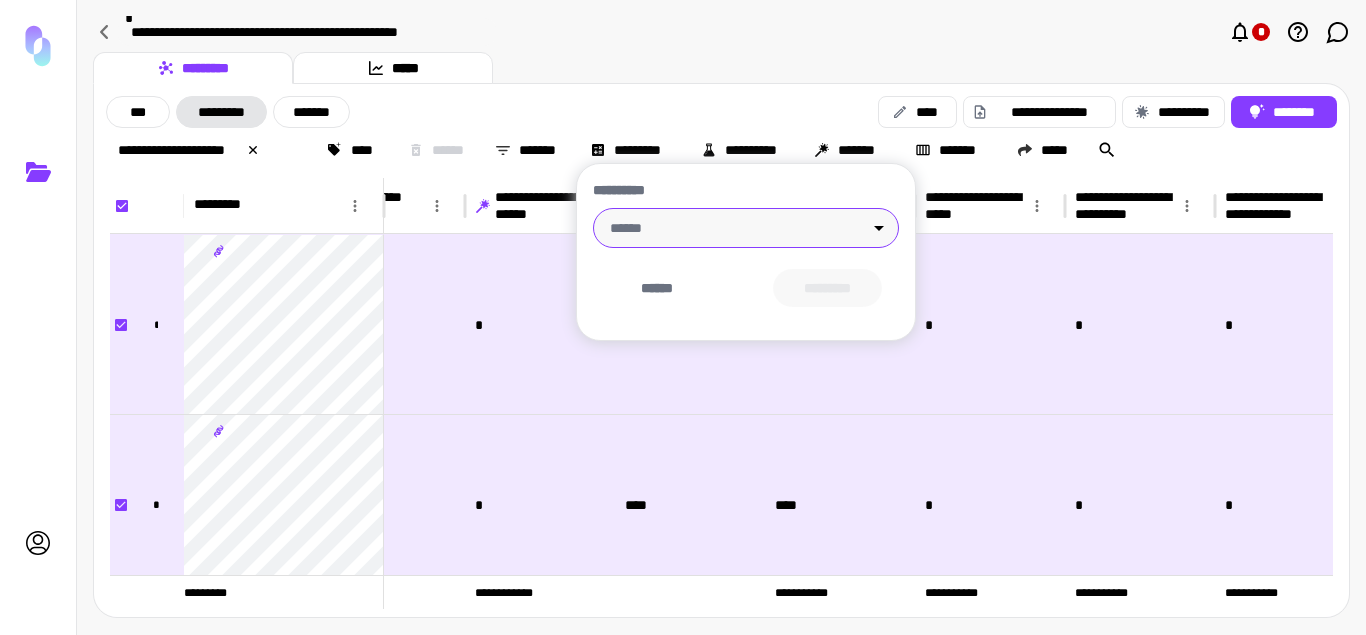 click on "**********" at bounding box center (683, 317) 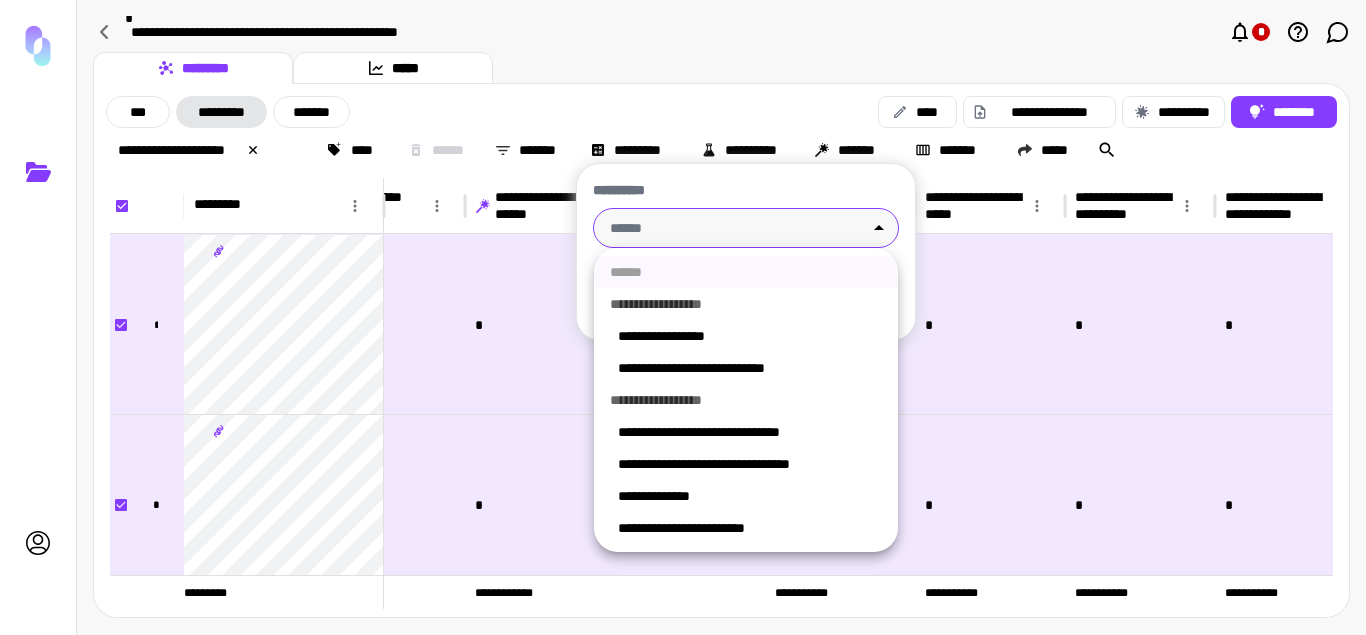 click at bounding box center (683, 317) 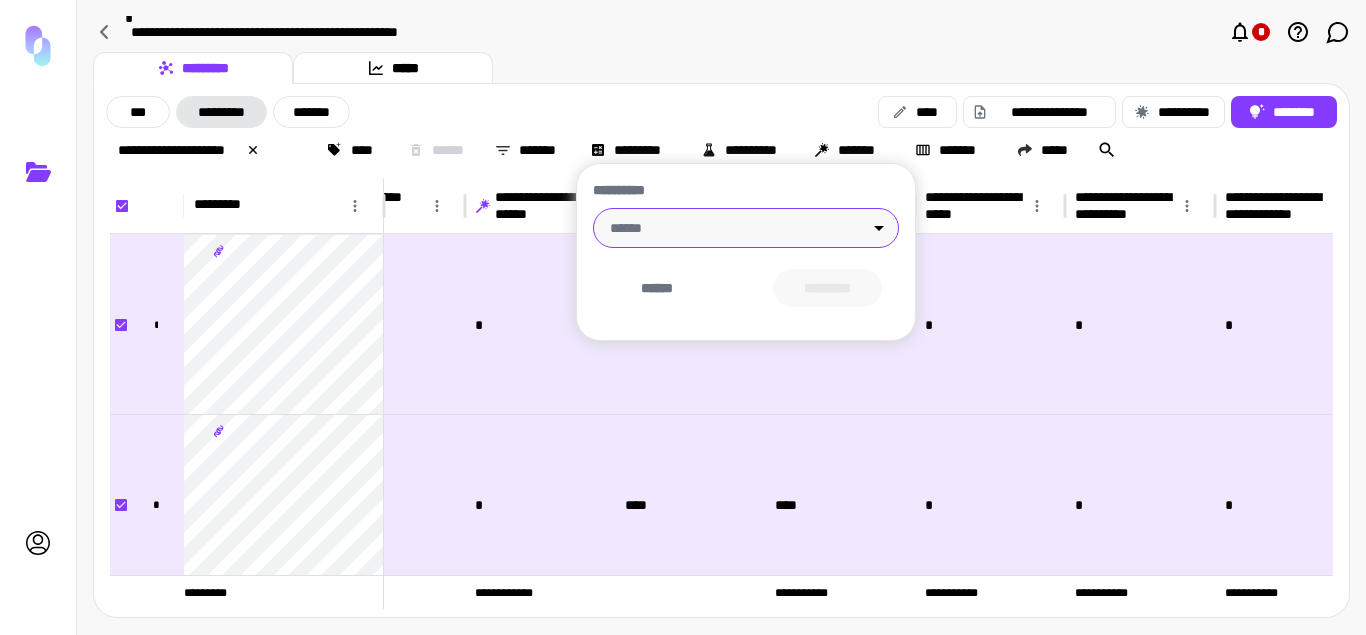click at bounding box center [683, 317] 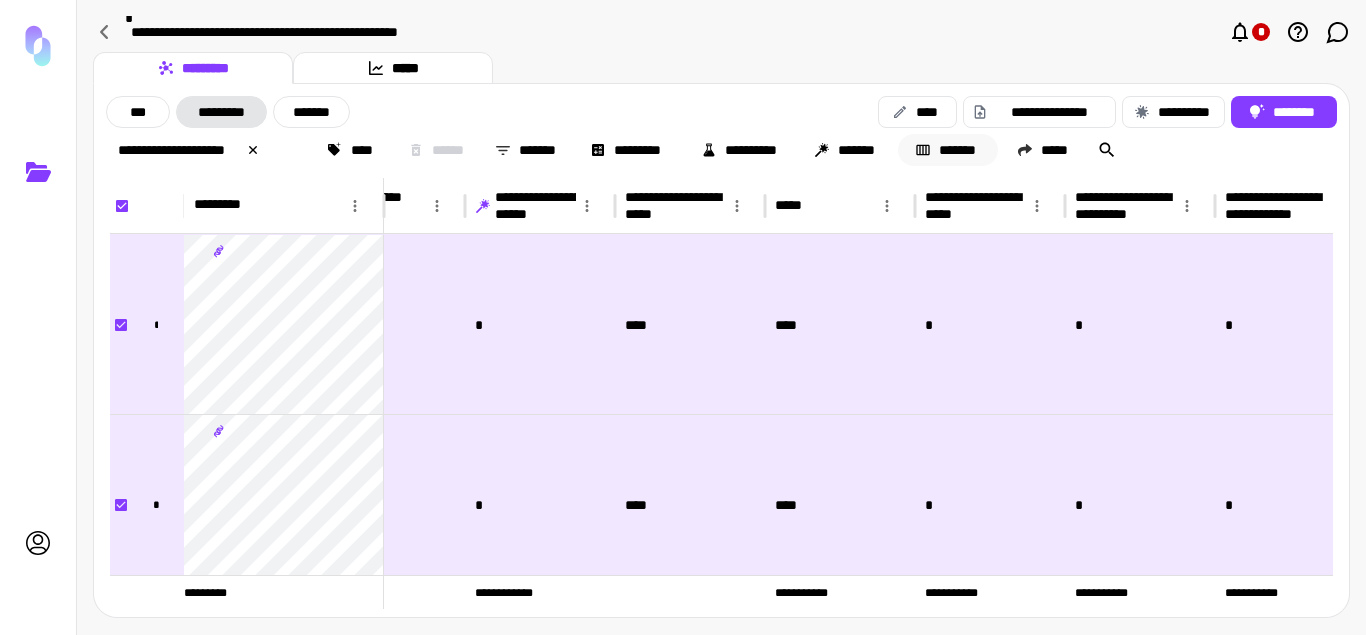 click on "*******" at bounding box center (948, 150) 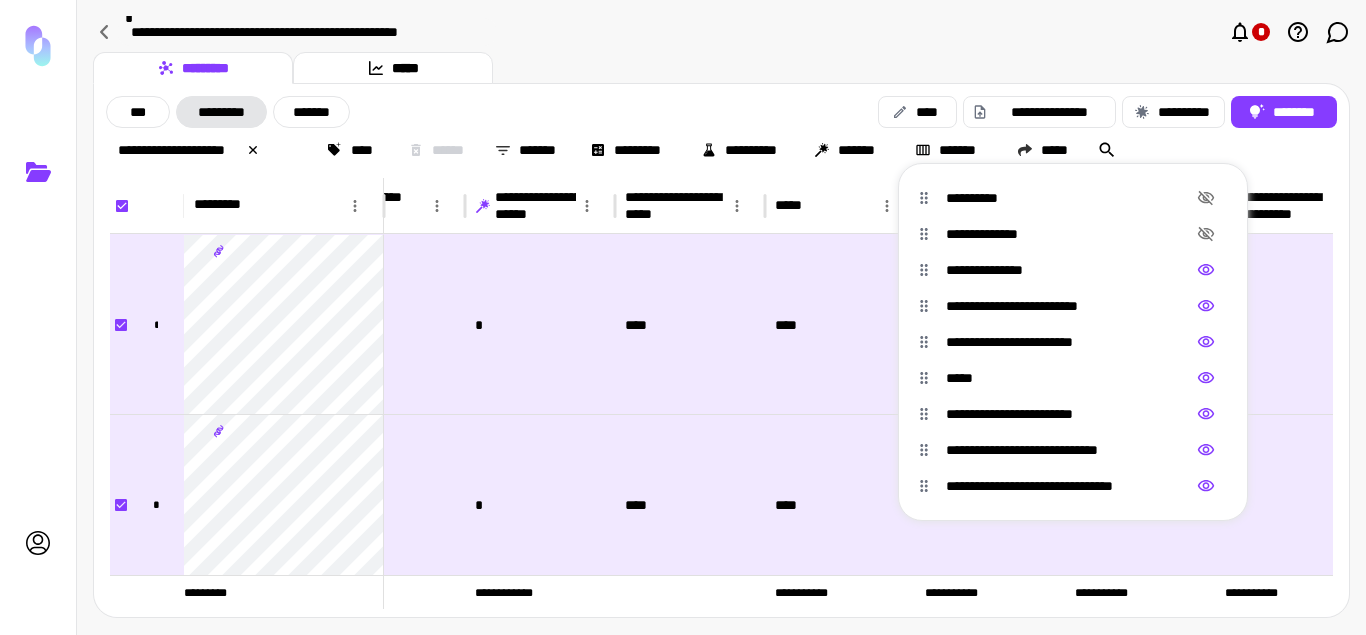 click at bounding box center [683, 317] 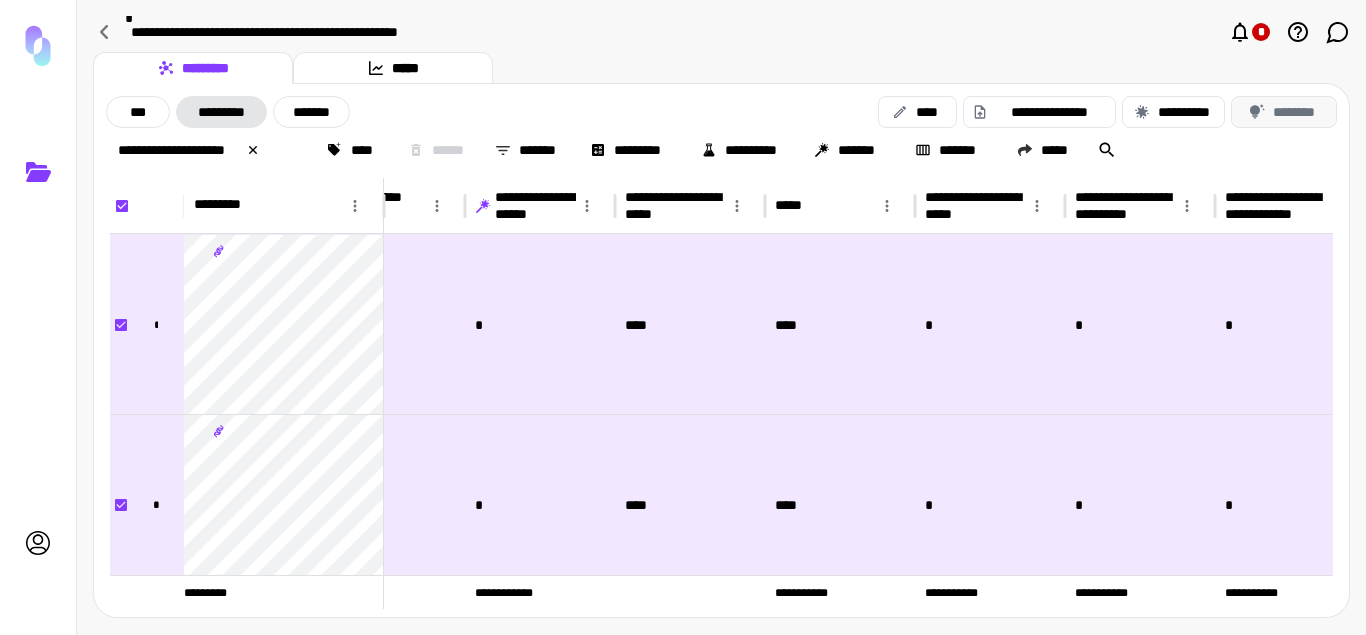 click on "********" at bounding box center [1284, 112] 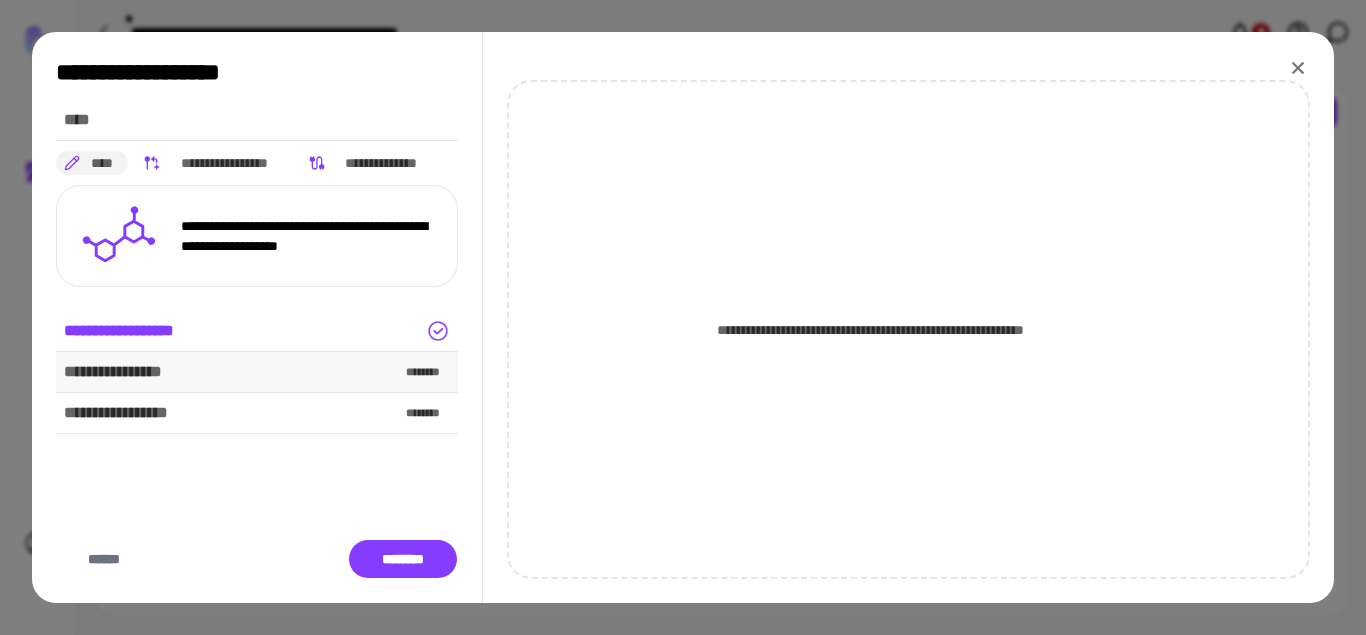 click on "**********" at bounding box center (257, 372) 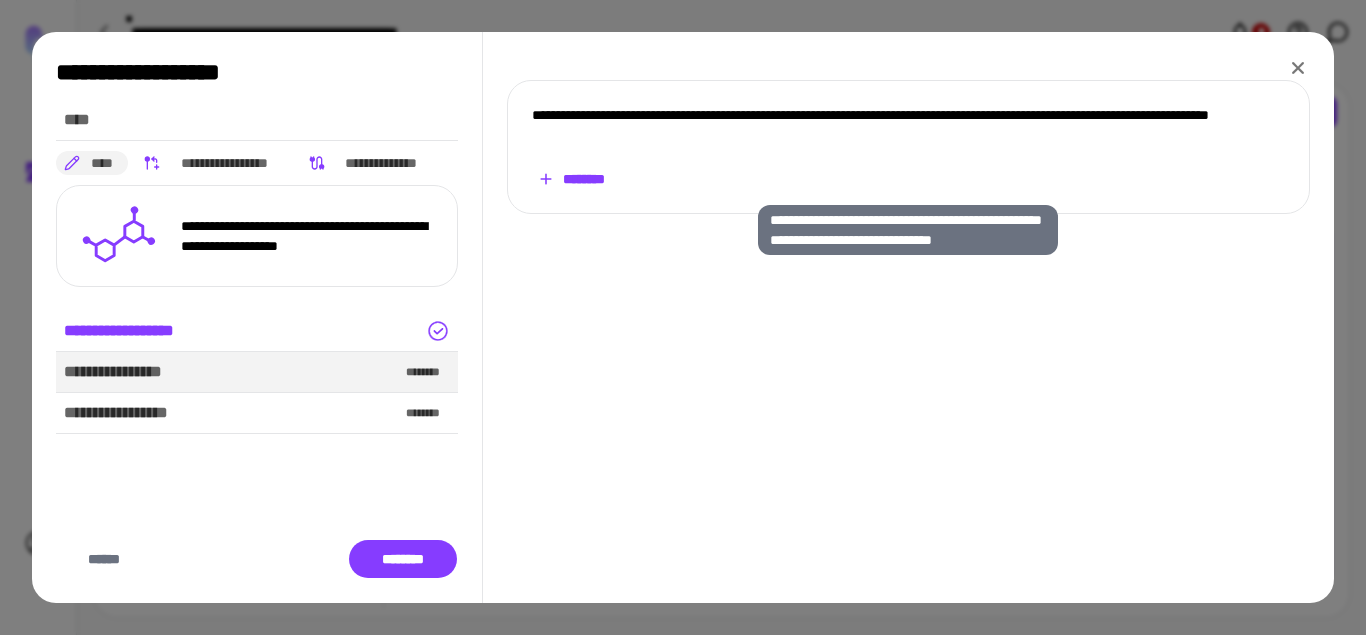 click on "********" at bounding box center [572, 179] 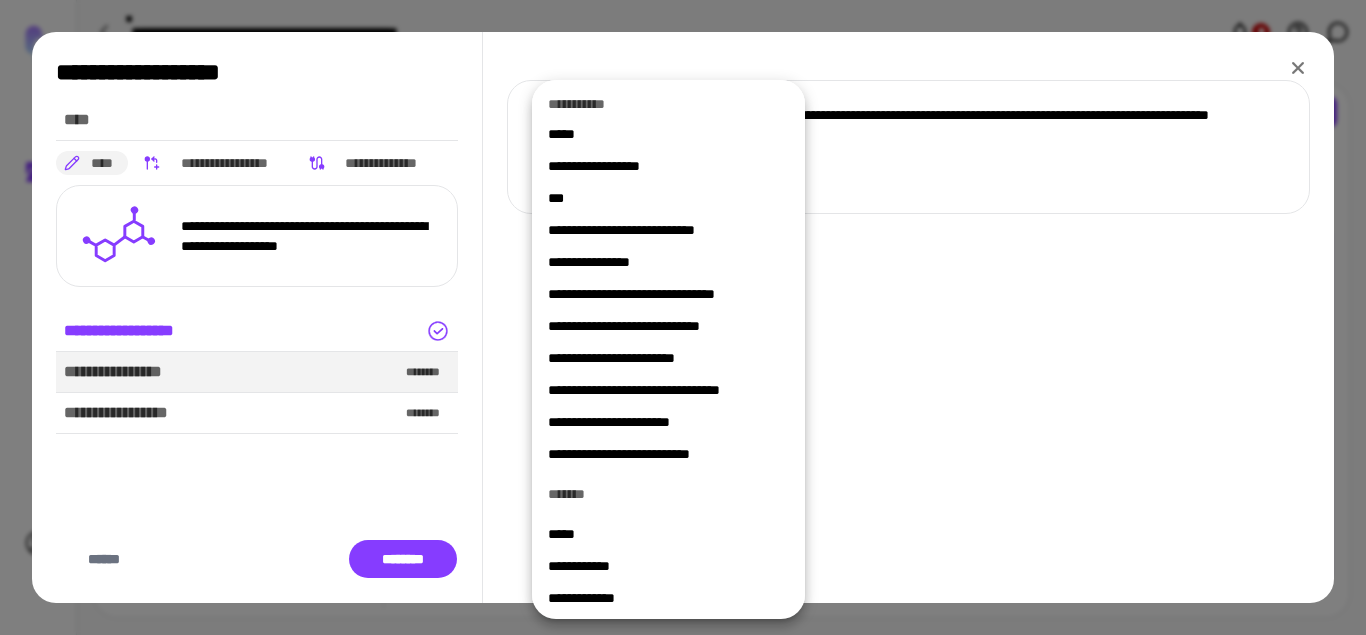 scroll, scrollTop: 0, scrollLeft: 0, axis: both 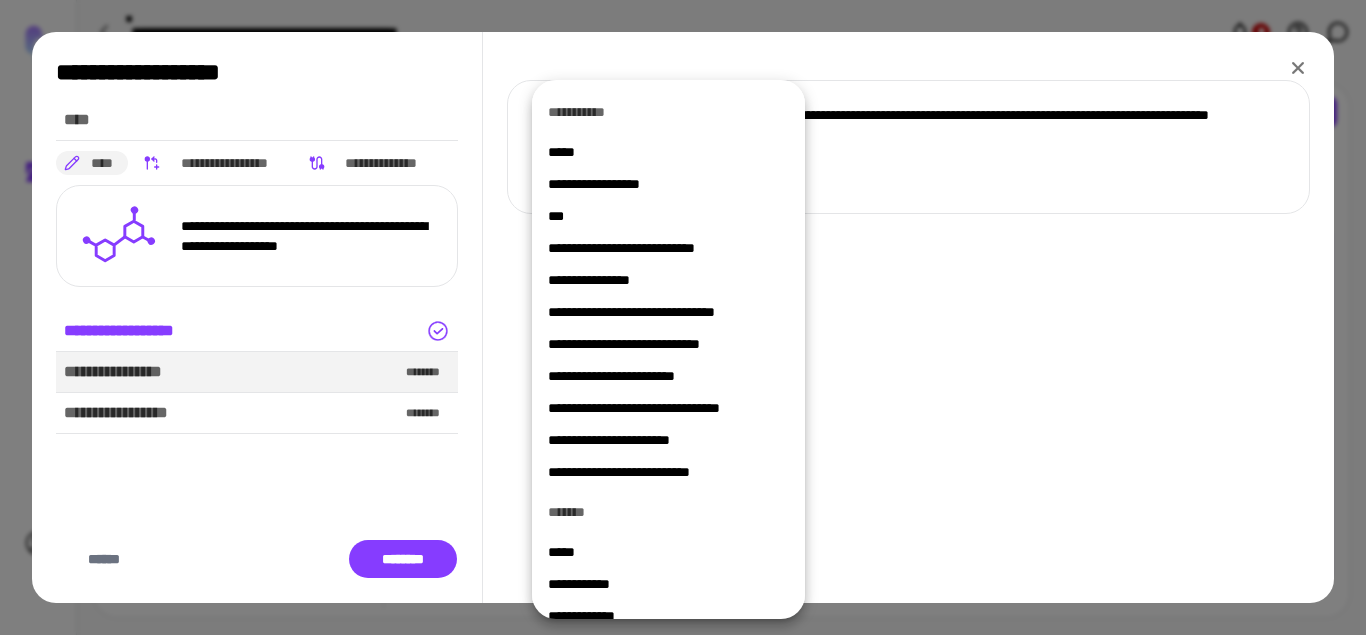 click at bounding box center (683, 317) 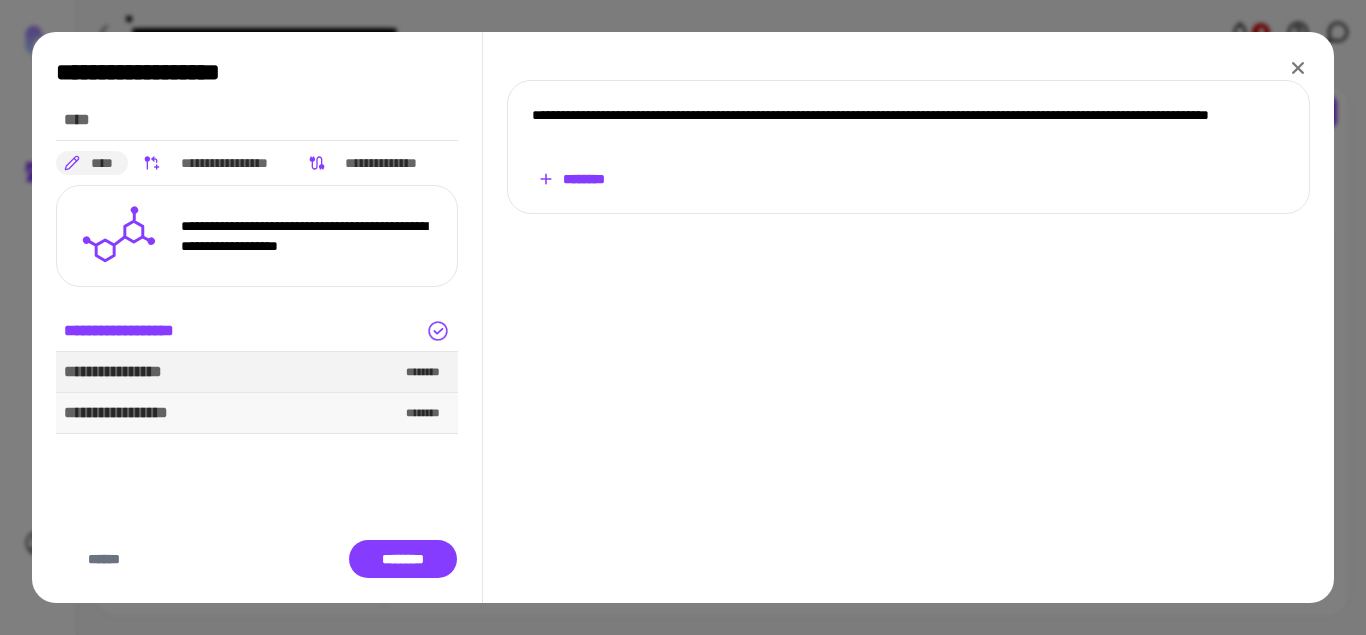 click on "**********" at bounding box center [122, 413] 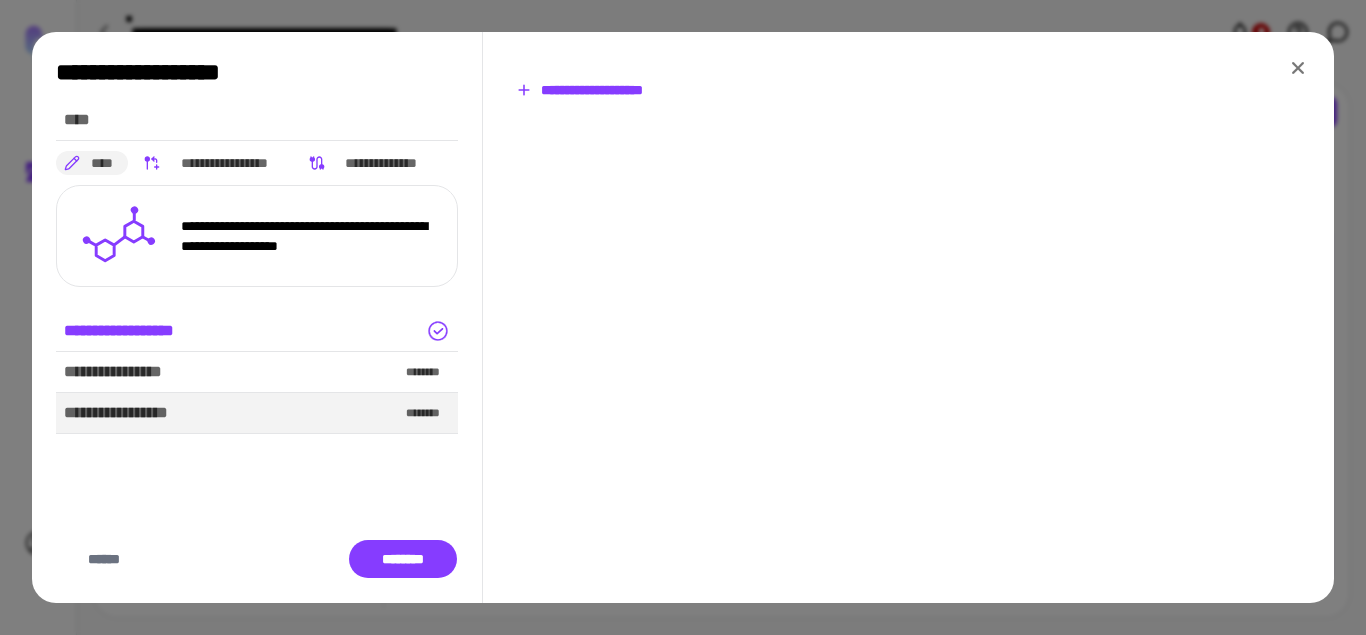 click on "**********" at bounding box center (580, 90) 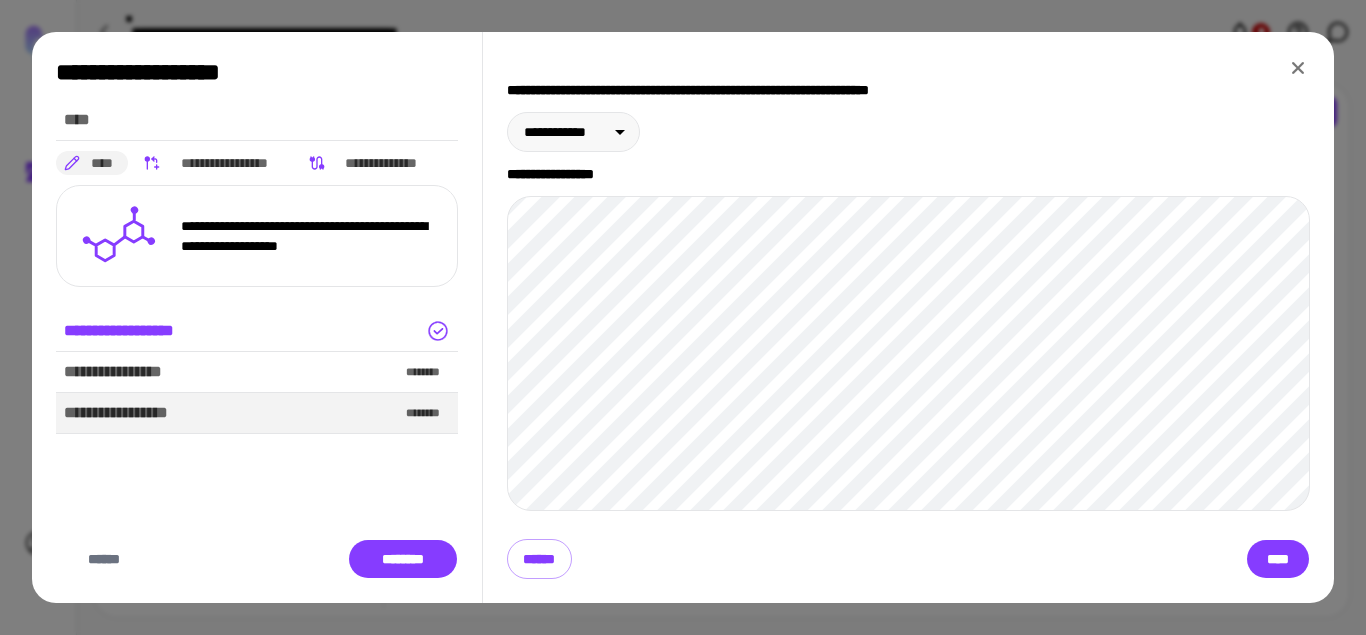 click 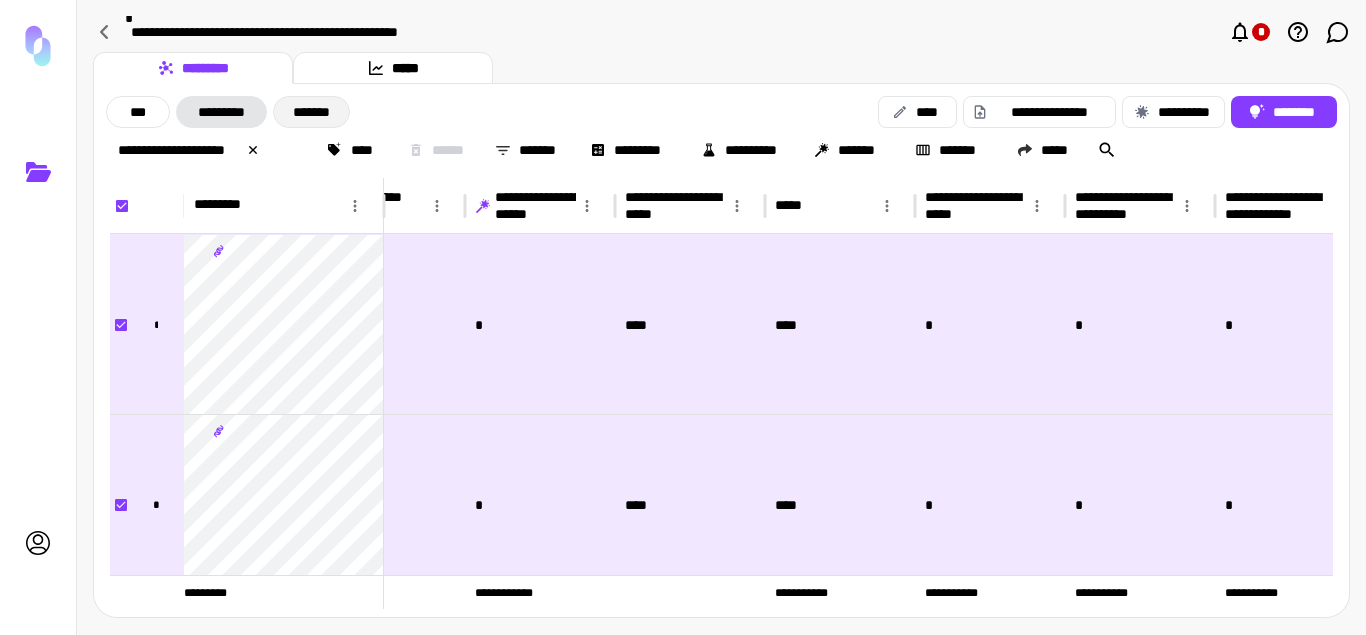 click on "*******" at bounding box center (311, 112) 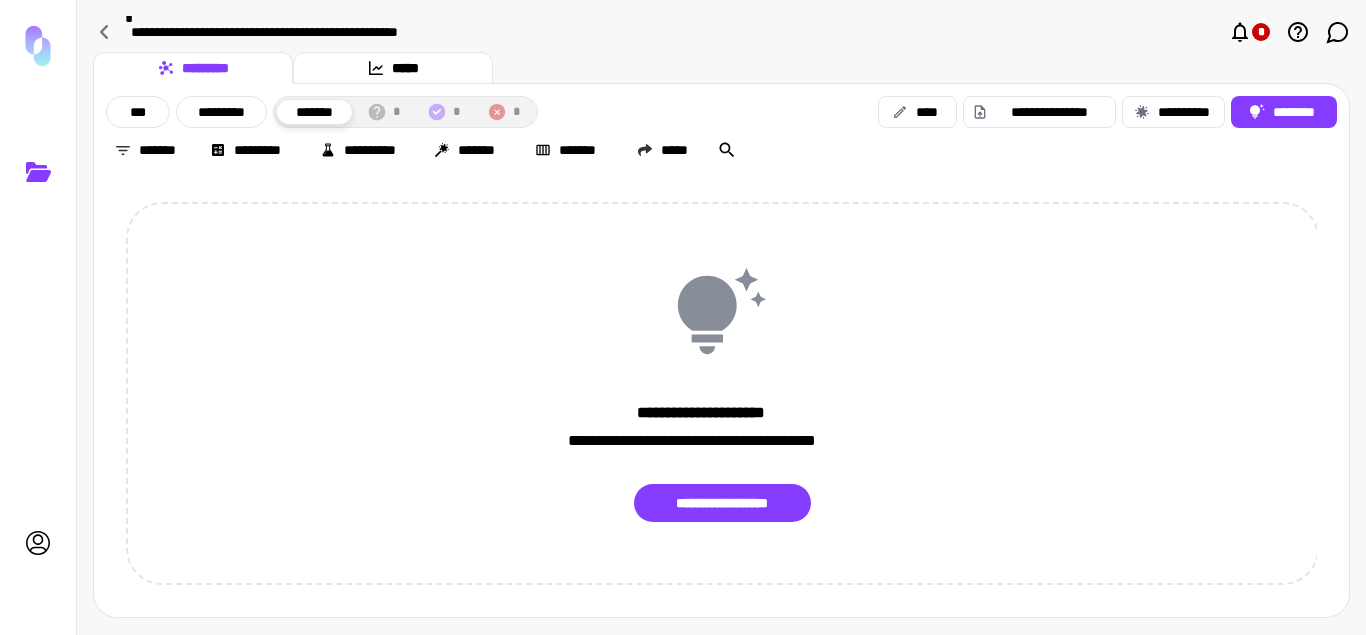 scroll, scrollTop: 0, scrollLeft: 0, axis: both 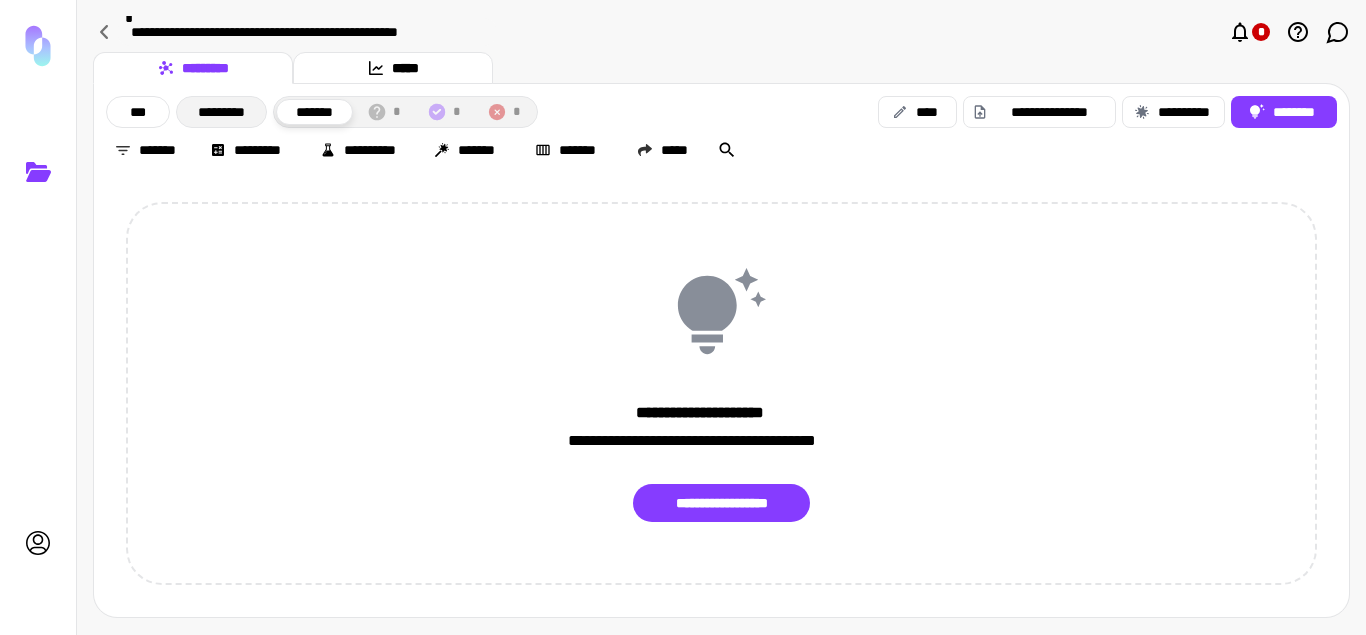 click on "*********" at bounding box center [221, 112] 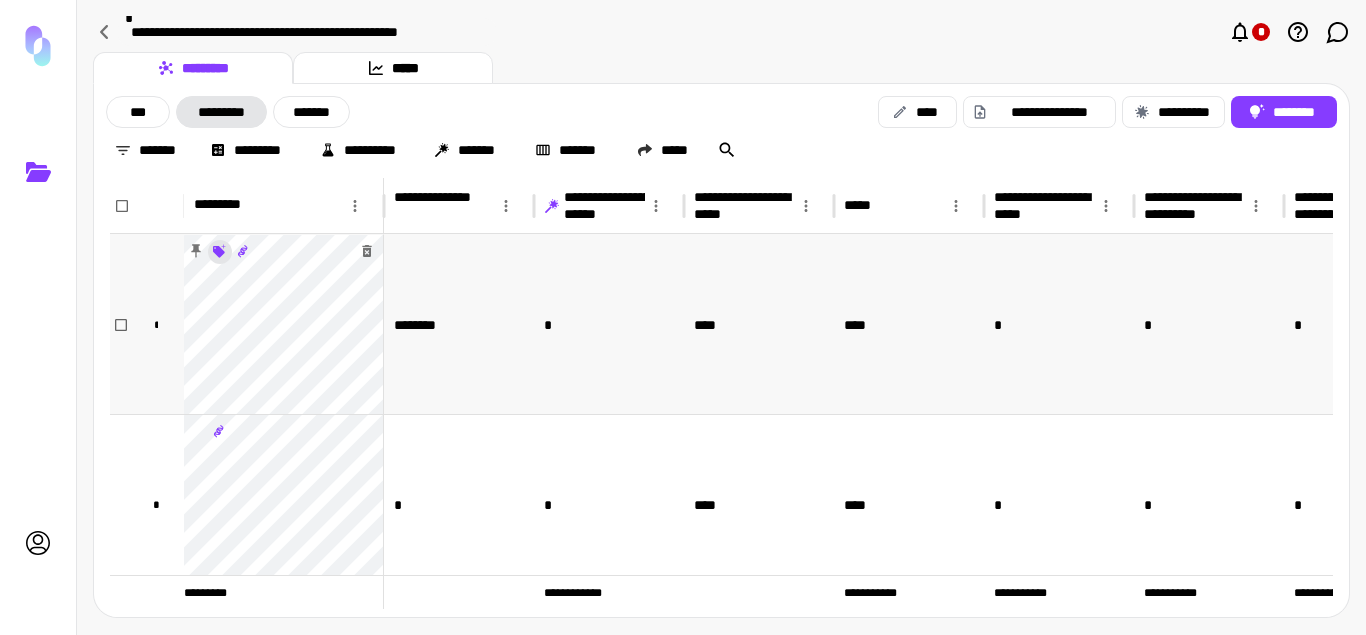 click on "[FIRST] [LAST] [STREET] [CITY] [STATE] [POSTAL_CODE] [COUNTRY] [EMAIL] [PHONE] [BIRTH_DATE] [CREDIT_CARD_NUMBER] [PASSPORT_NUMBER] [DRIVER_LICENSE_NUMBER] [SSN]" at bounding box center [683, 317] 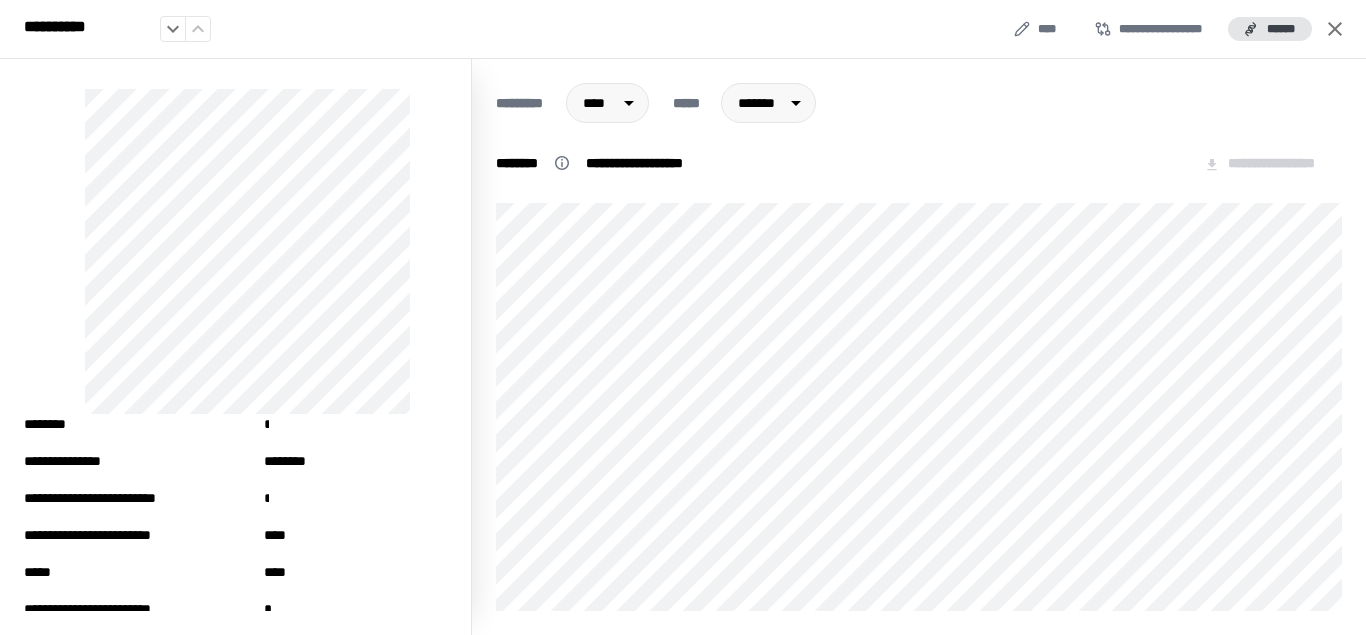 click on "[FIRST] [LAST] [STREET] [CITY] [STATE]" at bounding box center [919, 373] 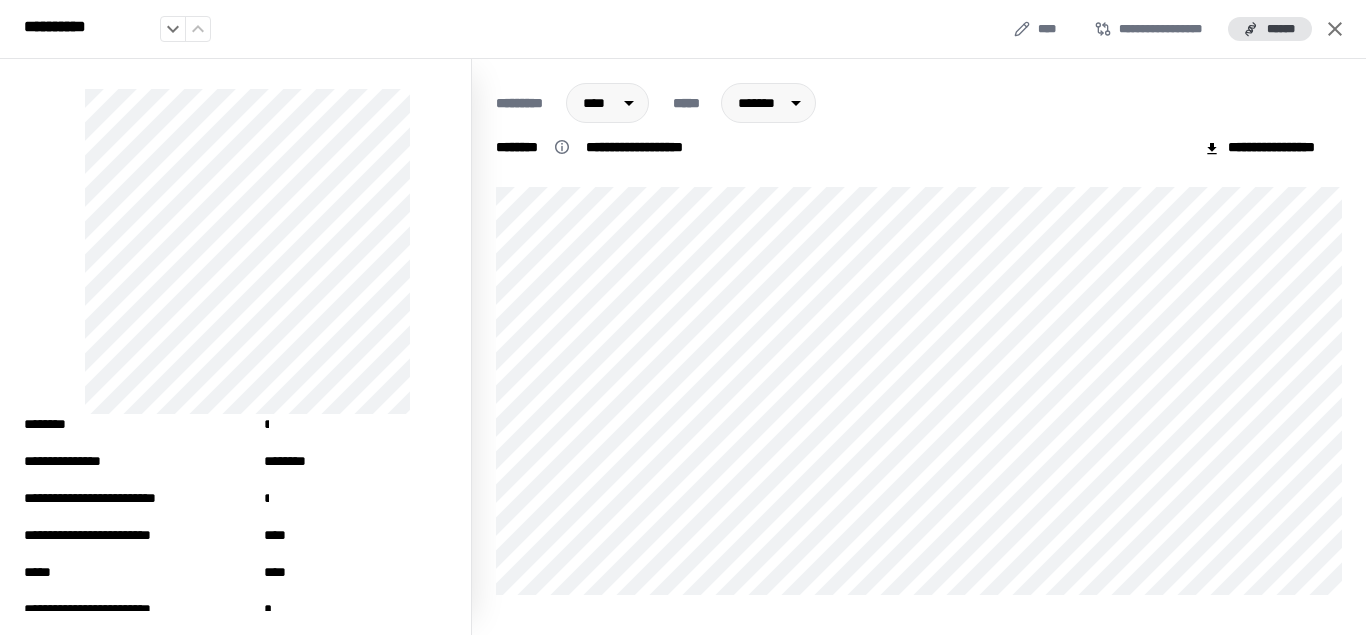 click on "[FIRST] [LAST] [STREET] [CITY] [STATE]" at bounding box center [919, 373] 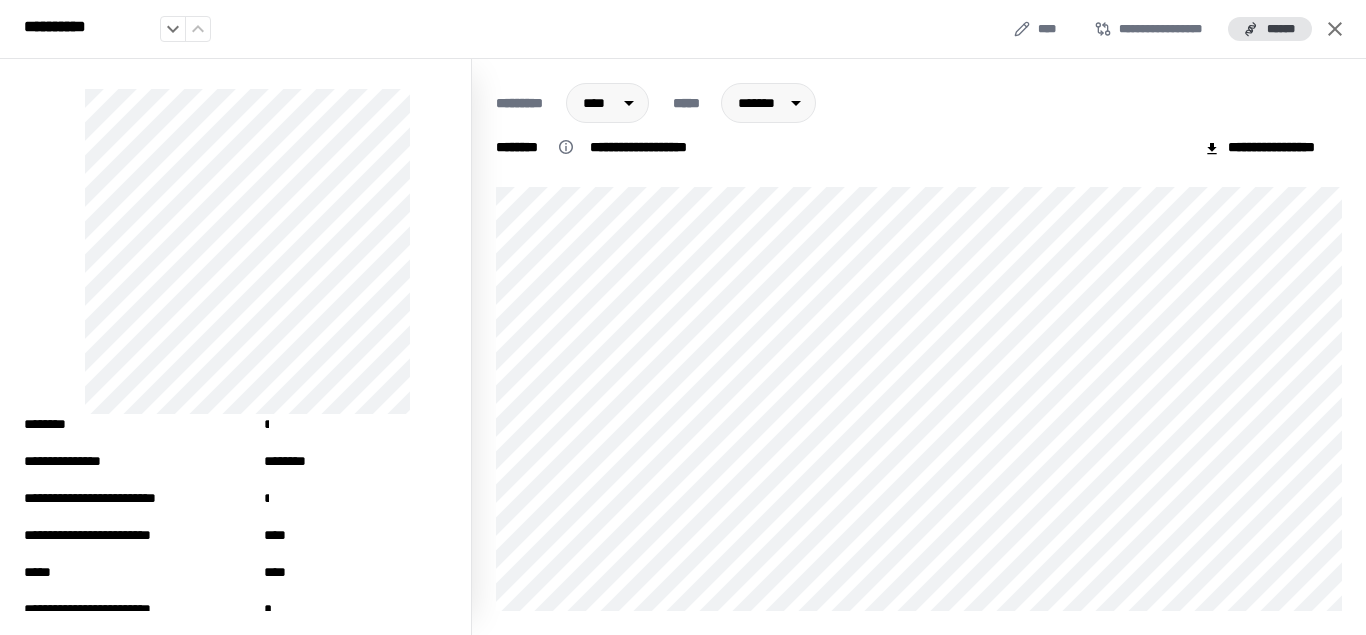drag, startPoint x: 175, startPoint y: 559, endPoint x: 177, endPoint y: 534, distance: 25.079872 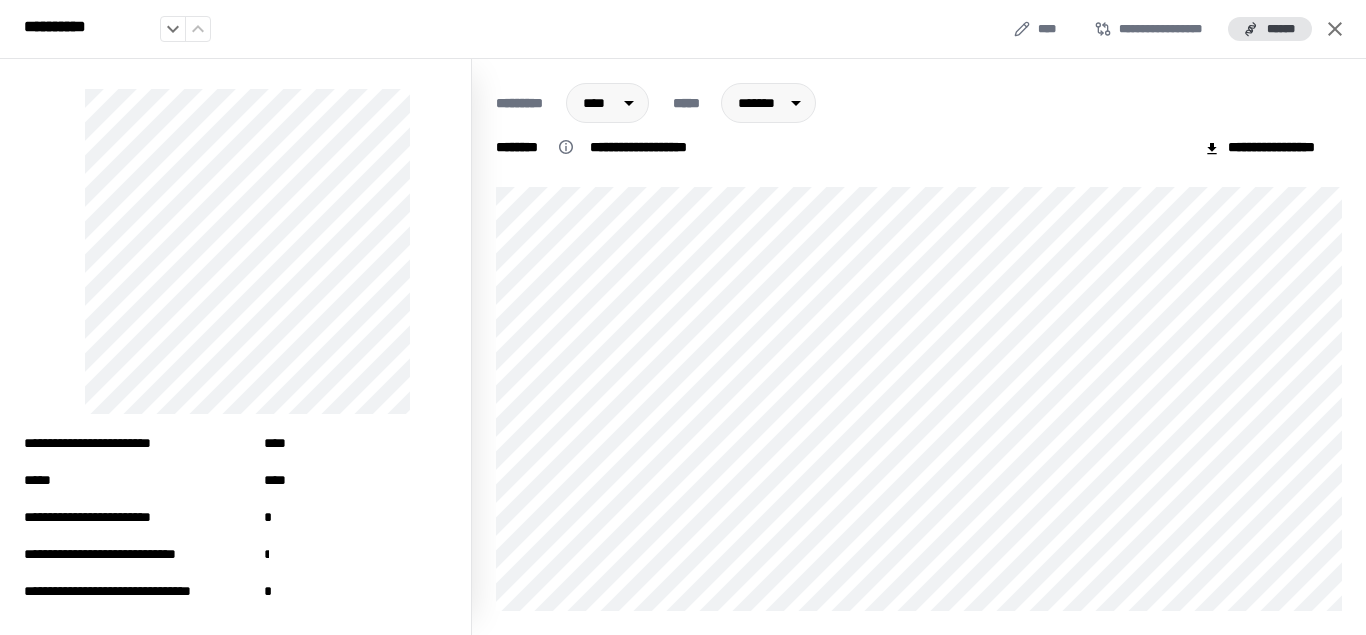 scroll, scrollTop: 99, scrollLeft: 0, axis: vertical 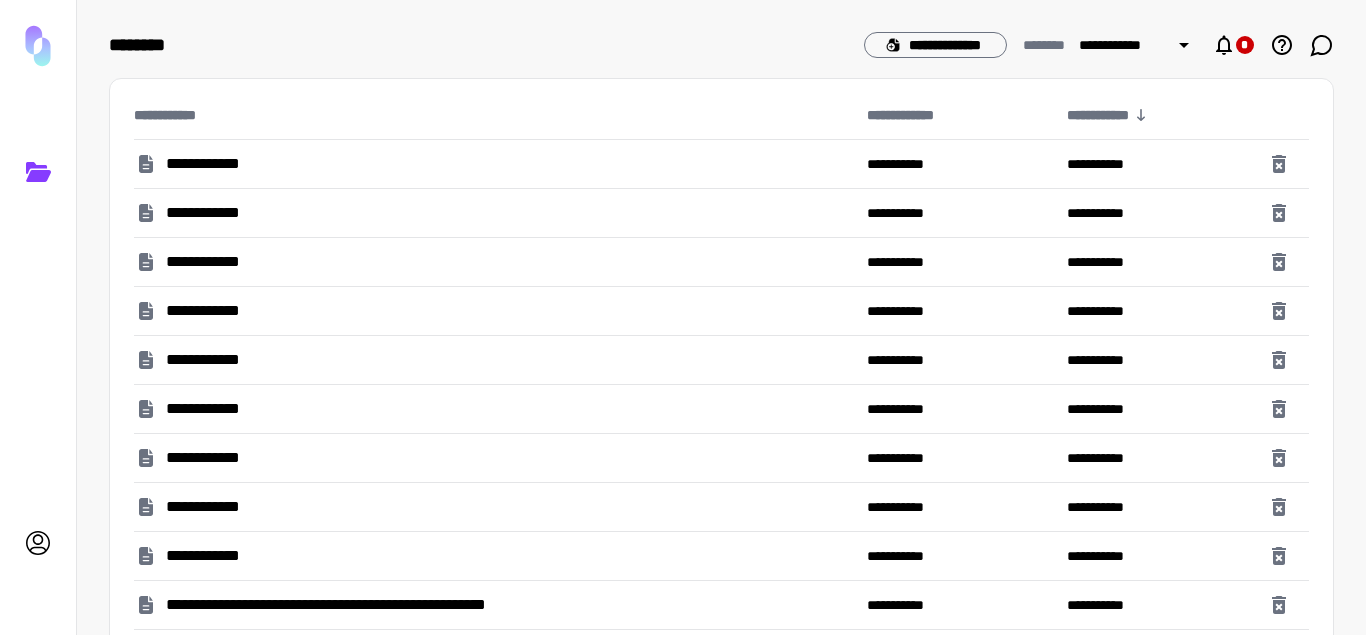 click on "**********" at bounding box center [395, 605] 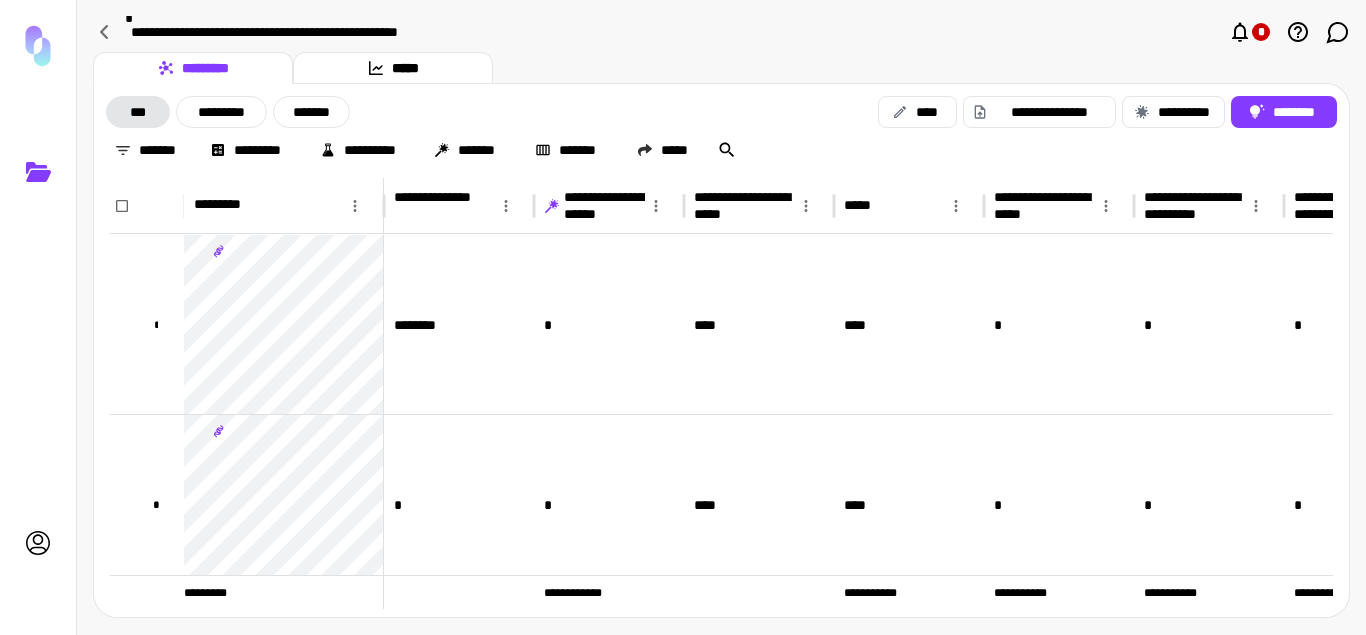 scroll, scrollTop: 0, scrollLeft: 69, axis: horizontal 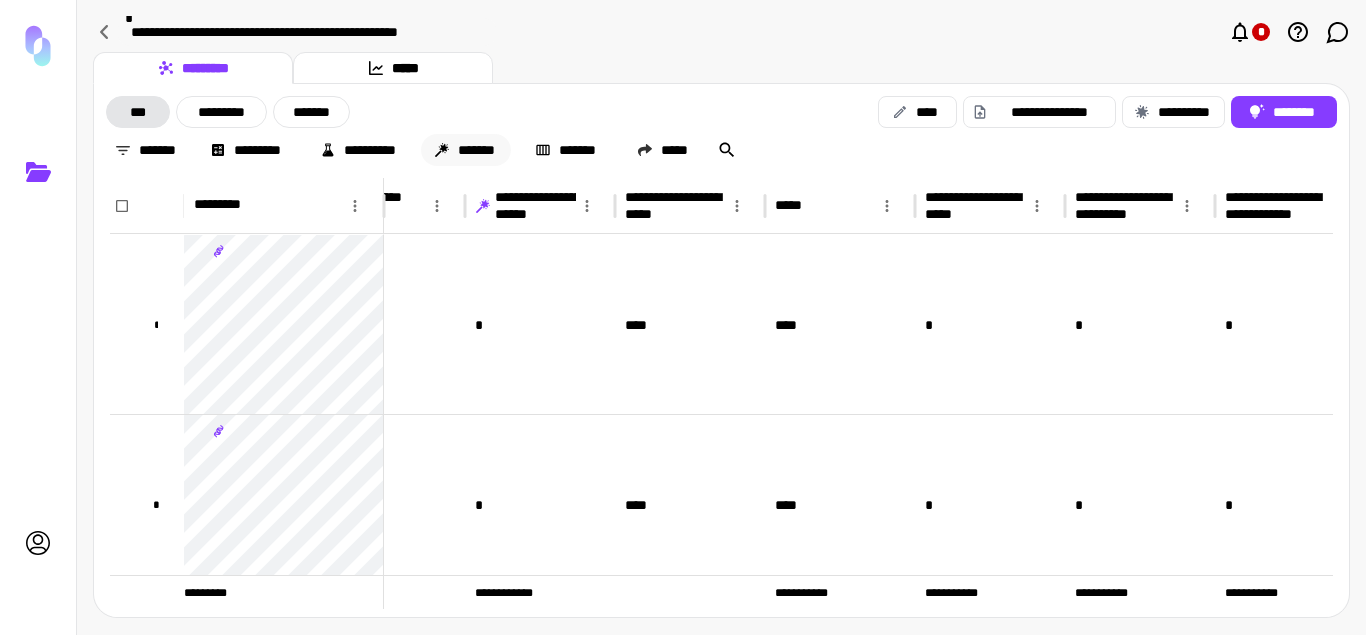 click 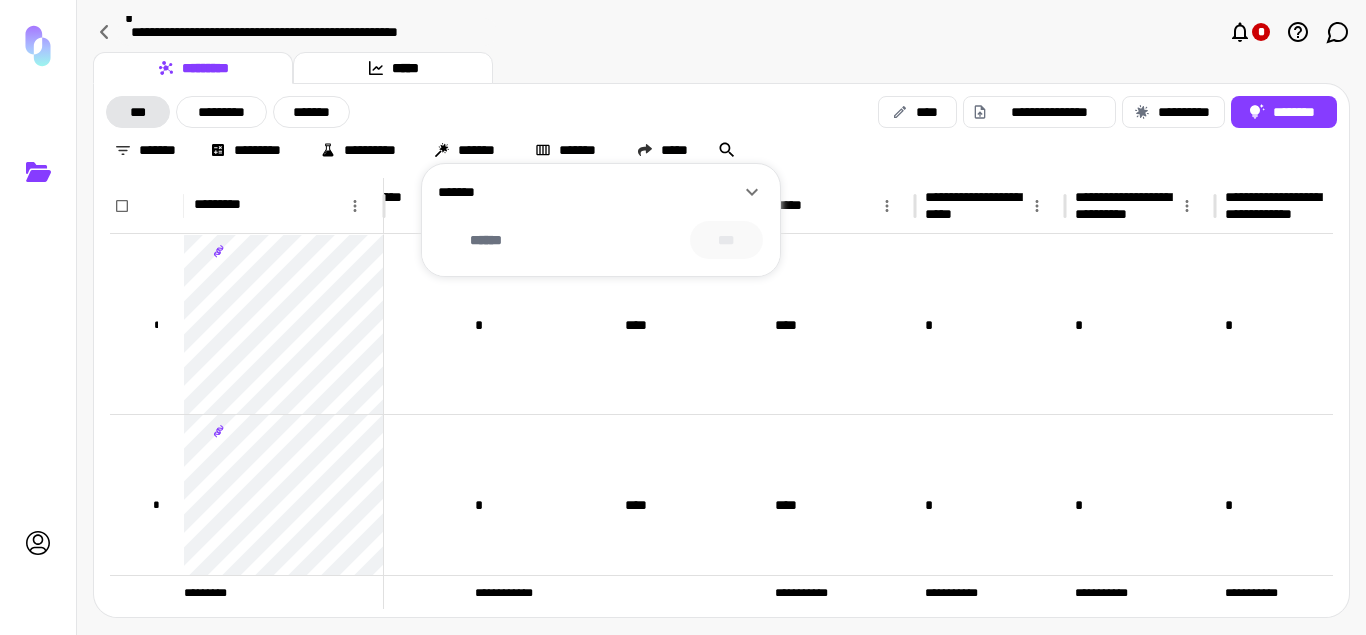 click on "*******" at bounding box center (589, 192) 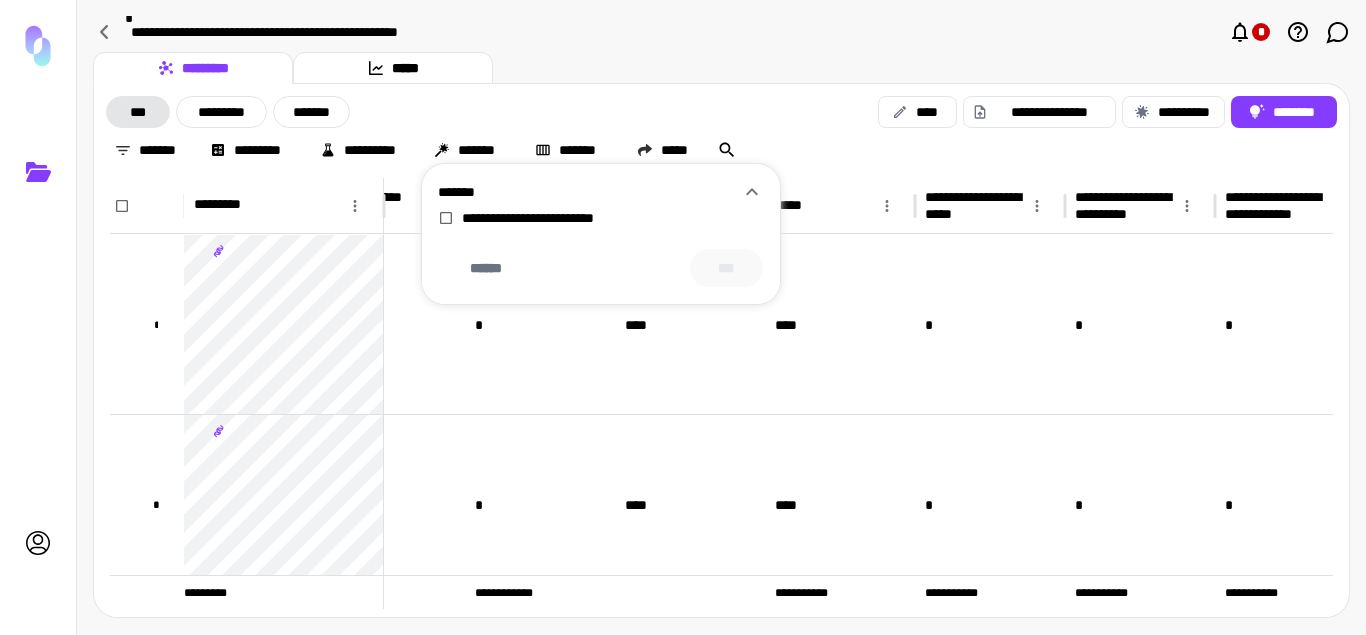 click 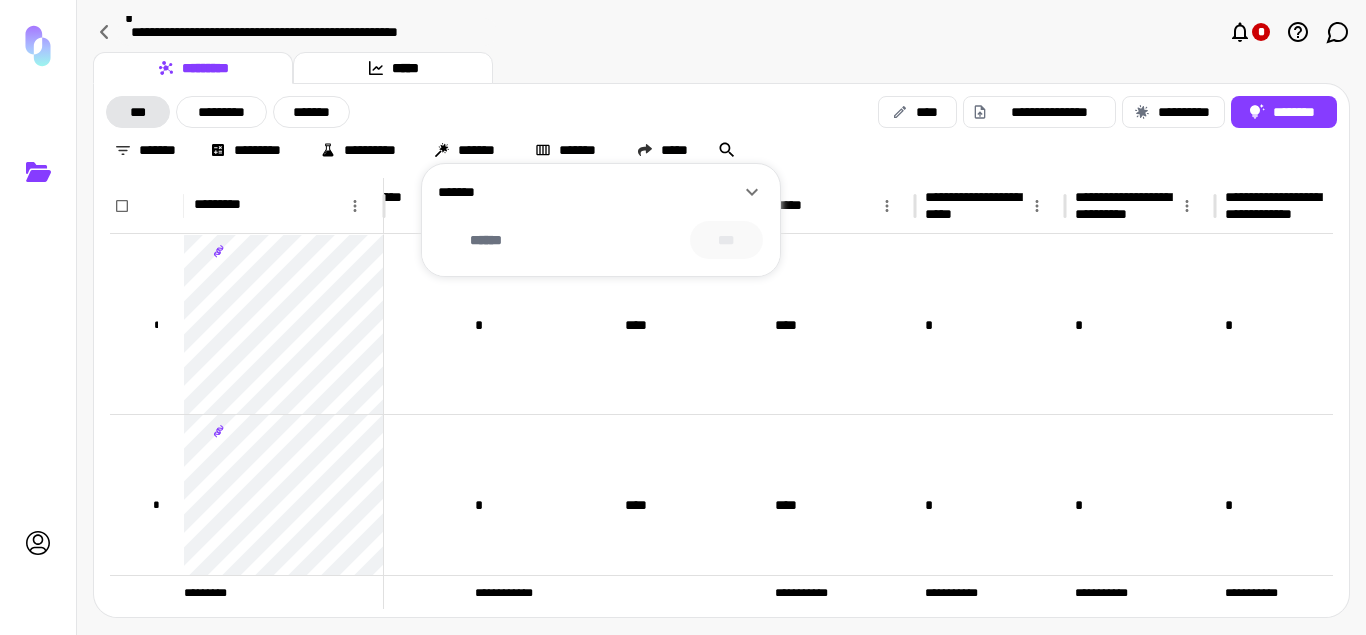 click on "*******" at bounding box center [589, 192] 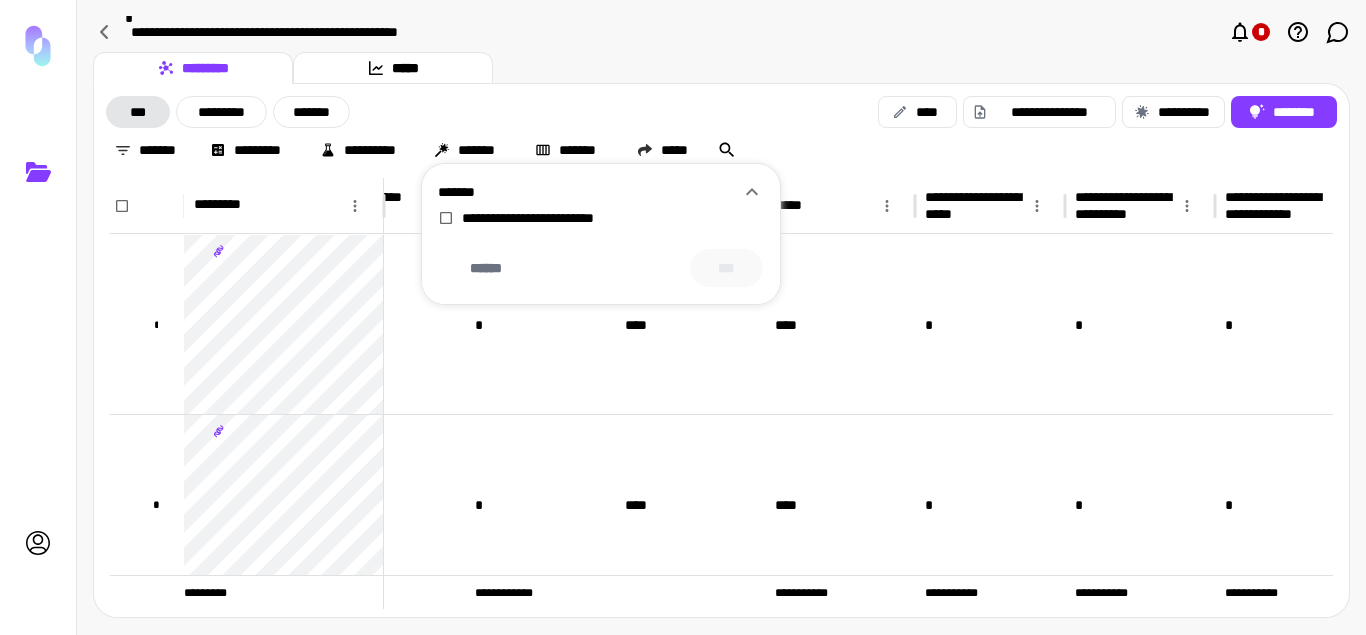 click on "**********" at bounding box center [552, 218] 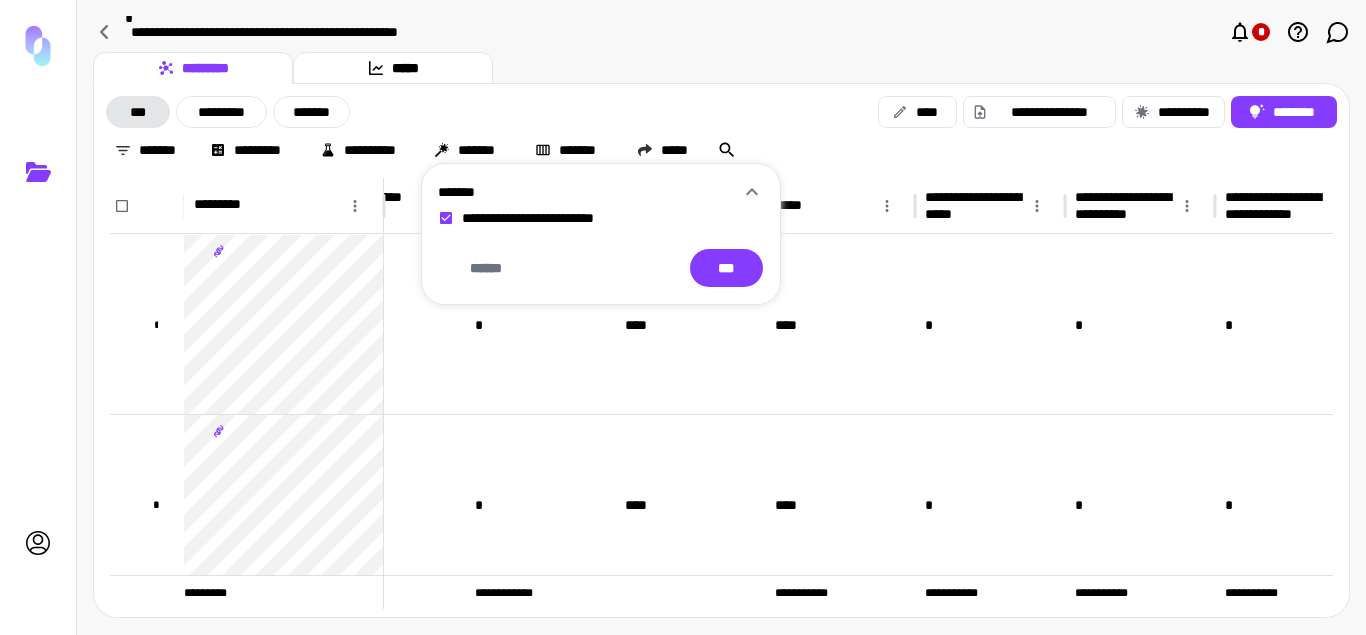 click on "**********" at bounding box center (552, 218) 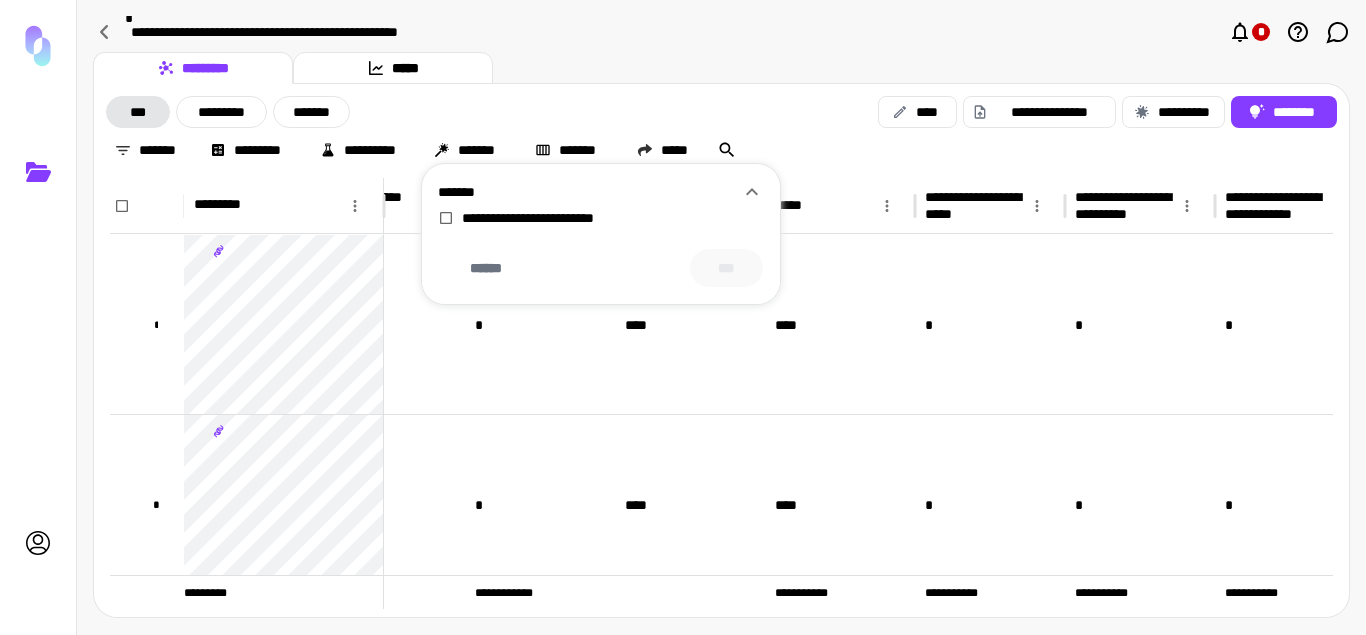 click at bounding box center (683, 317) 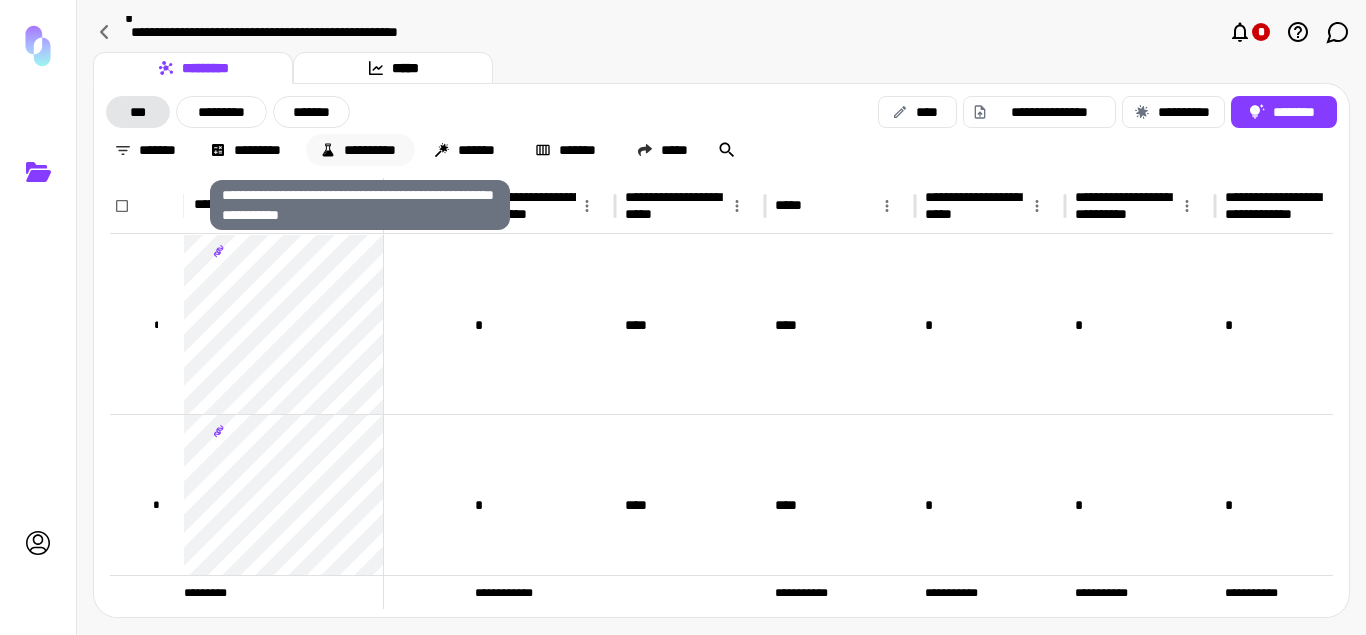 click on "**********" at bounding box center [360, 150] 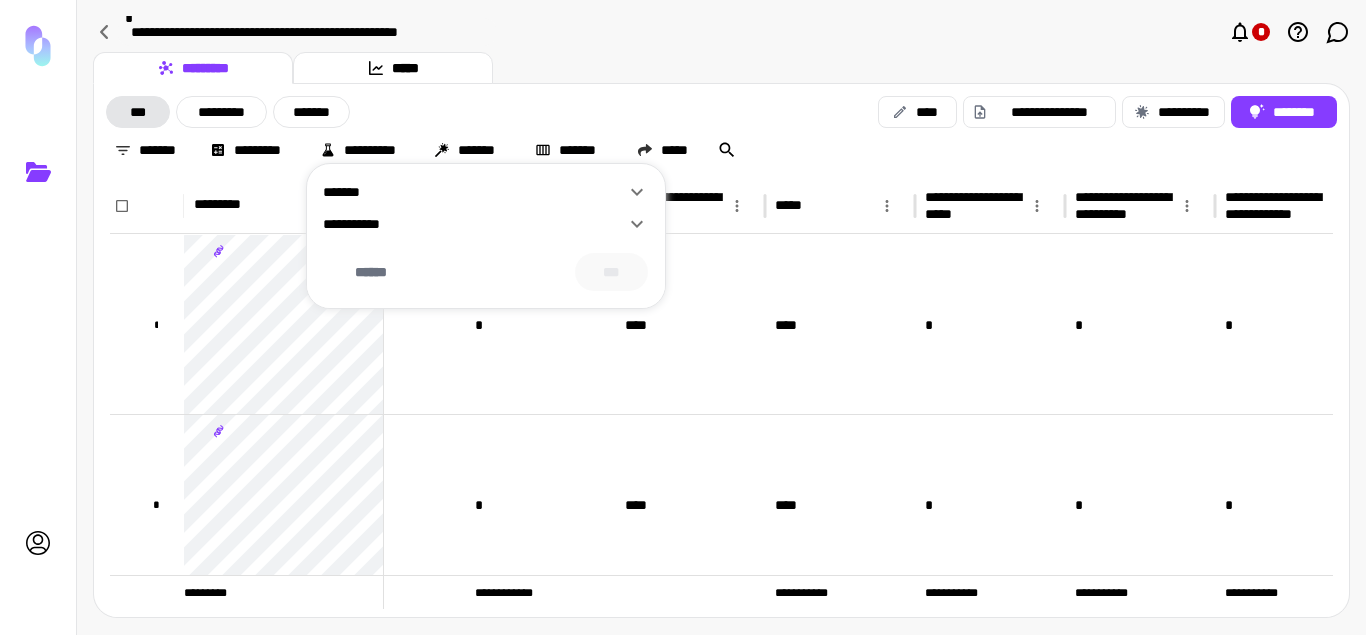 click on "**********" at bounding box center (474, 224) 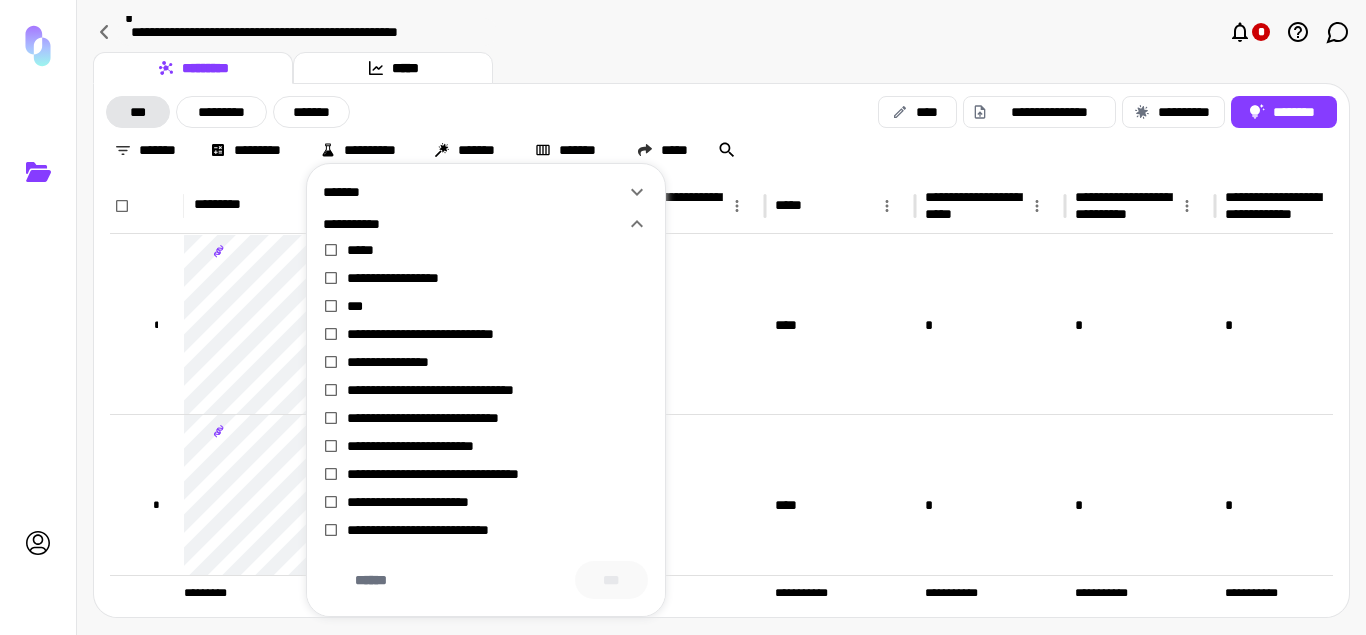 click on "**********" at bounding box center (474, 224) 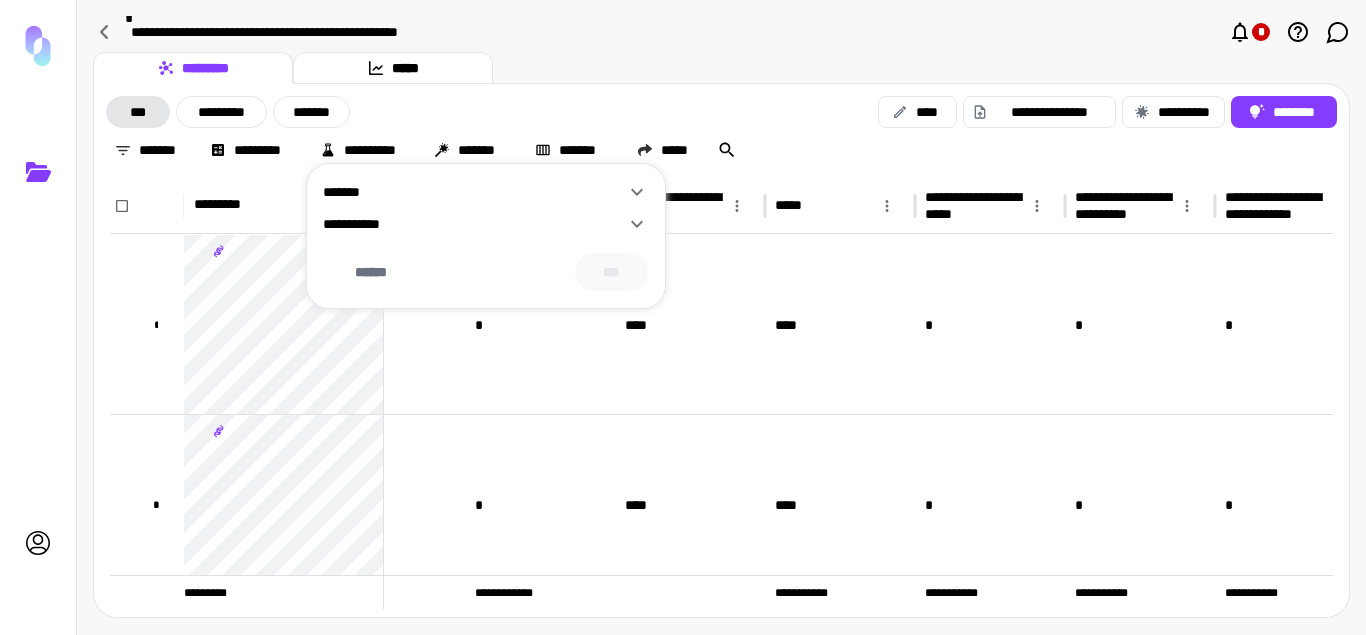 click 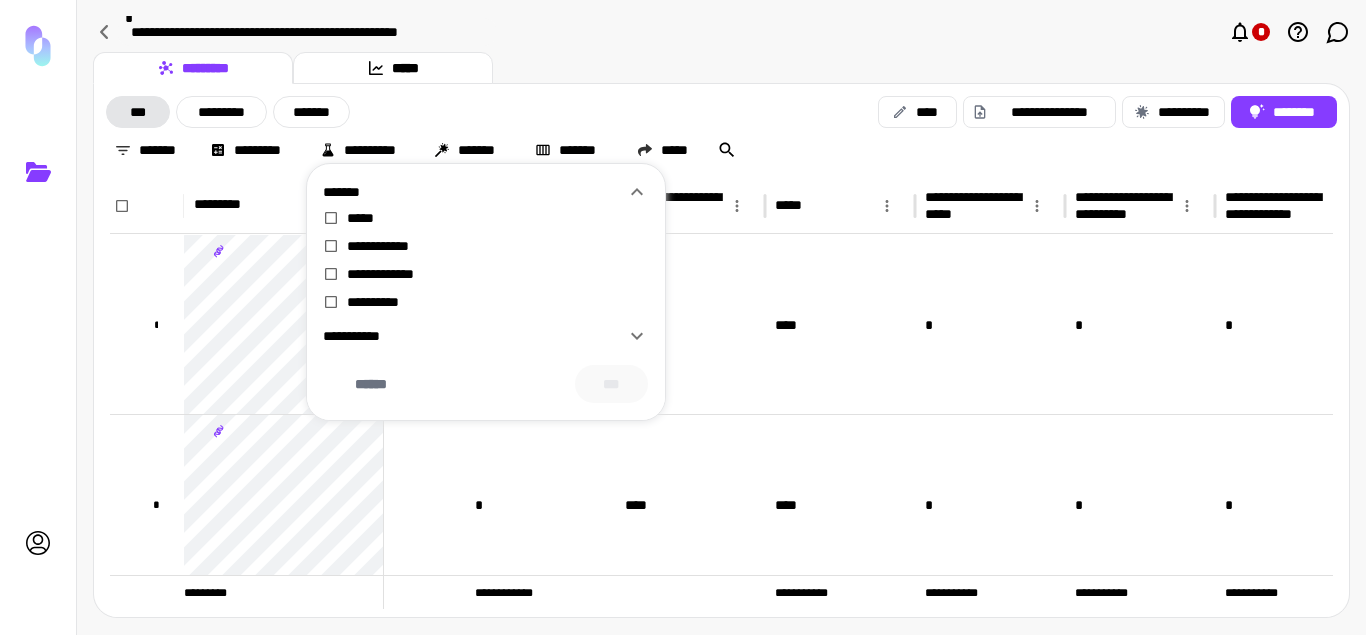 click 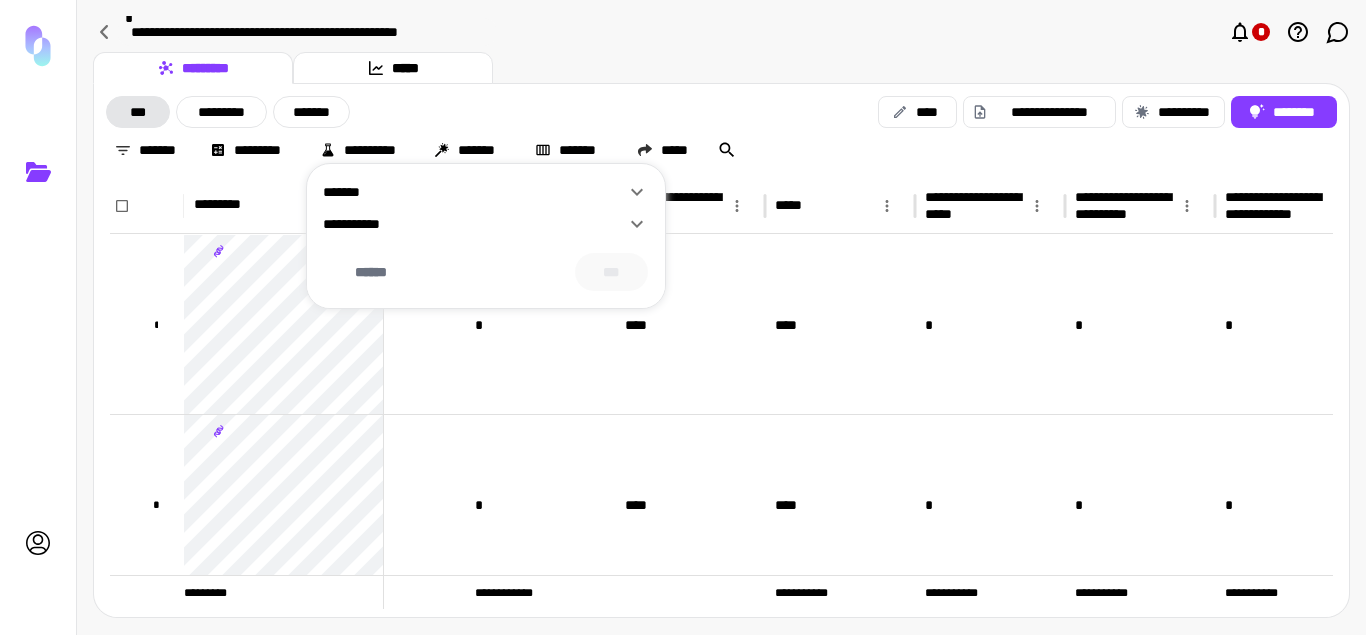 click on "**********" at bounding box center (474, 224) 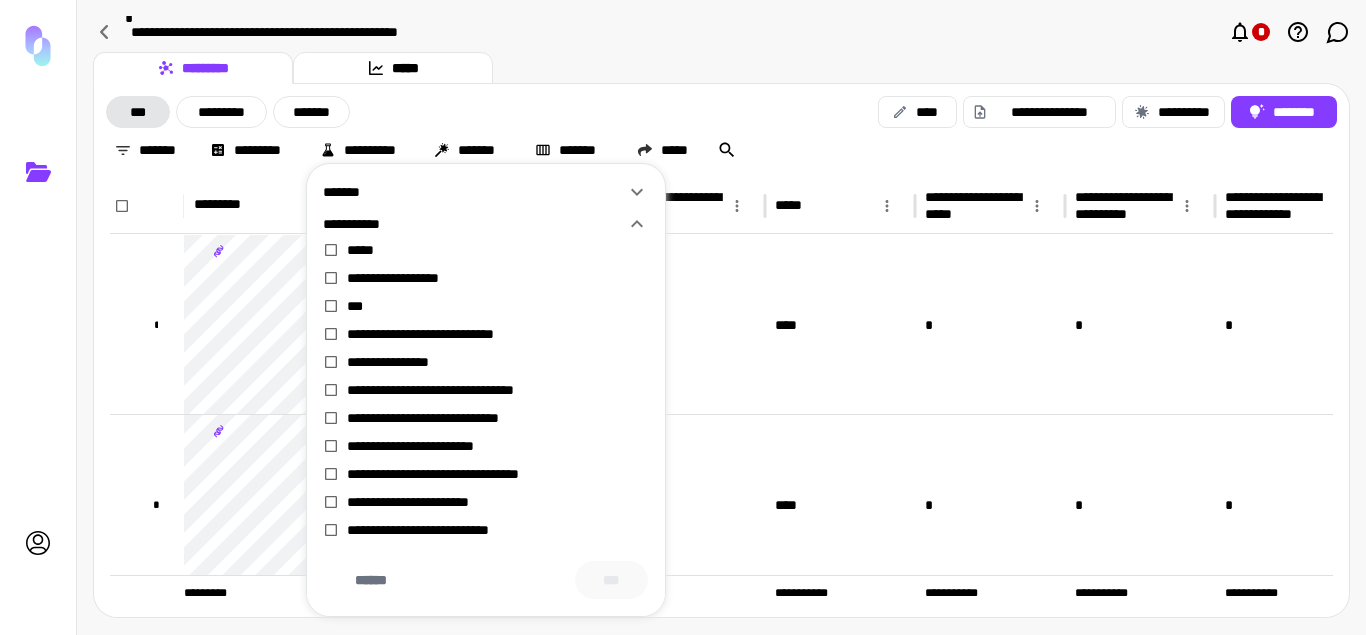 click at bounding box center (683, 317) 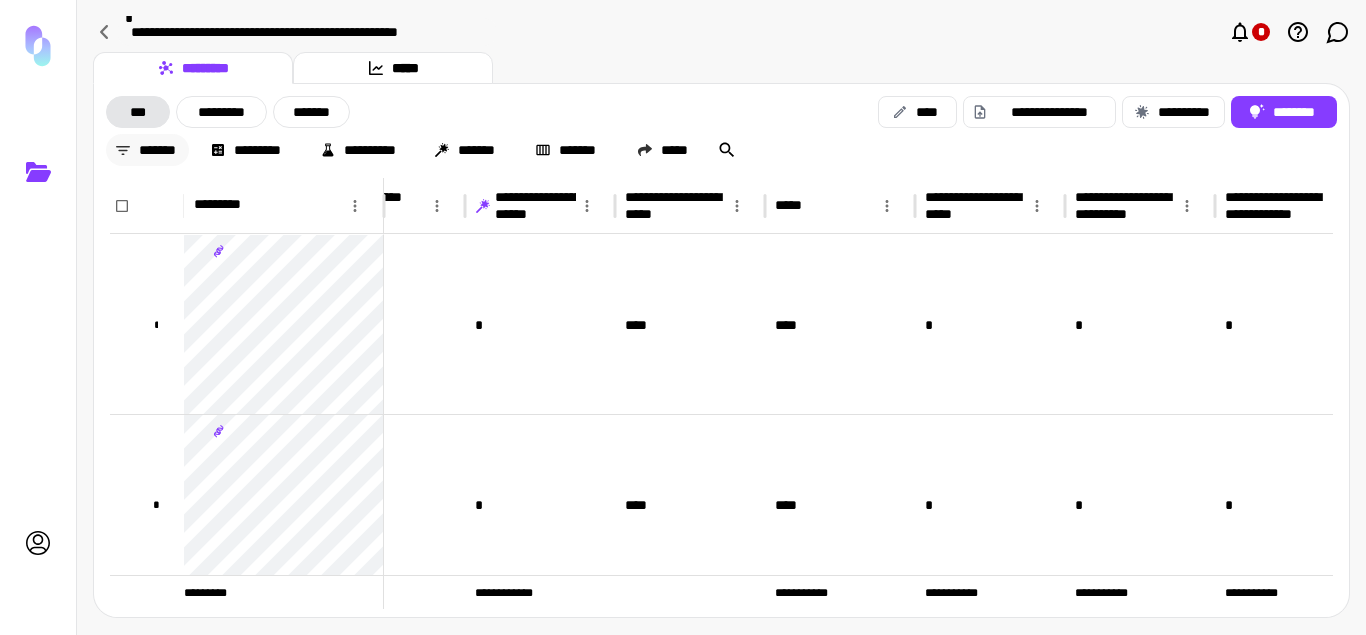 click 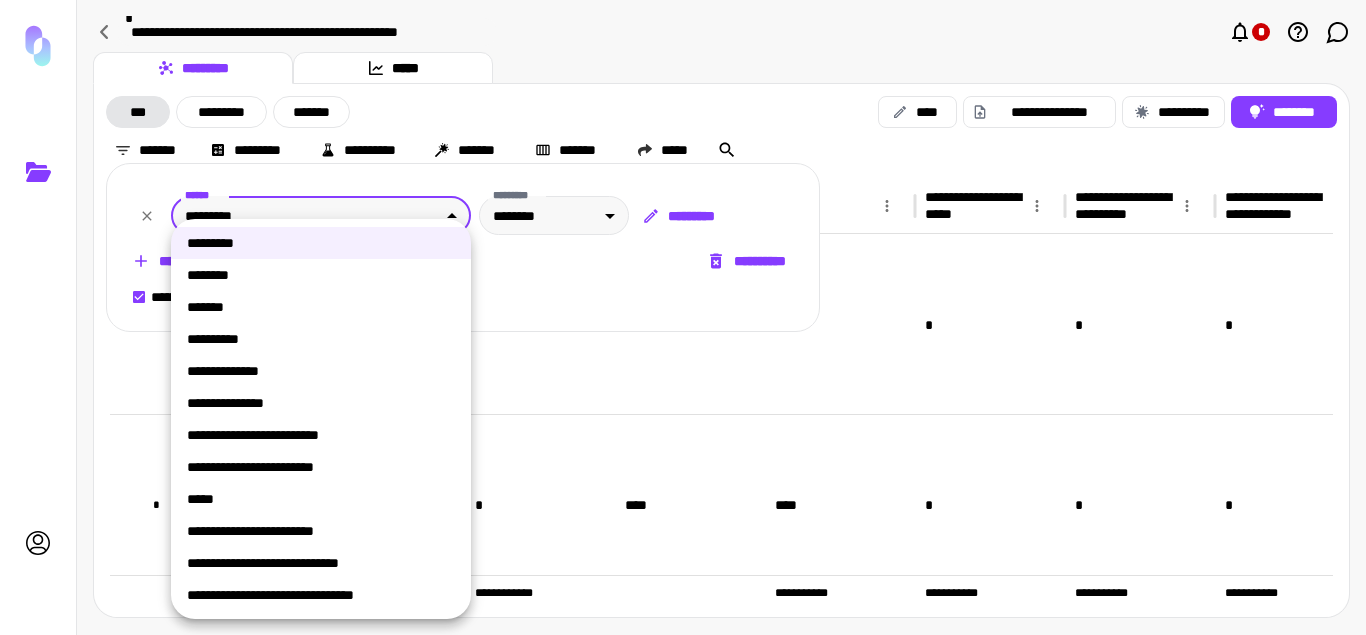 click on "[FIRST] [LAST] [STREET] [CITY] [STATE] [POSTAL_CODE] [COUNTRY] [EMAIL] [PHONE] [BIRTH_DATE] [CREDIT_CARD_NUMBER] [PASSPORT_NUMBER] [DRIVER_LICENSE_NUMBER] [SSN]" at bounding box center (683, 317) 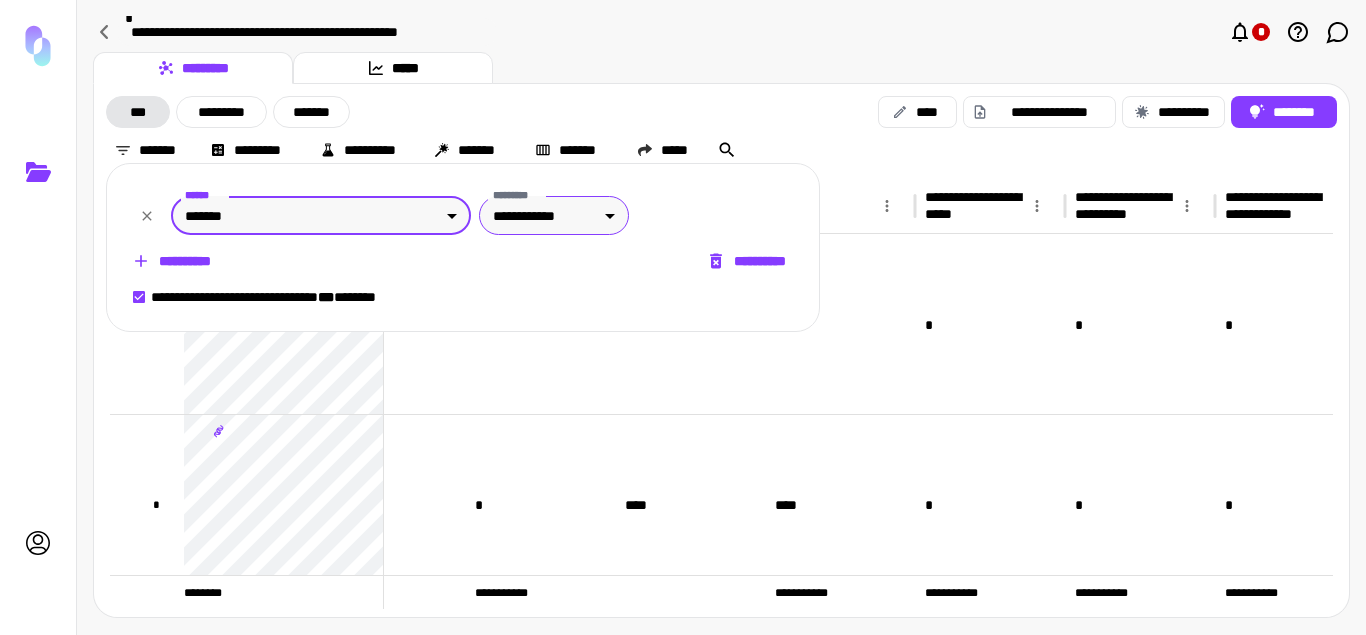 click on "[FIRST] [LAST] [STREET] [CITY] [STATE] [POSTAL_CODE] [COUNTRY] [EMAIL] [PHONE] [BIRTH_DATE] [CREDIT_CARD_NUMBER] [PASSPORT_NUMBER] [DRIVER_LICENSE_NUMBER] [SSN]" at bounding box center (683, 317) 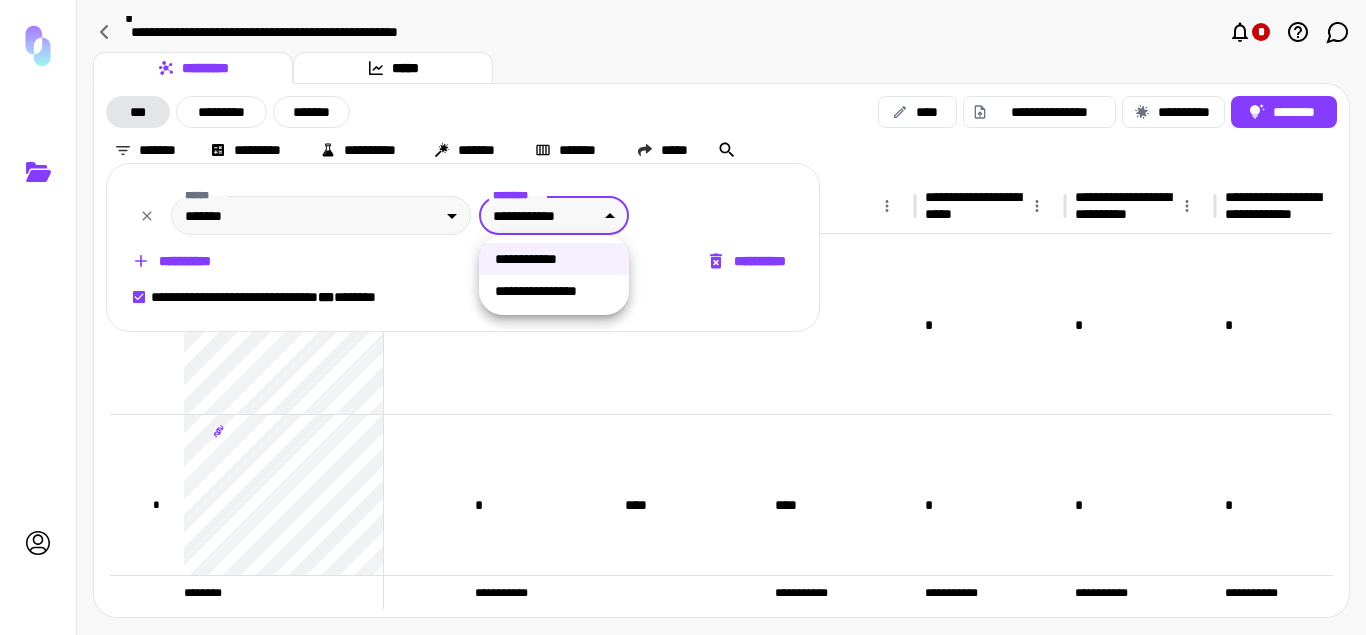 click at bounding box center [683, 317] 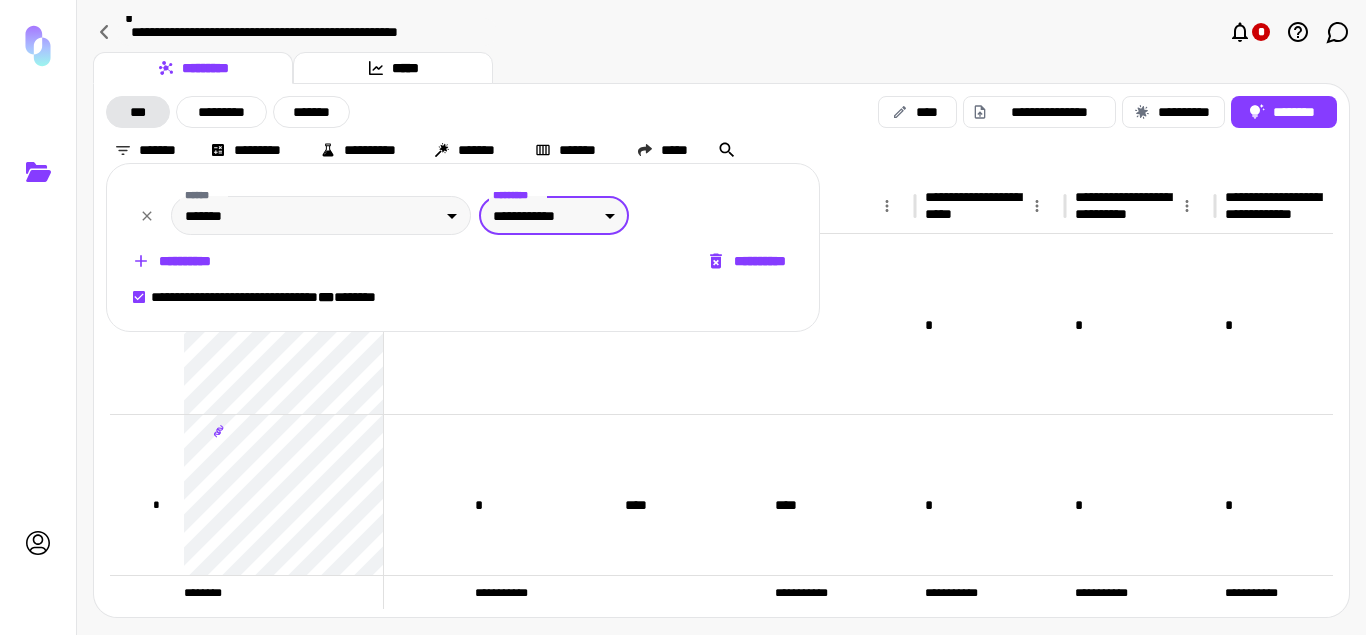 click at bounding box center (683, 317) 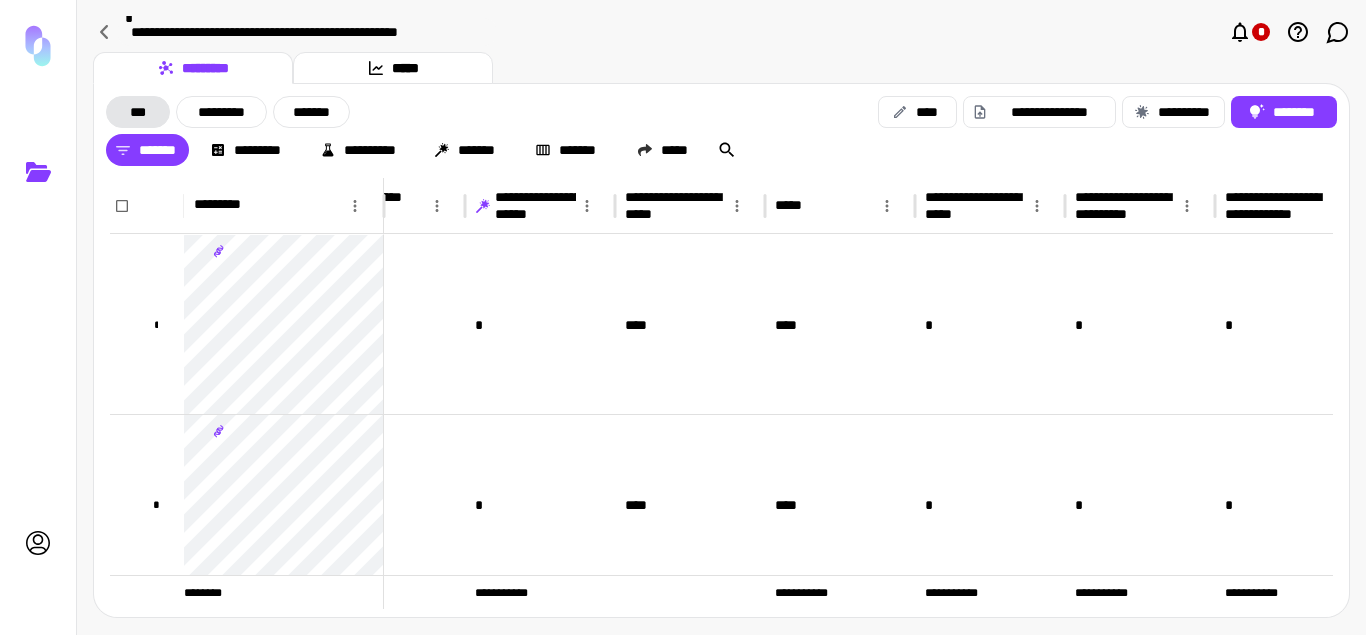 scroll, scrollTop: 0, scrollLeft: 0, axis: both 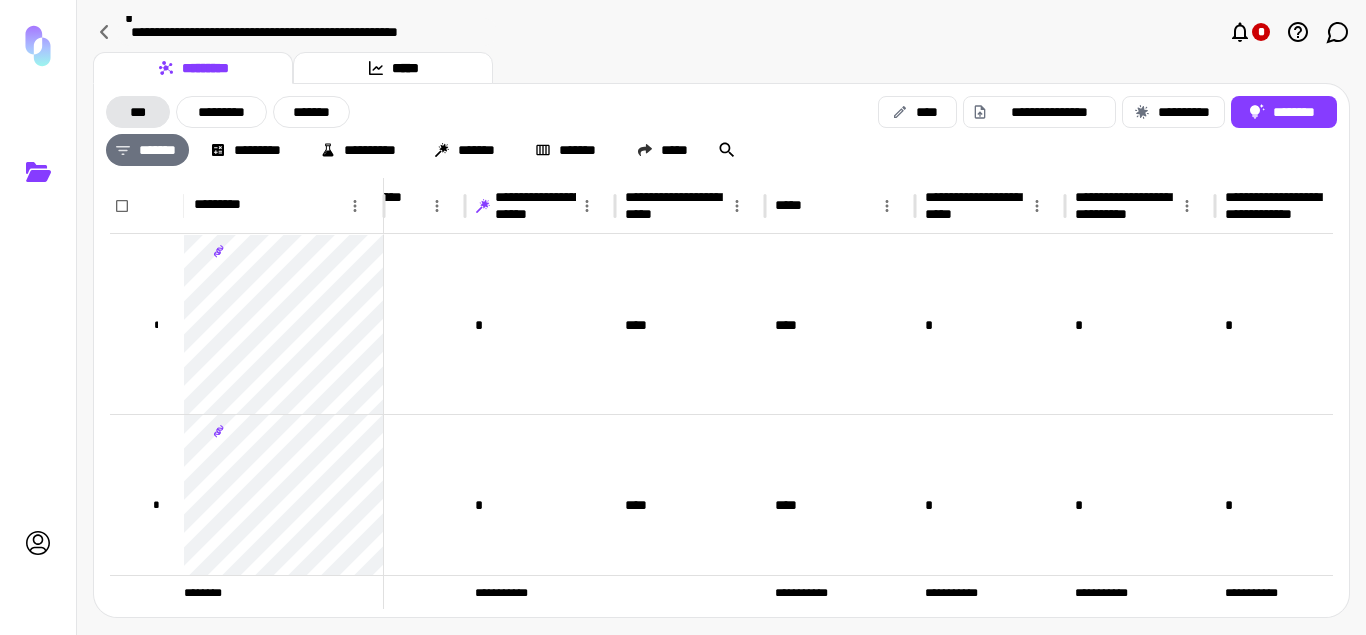 click on "*******" at bounding box center (147, 150) 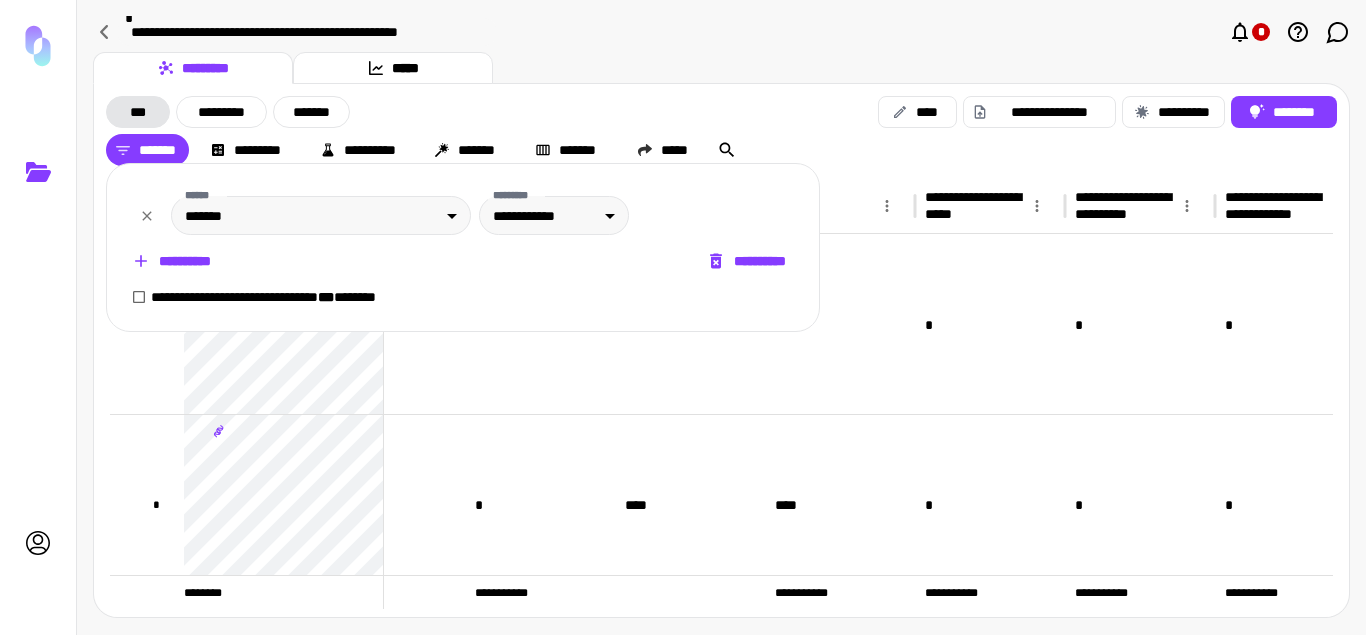 click on "**********" at bounding box center (748, 261) 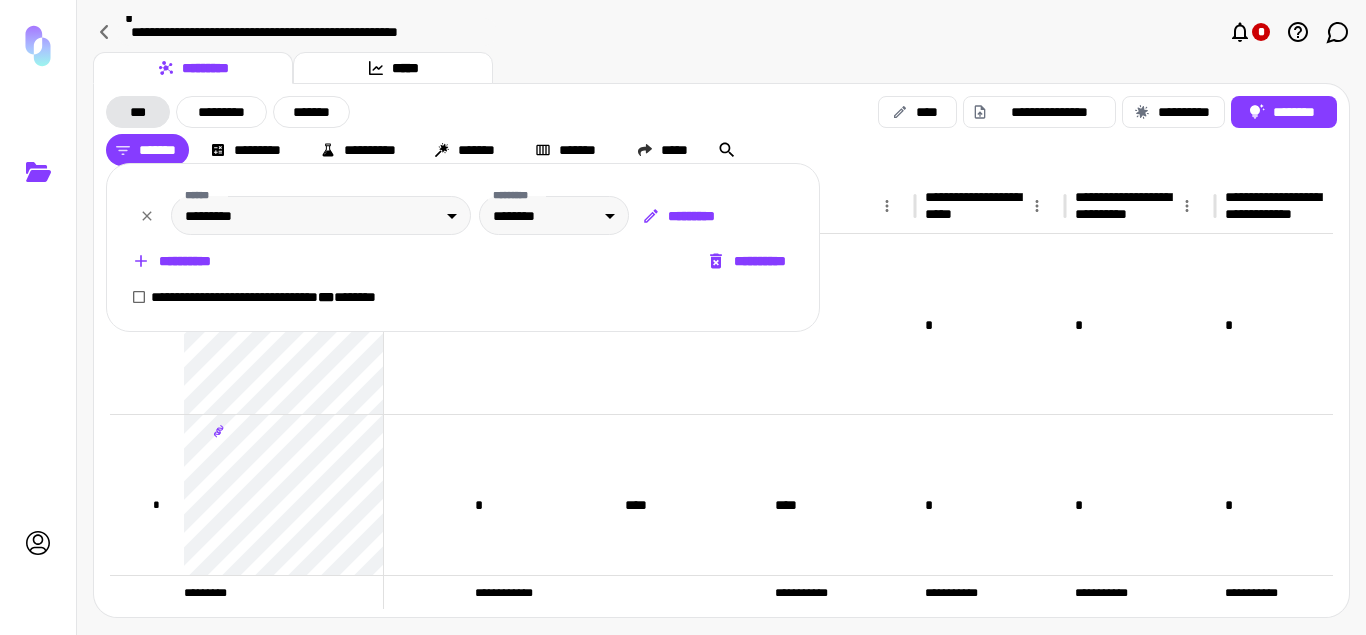 click on "*********" at bounding box center (680, 216) 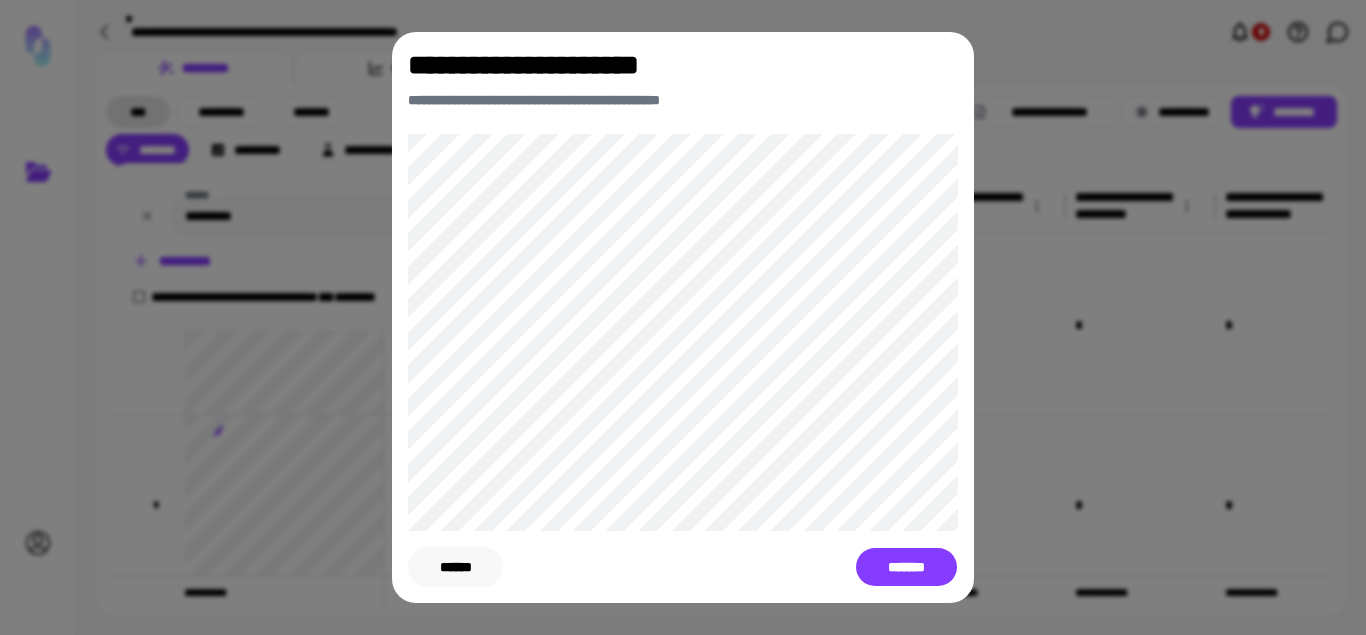 click on "******" at bounding box center [455, 567] 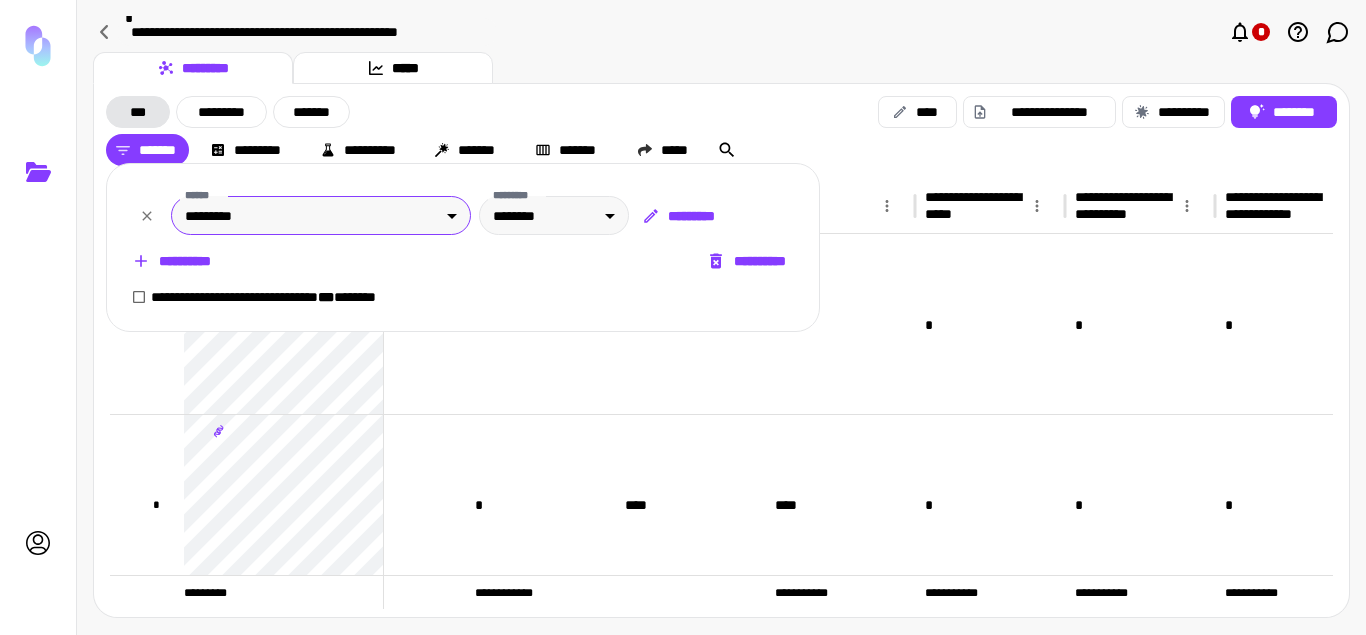 click on "**********" at bounding box center [683, 317] 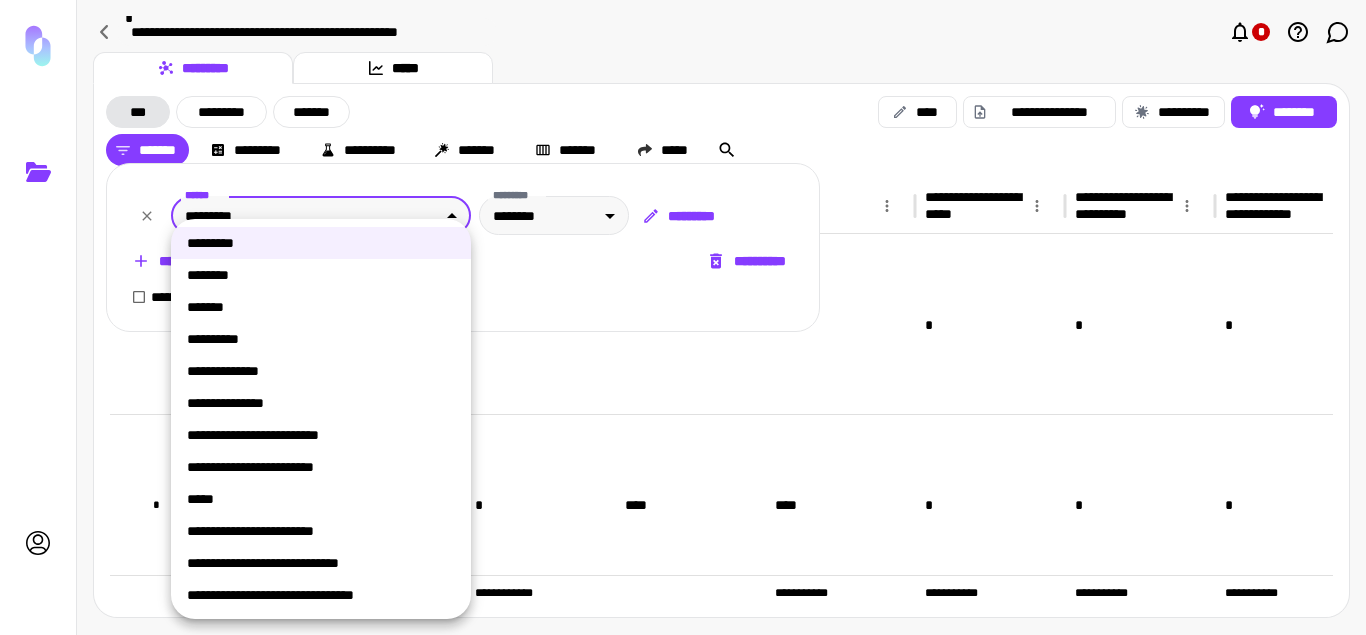 click on "*******" at bounding box center [321, 307] 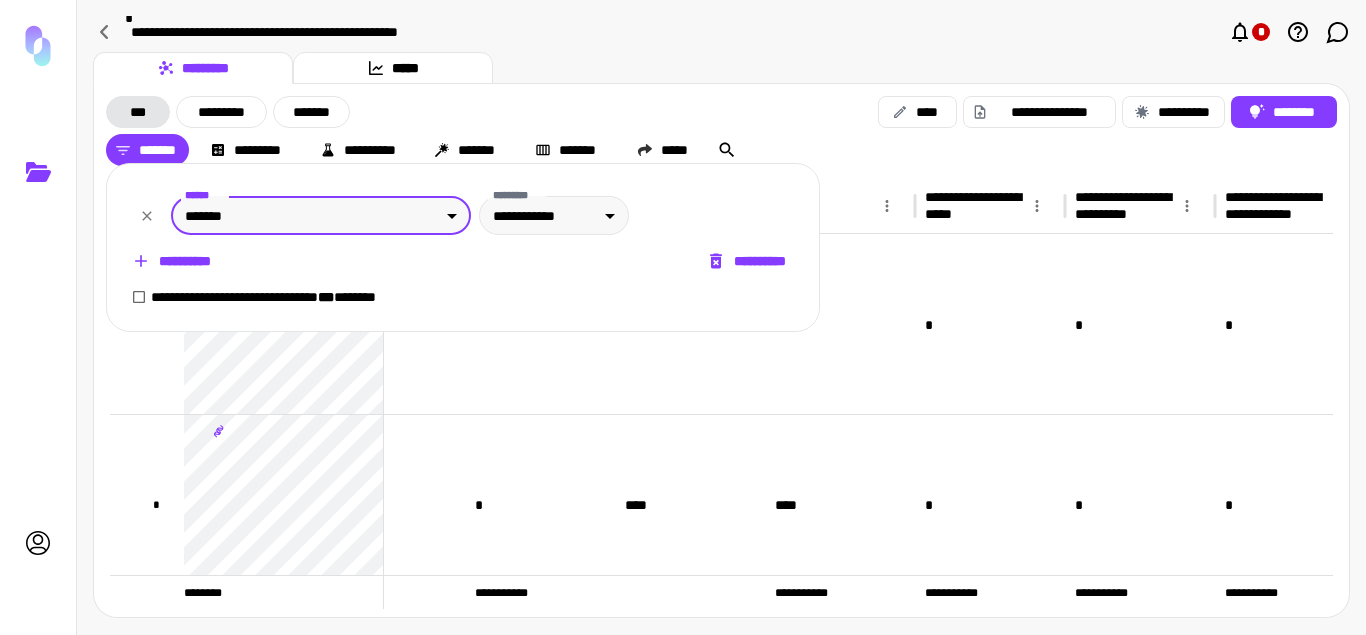 type on "**********" 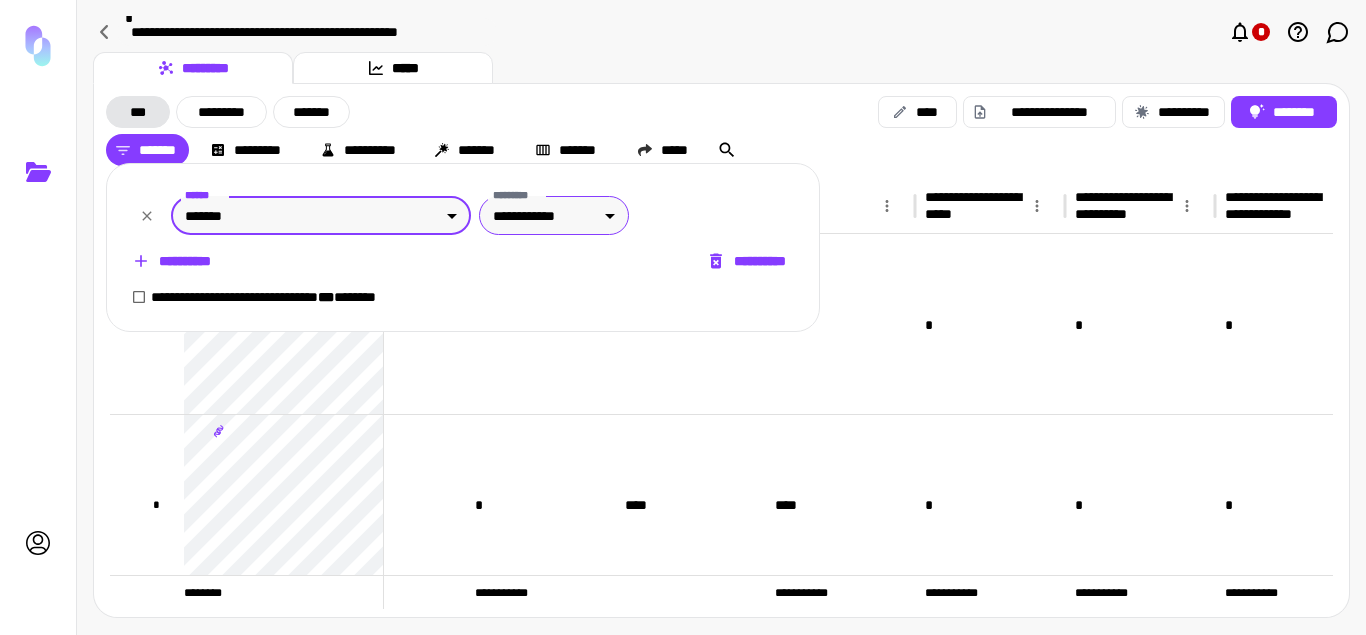 click on "[FIRST] [LAST] [STREET] [CITY] [STATE] [POSTAL_CODE] [COUNTRY] [EMAIL] [PHONE] [BIRTH_DATE] [CREDIT_CARD_NUMBER] [PASSPORT_NUMBER] [DRIVER_LICENSE_NUMBER] [SSN]" at bounding box center [683, 317] 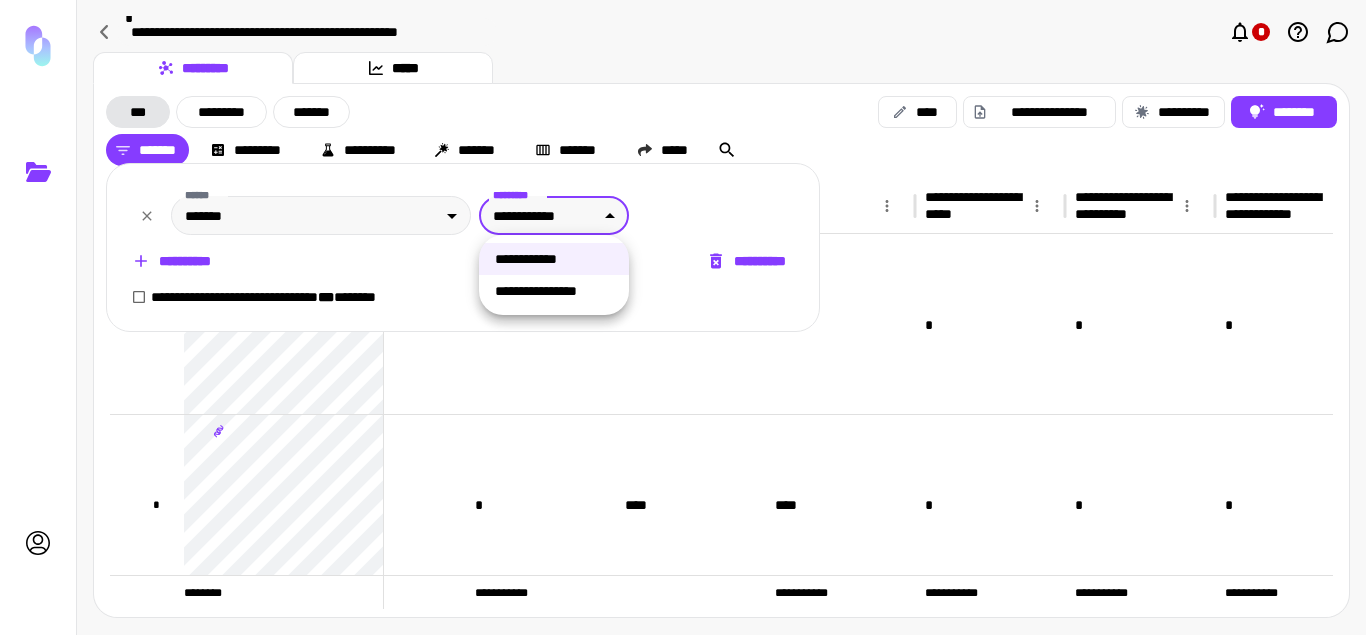 click on "**********" at bounding box center (554, 291) 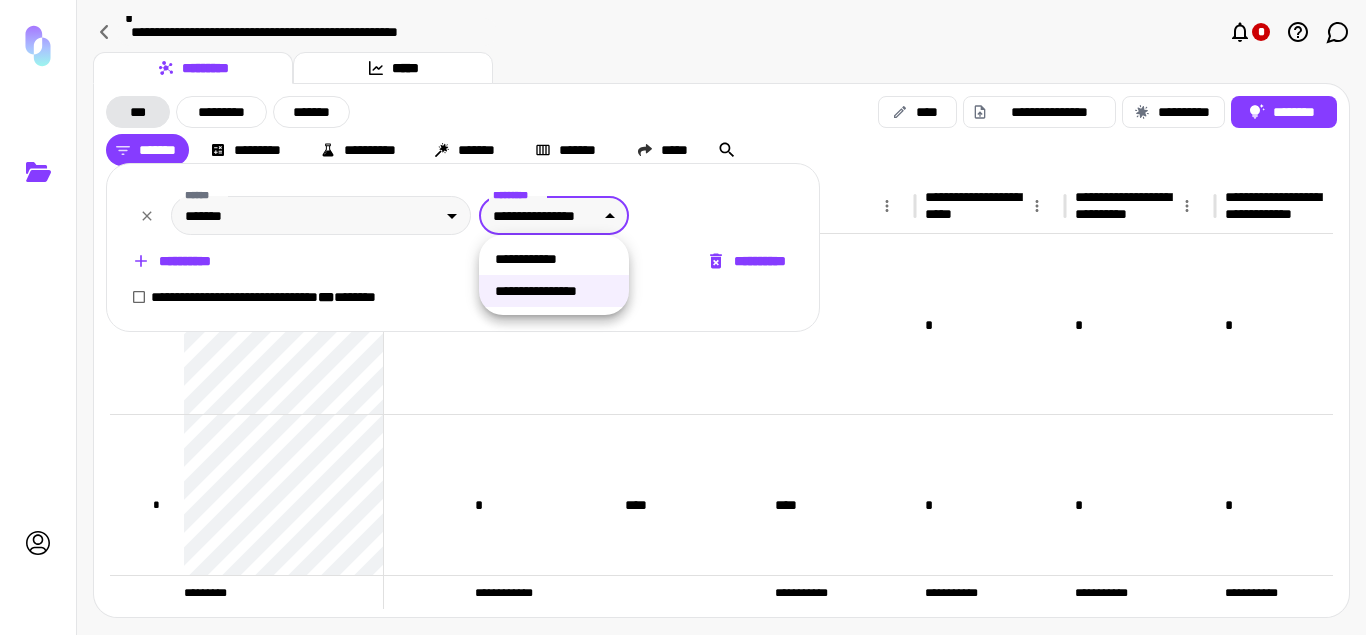 click on "[FIRST] [LAST] [STREET] [CITY] [STATE] [POSTAL_CODE] [COUNTRY] [EMAIL] [PHONE] [BIRTH_DATE] [CREDIT_CARD_NUMBER] [PASSPORT_NUMBER] [DRIVER_LICENSE_NUMBER] [SSN]" at bounding box center (683, 317) 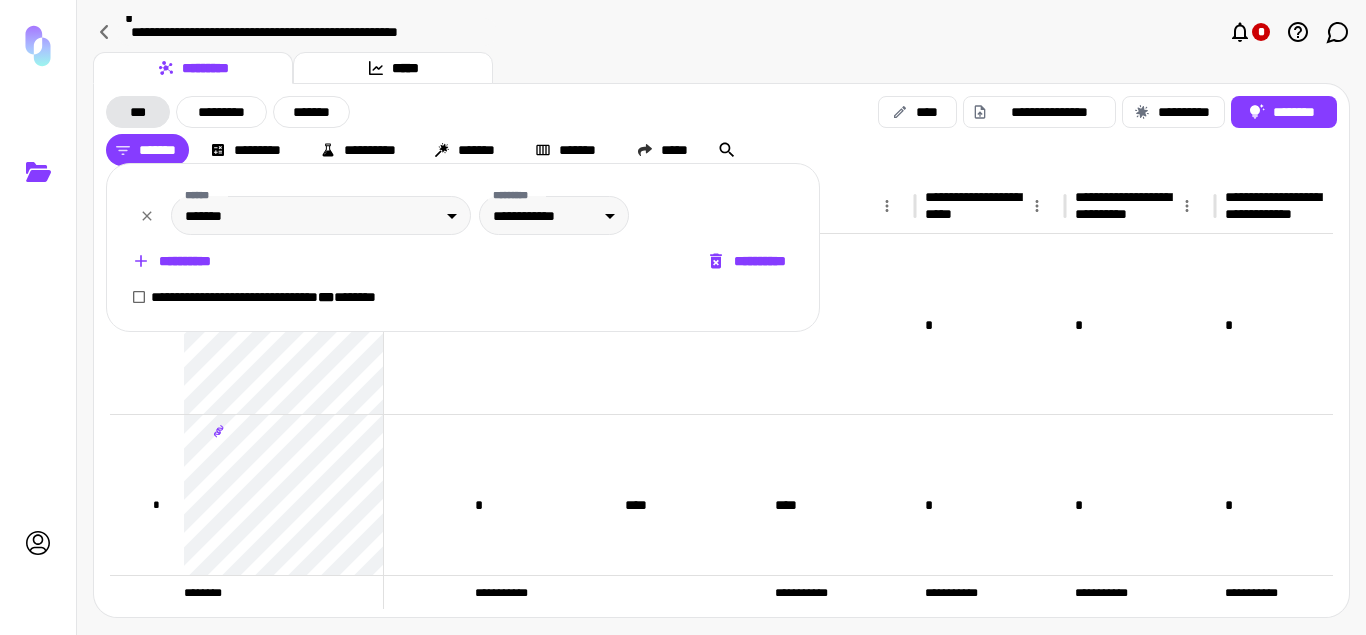 click on "**********" at bounding box center (173, 261) 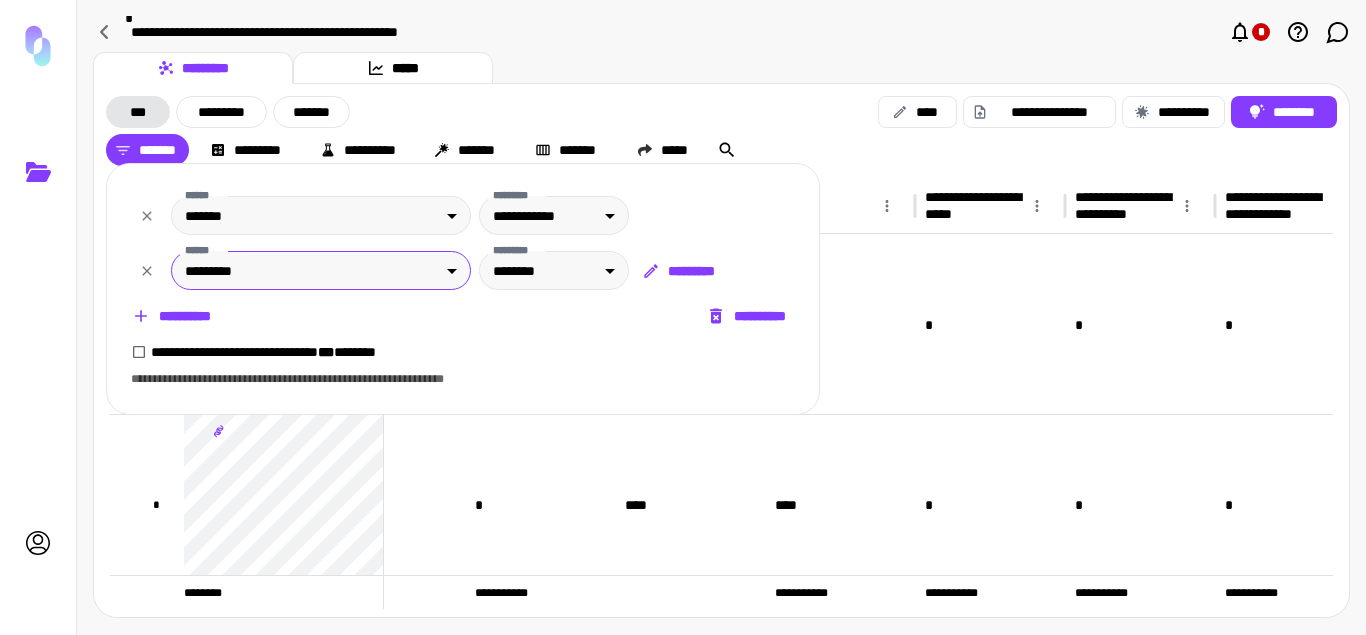 click on "[FIRST] [LAST] [STREET] [CITY] [STATE] [POSTAL_CODE] [COUNTRY] [EMAIL] [PHONE] [BIRTH_DATE] [CREDIT_CARD_NUMBER] [PASSPORT_NUMBER] [DRIVER_LICENSE_NUMBER] [SSN]" at bounding box center [683, 317] 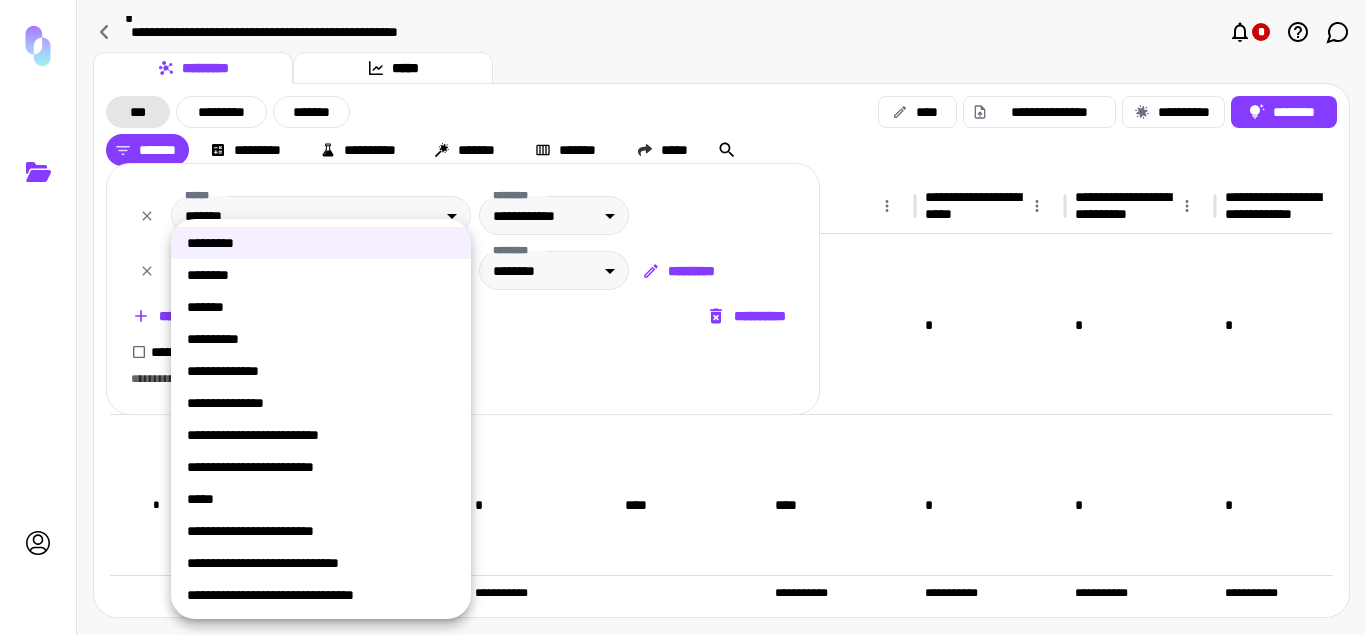 click at bounding box center [683, 317] 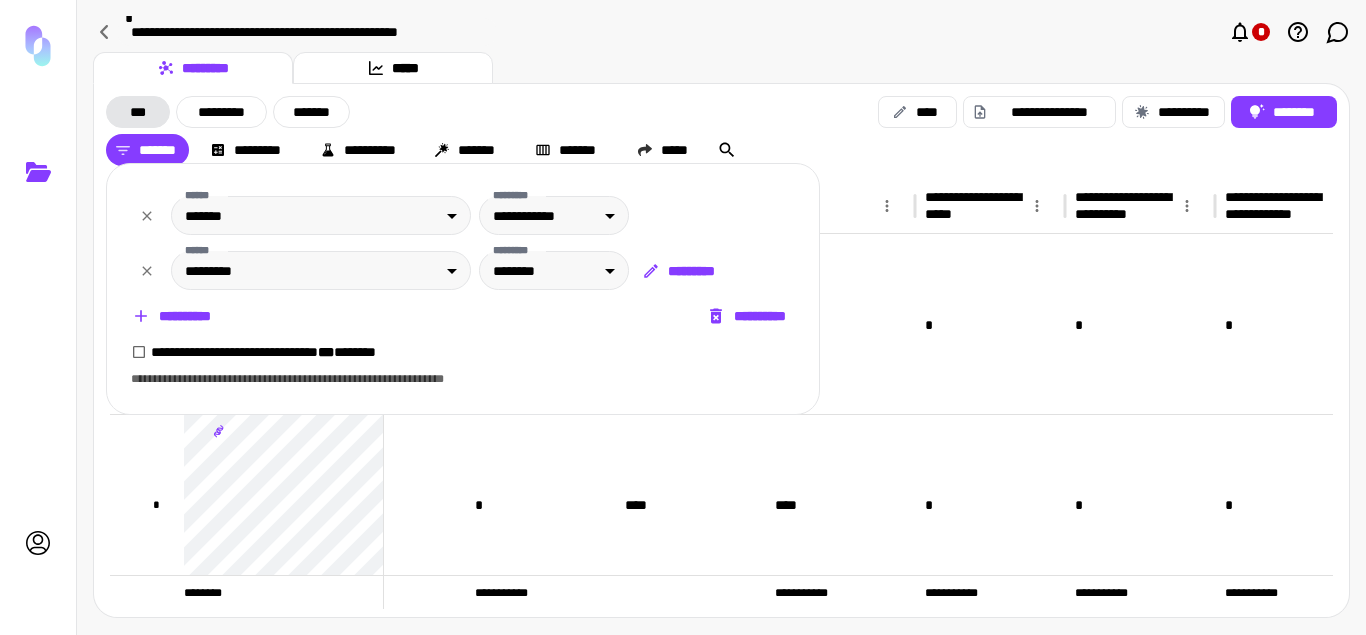 click on "**********" at bounding box center (748, 316) 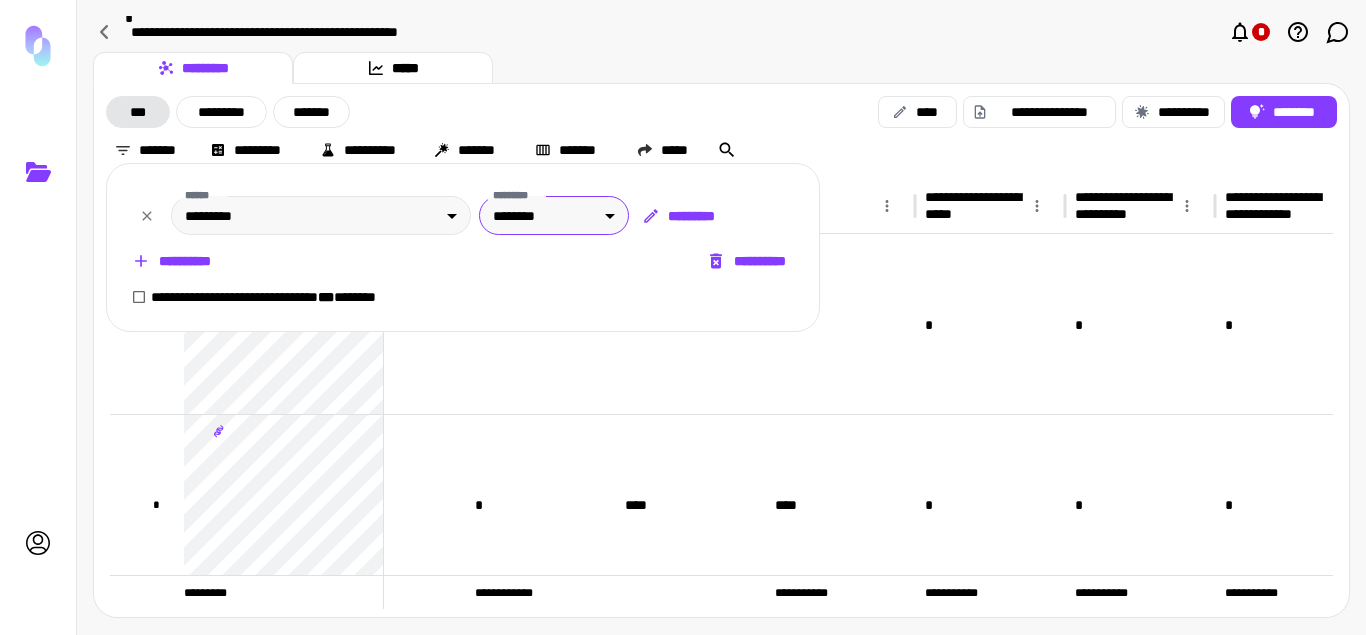 click on "**********" at bounding box center [683, 317] 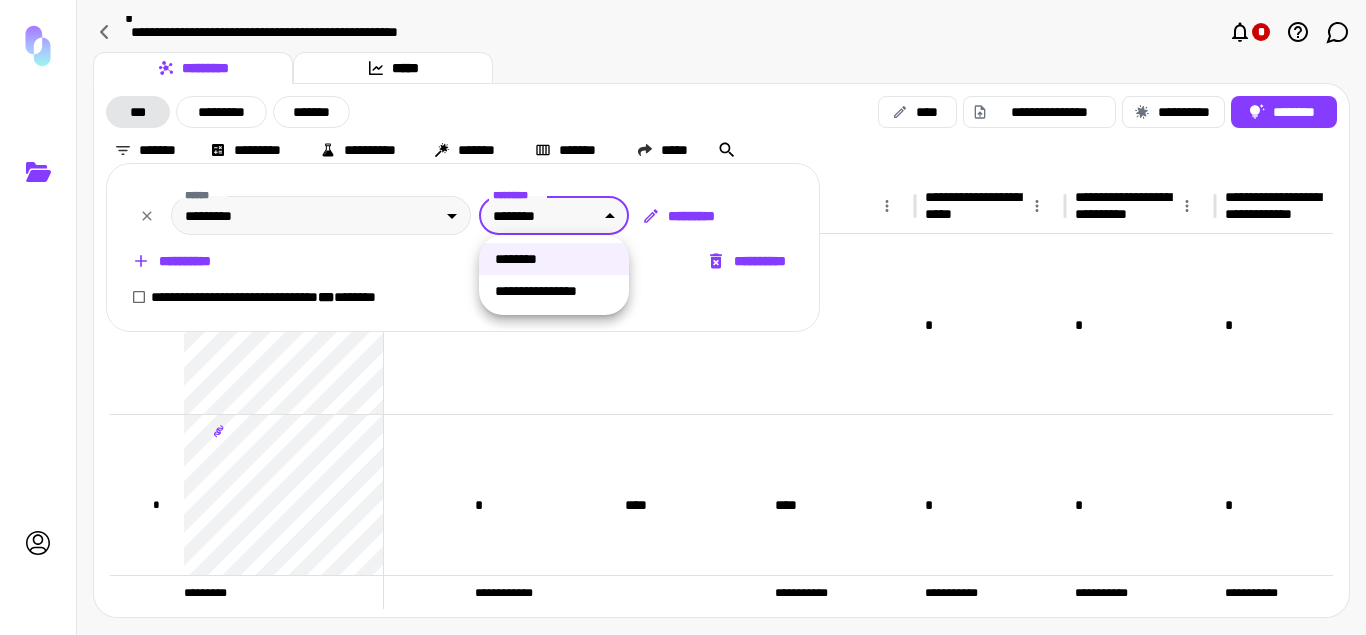 click at bounding box center [683, 317] 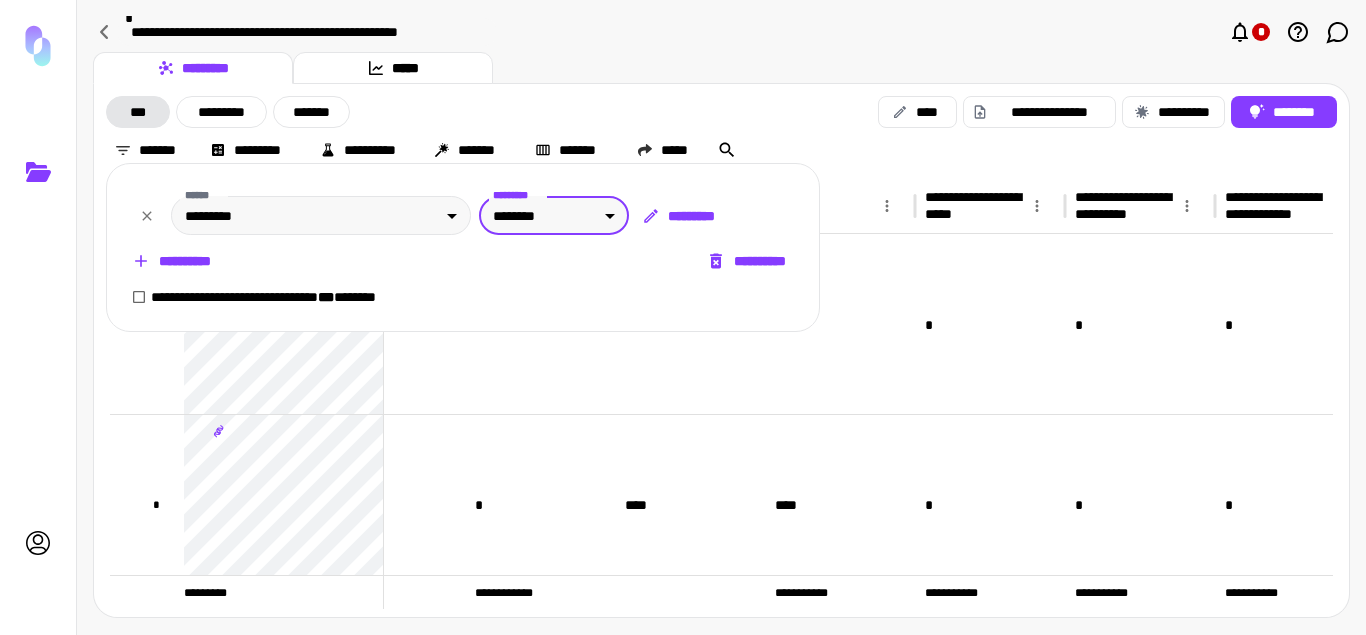 click on "**********" at bounding box center (683, 317) 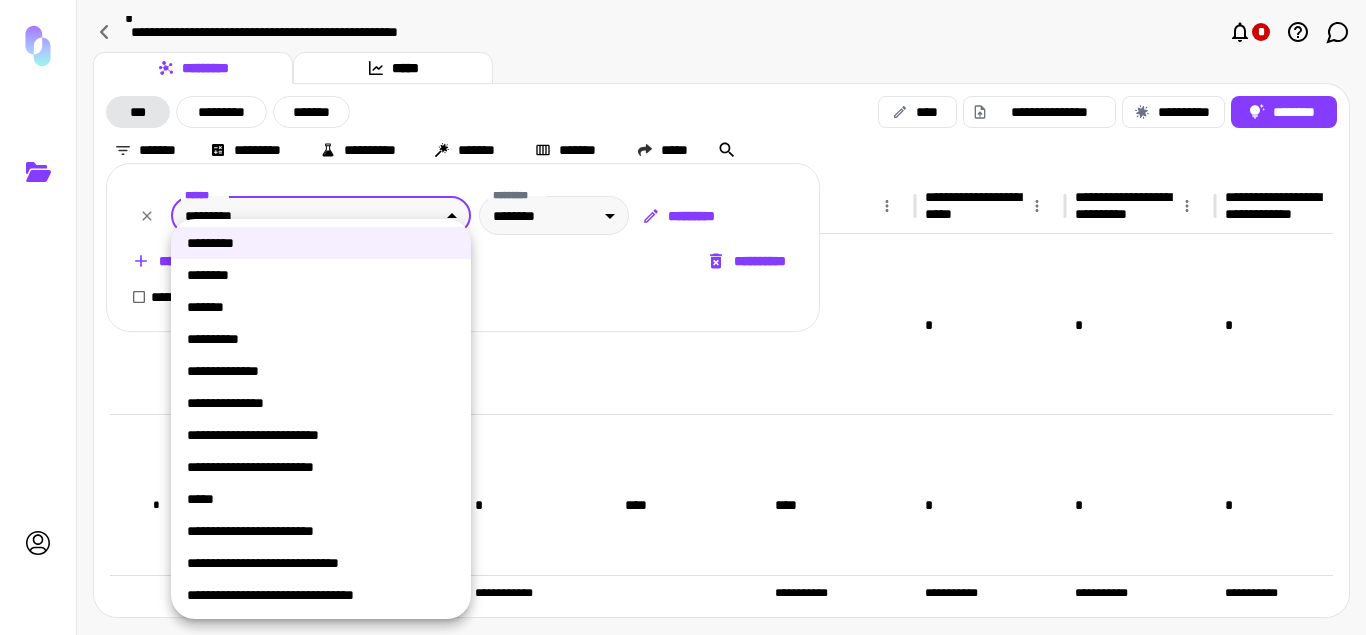click on "*******" at bounding box center [321, 307] 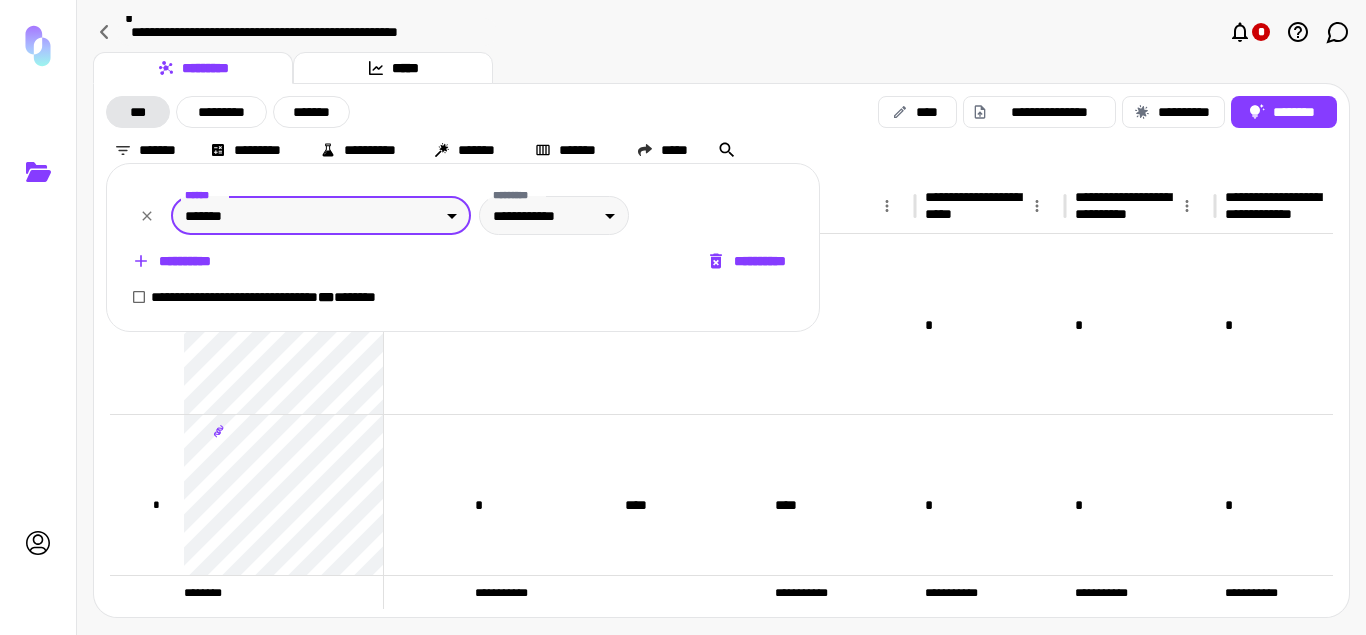 type on "**********" 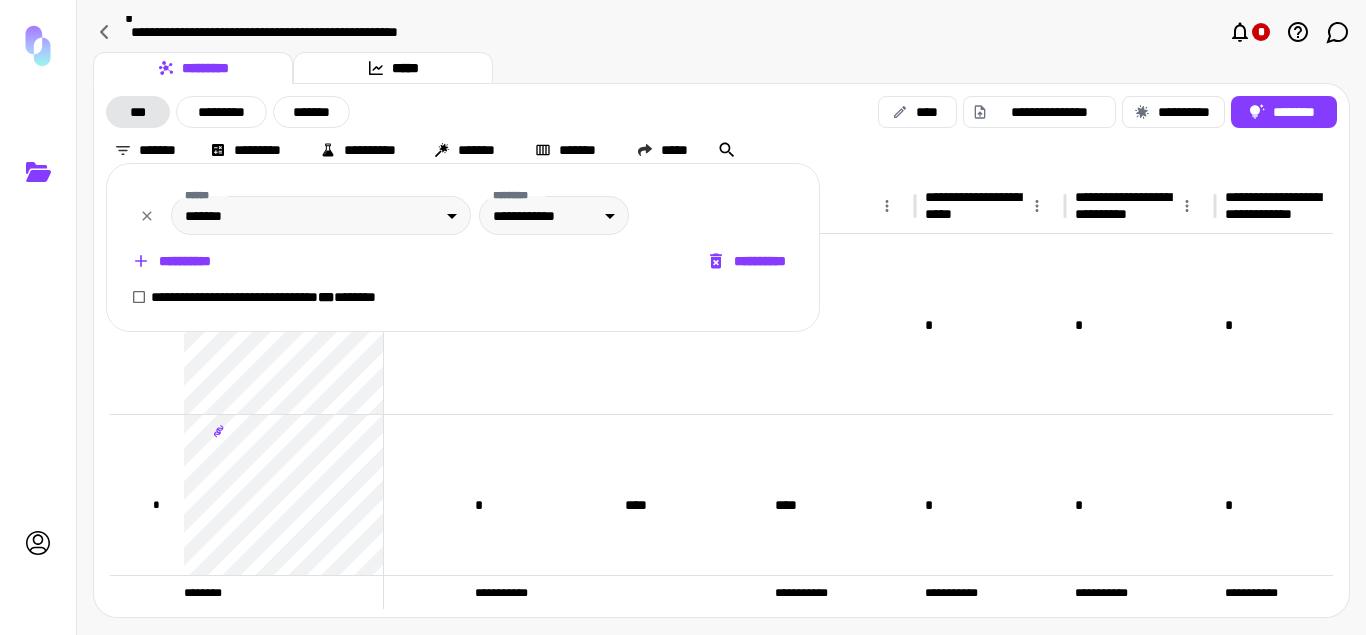 click at bounding box center (683, 317) 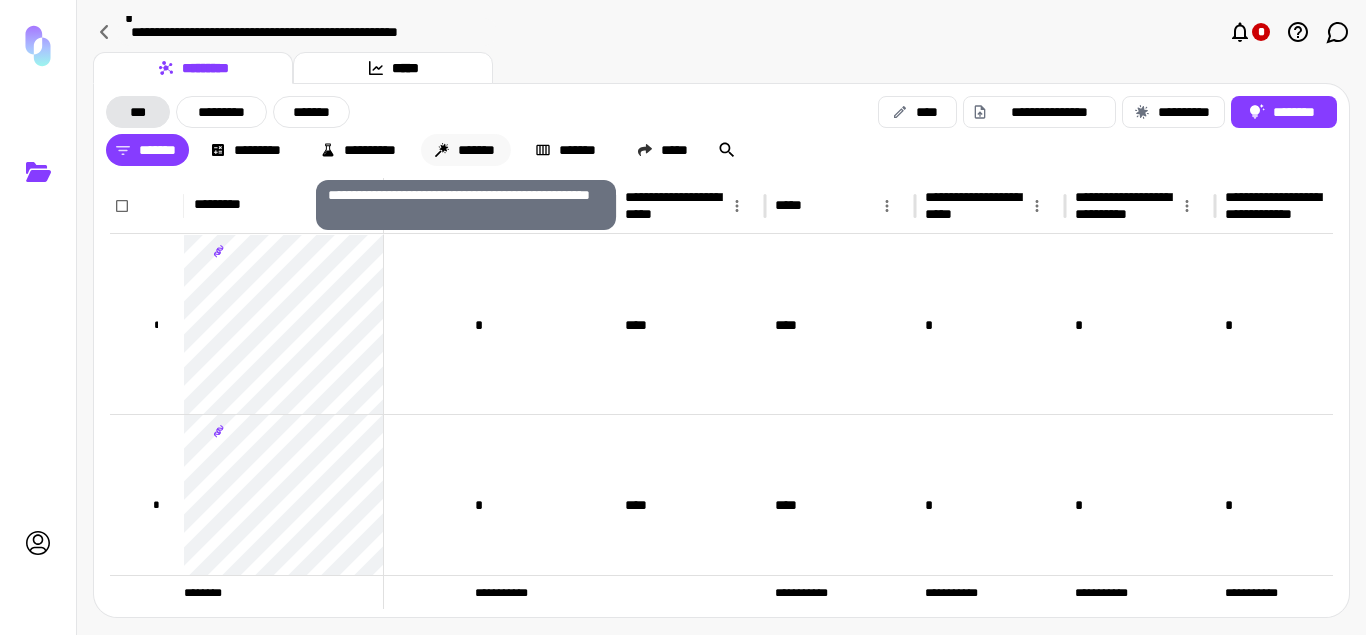click on "*******" at bounding box center (466, 150) 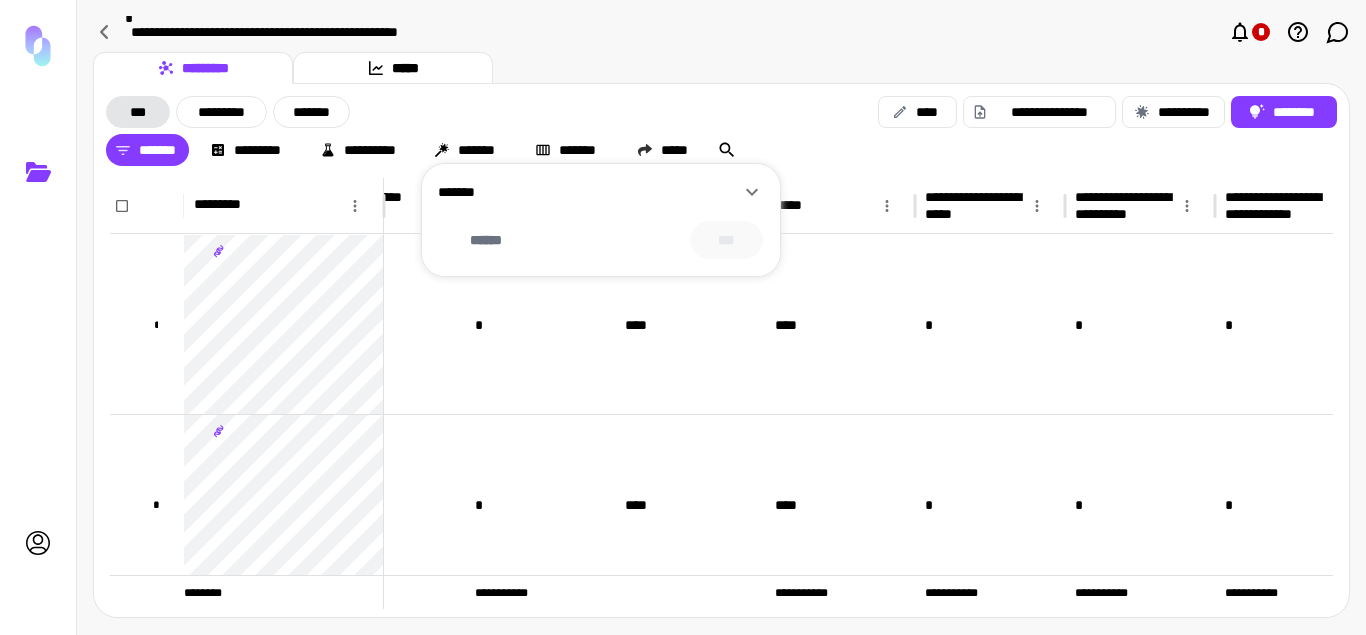 click on "*******" at bounding box center (589, 192) 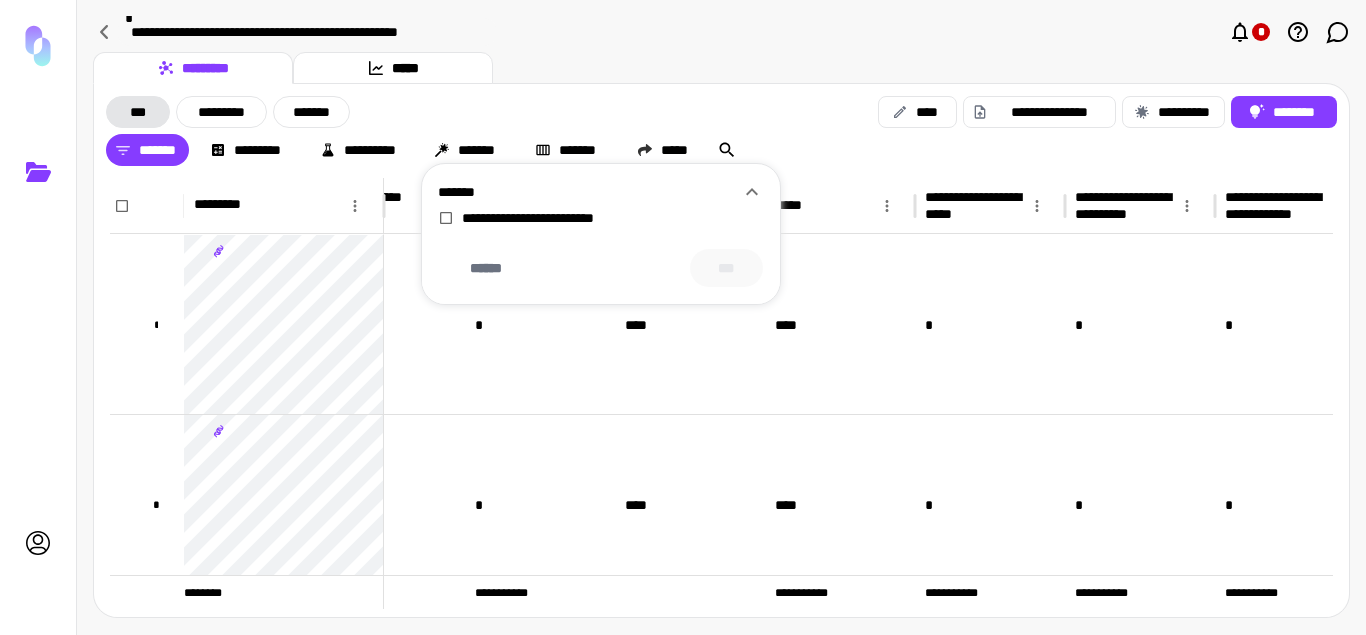 click on "*******" at bounding box center (589, 192) 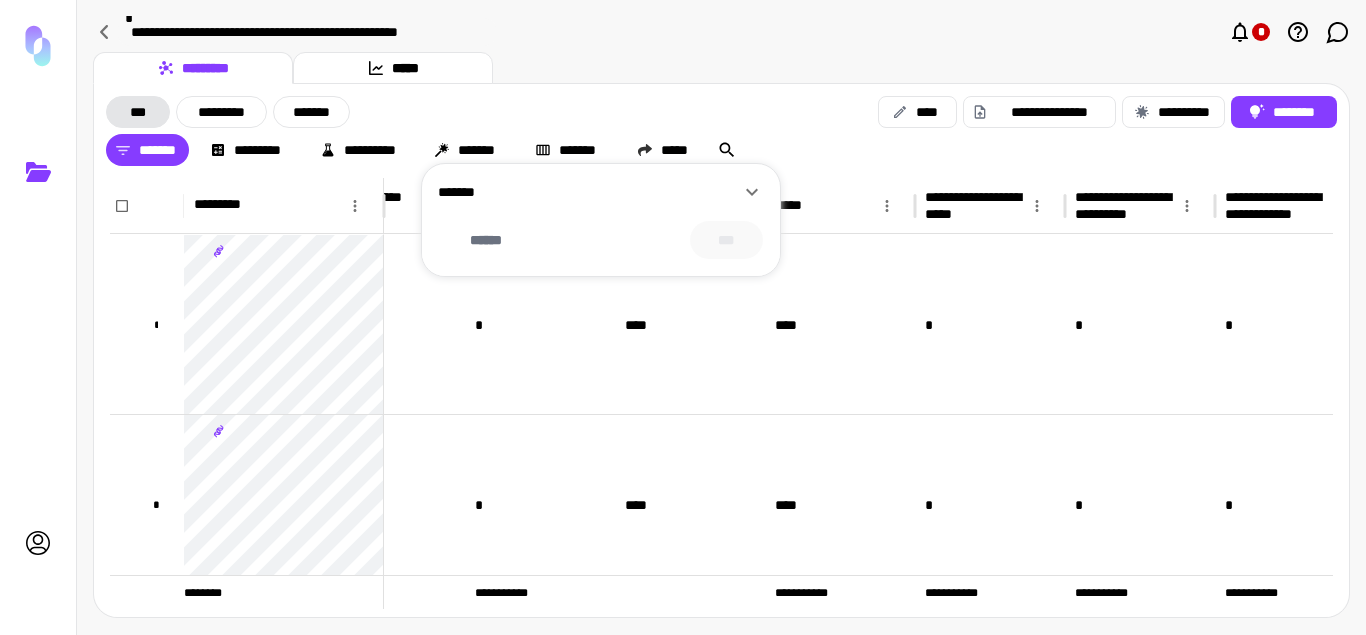 click 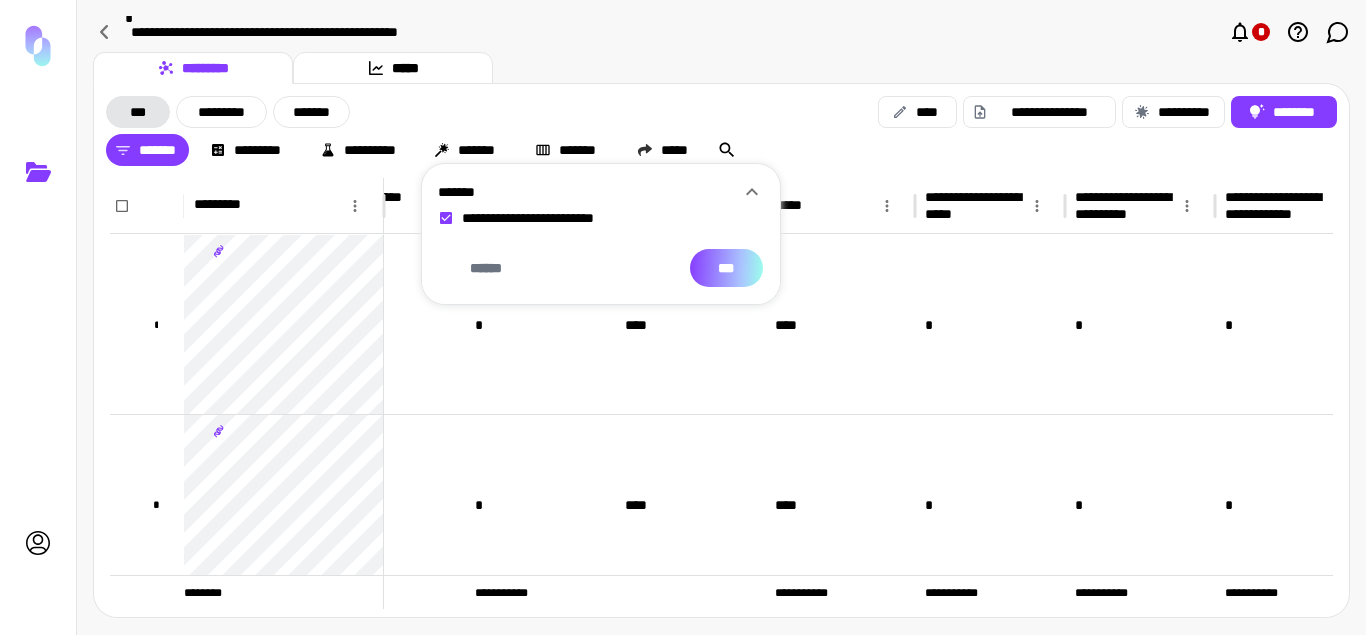 click on "***" at bounding box center [726, 268] 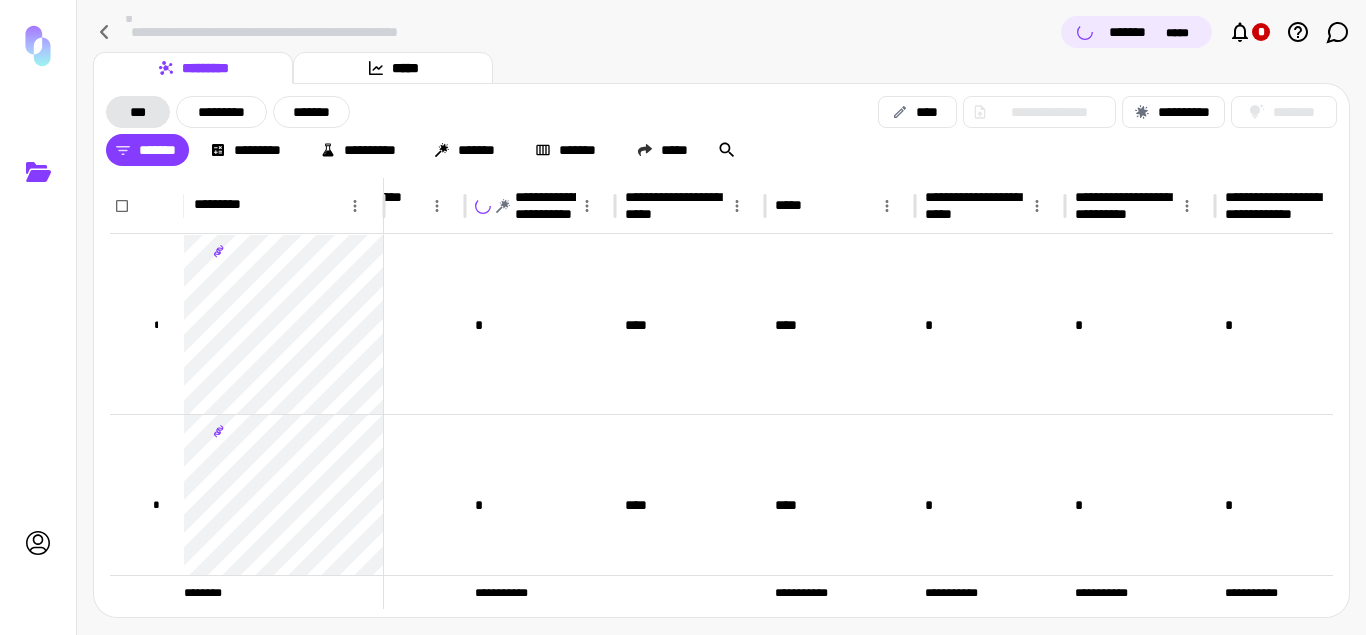click on "[FIRST] [LAST]" at bounding box center [1152, 32] 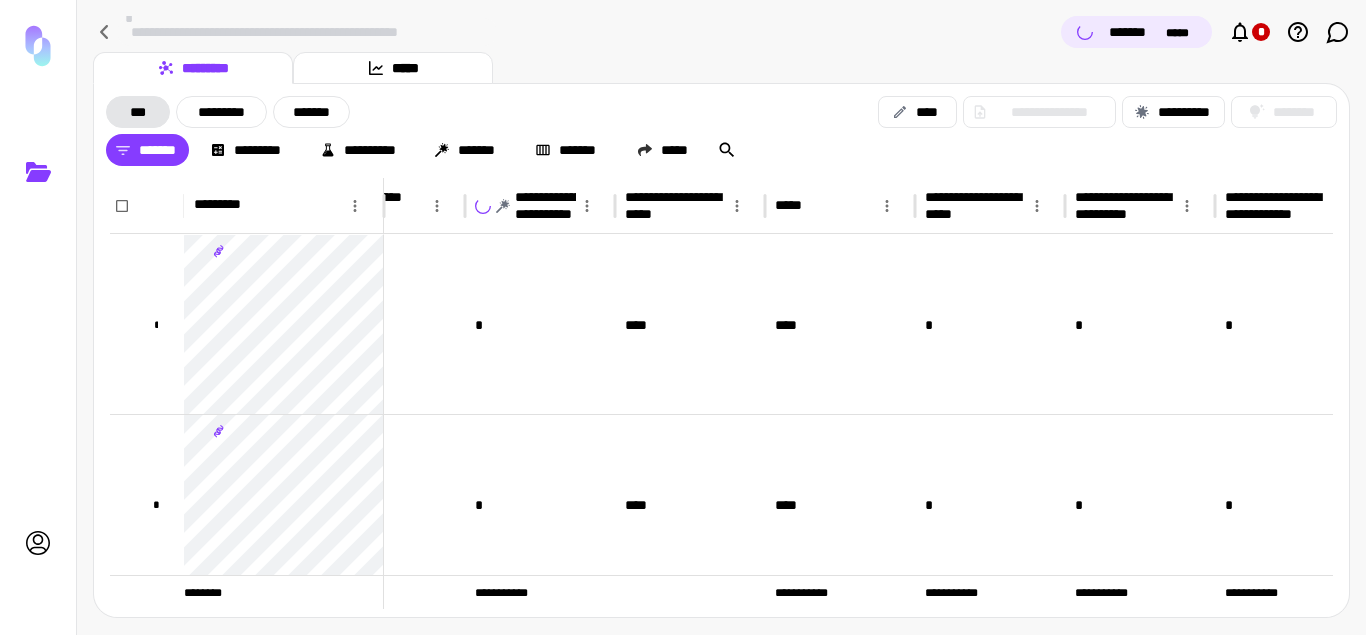 click 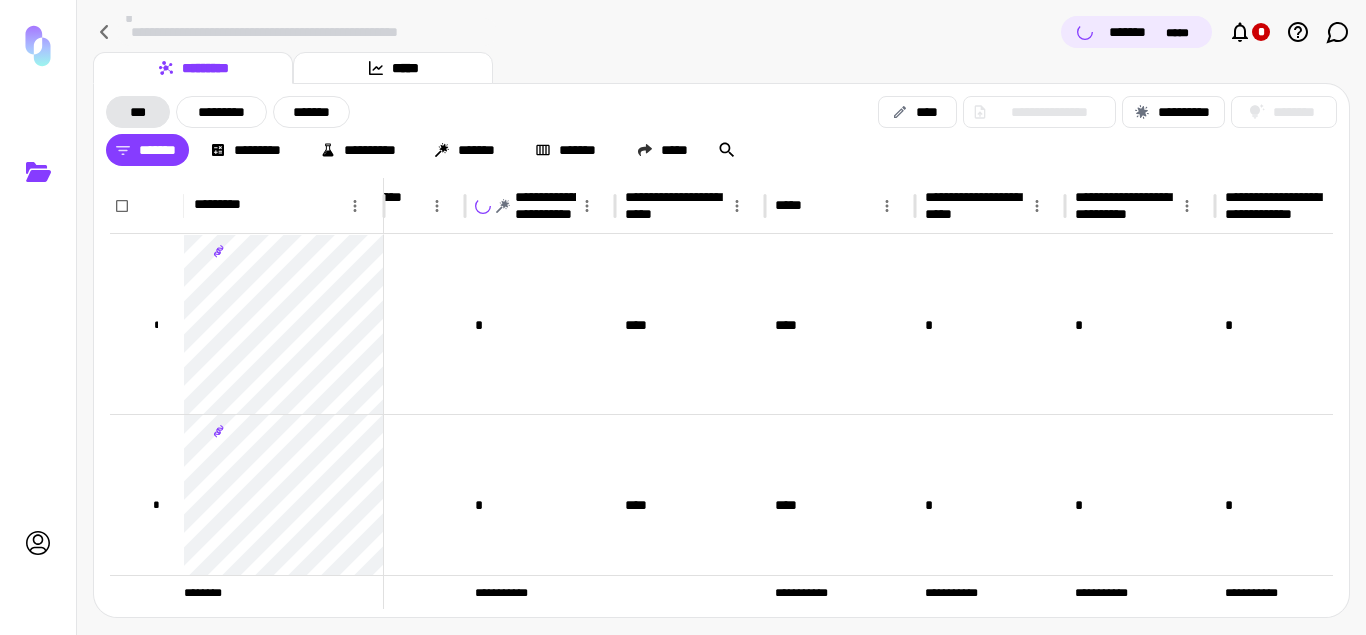 click on "[FIRST] [LAST] [STREET] [CITY] [STATE]" at bounding box center (721, 32) 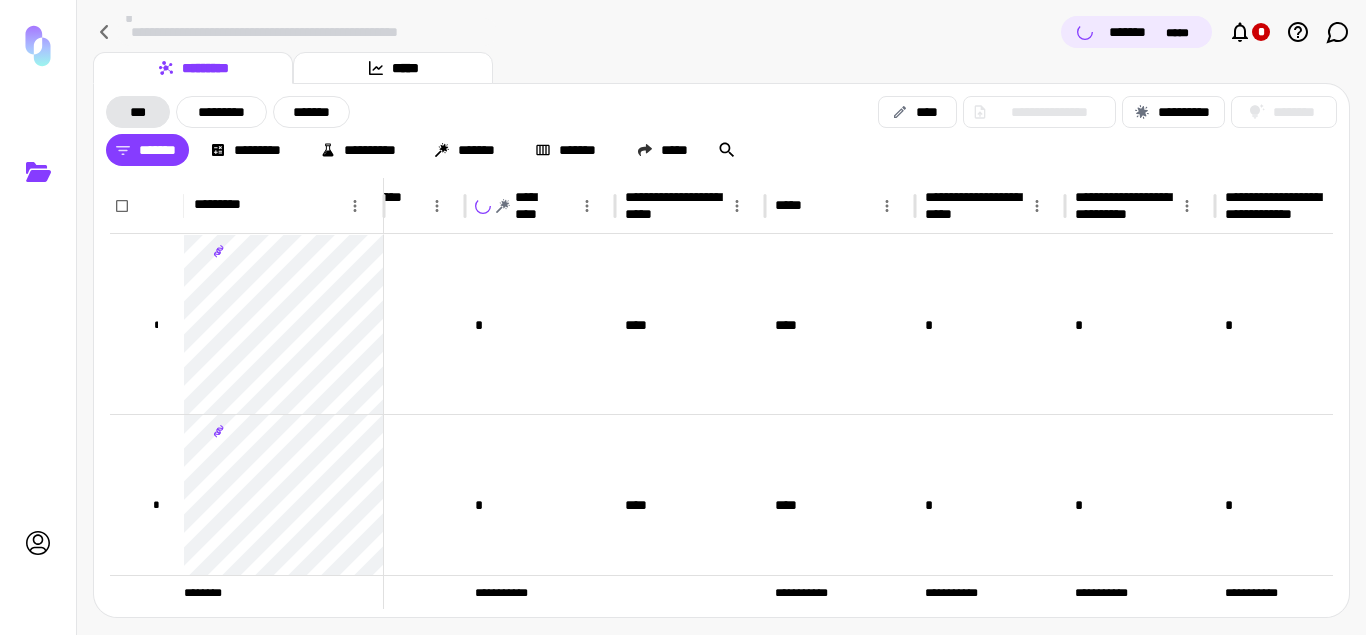 click 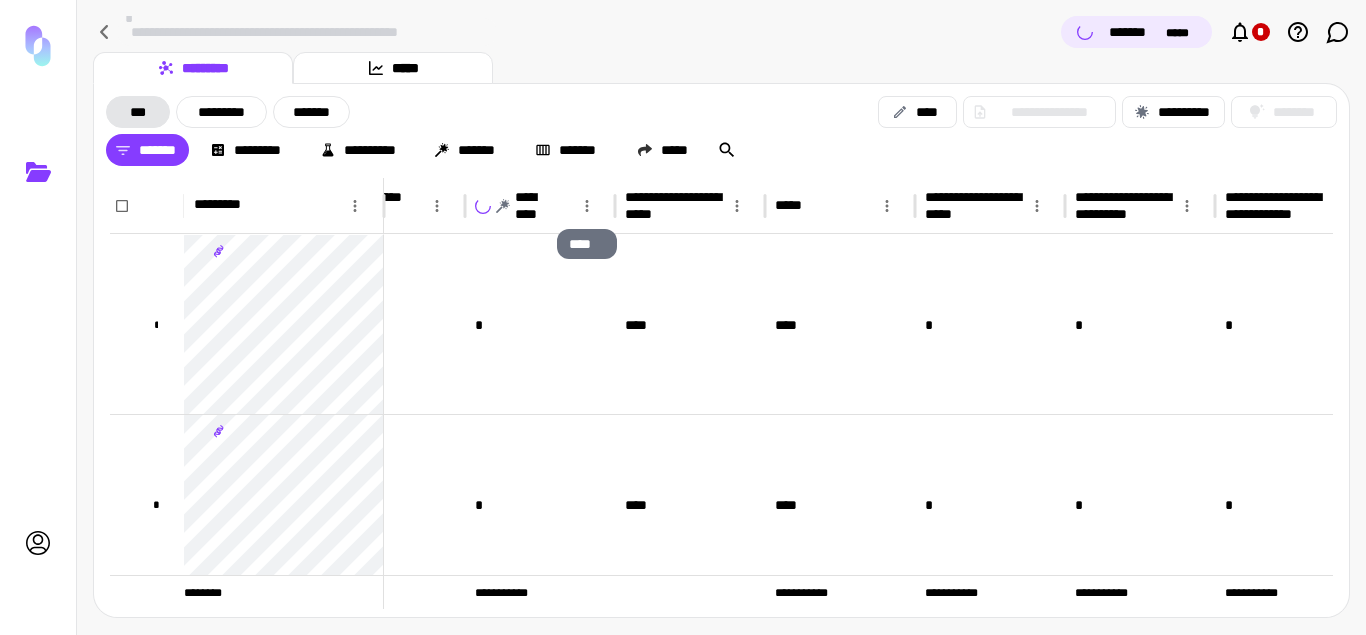 click 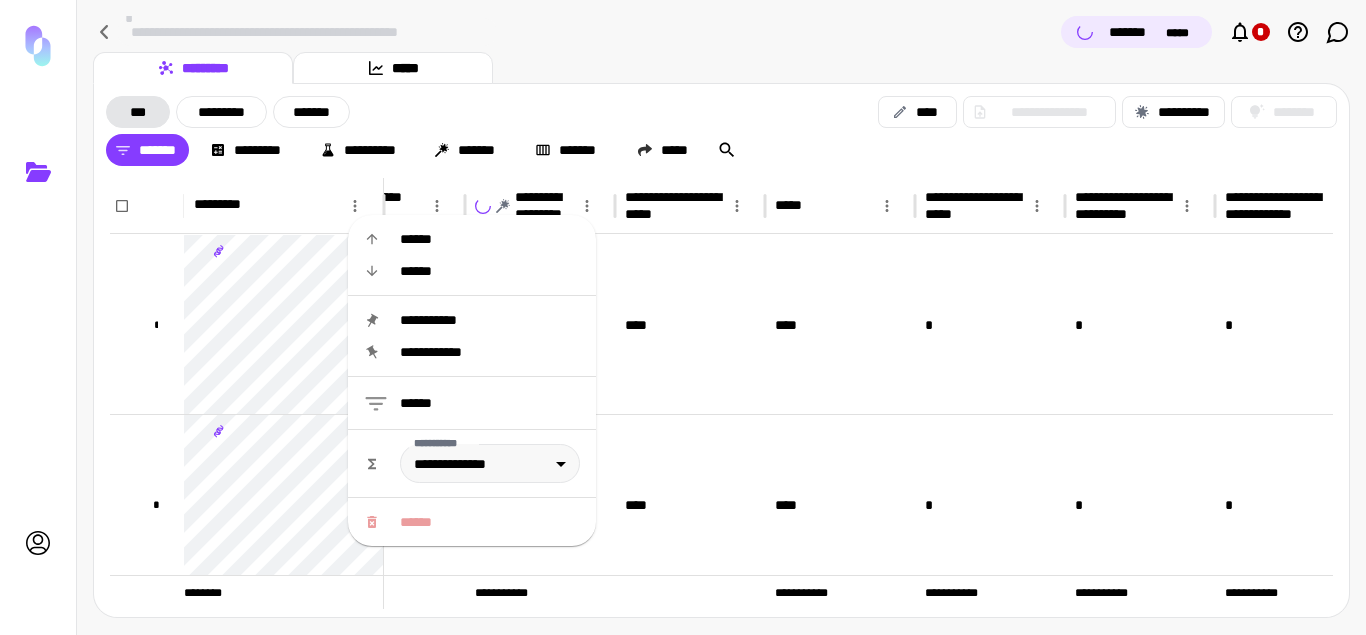 click on "**********" at bounding box center [472, 380] 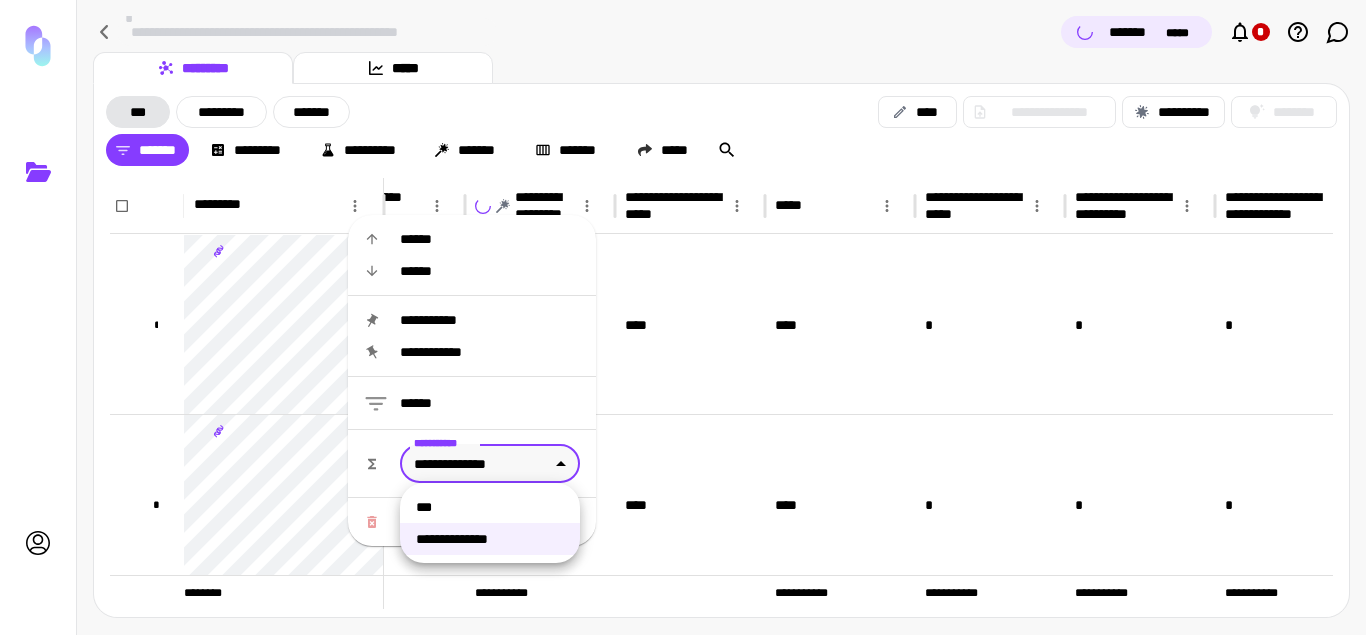 click on "[FIRST] [LAST] [STREET] [CITY] [STATE] [POSTAL_CODE] [COUNTRY] [EMAIL] [PHONE] [BIRTH_DATE] [CREDIT_CARD_NUMBER] [PASSPORT_NUMBER] [DRIVER_LICENSE_NUMBER] [SSN]" at bounding box center (683, 317) 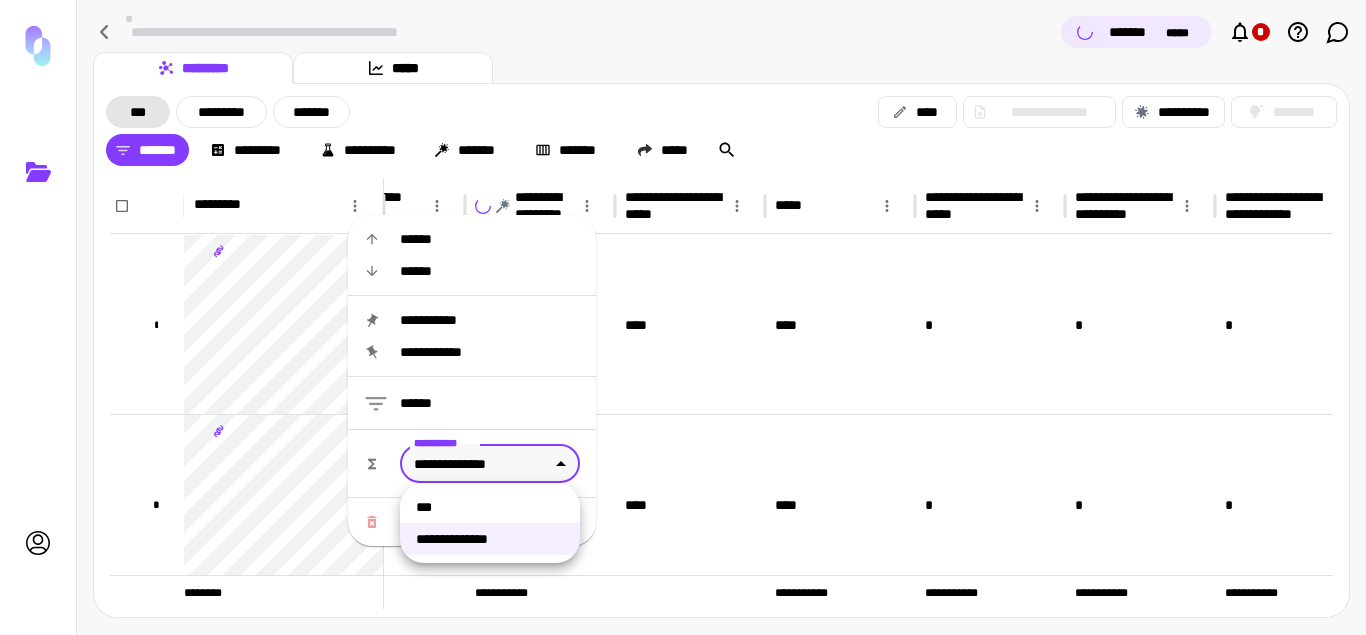 click on "**********" at bounding box center [490, 539] 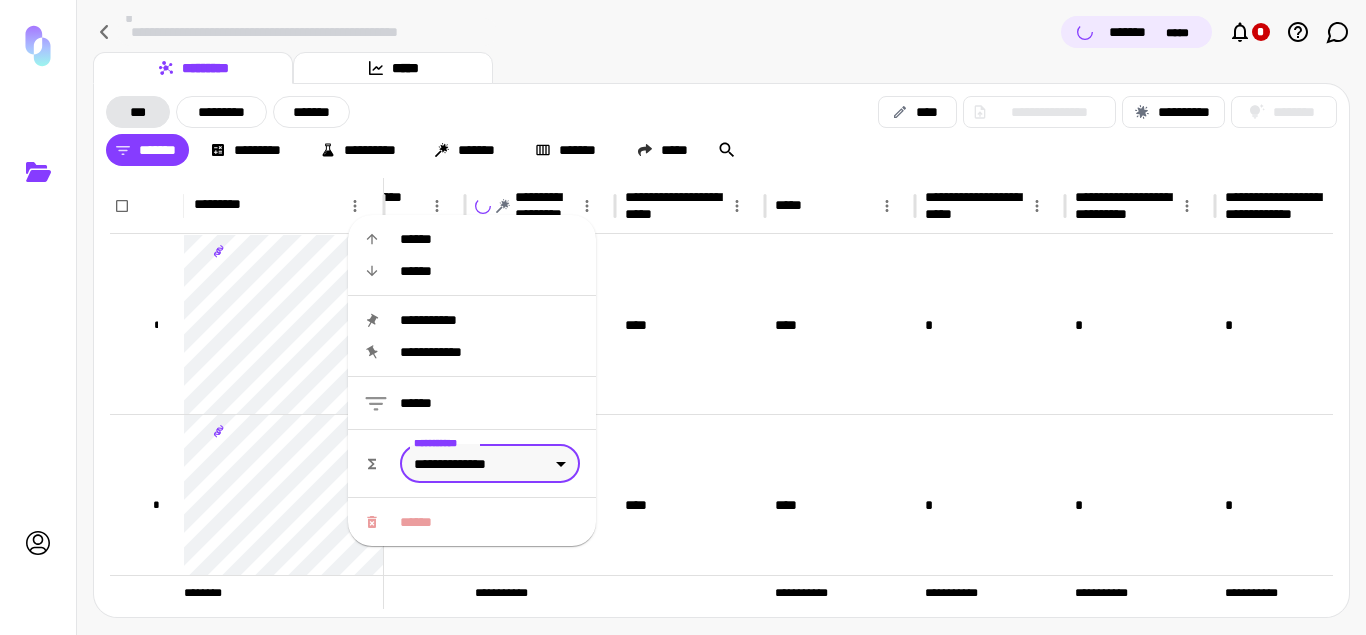 click on "********* *****" at bounding box center (721, 68) 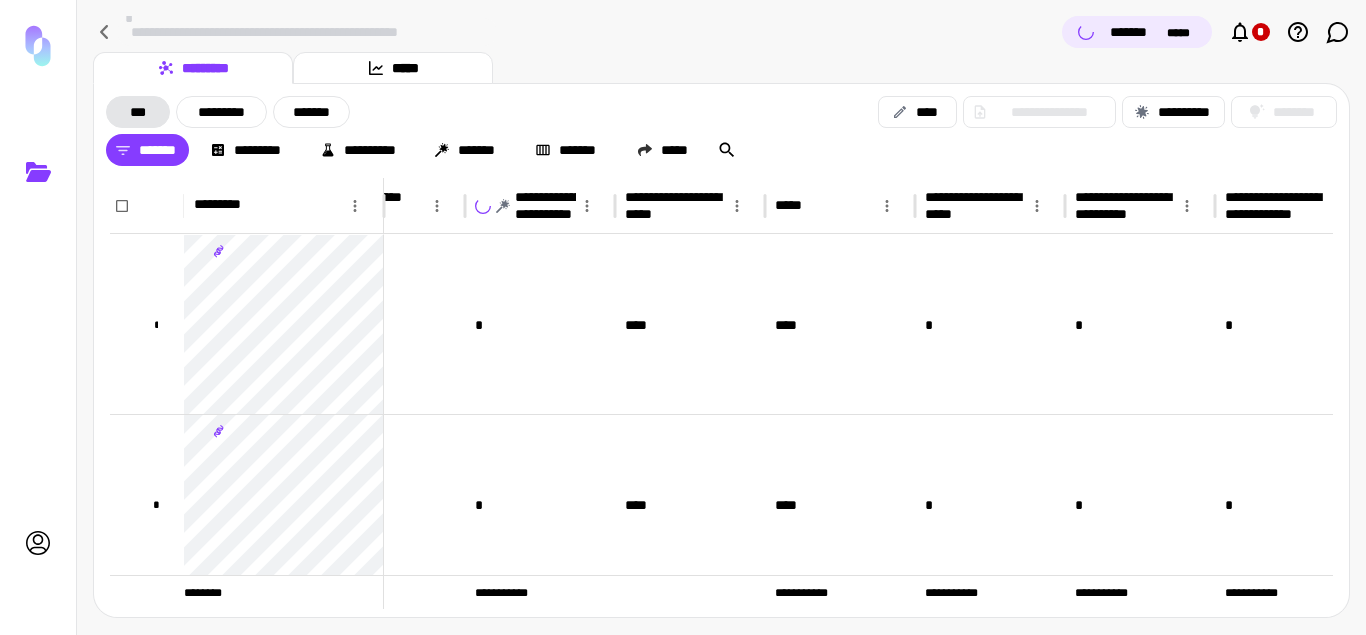 click on "[FIRST] [LAST] [STREET] [CITY] [STATE] [POSTAL_CODE] [COUNTRY] [EMAIL] [PHONE] [BIRTH_DATE] [CREDIT_CARD_NUMBER] [PASSPORT_NUMBER] [DRIVER_LICENSE_NUMBER] [SSN]" at bounding box center (721, 350) 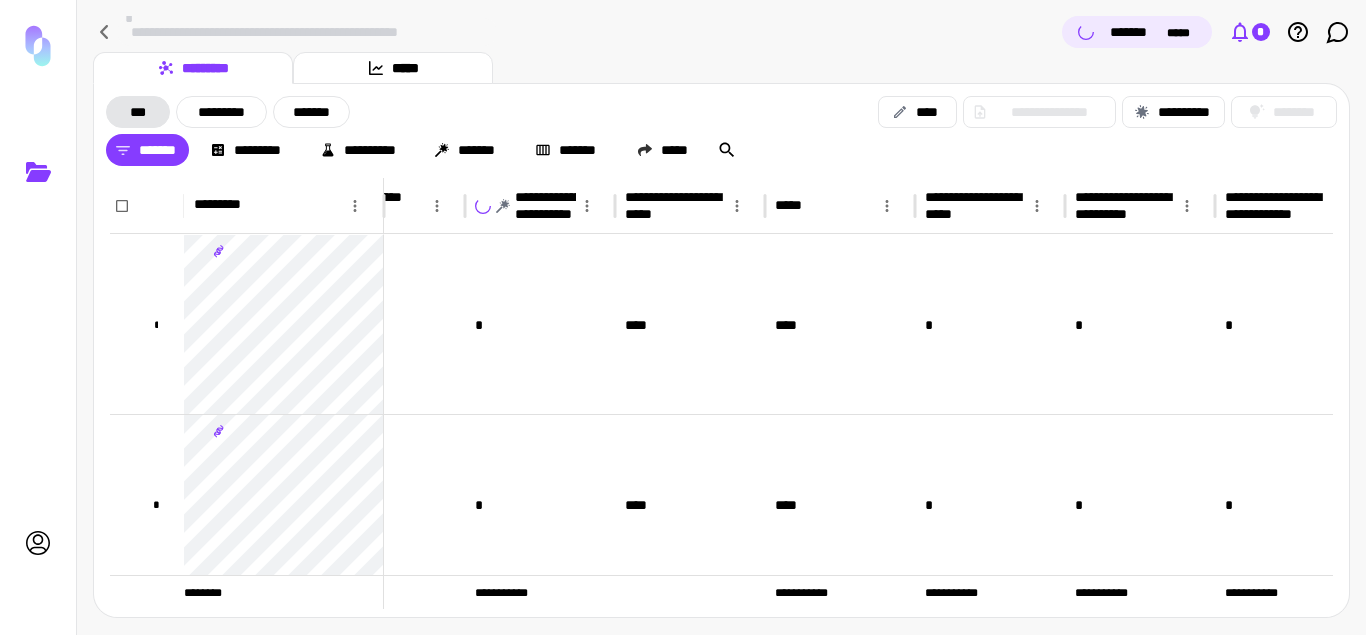 click 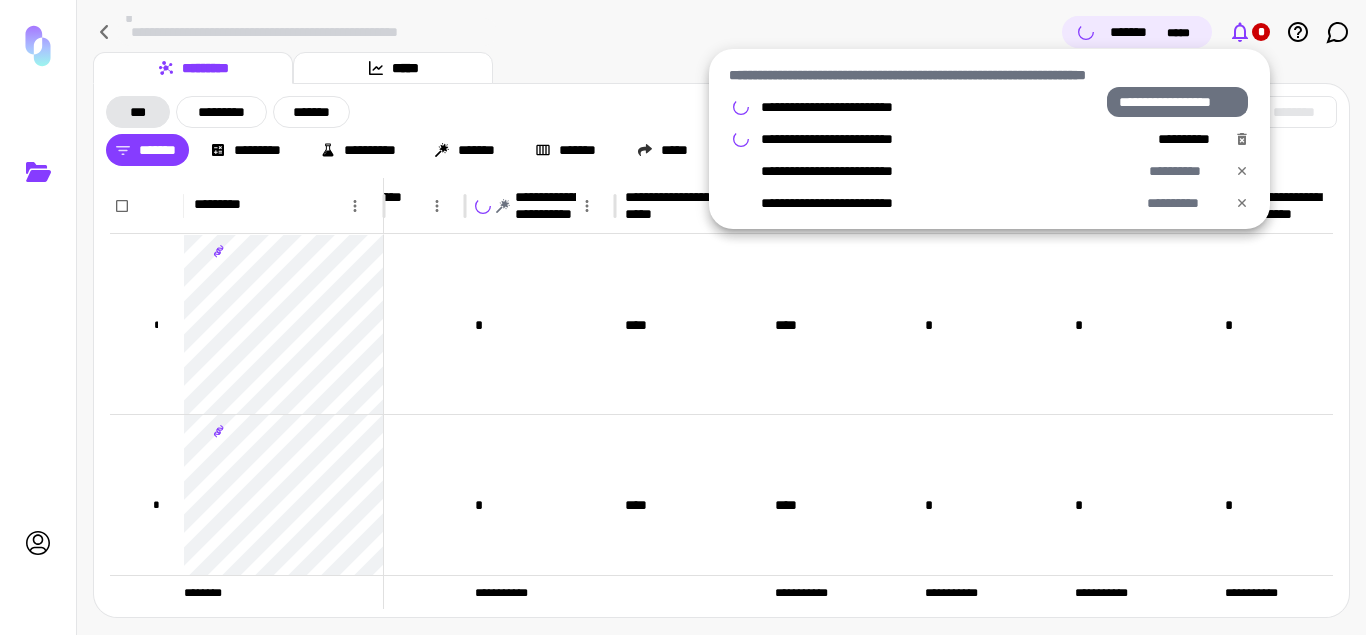 click 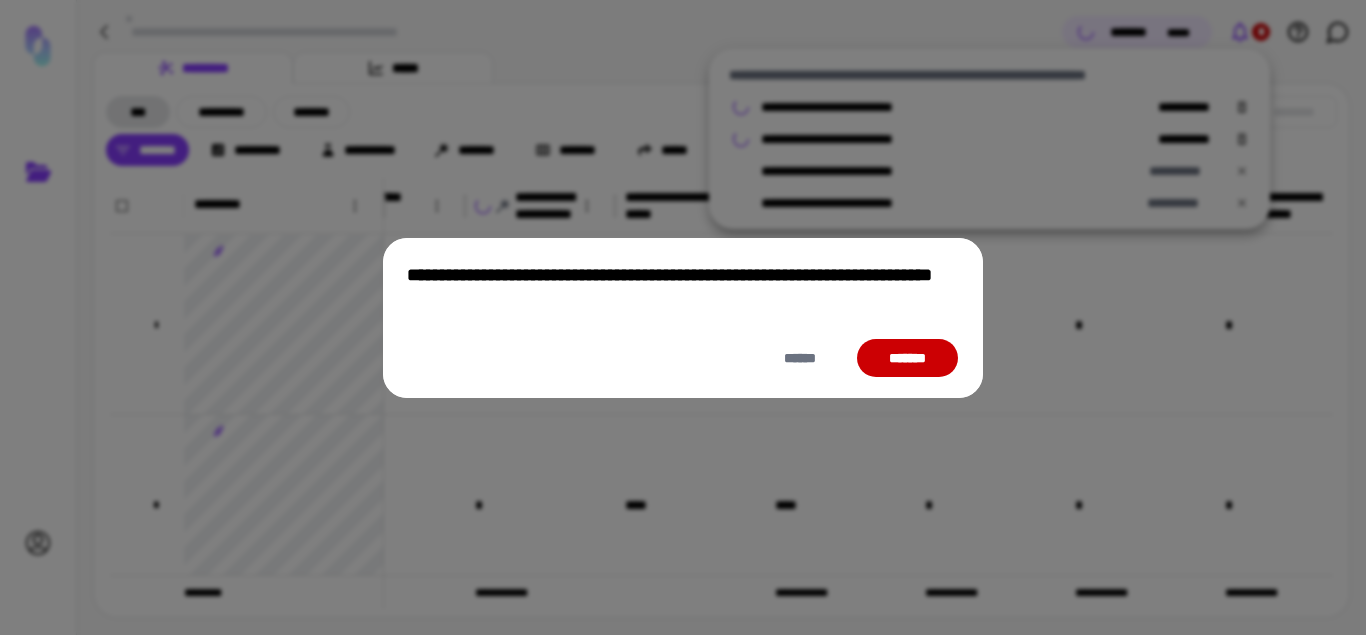 click on "*******" at bounding box center (907, 358) 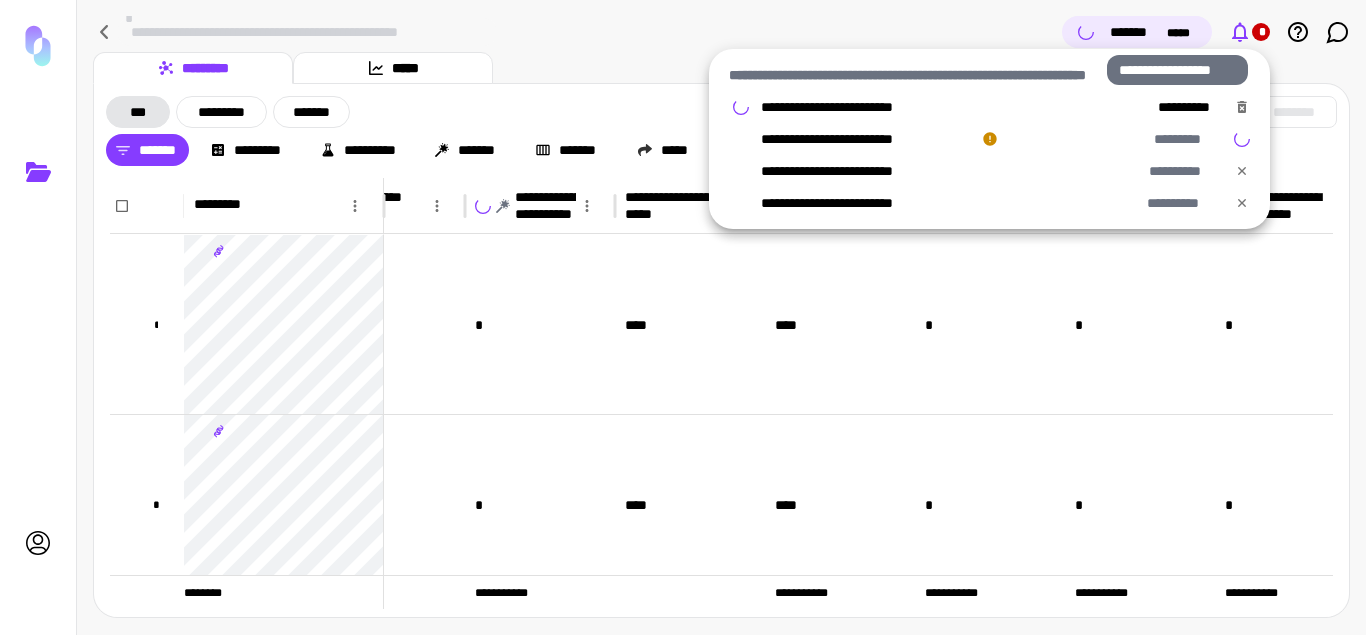 click 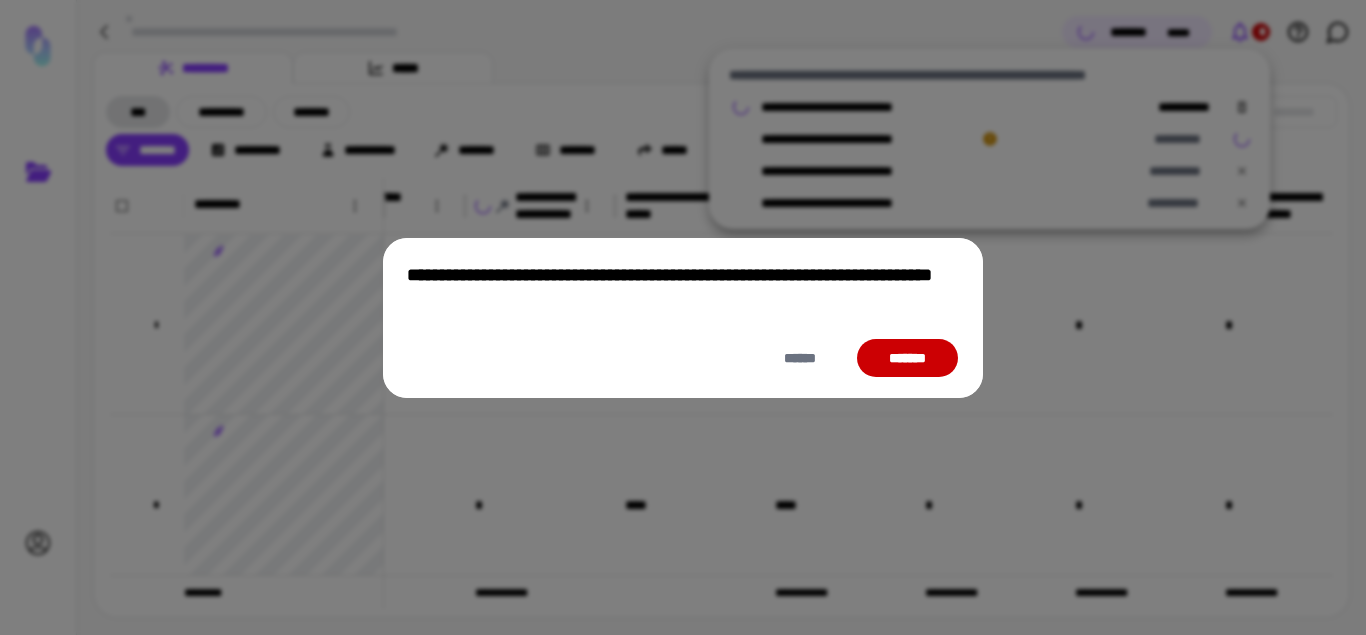click on "*******" at bounding box center (907, 358) 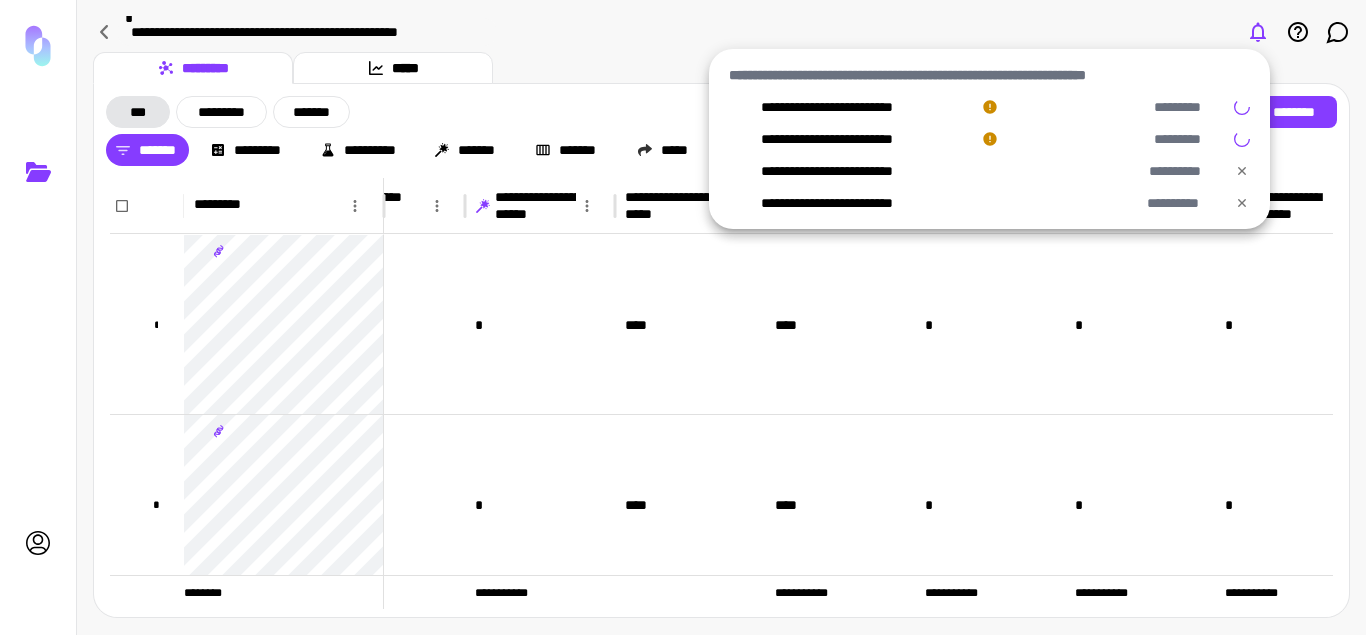 click at bounding box center (683, 317) 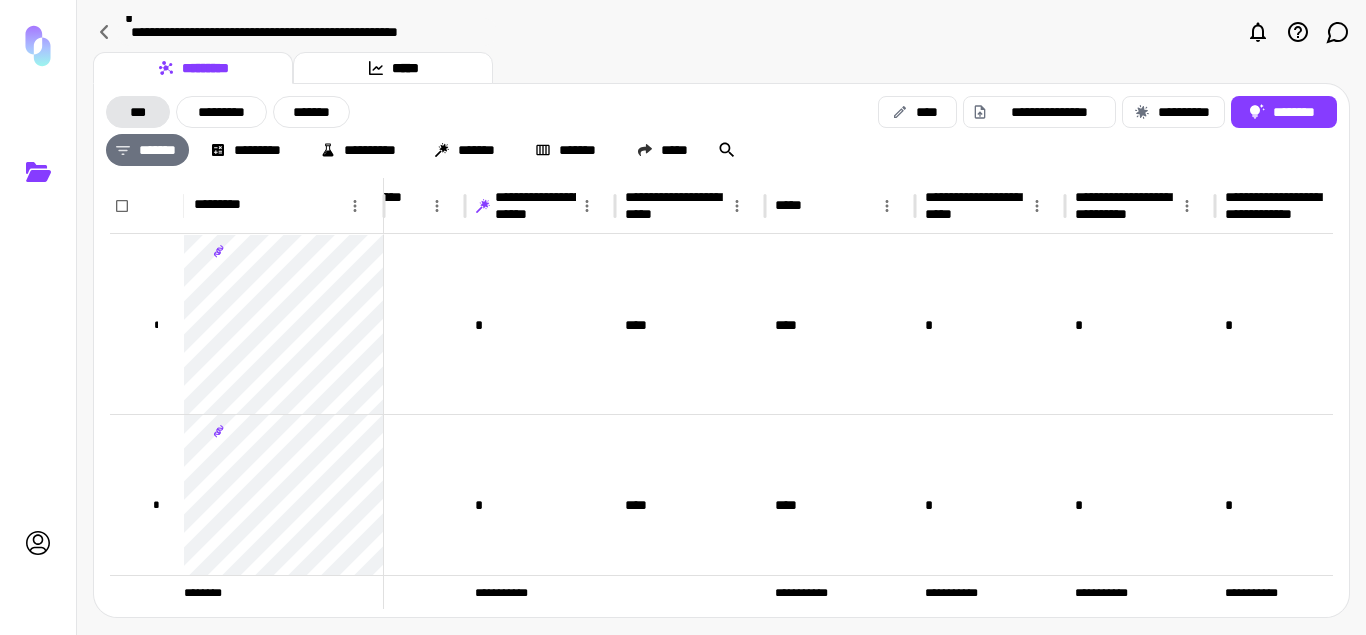 click on "*******" at bounding box center (147, 150) 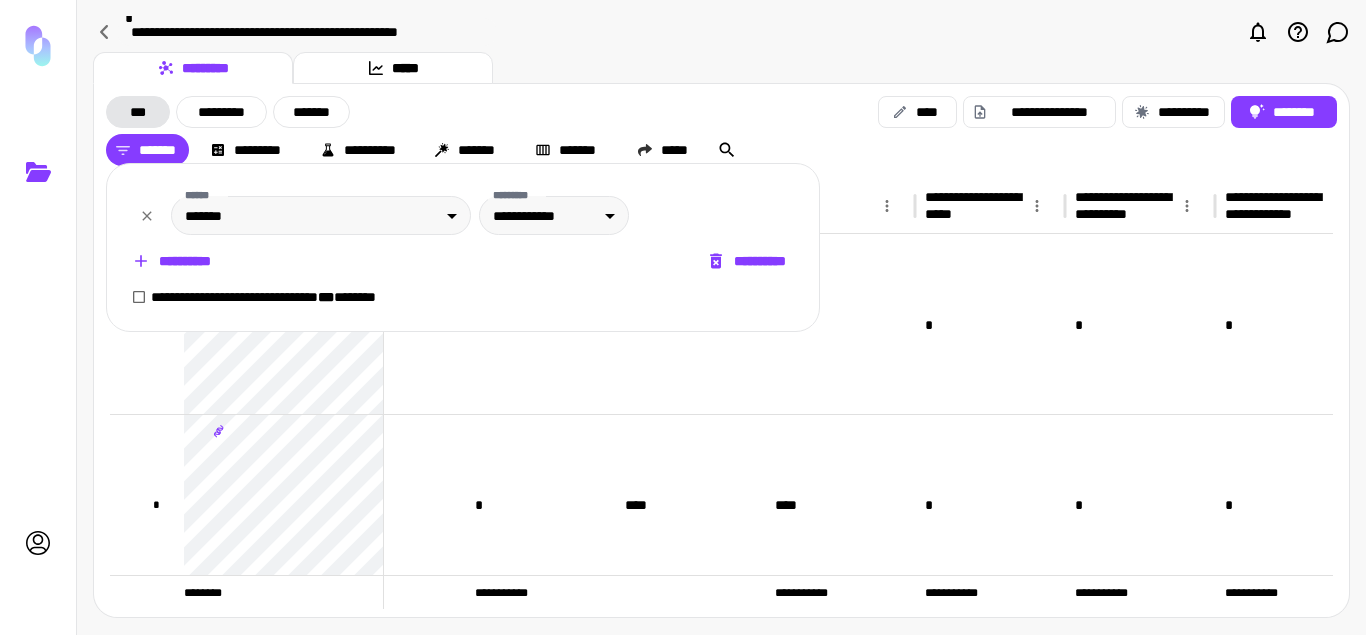 click at bounding box center (683, 317) 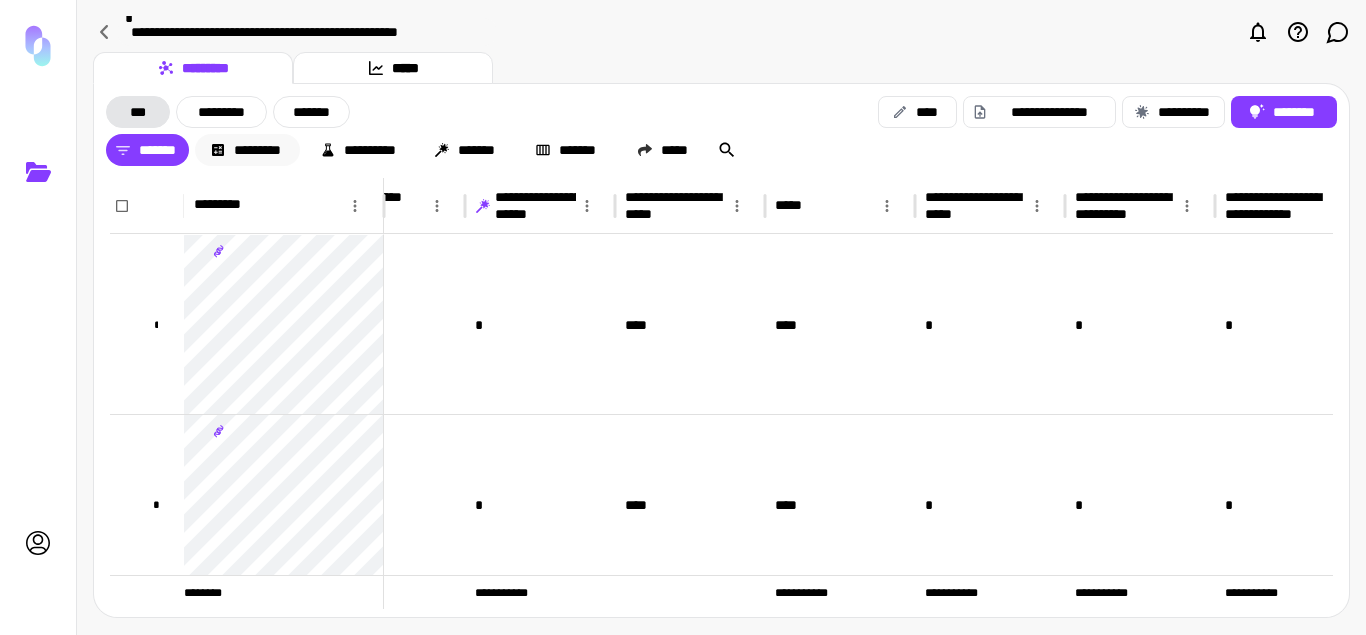 click on "*********" at bounding box center [247, 150] 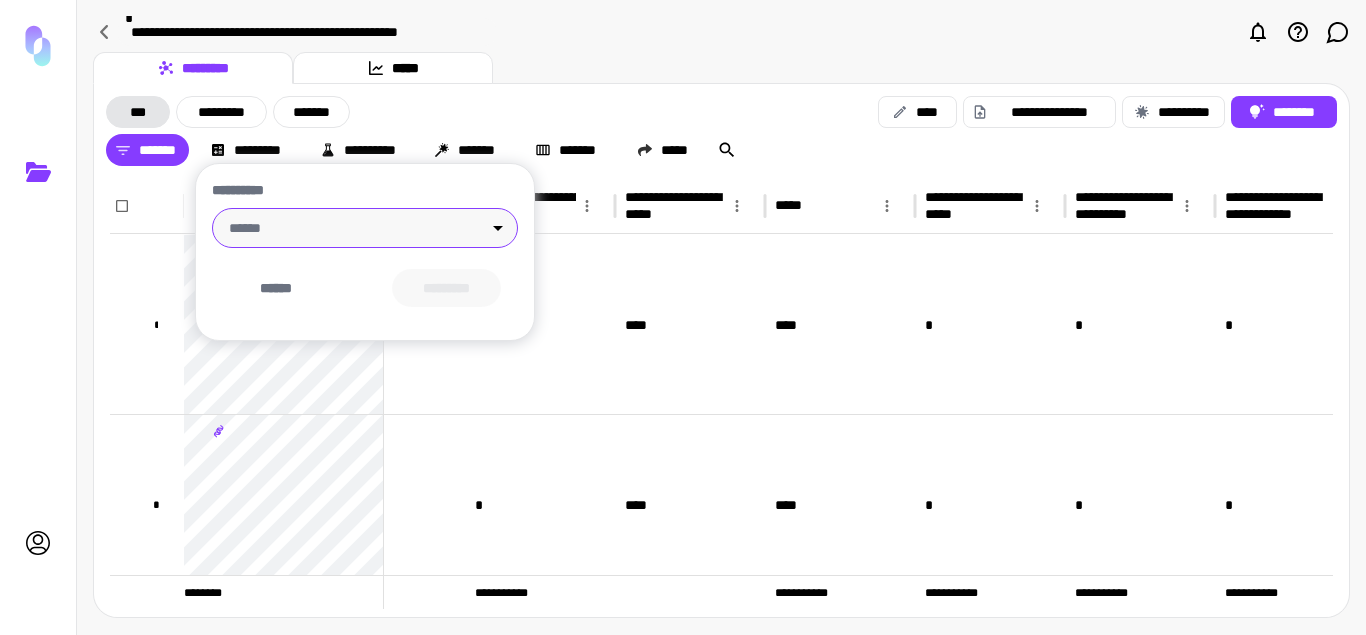 click on "**********" at bounding box center (683, 317) 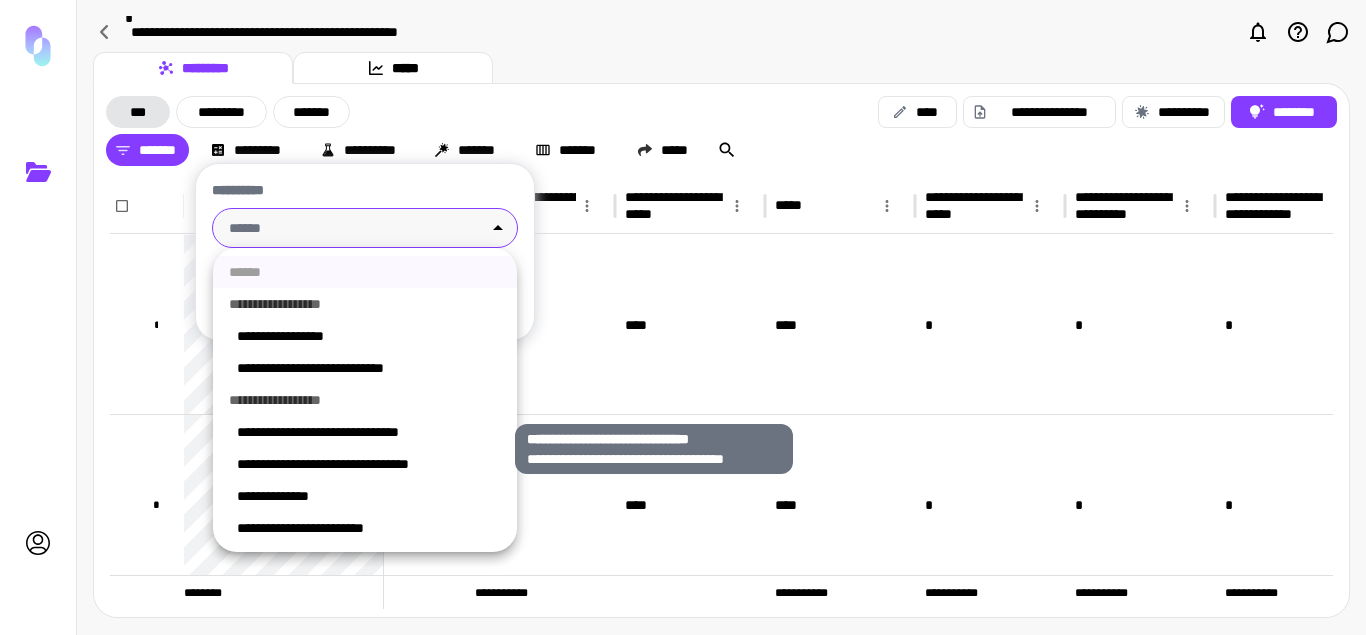 click on "**********" at bounding box center [369, 432] 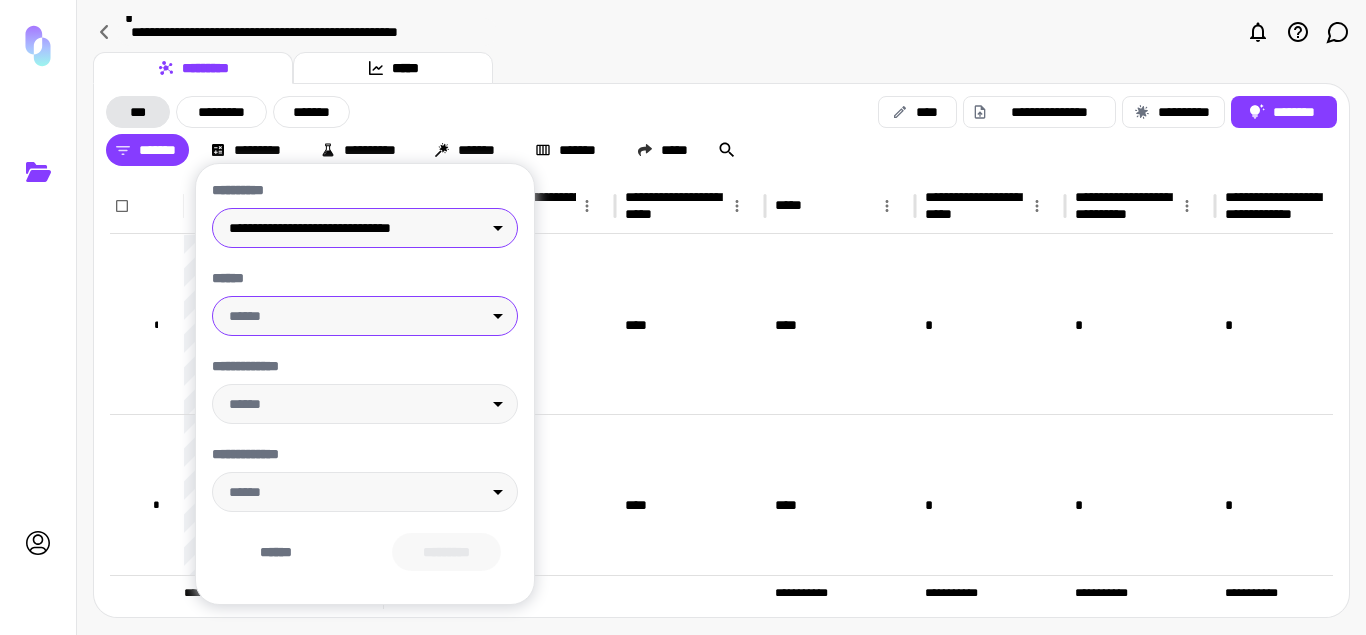 click on "**********" at bounding box center [683, 317] 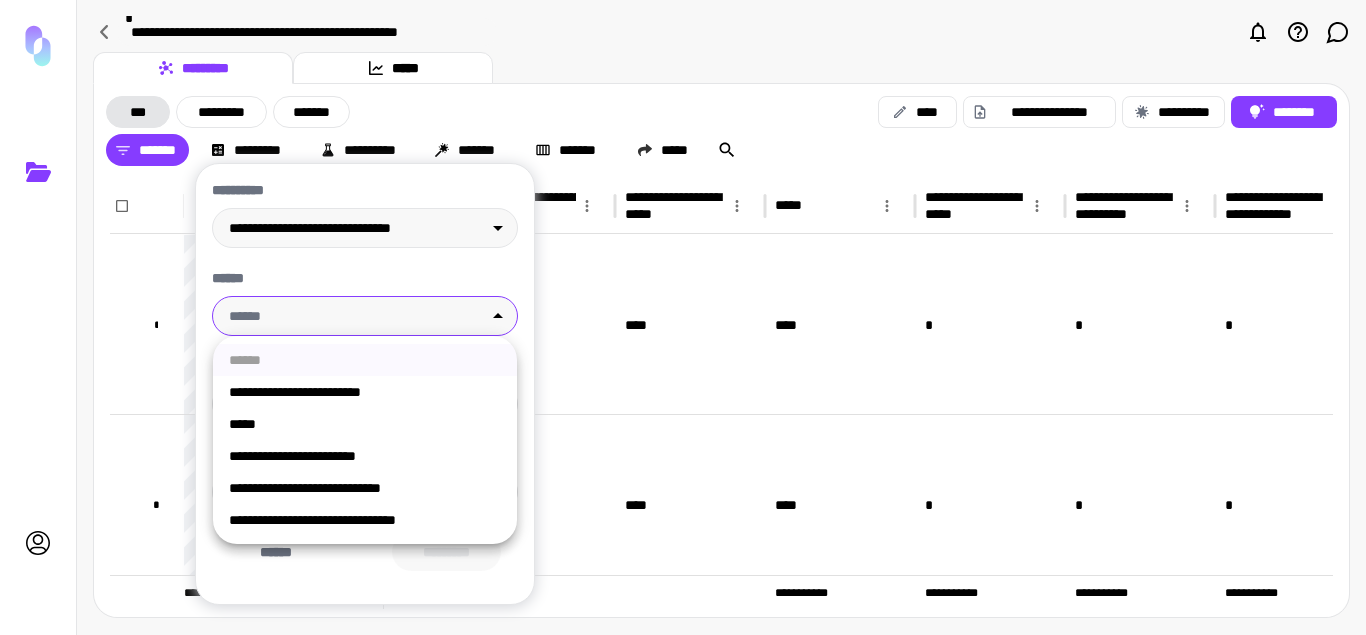click at bounding box center (683, 317) 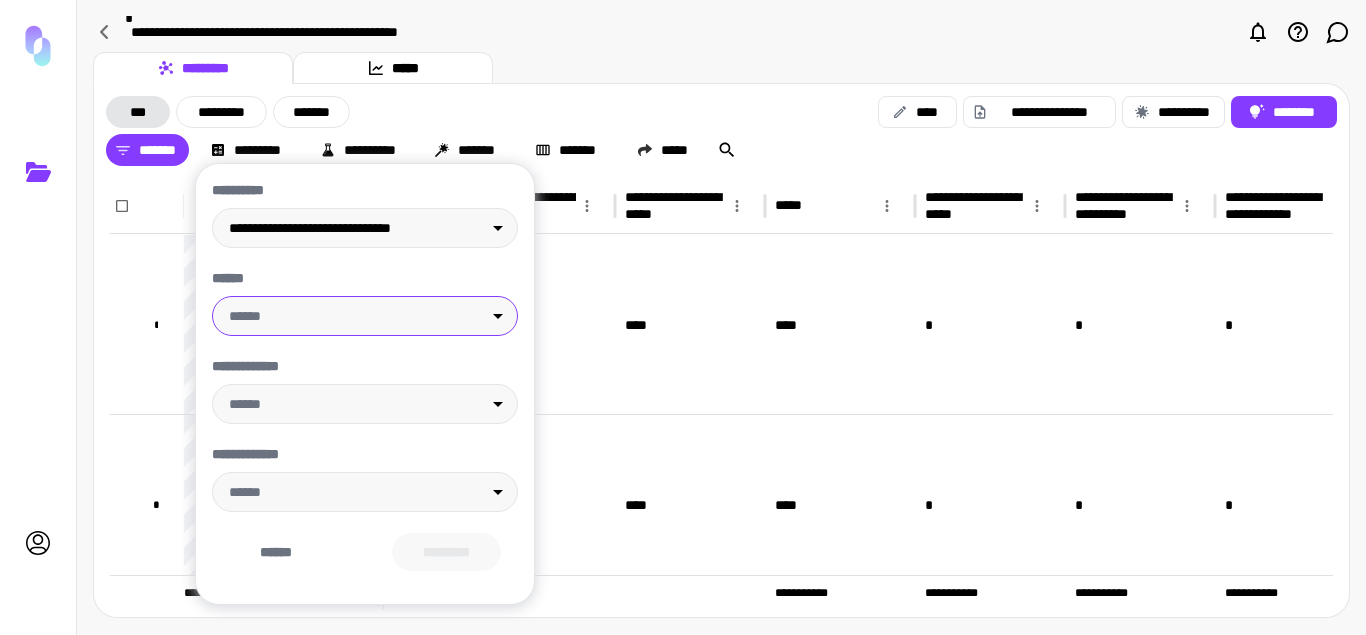 click at bounding box center [683, 317] 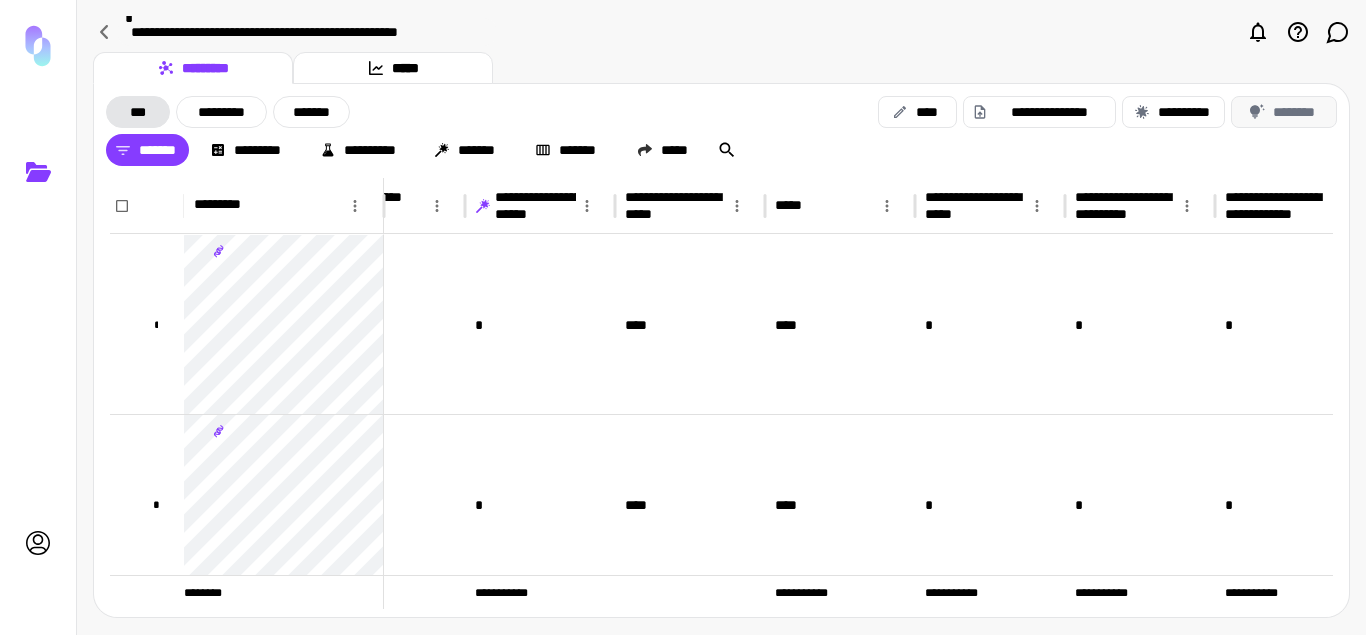 click 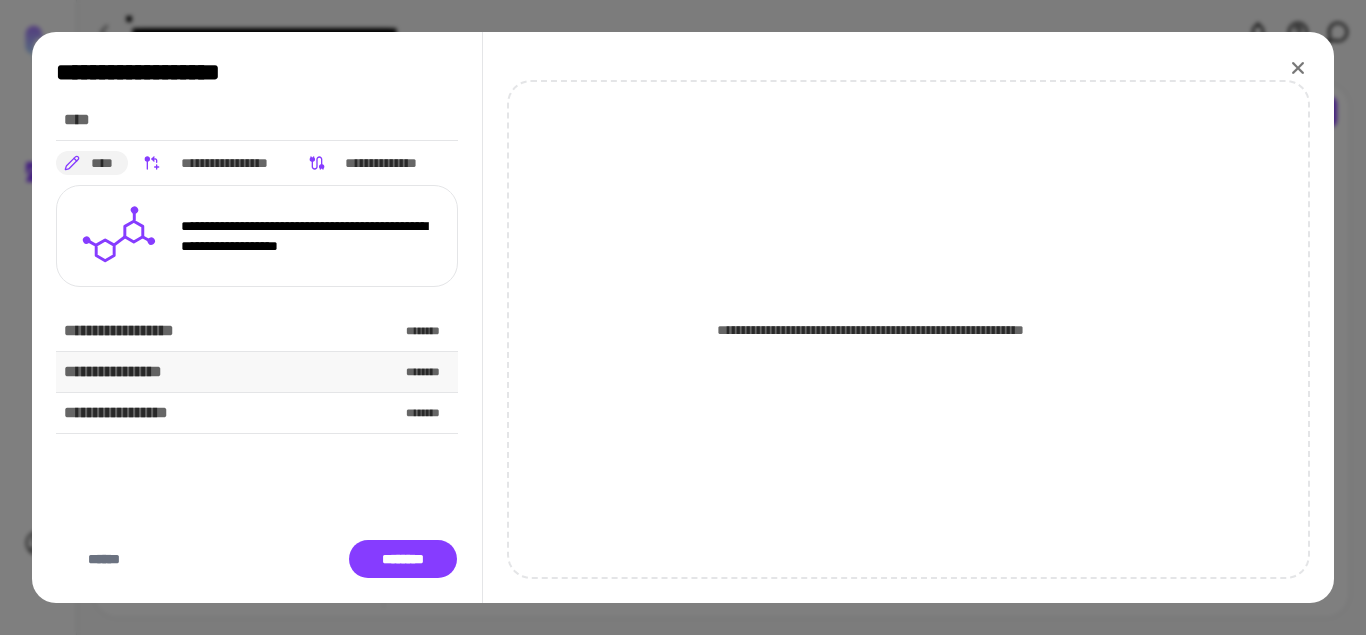 click on "********" at bounding box center [428, 372] 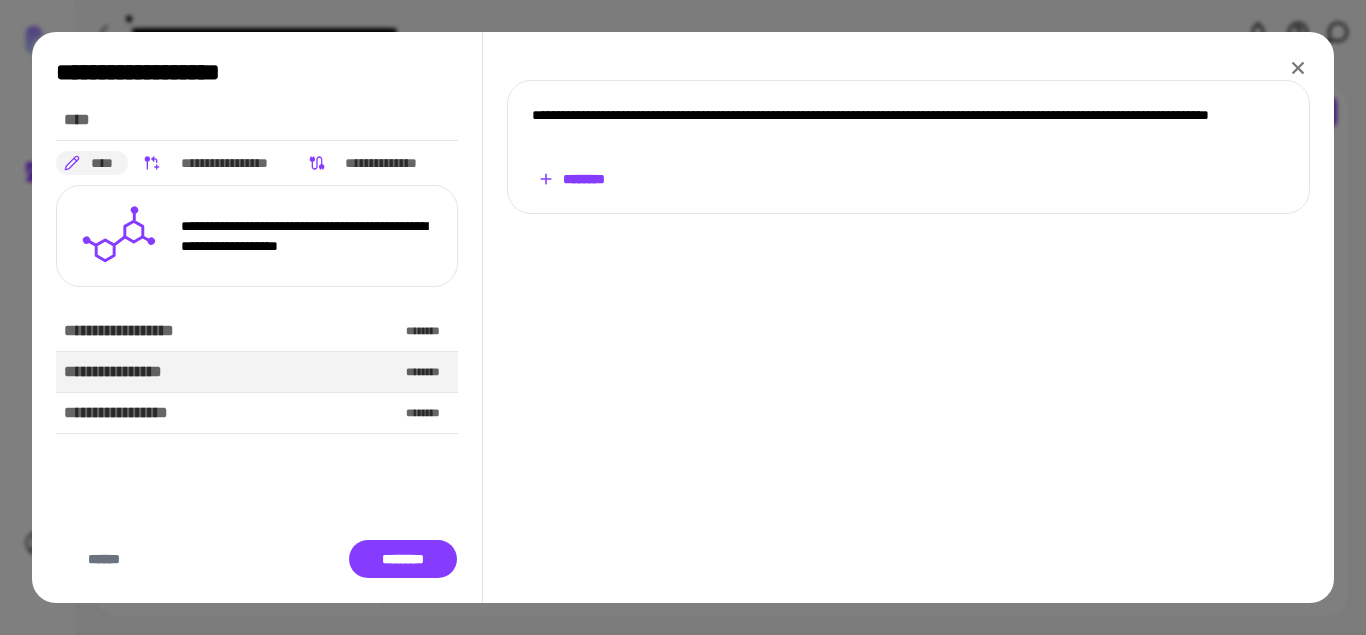 click on "********" at bounding box center [428, 372] 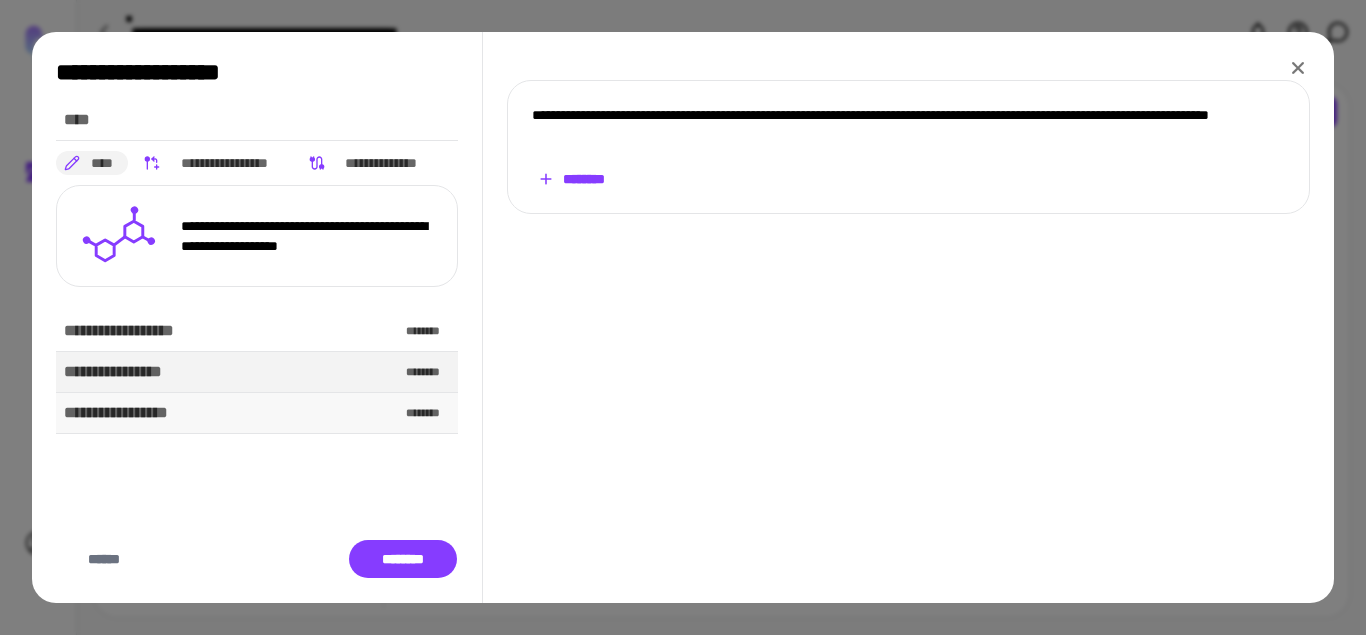 click on "********" at bounding box center [428, 413] 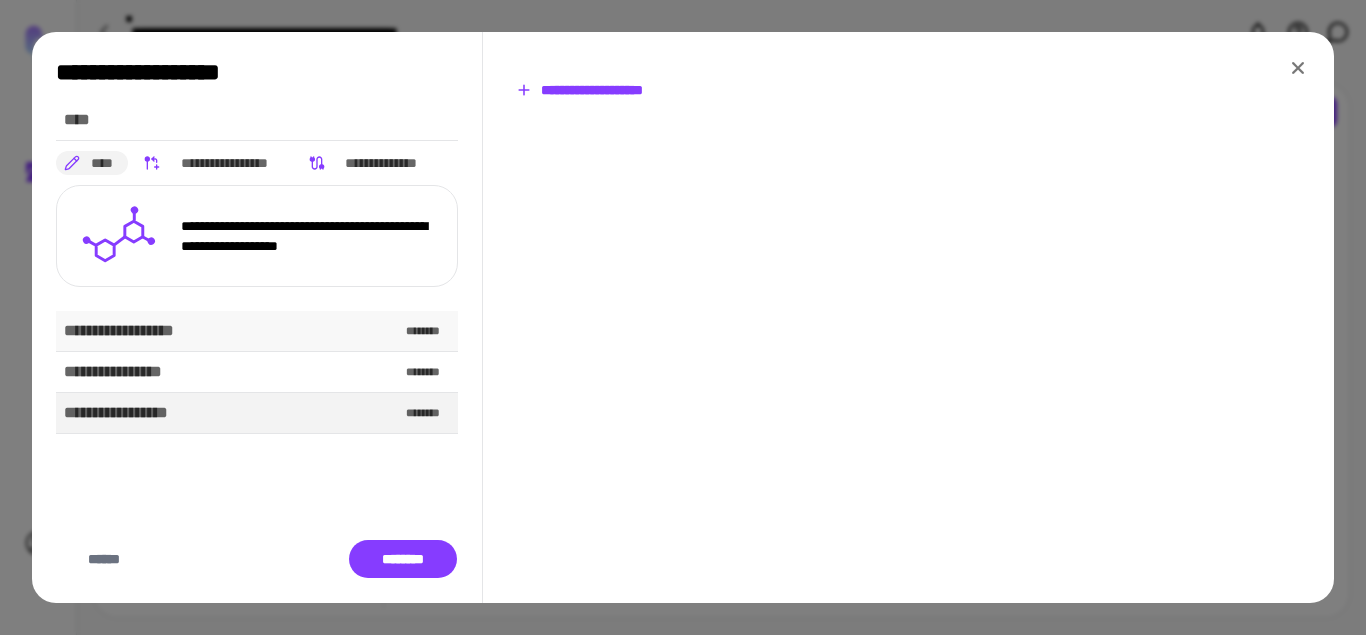 click on "********" at bounding box center [428, 331] 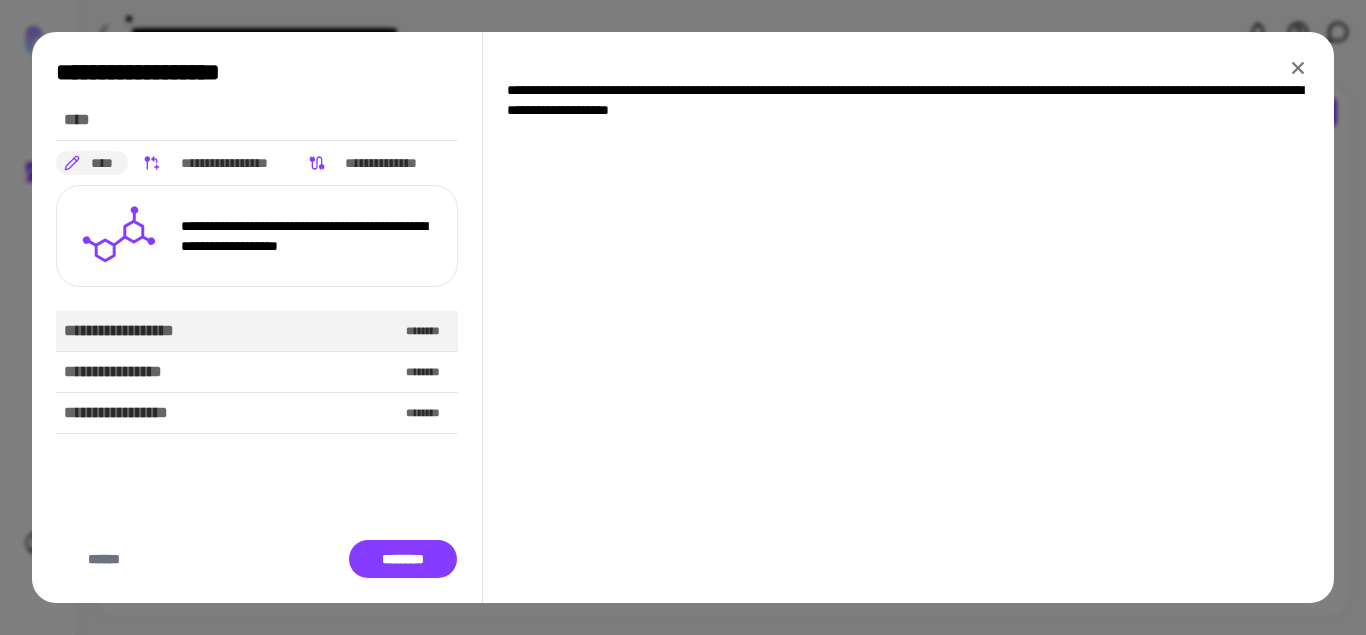 click 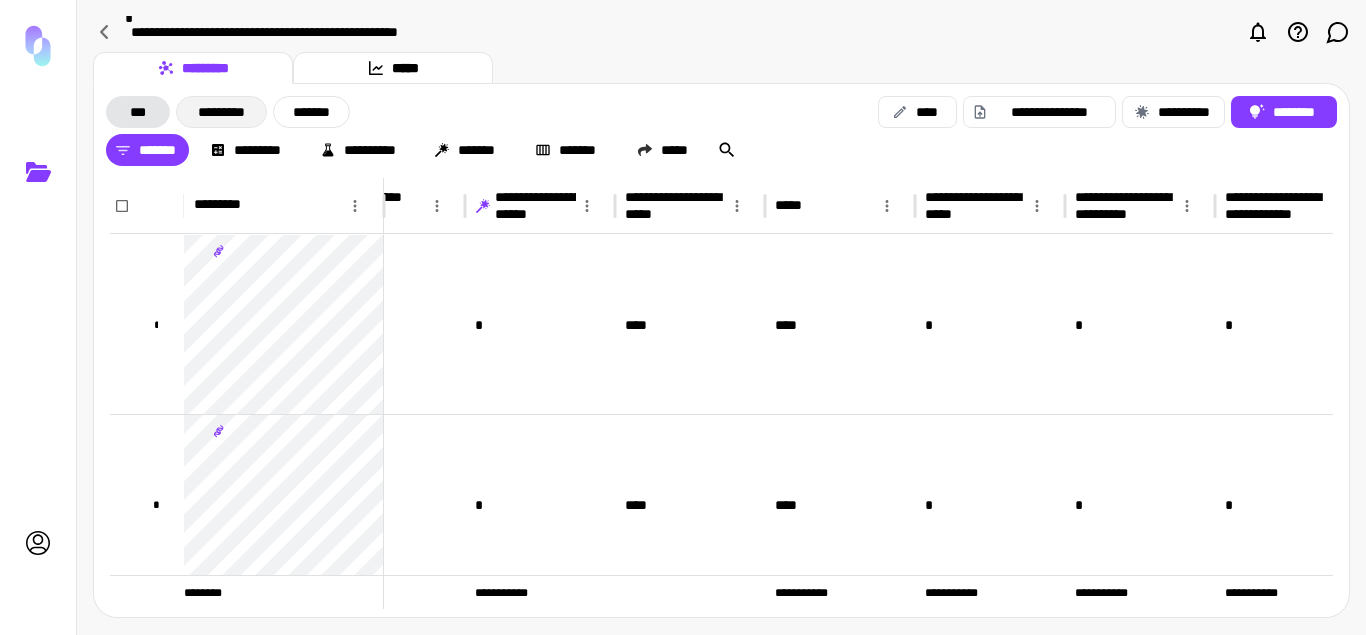 click on "*********" at bounding box center [221, 112] 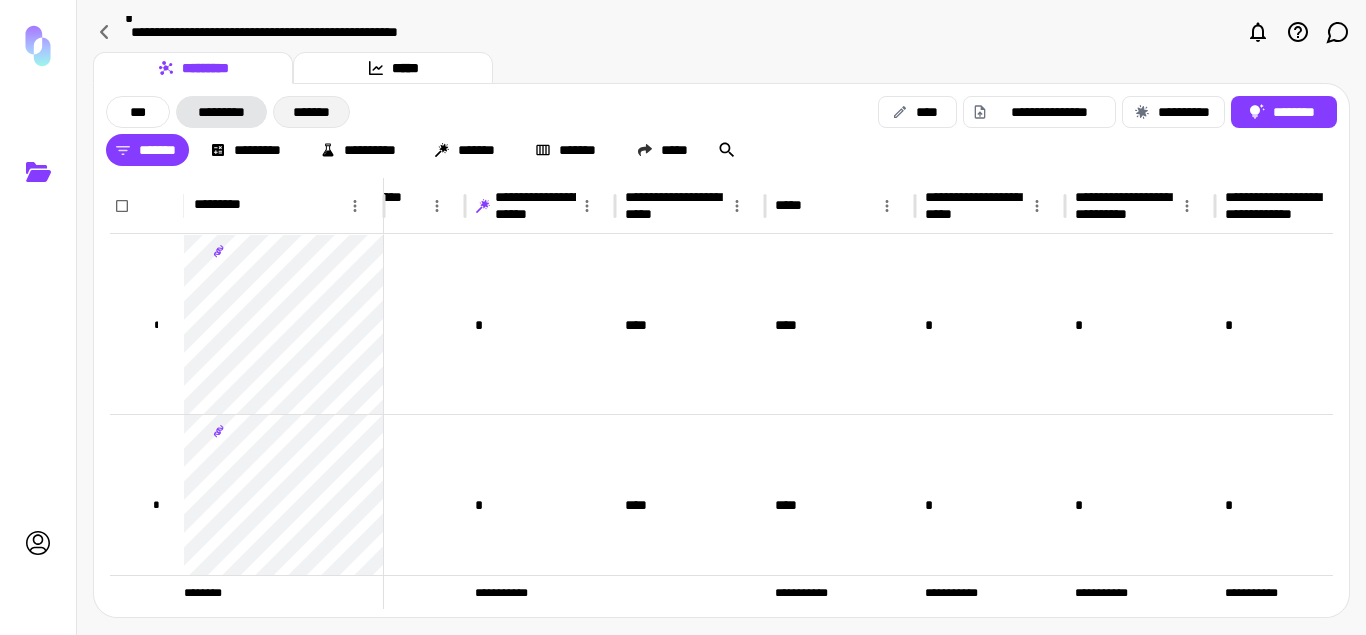 click on "*******" at bounding box center [311, 112] 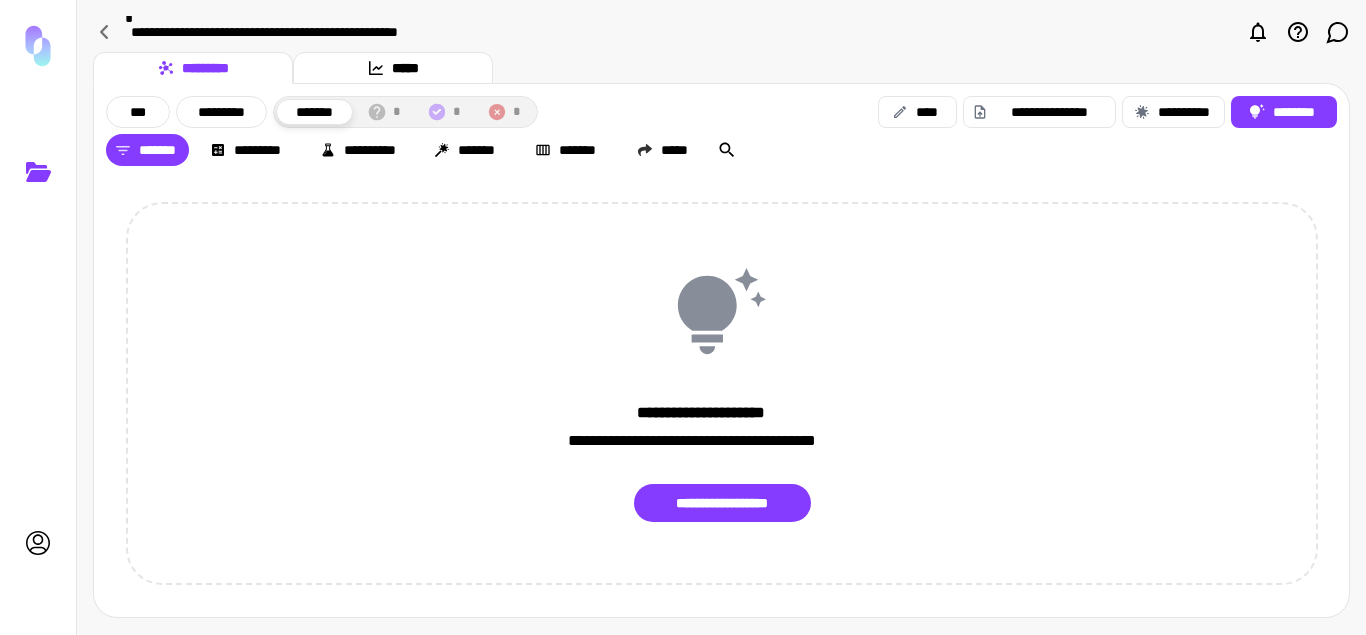scroll, scrollTop: 0, scrollLeft: 0, axis: both 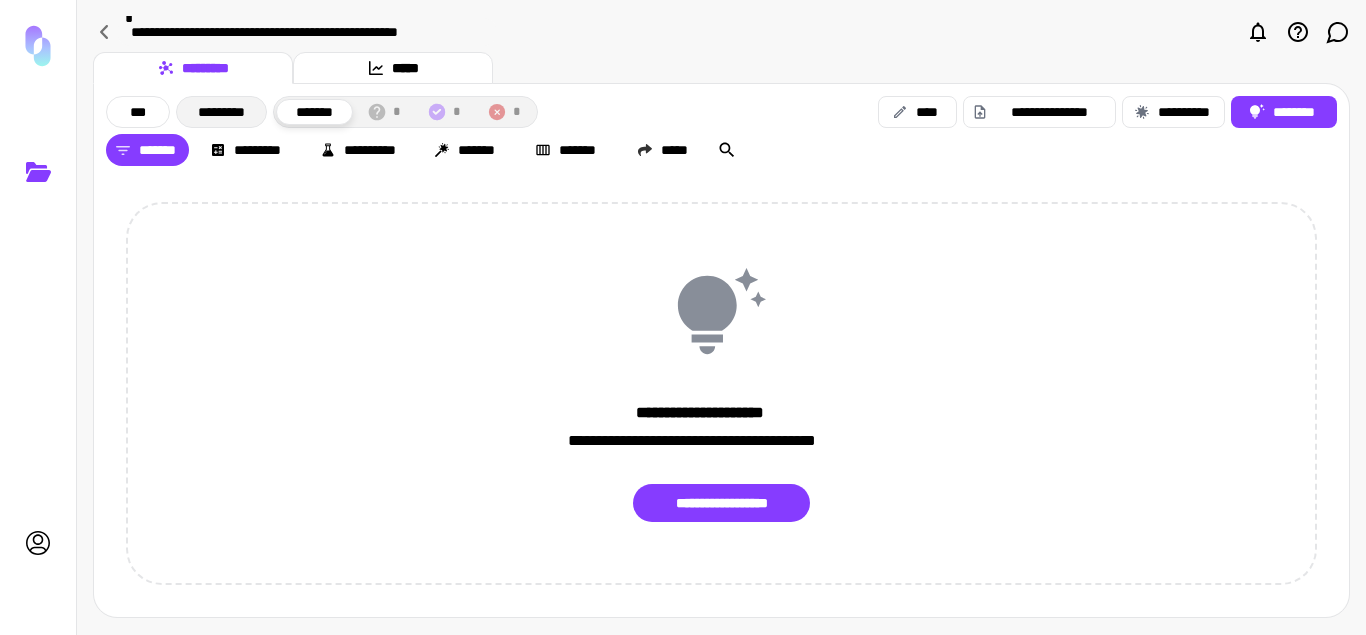 click on "*********" at bounding box center [221, 112] 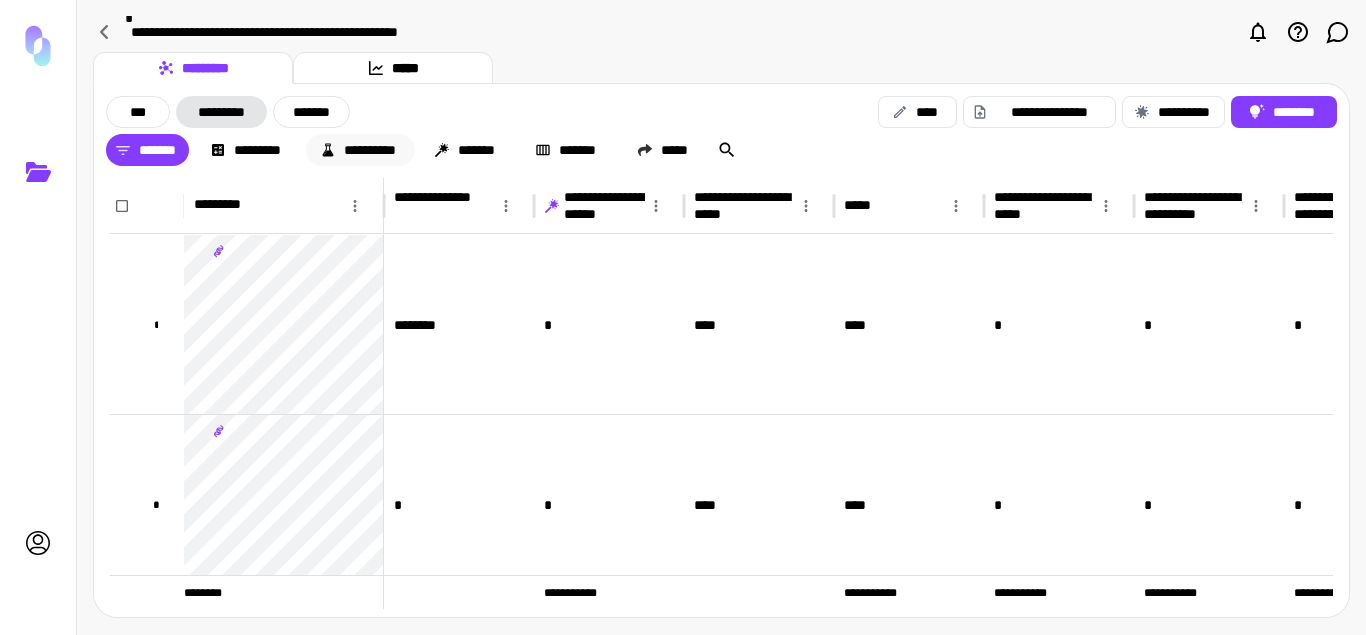 click on "**********" at bounding box center (360, 150) 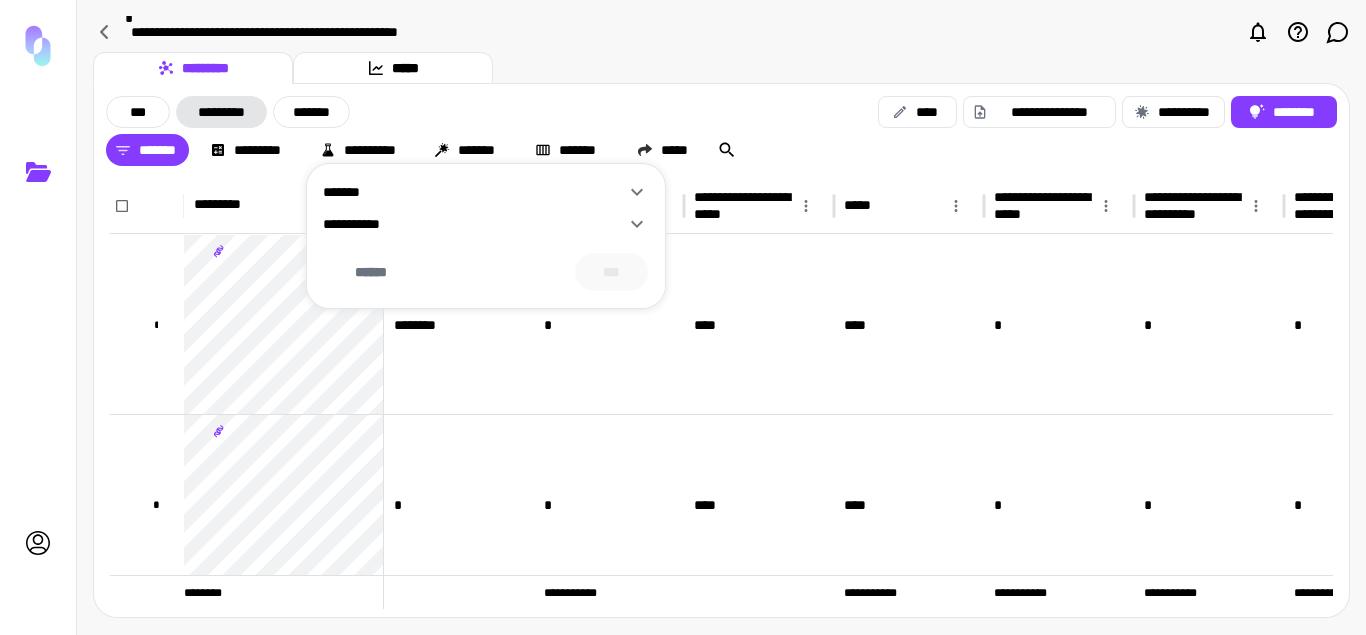click on "*******" at bounding box center [474, 192] 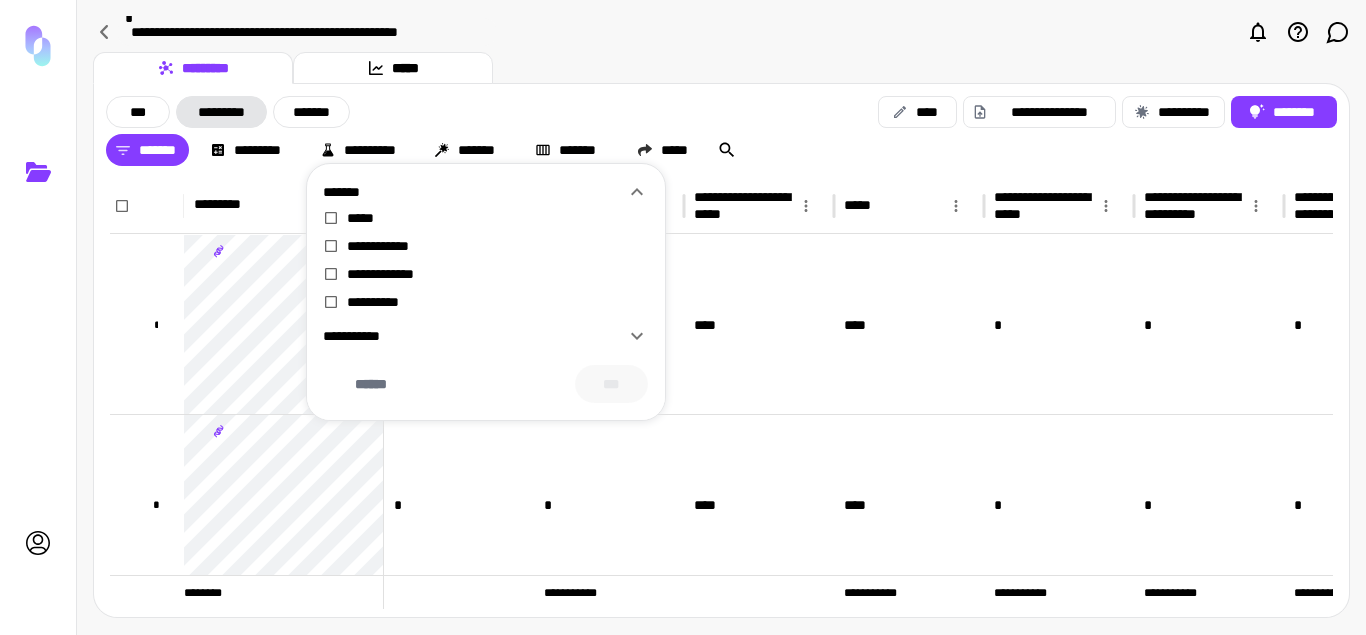 click on "**********" at bounding box center (474, 336) 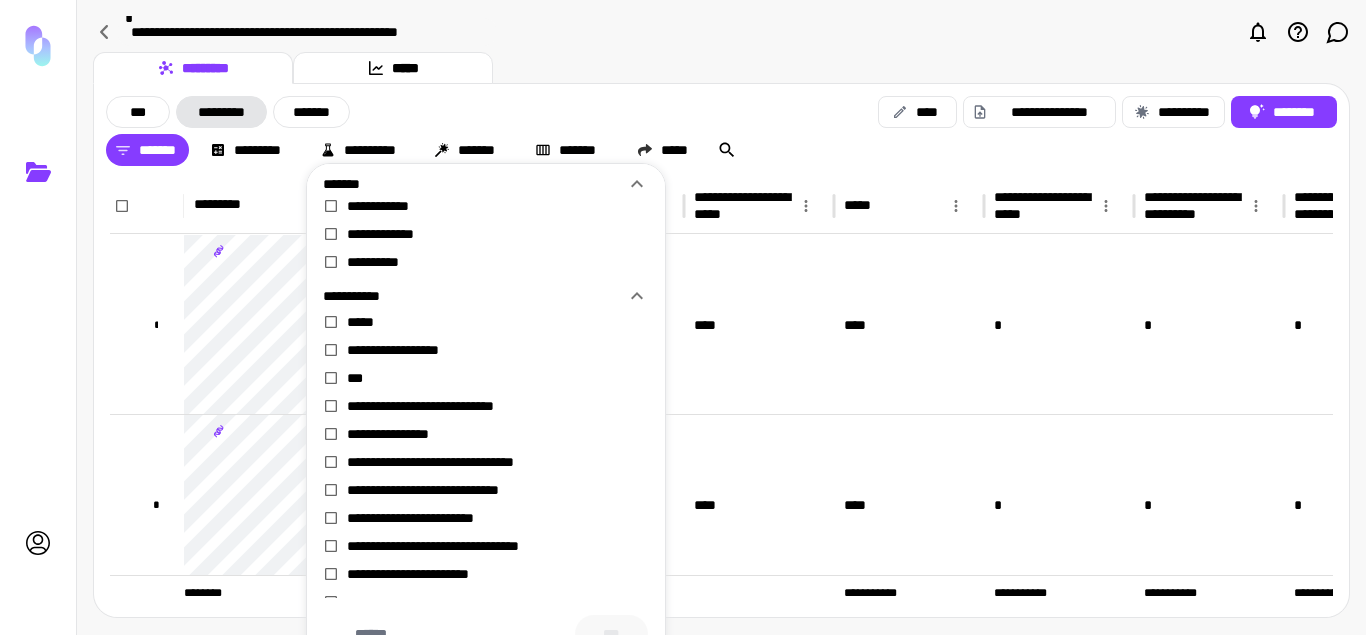 scroll, scrollTop: 58, scrollLeft: 0, axis: vertical 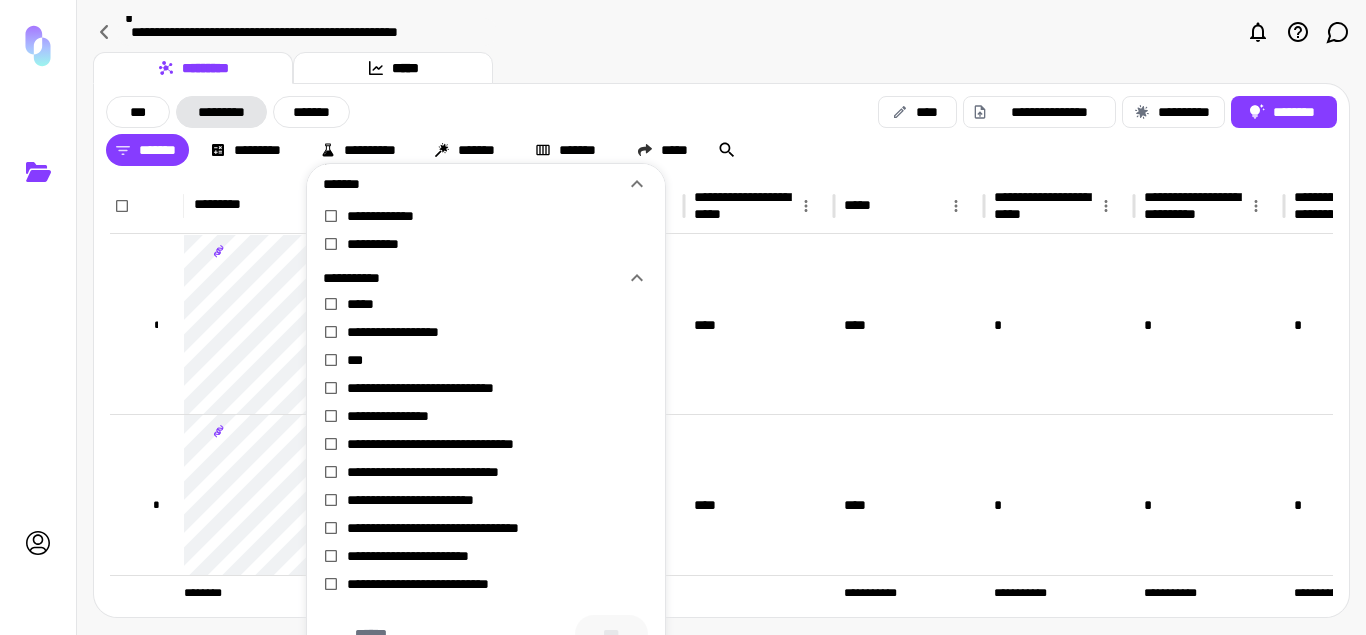 click at bounding box center [683, 317] 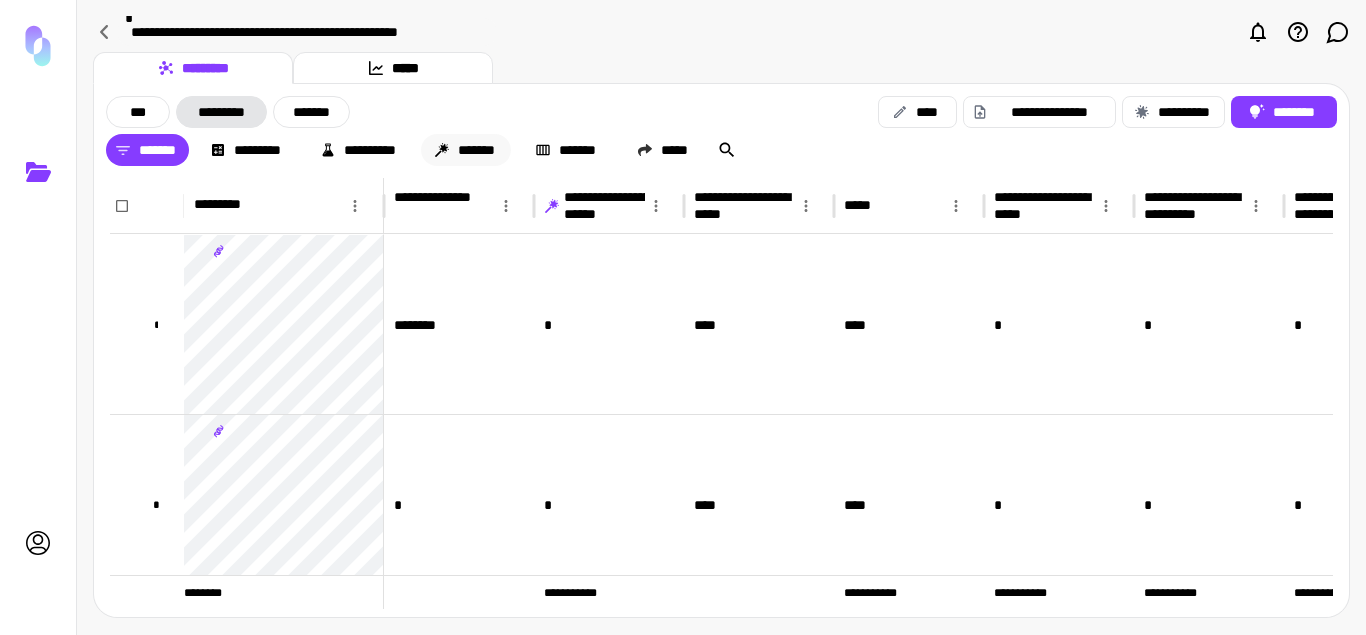 click on "*******" at bounding box center (466, 150) 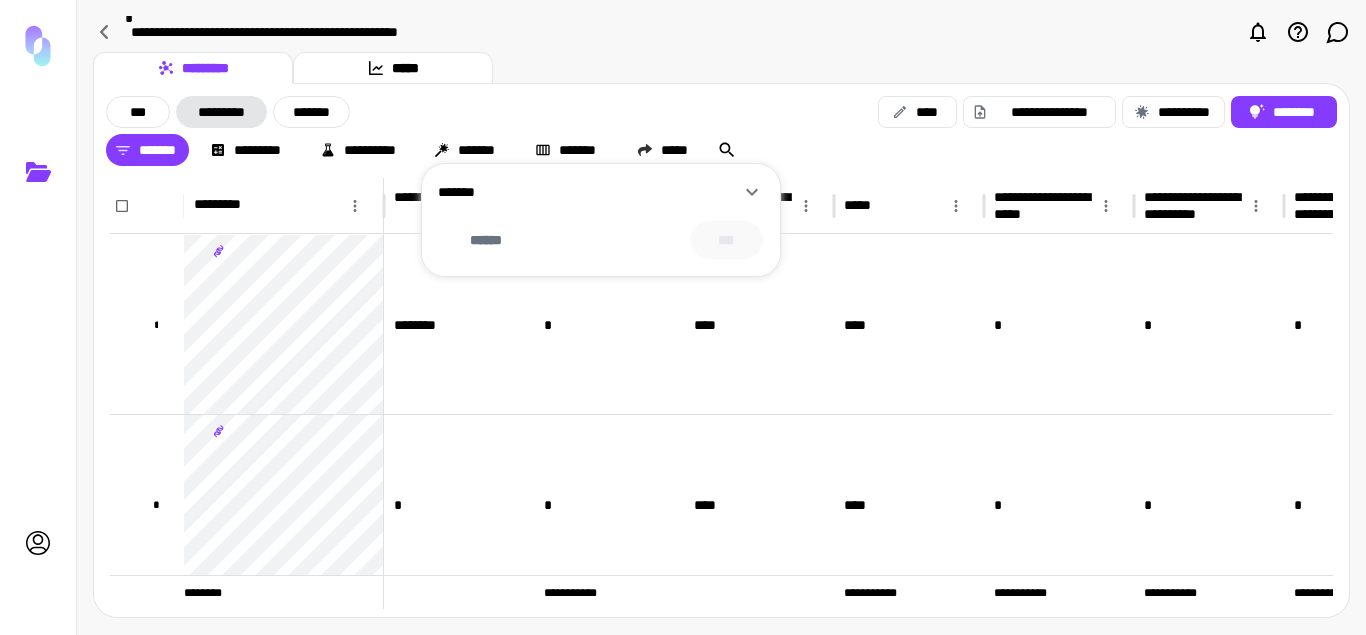click on "*******" at bounding box center (589, 192) 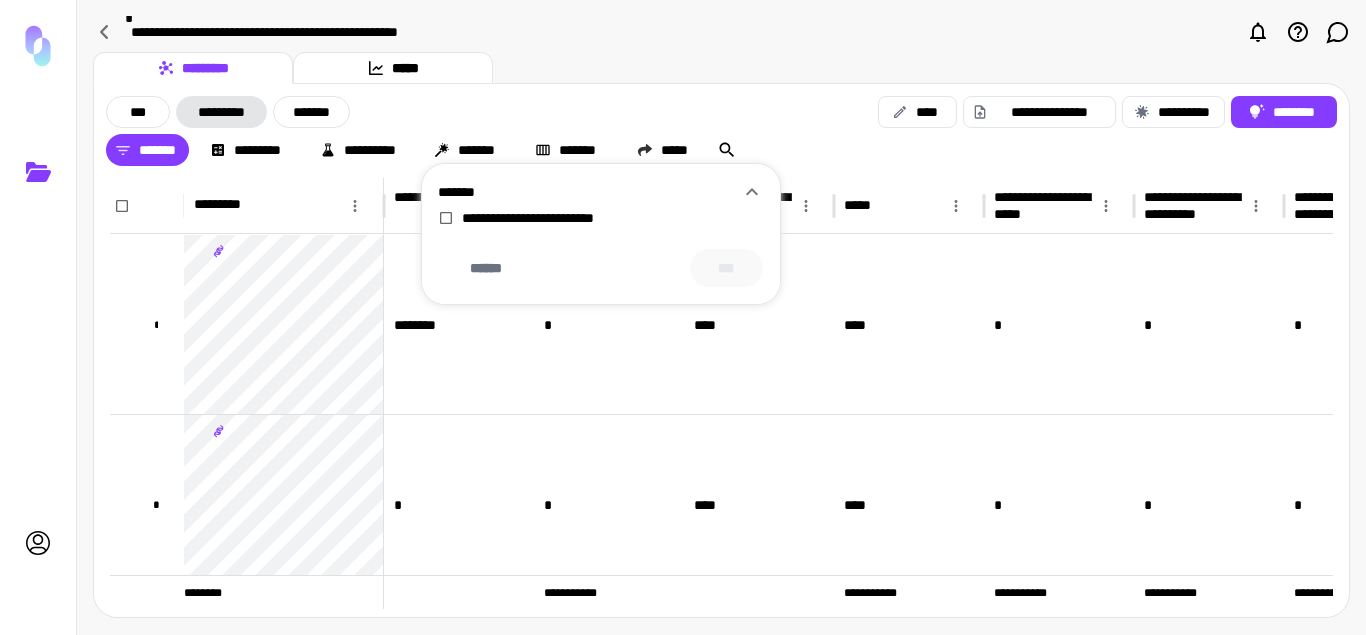 click on "*******" at bounding box center [589, 192] 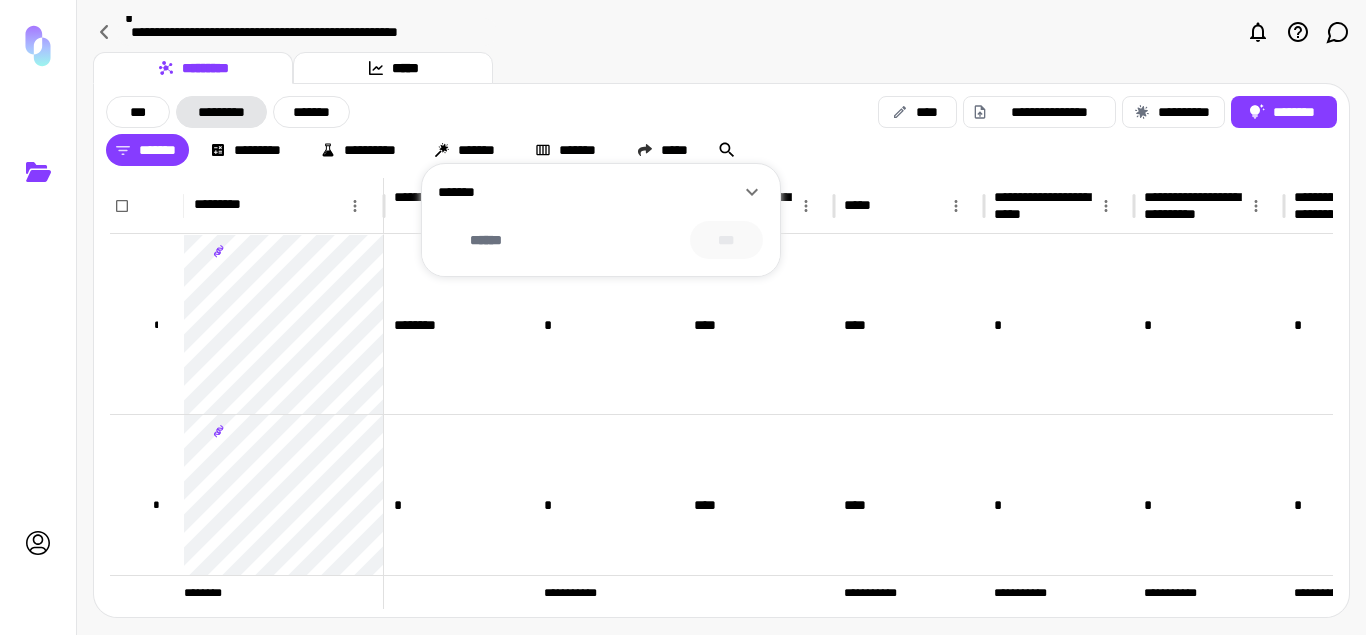 click at bounding box center [683, 317] 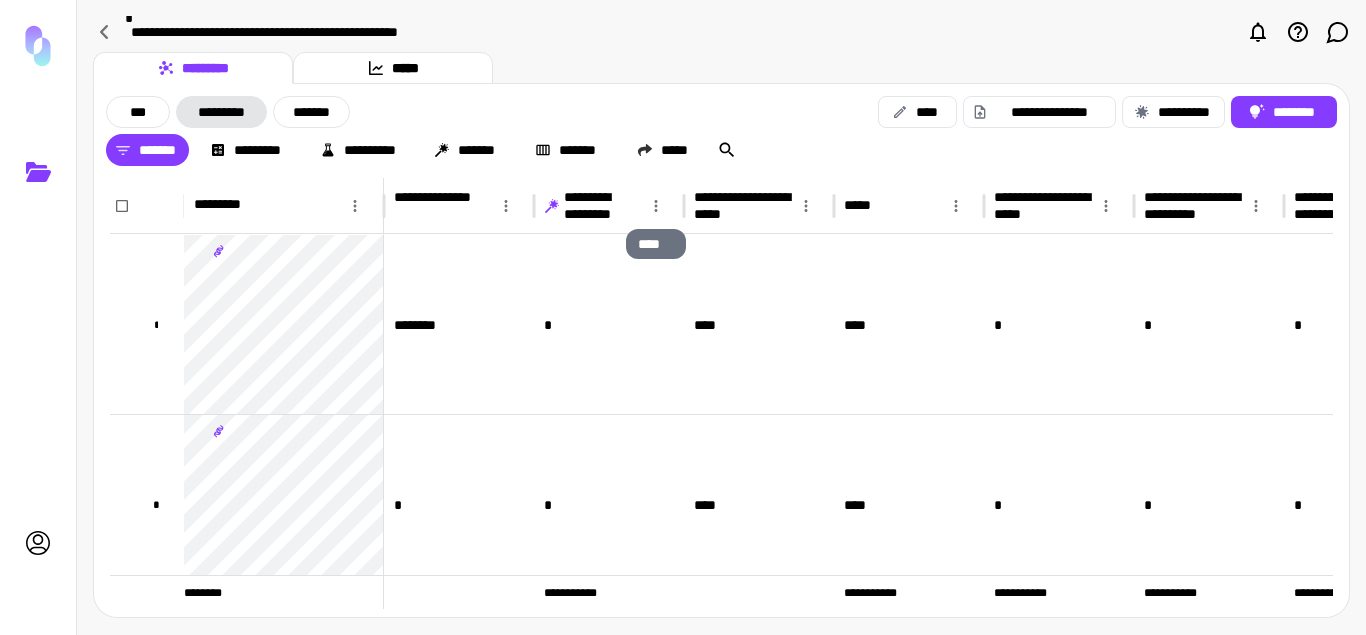 click 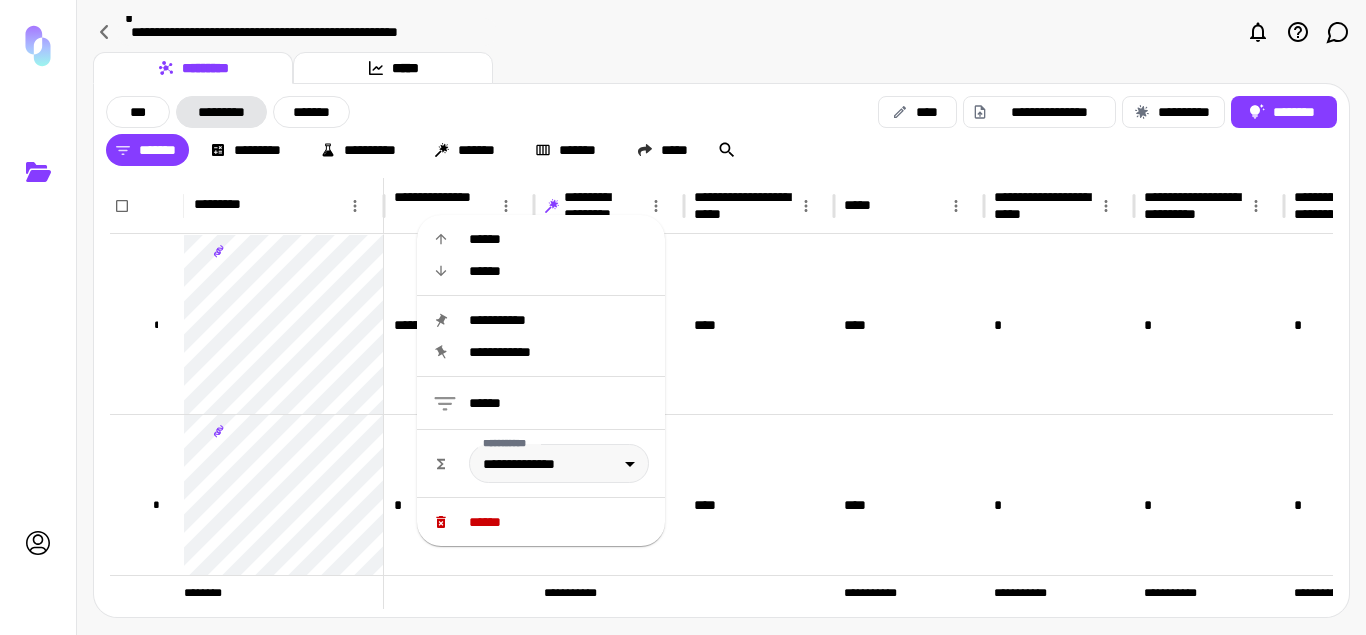click 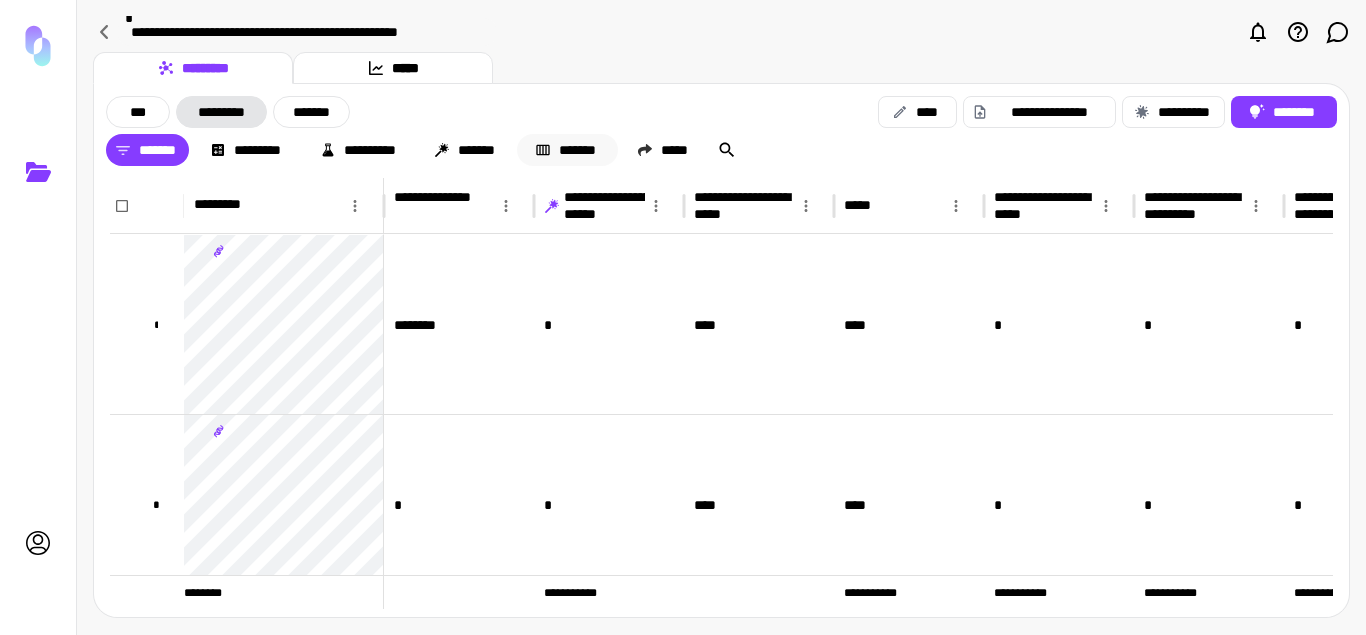 click on "*******" at bounding box center (567, 150) 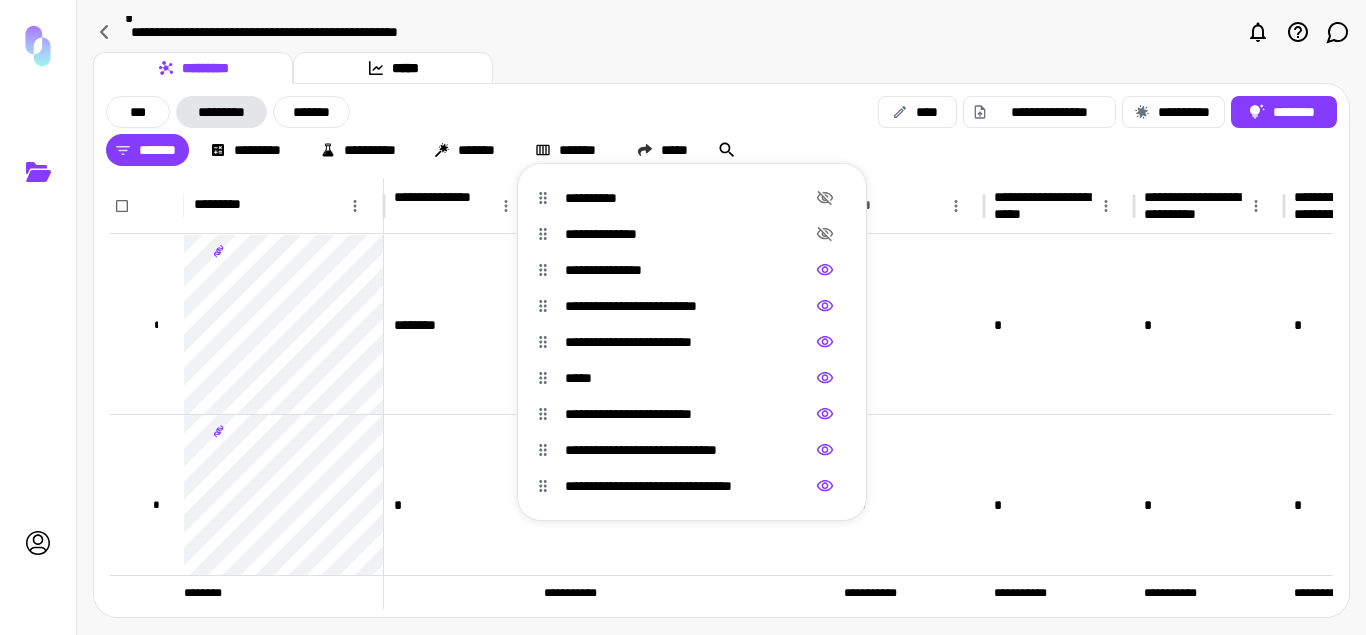 click at bounding box center [683, 317] 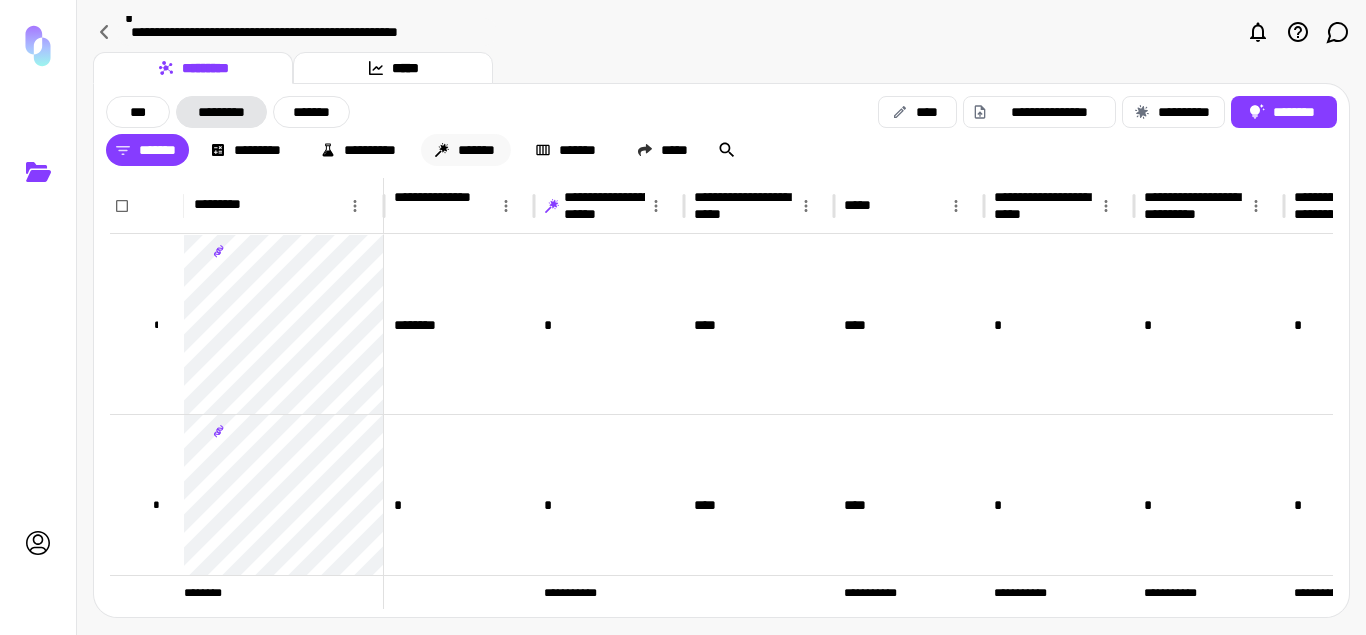 click on "*******" at bounding box center (466, 150) 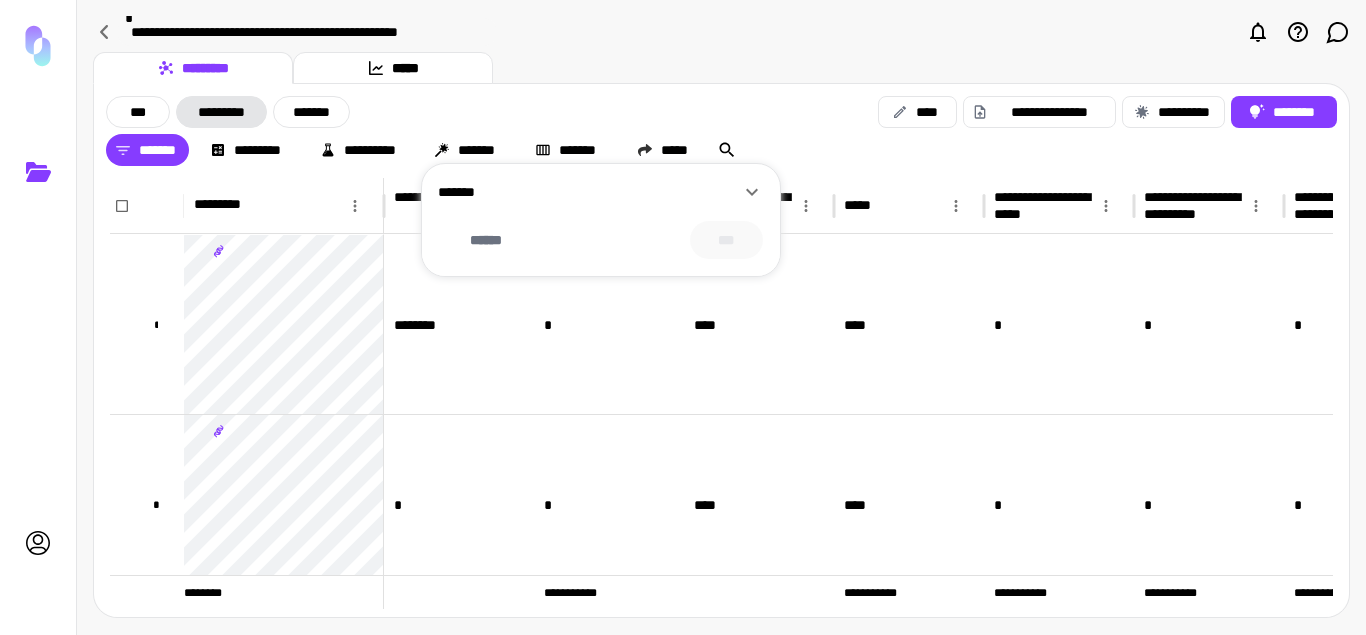 click on "*******" at bounding box center [589, 192] 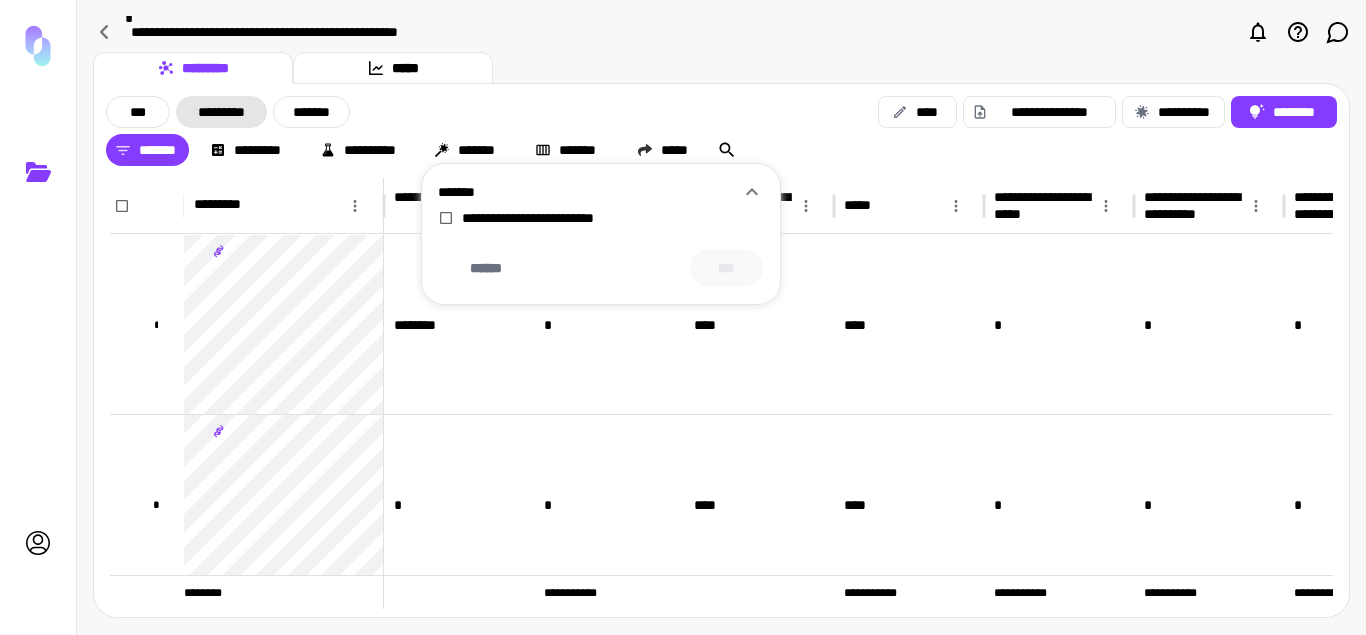 click 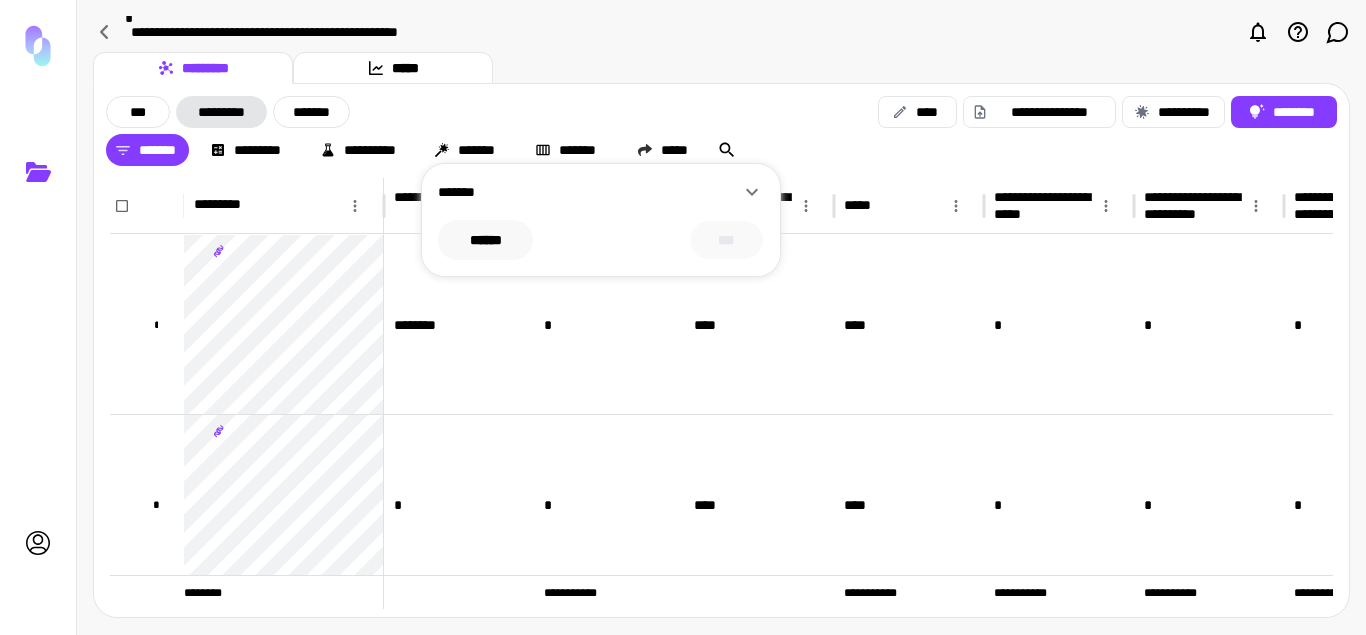 click on "******" at bounding box center (485, 240) 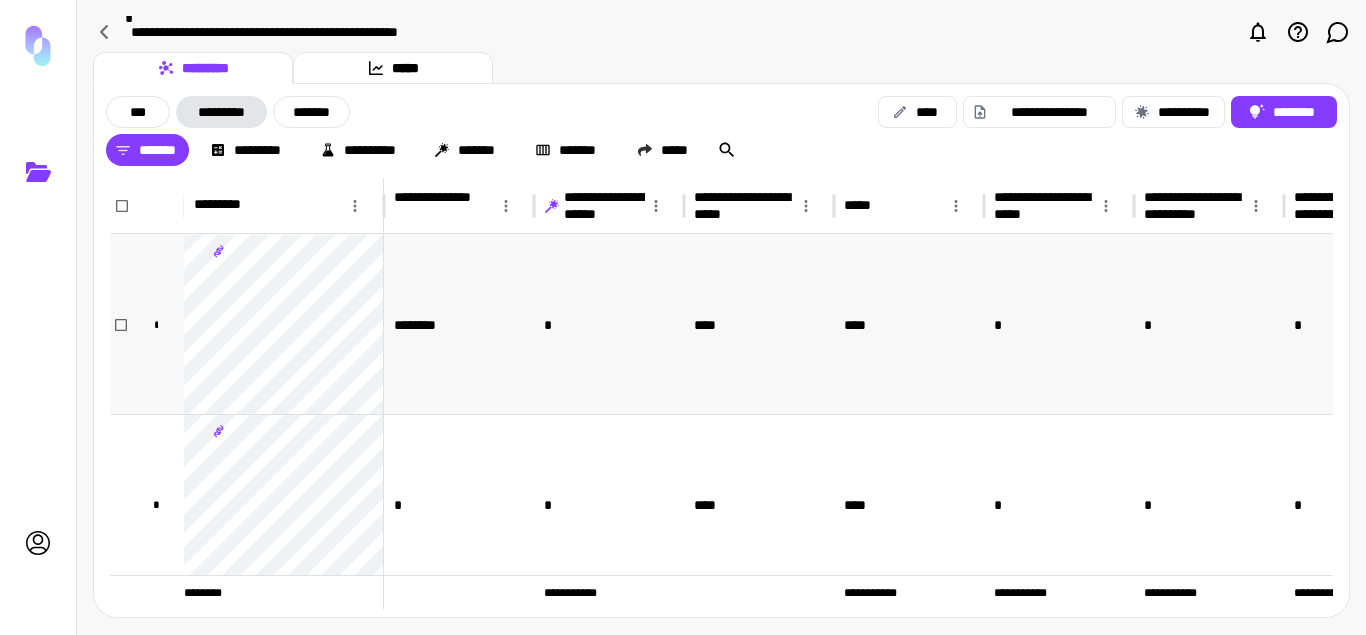 scroll, scrollTop: 15, scrollLeft: 0, axis: vertical 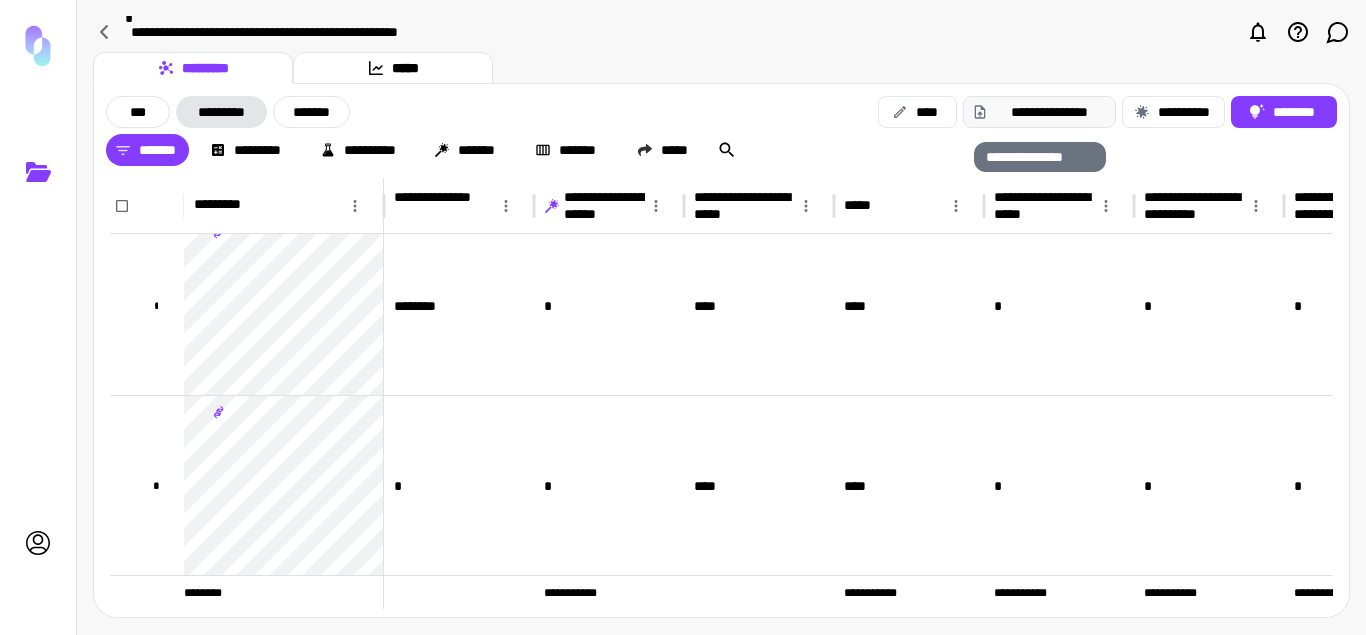 click on "**********" at bounding box center (1050, 112) 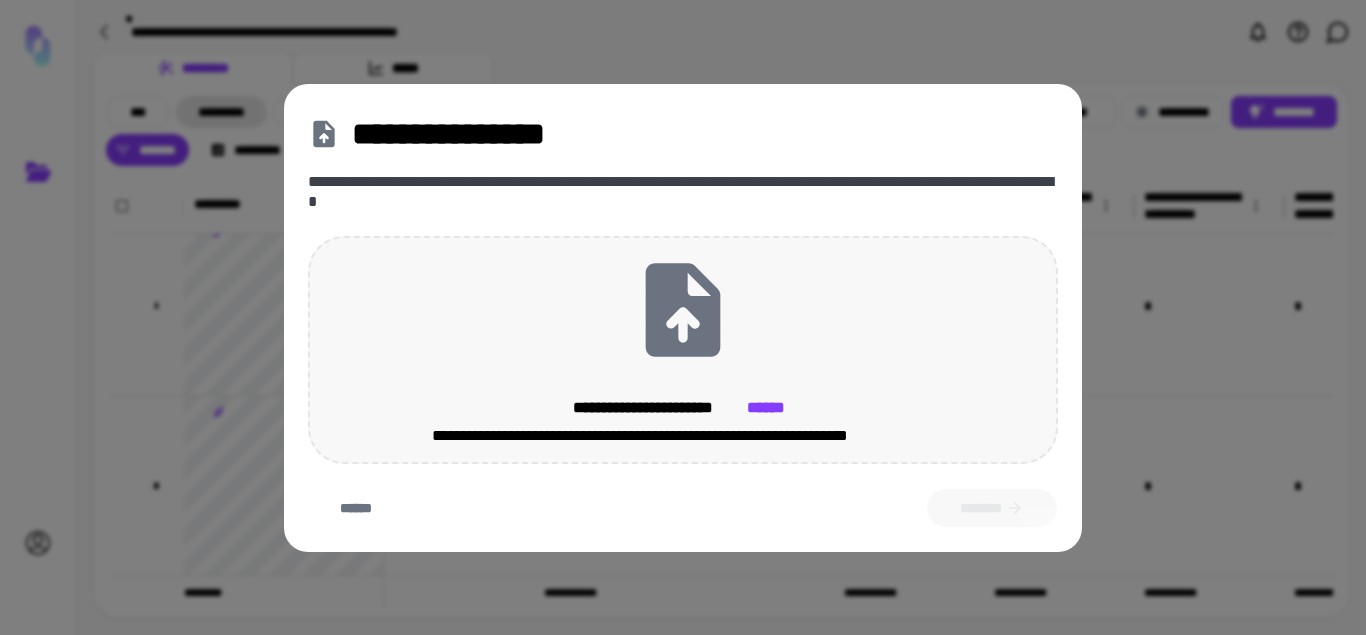 click on "**********" at bounding box center (654, 408) 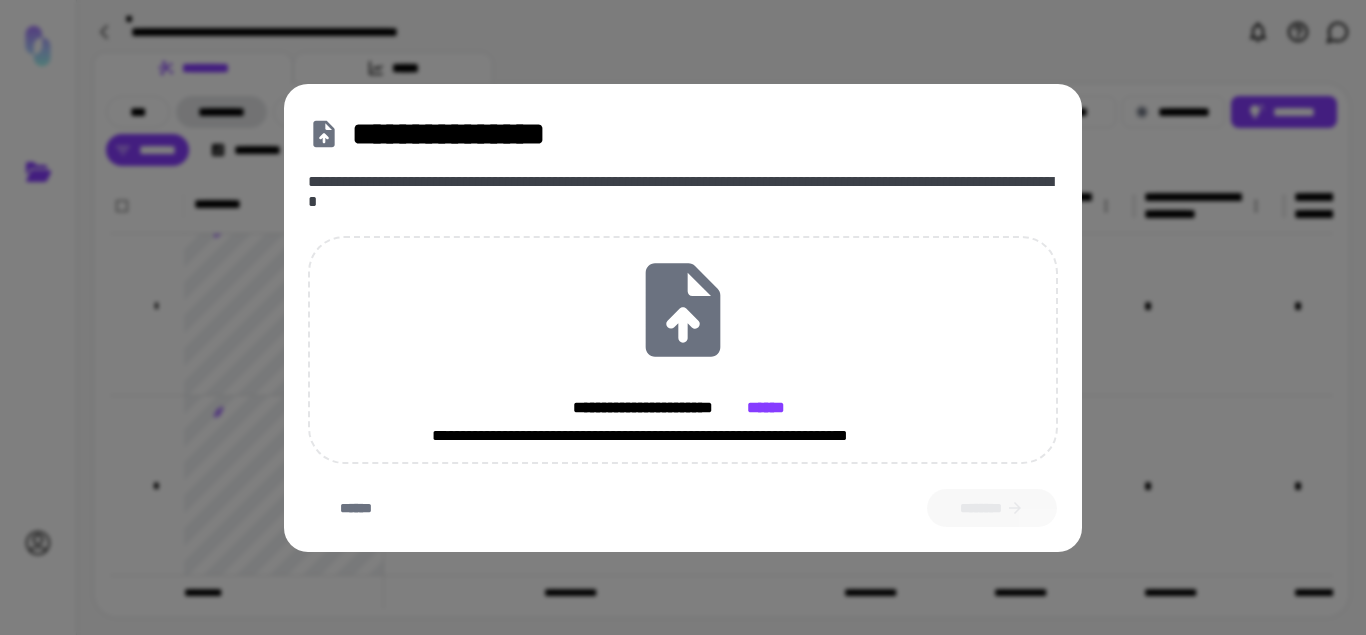click on "**********" at bounding box center [683, 317] 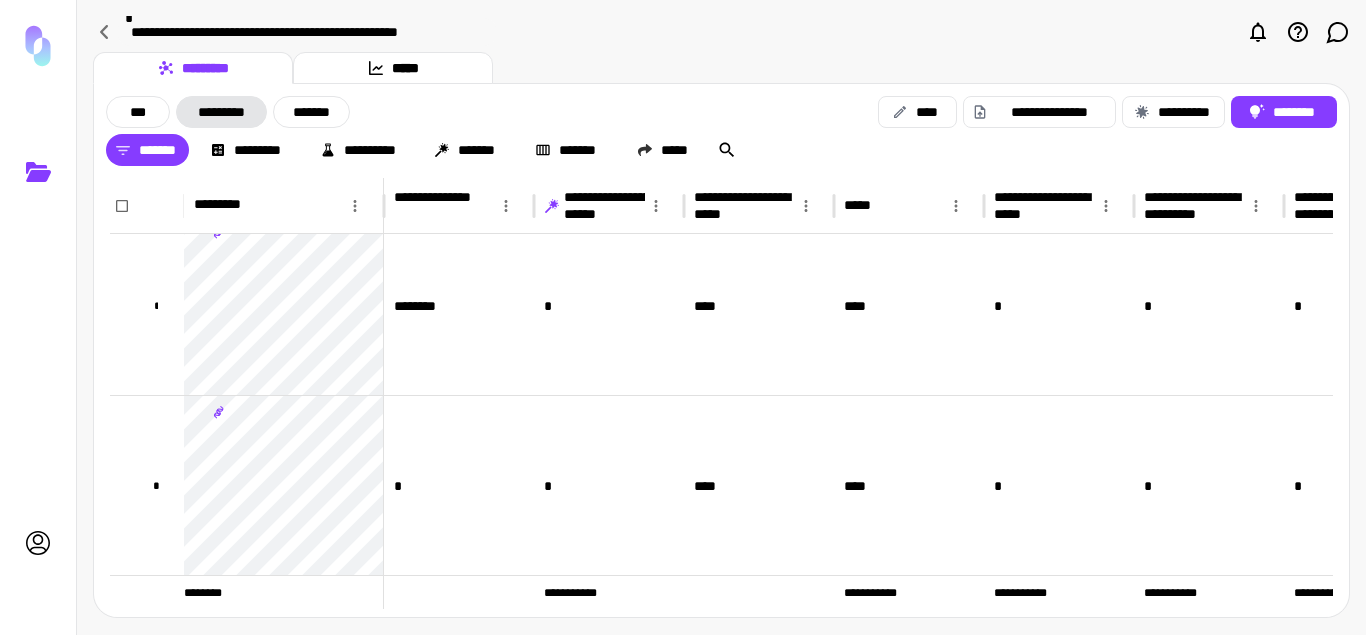 scroll, scrollTop: 0, scrollLeft: 59, axis: horizontal 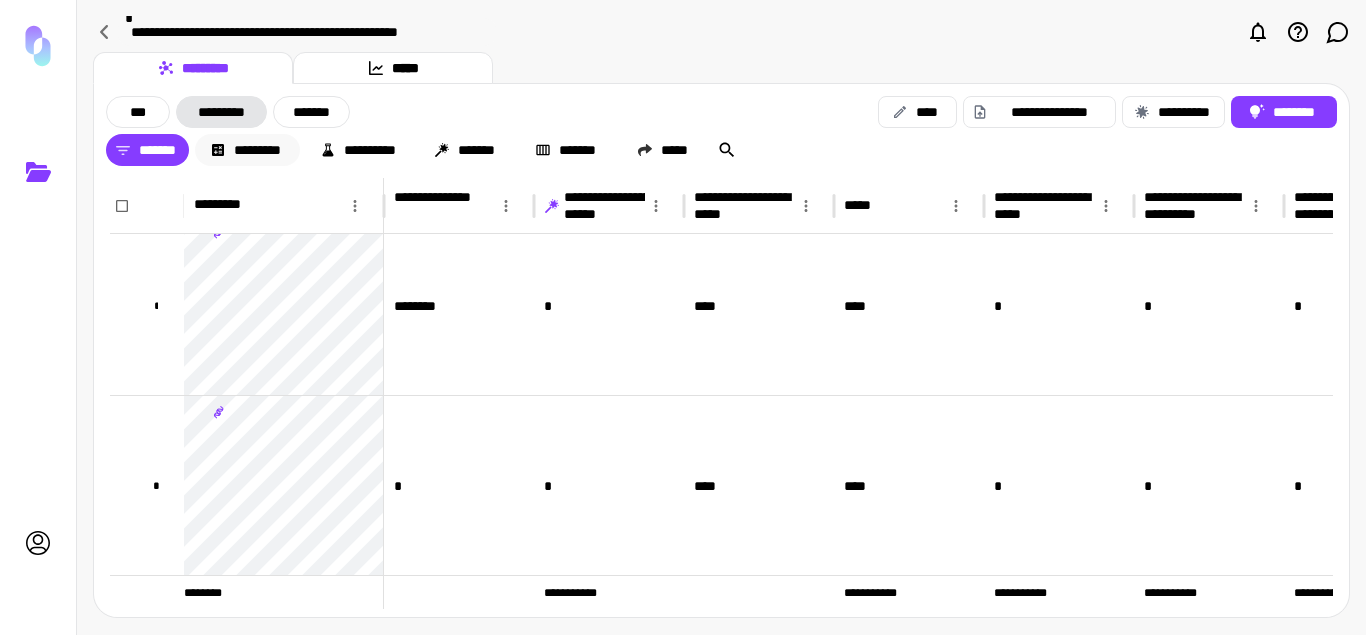 click on "*********" at bounding box center (247, 150) 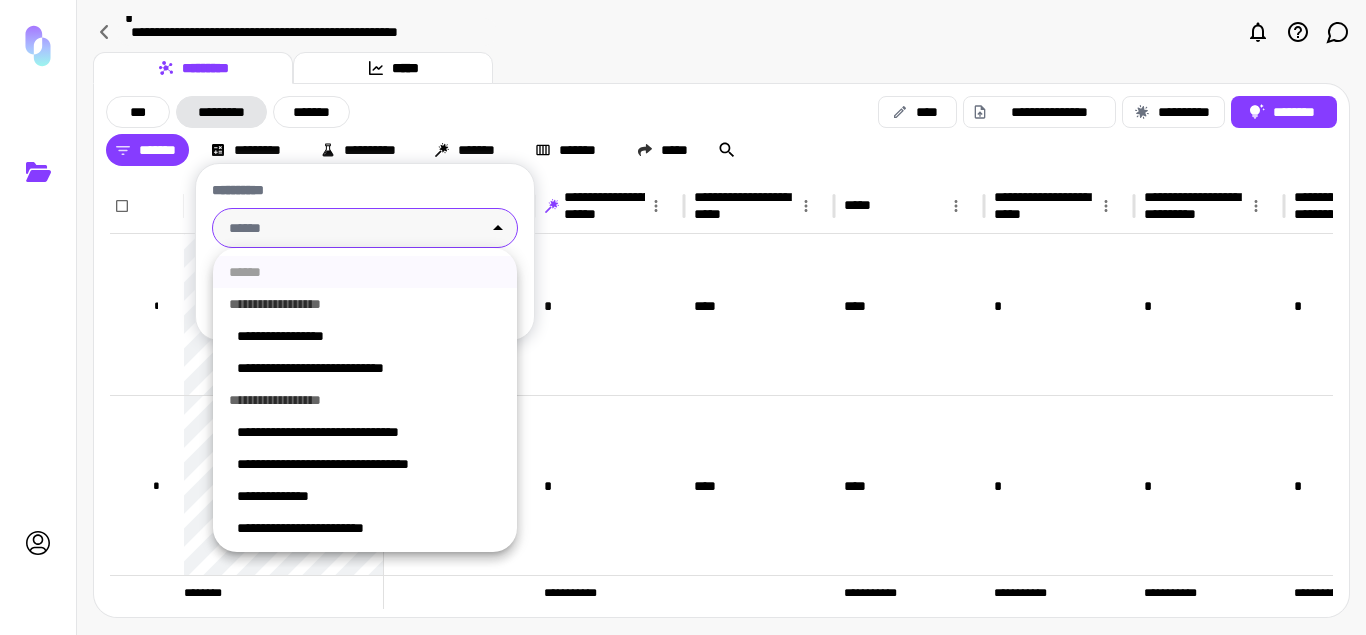 click on "**********" at bounding box center [683, 317] 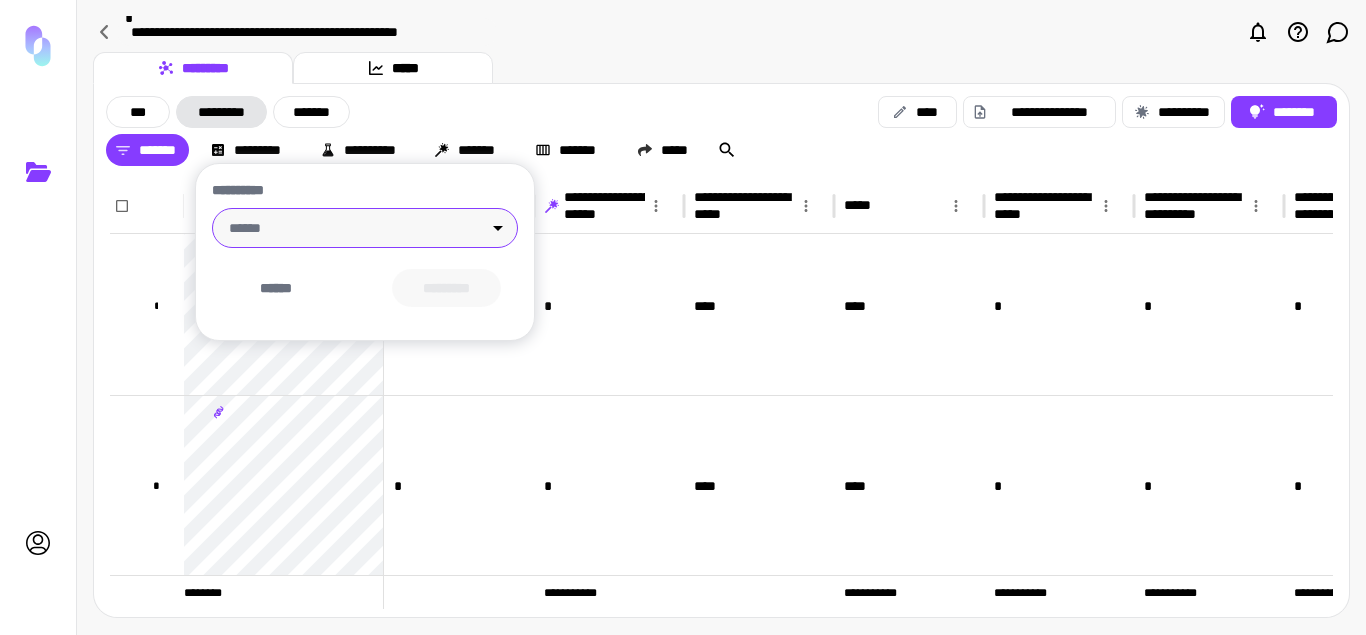 click at bounding box center (683, 317) 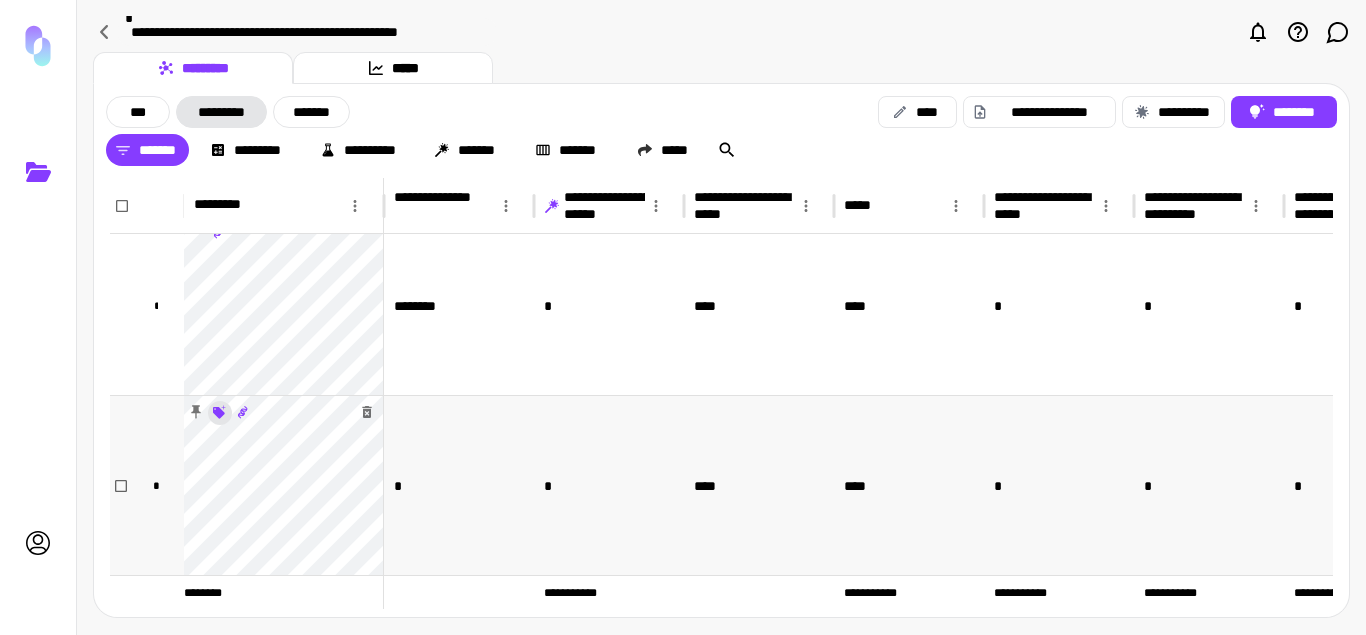 click on "**********" at bounding box center (683, 317) 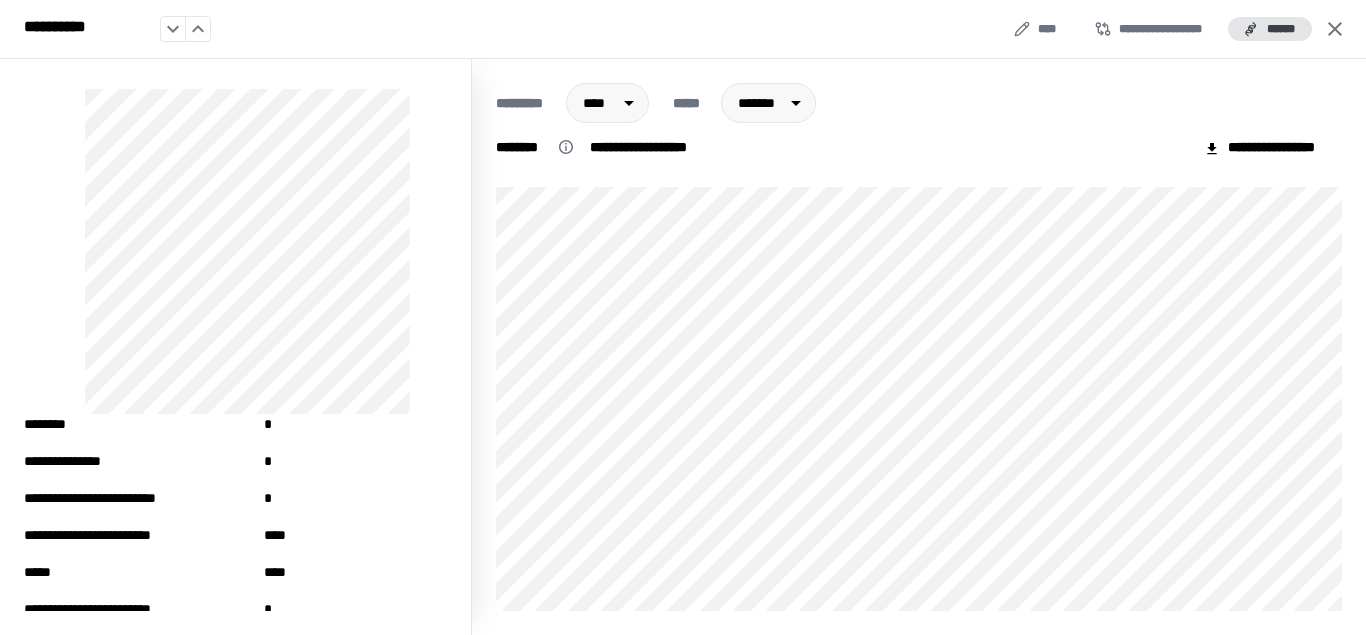 scroll, scrollTop: 99, scrollLeft: 0, axis: vertical 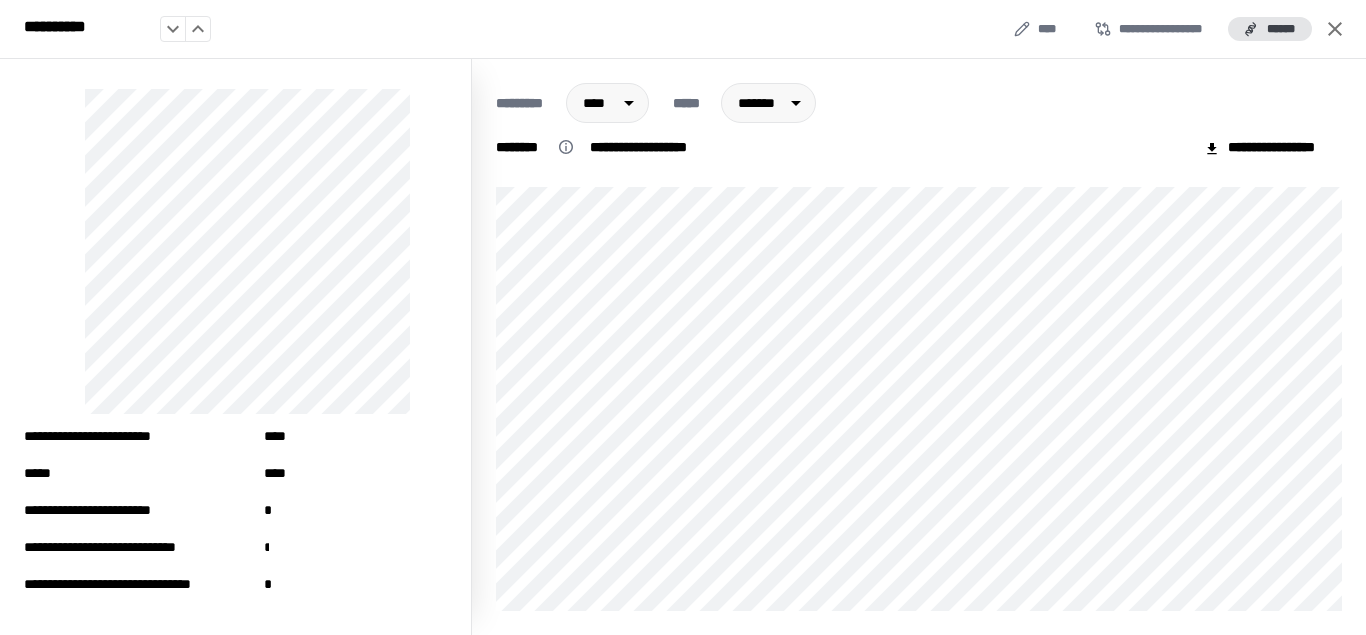click 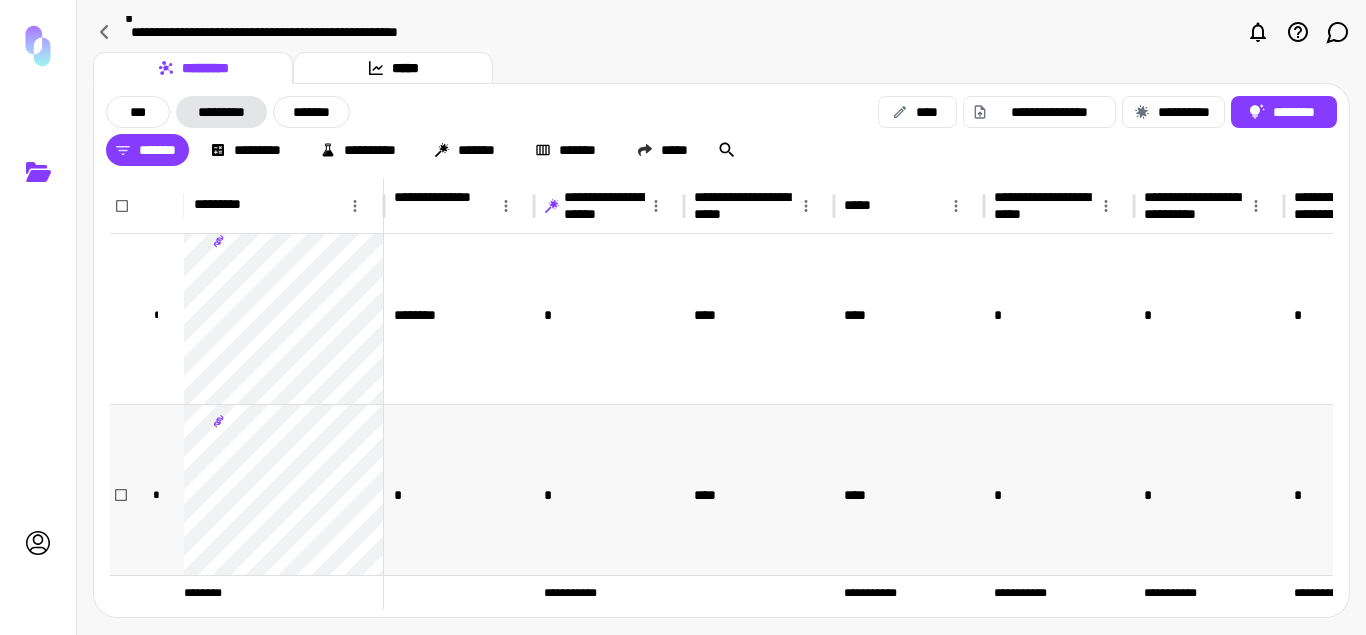 scroll, scrollTop: 19, scrollLeft: 0, axis: vertical 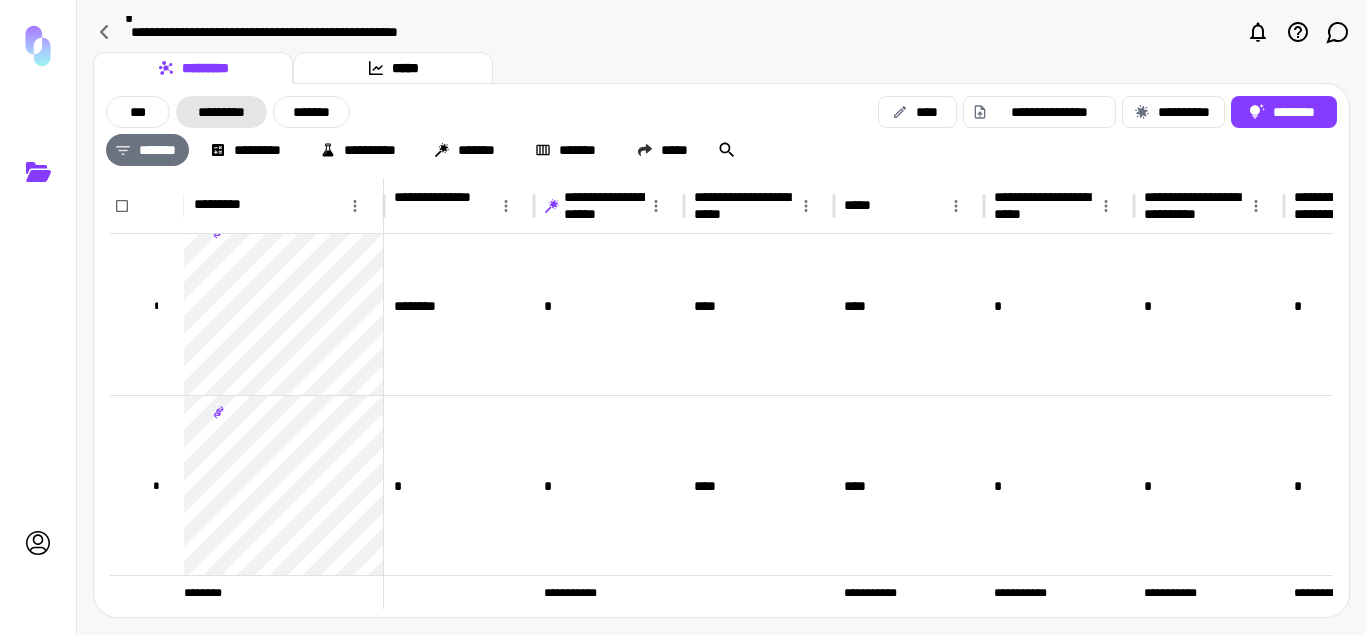 click on "*******" at bounding box center [147, 150] 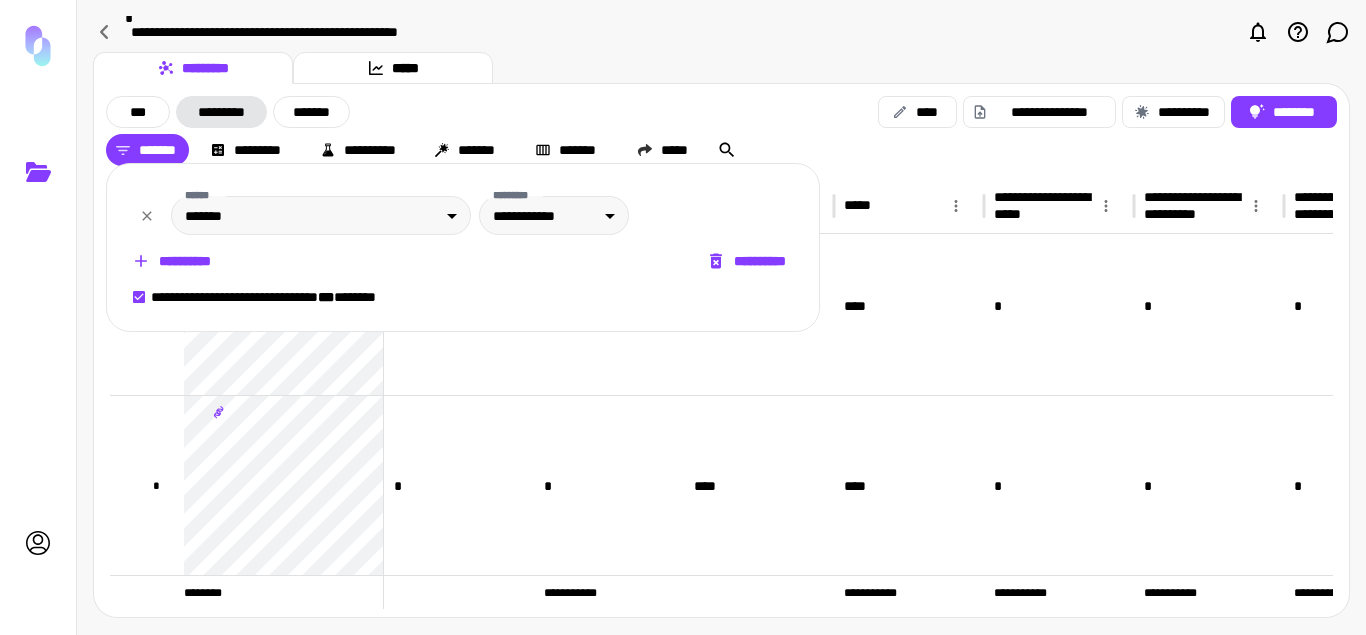 click on "**********" at bounding box center (748, 261) 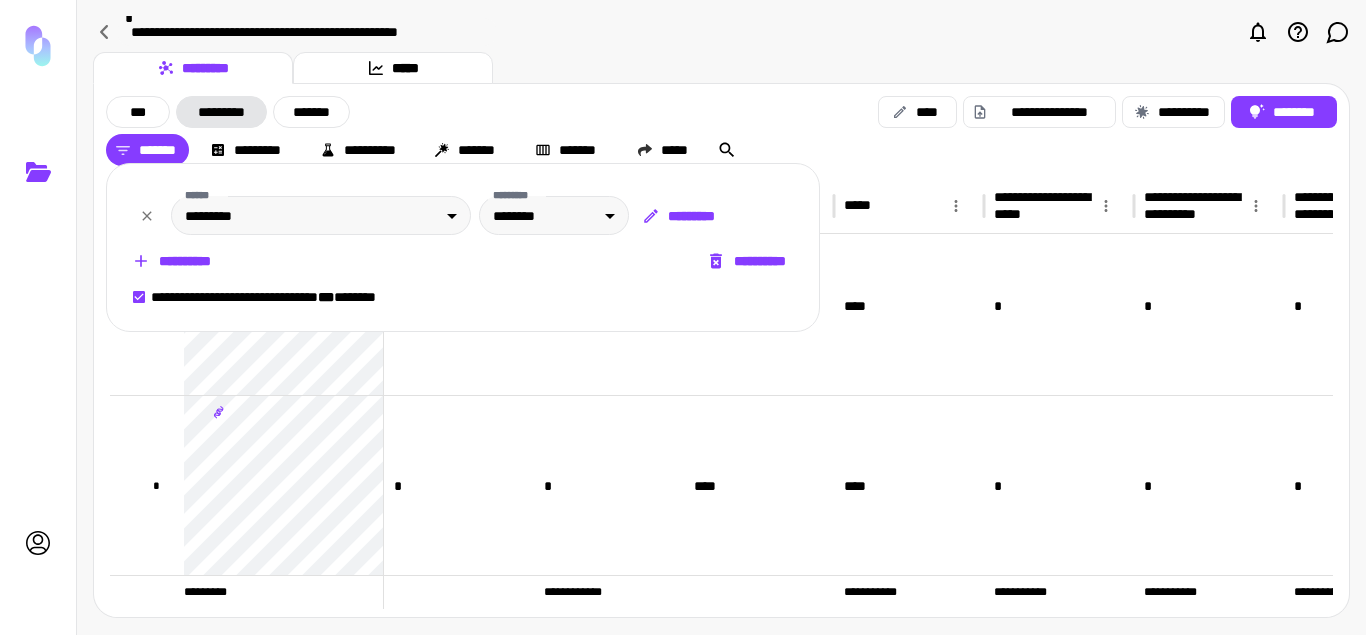 click 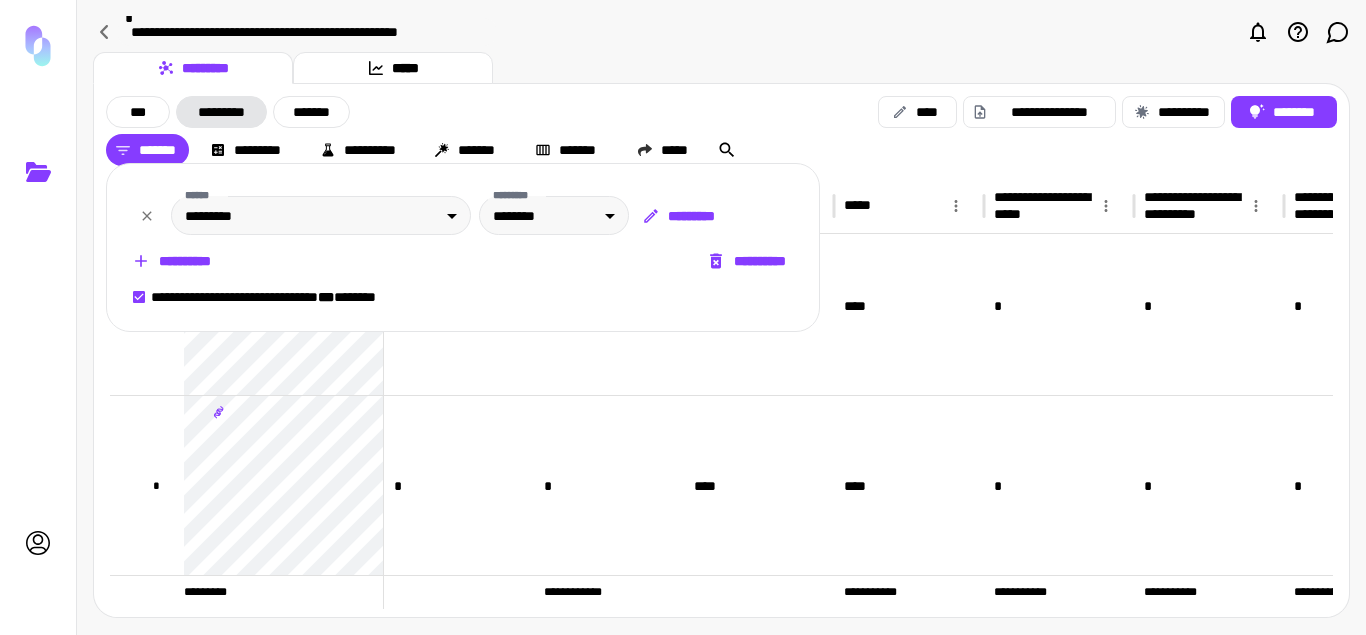 click on "[FIRST] [LAST] [STREET] [CITY] [STATE] [POSTAL_CODE] [COUNTRY] [EMAIL] [PHONE] [BIRTH_DATE] [CREDIT_CARD_NUMBER] [PASSPORT_NUMBER] [DRIVER_LICENSE_NUMBER] [SSN]" at bounding box center (463, 229) 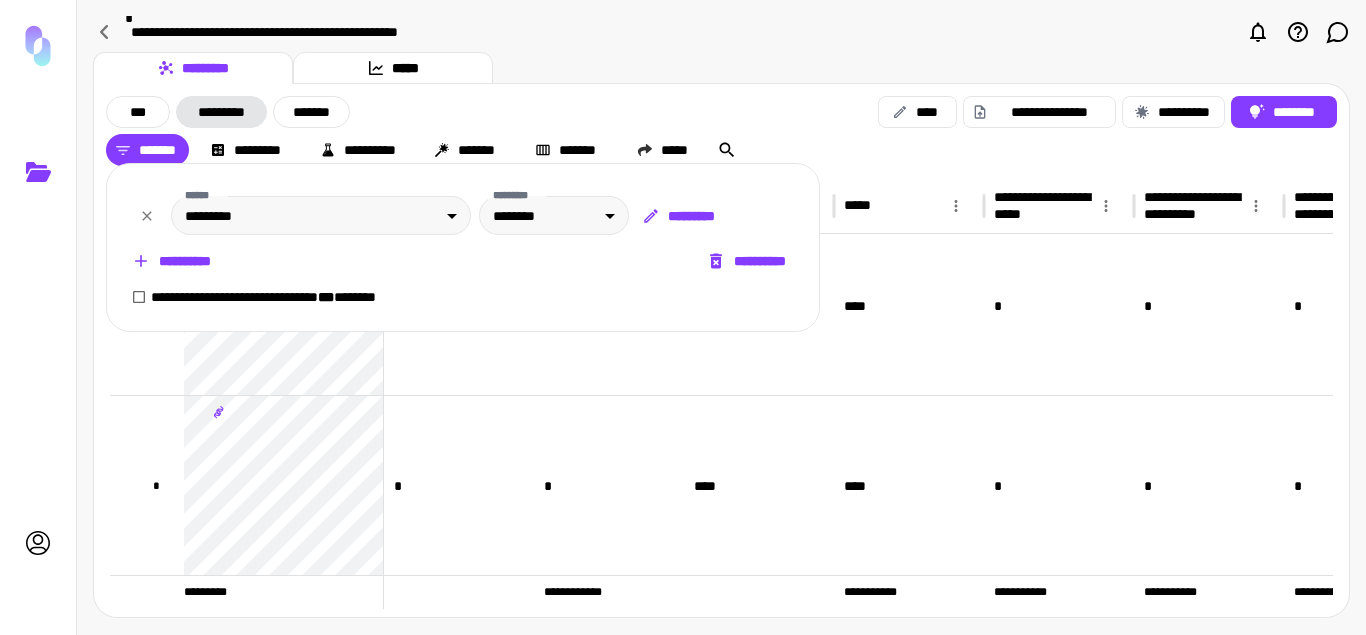 click on "**********" at bounding box center (748, 261) 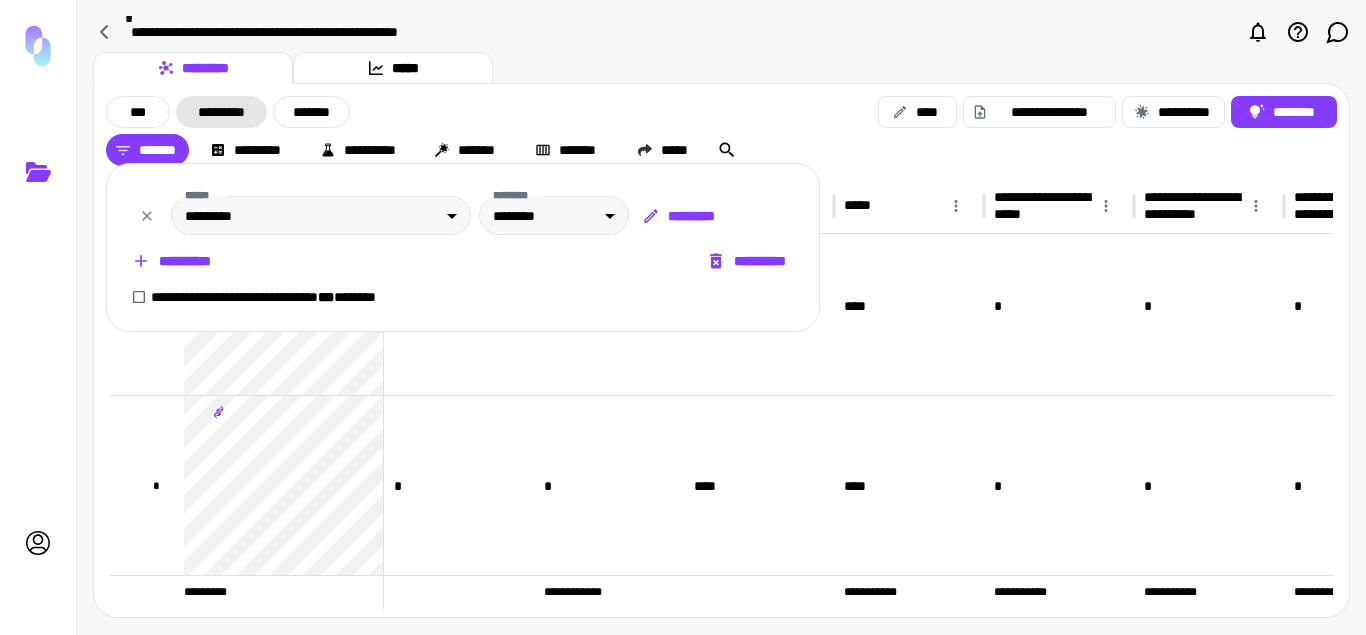 click at bounding box center [683, 317] 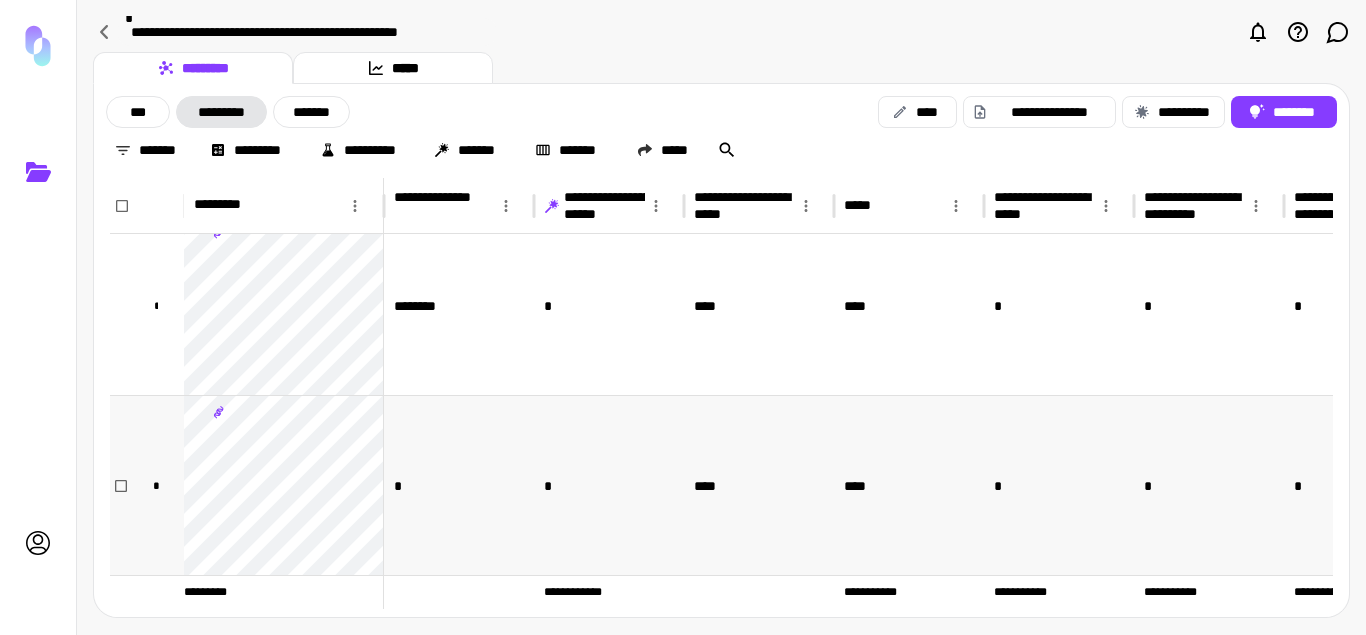 scroll, scrollTop: 145, scrollLeft: 0, axis: vertical 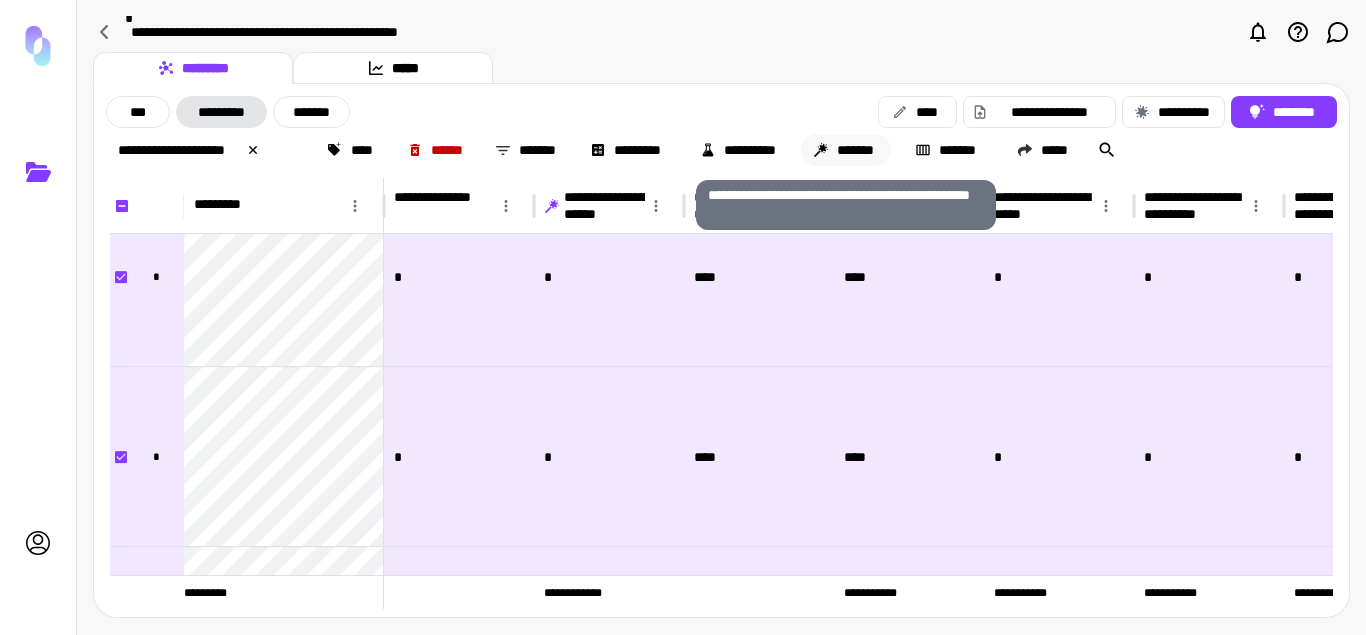 click 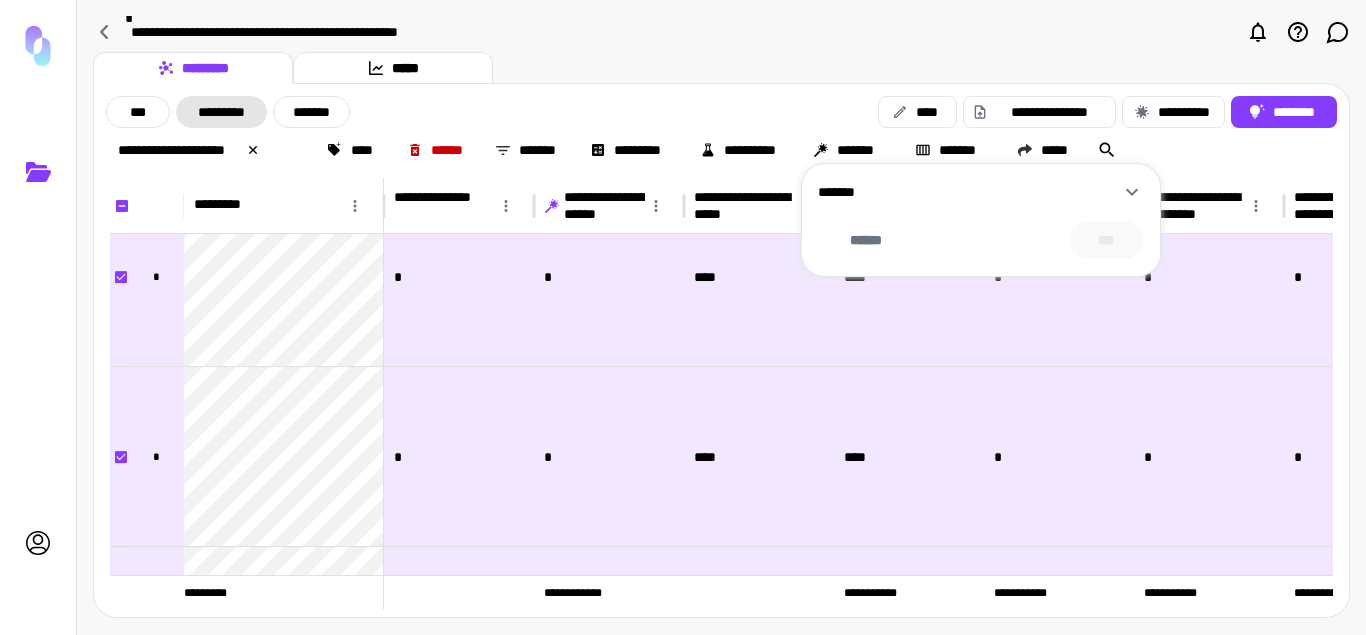 click on "*******" at bounding box center (969, 192) 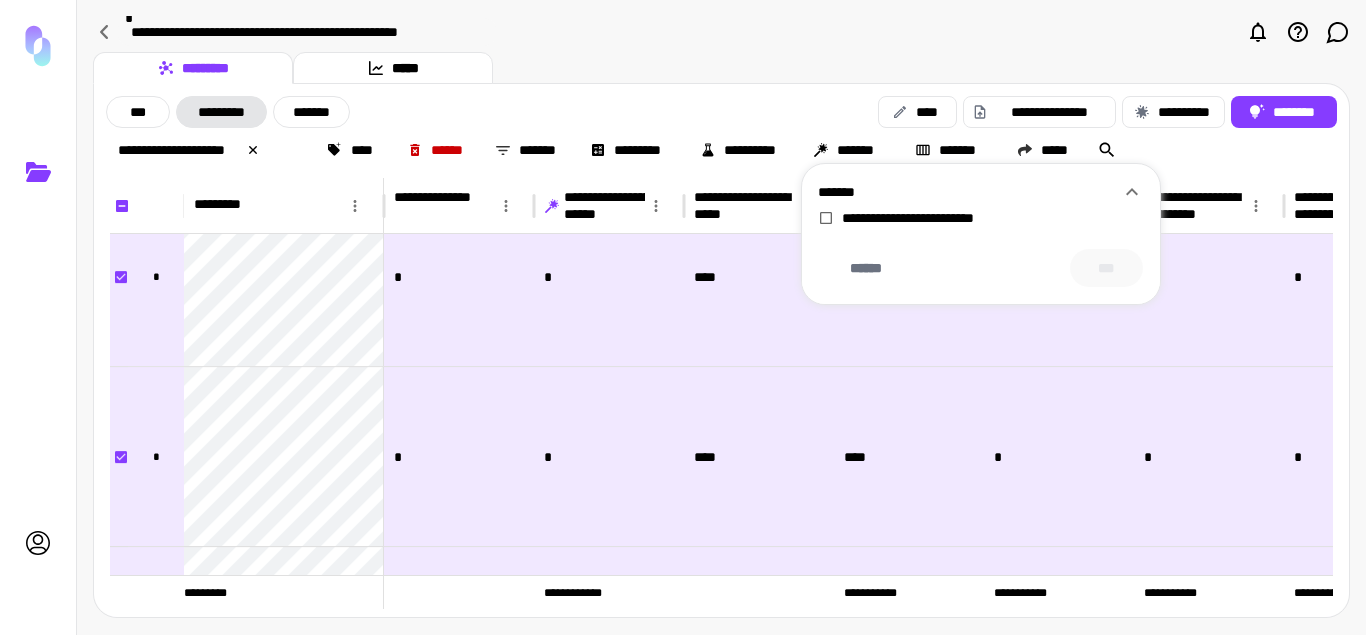 click on "*******" at bounding box center [969, 192] 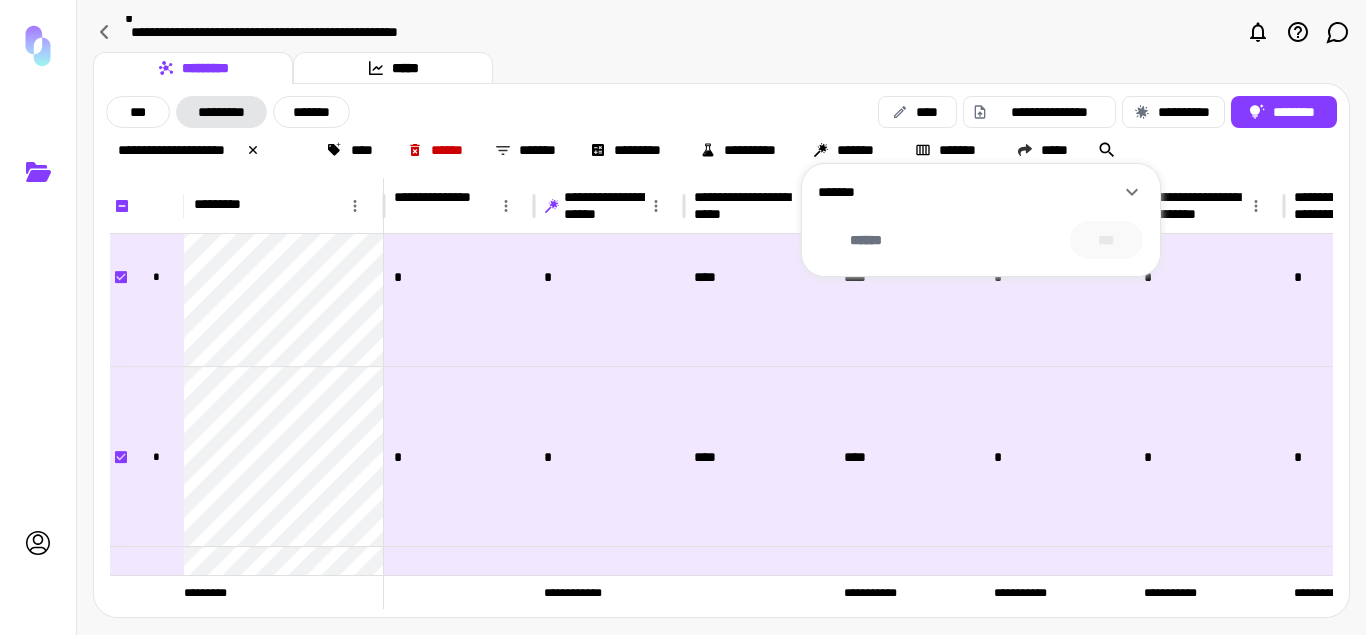 click at bounding box center [683, 317] 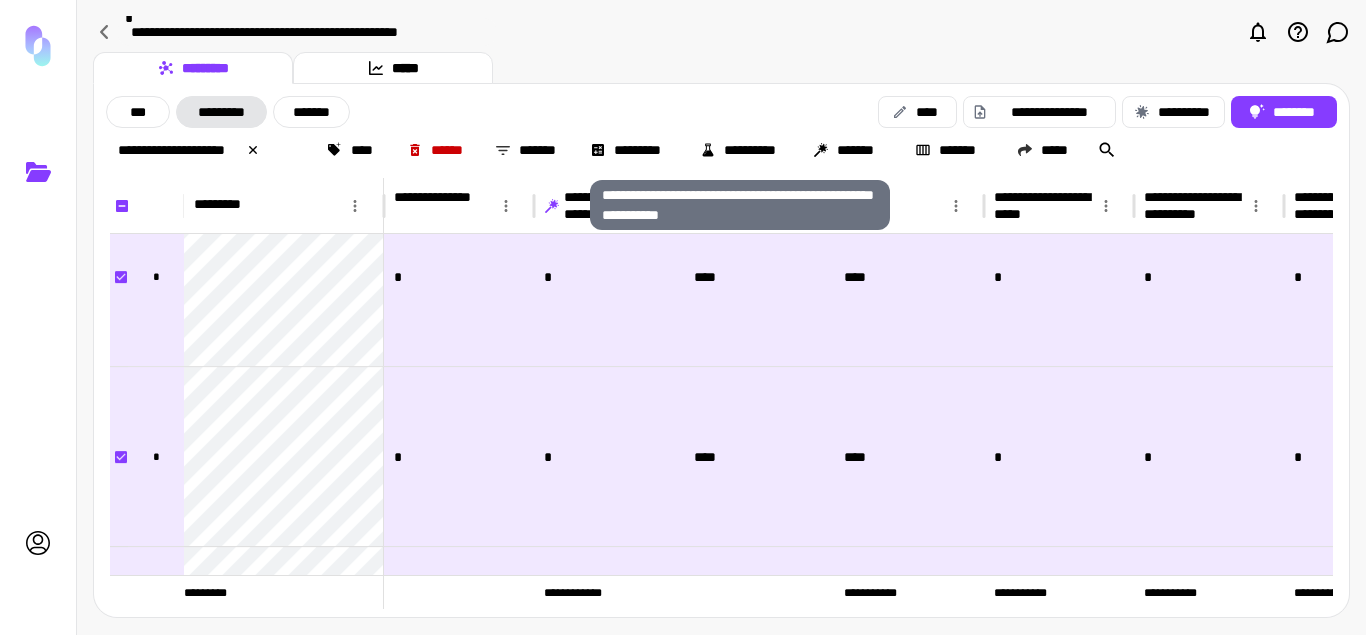 click 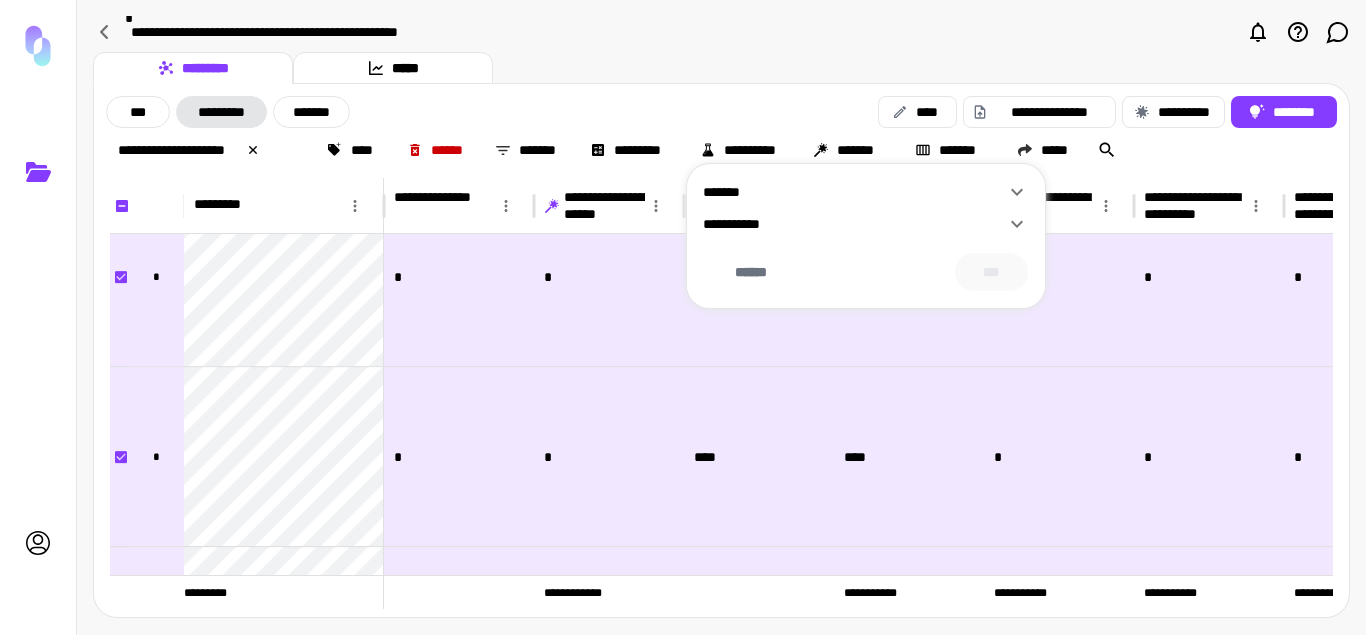 click on "*******" at bounding box center (854, 192) 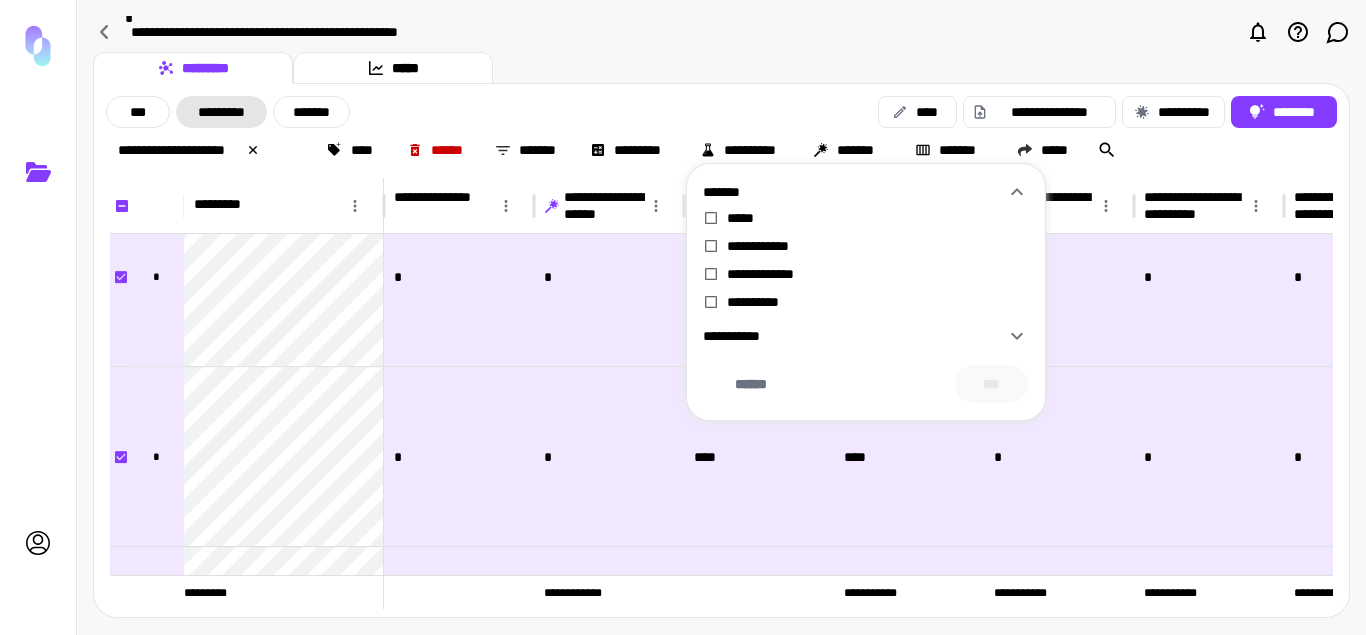 click on "*******" at bounding box center (854, 192) 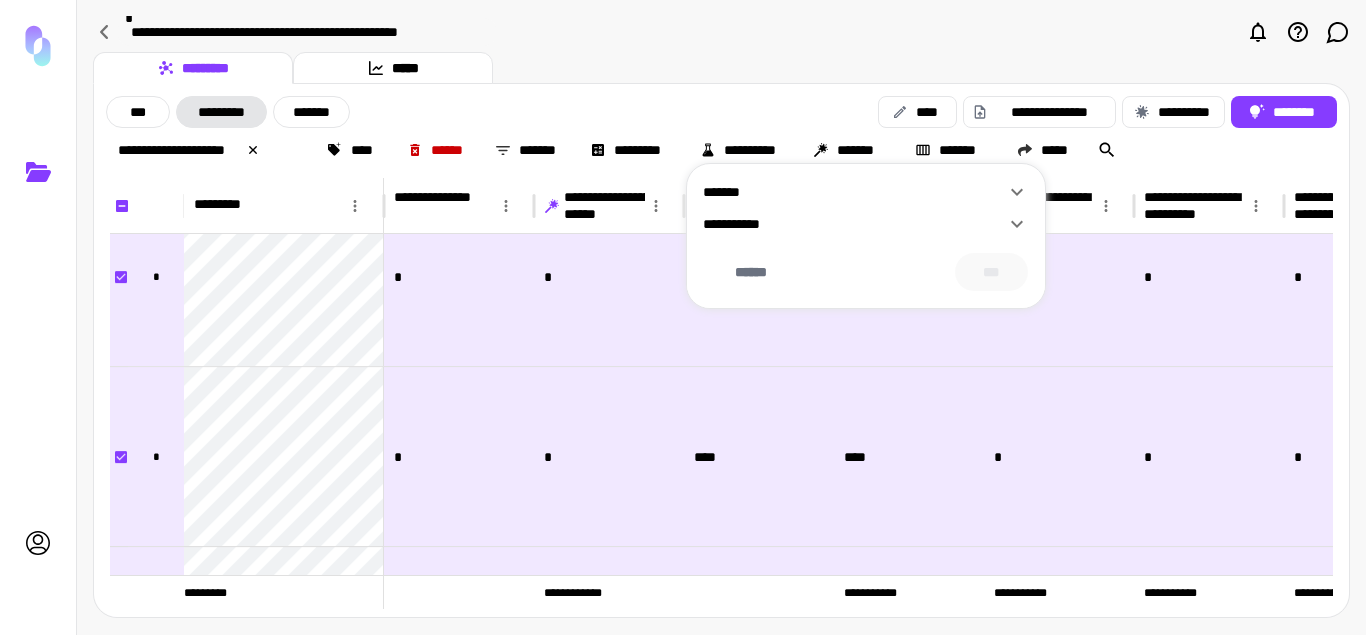 click on "**********" at bounding box center (854, 224) 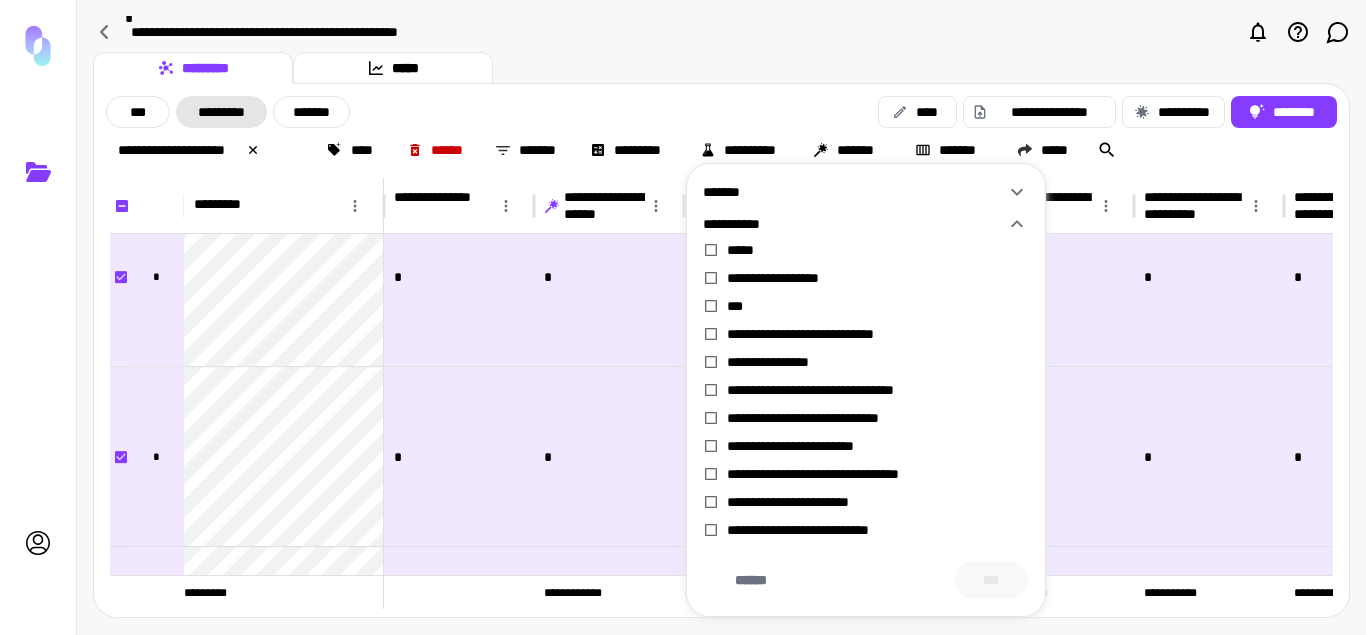 click 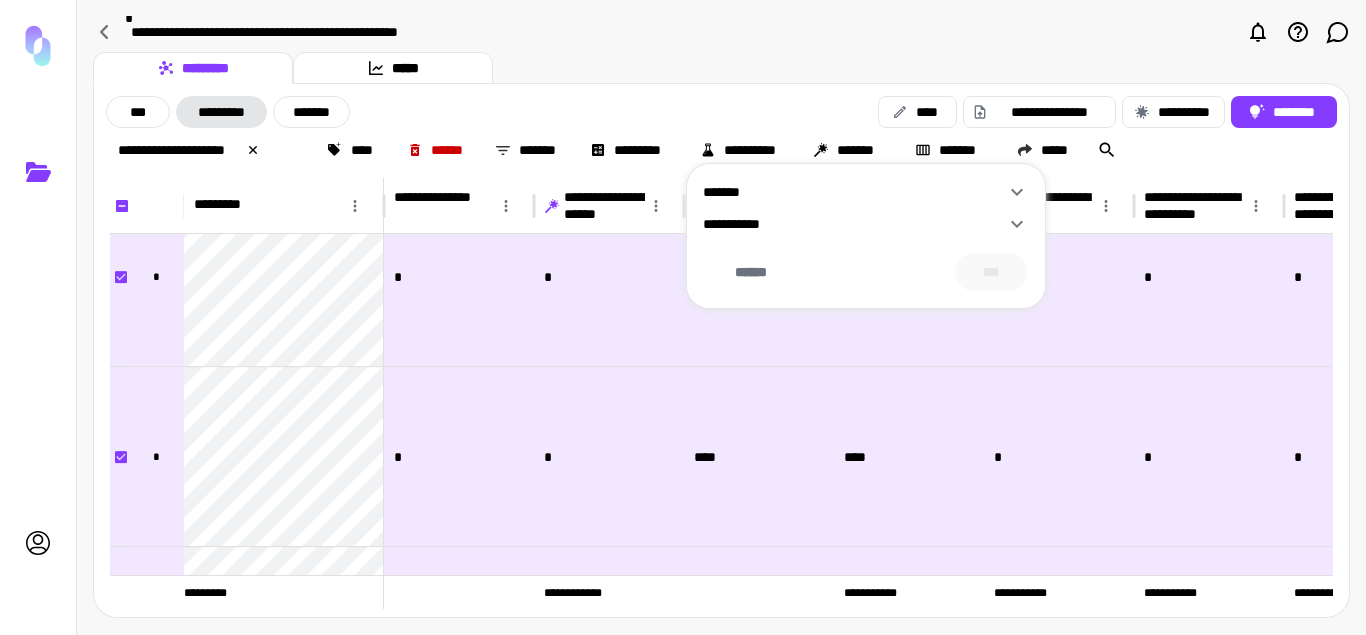 click at bounding box center [683, 317] 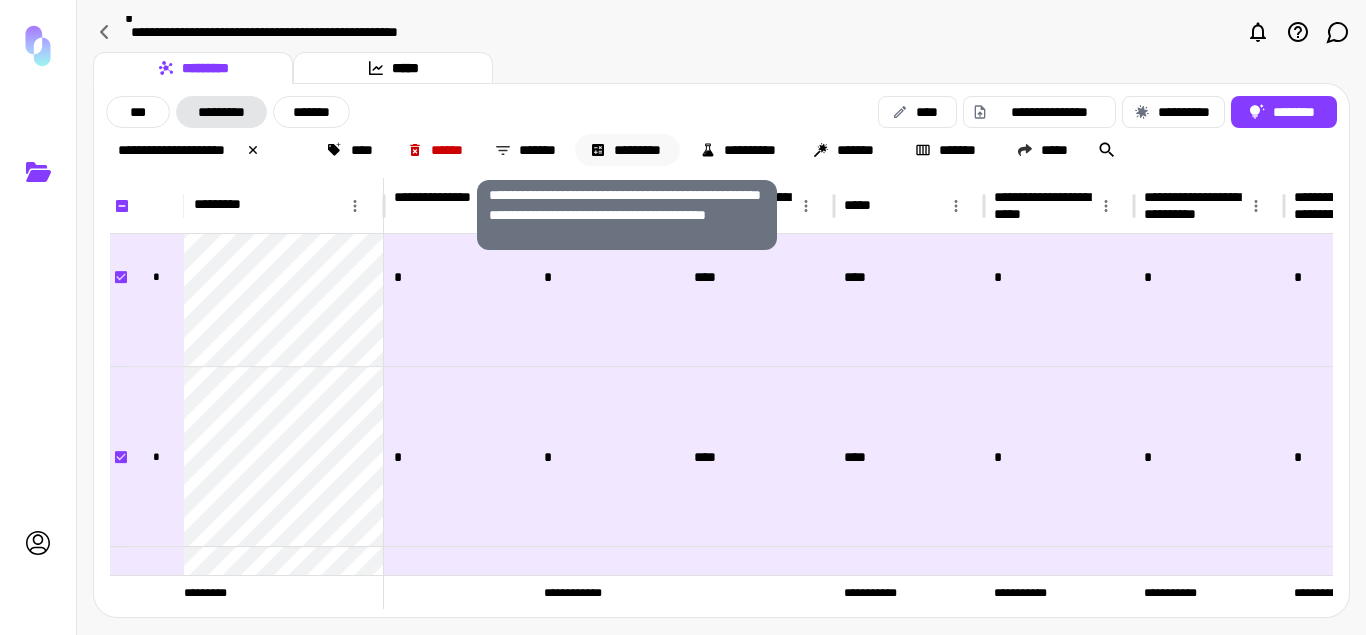 click on "*********" at bounding box center (627, 150) 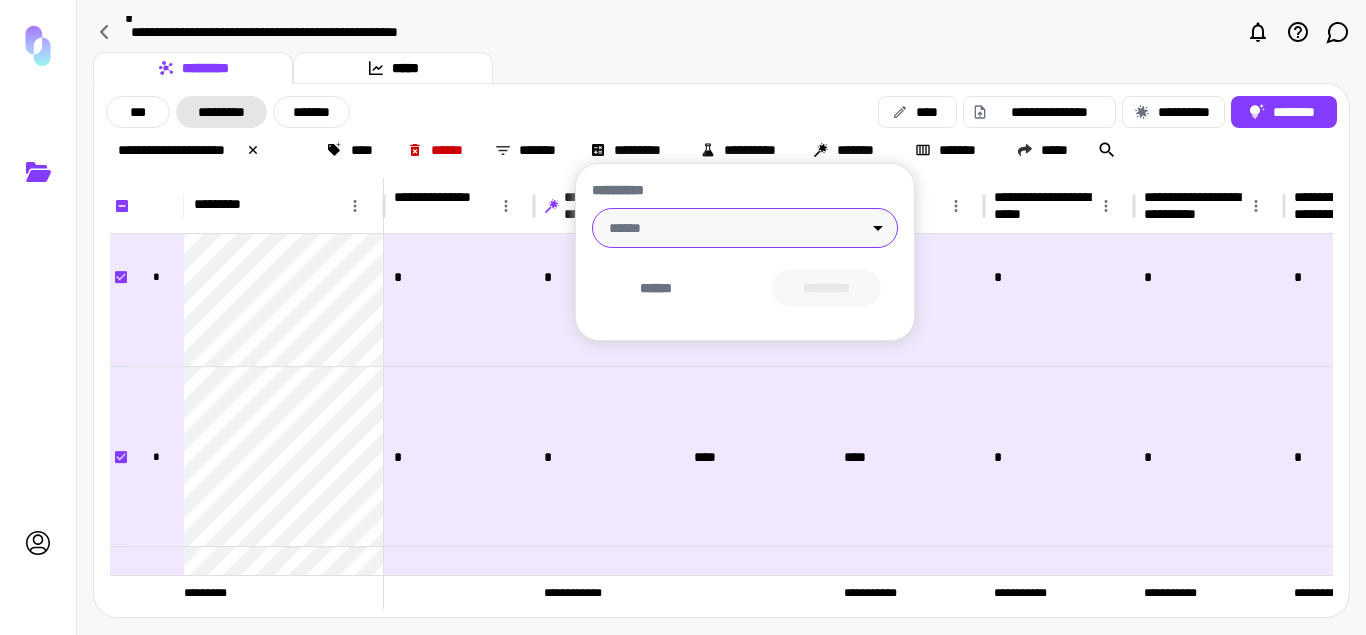 click on "**********" at bounding box center (683, 317) 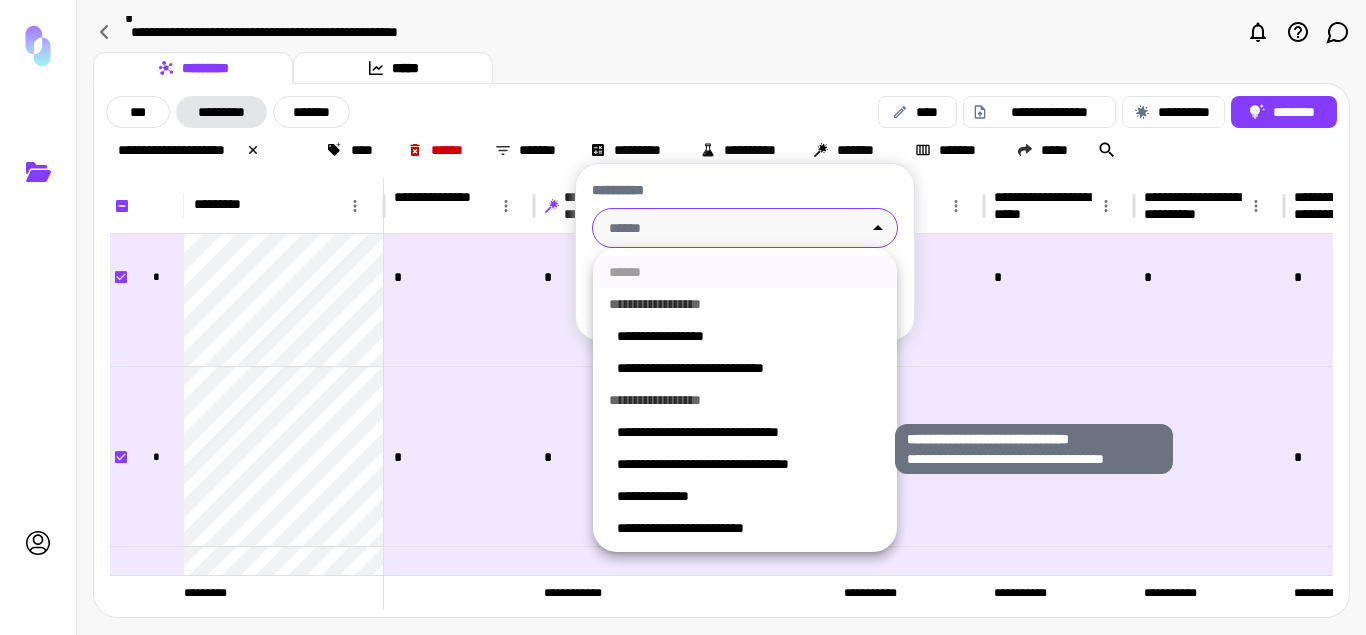 click on "**********" at bounding box center [749, 432] 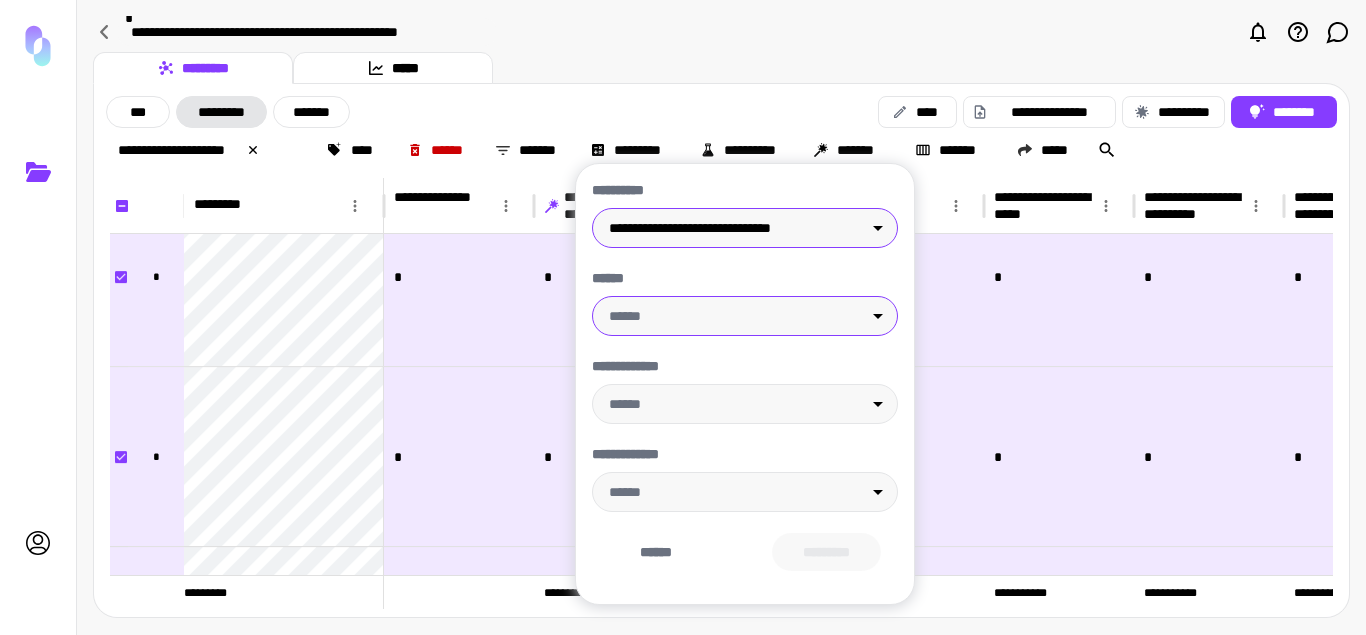 click on "**********" at bounding box center [683, 317] 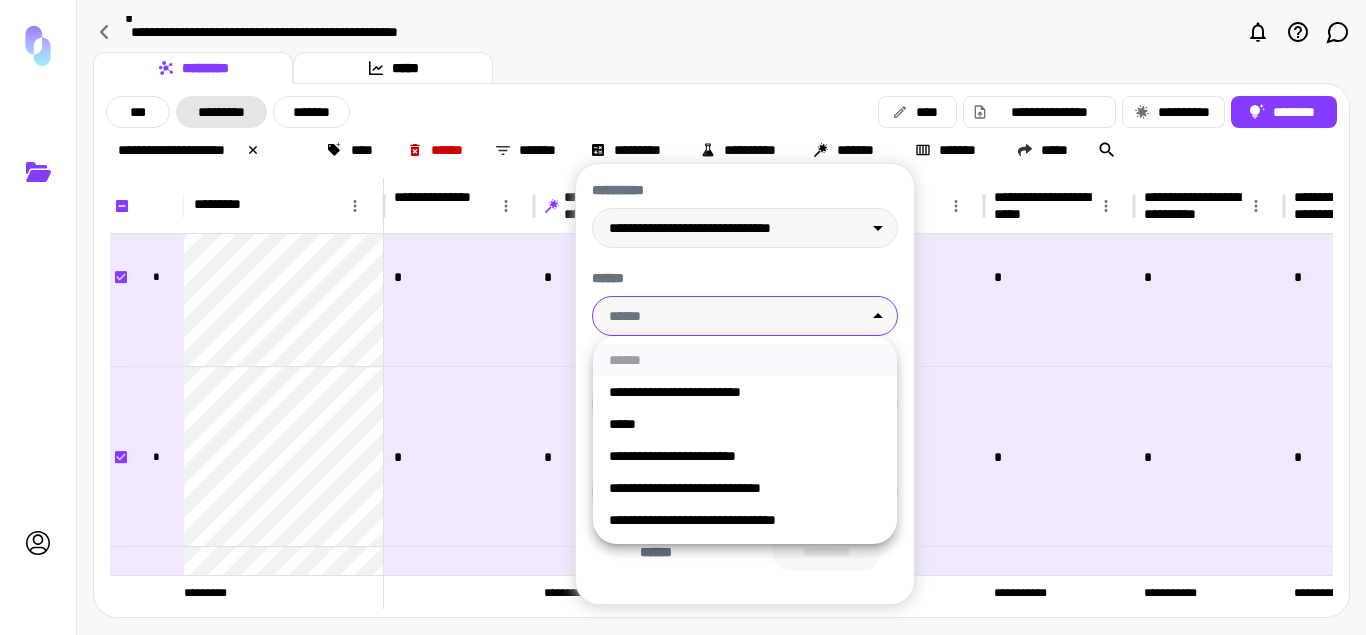 click at bounding box center [683, 317] 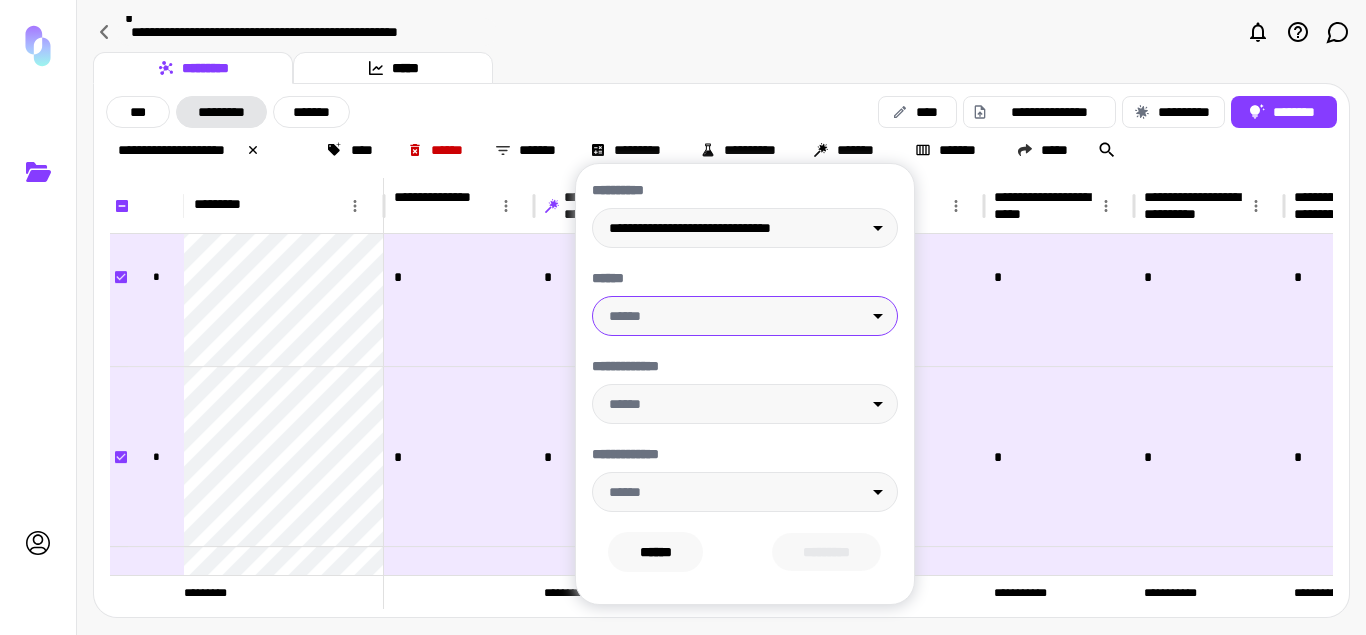 click on "******" at bounding box center [655, 552] 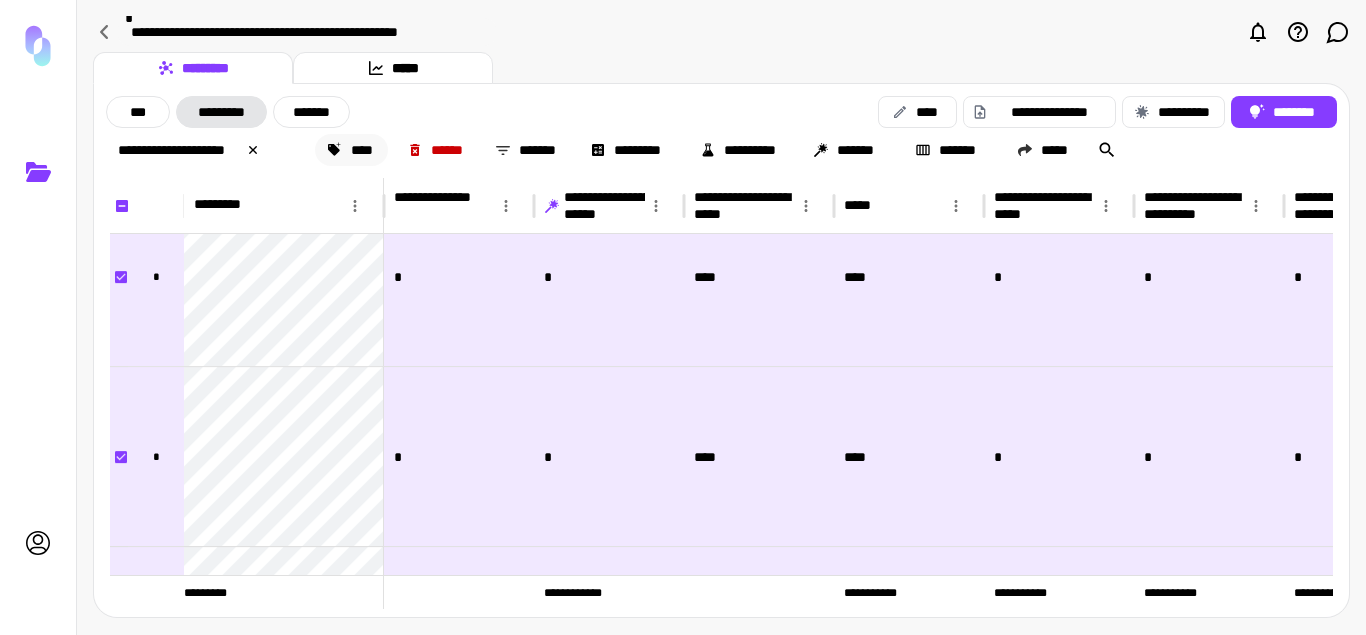 click on "****" at bounding box center [351, 150] 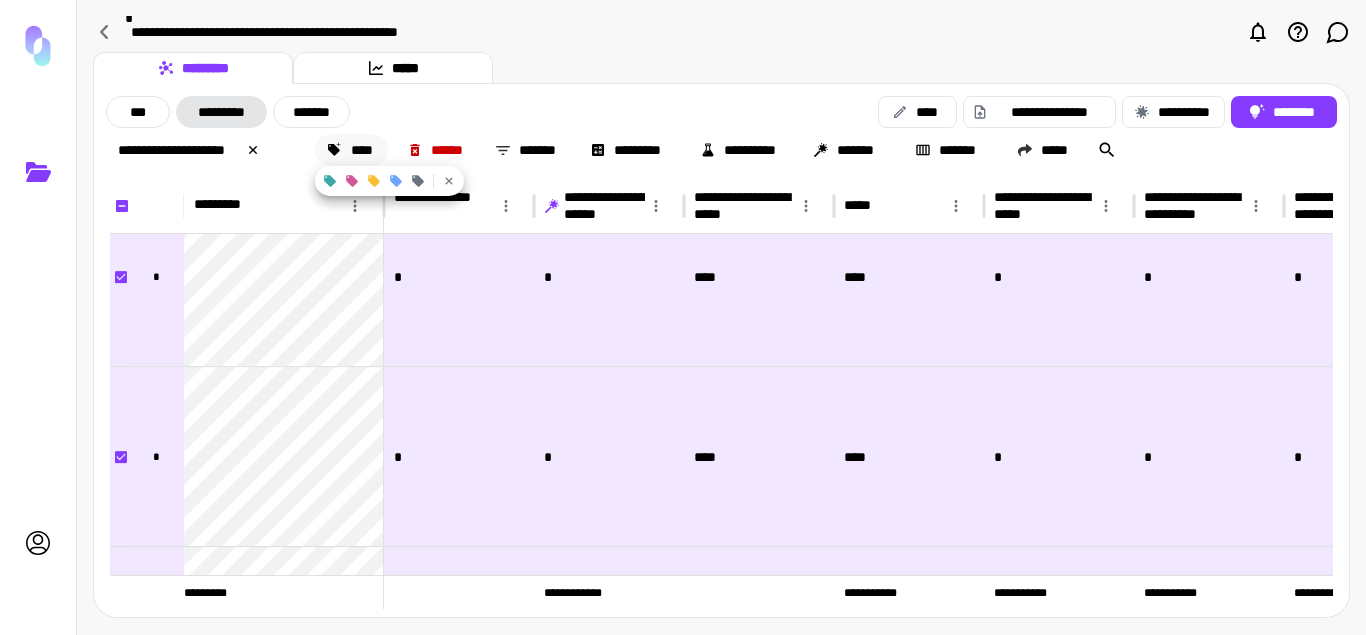 click at bounding box center [683, 317] 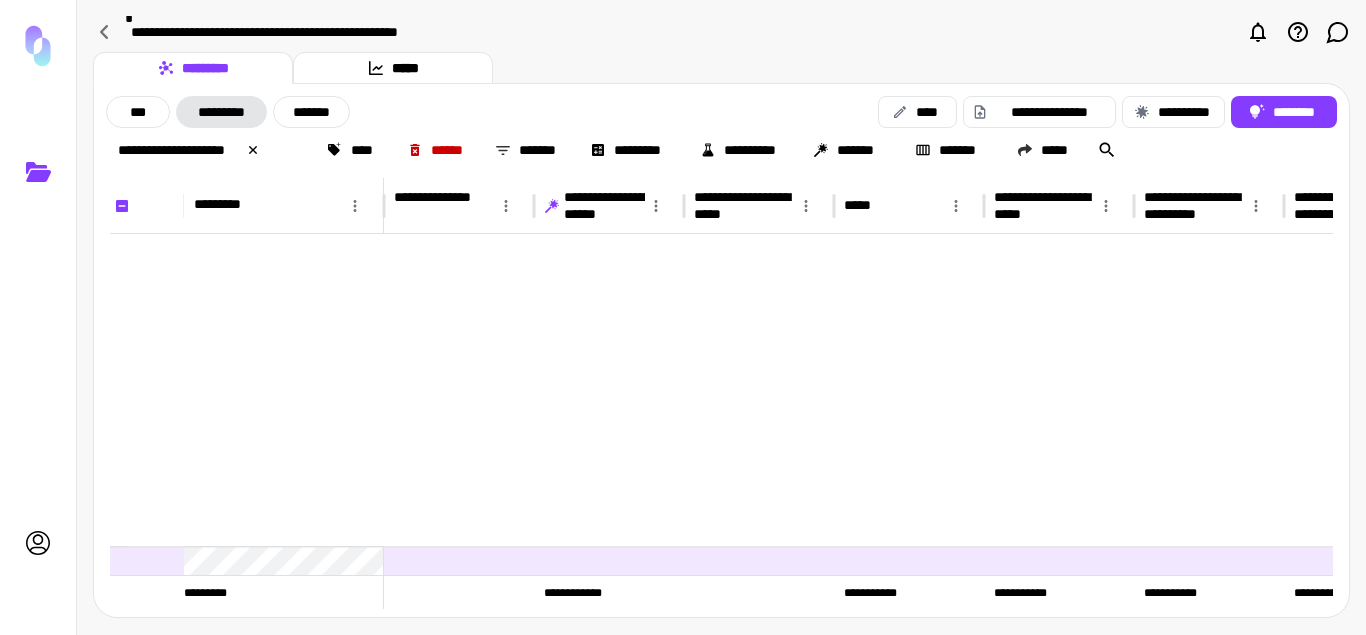 scroll, scrollTop: 918, scrollLeft: 0, axis: vertical 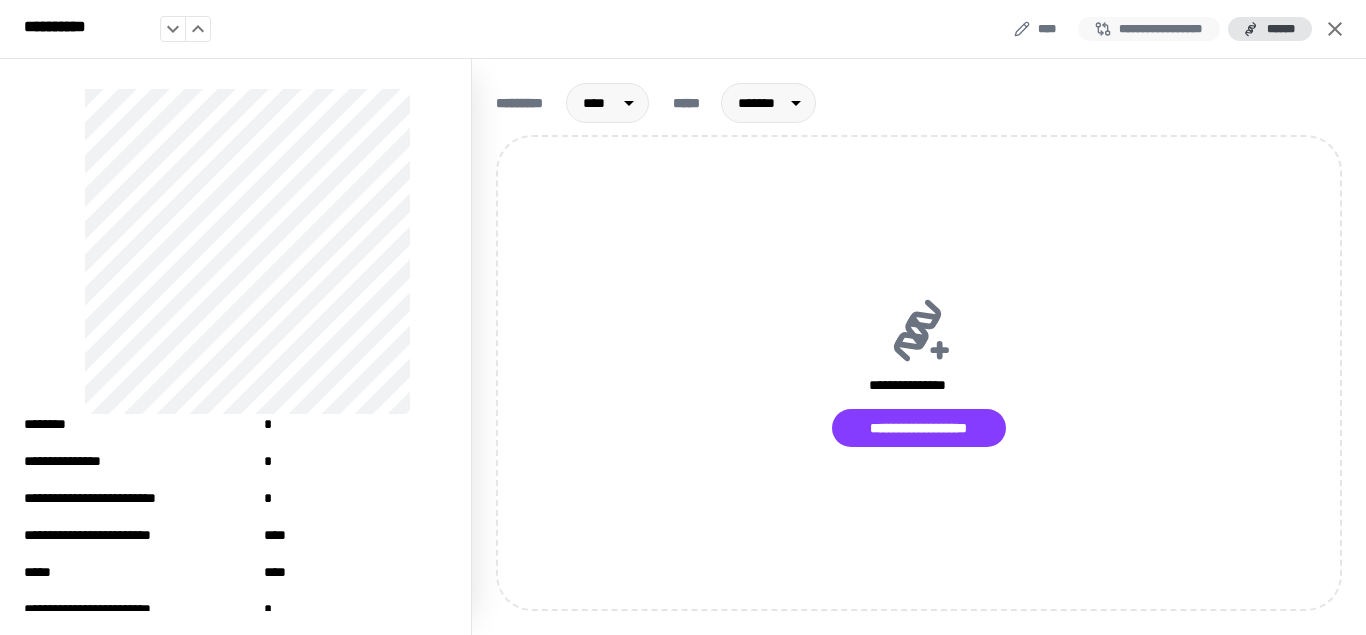 click on "**********" at bounding box center [1149, 29] 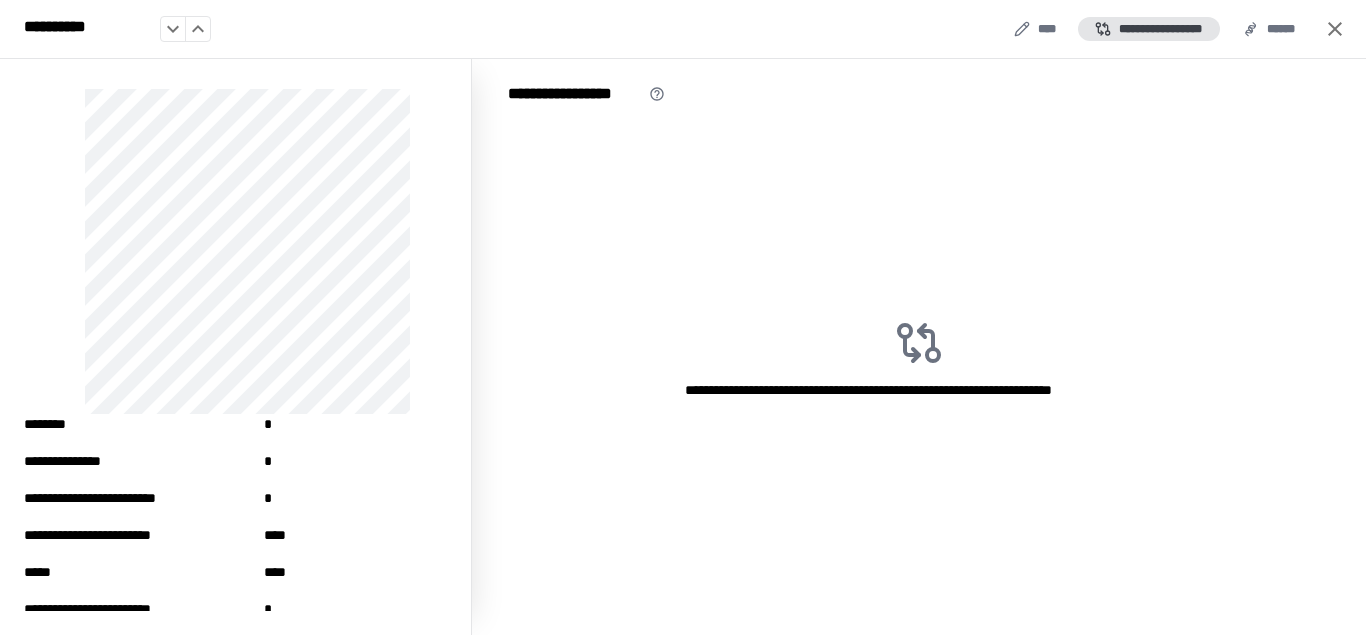 click 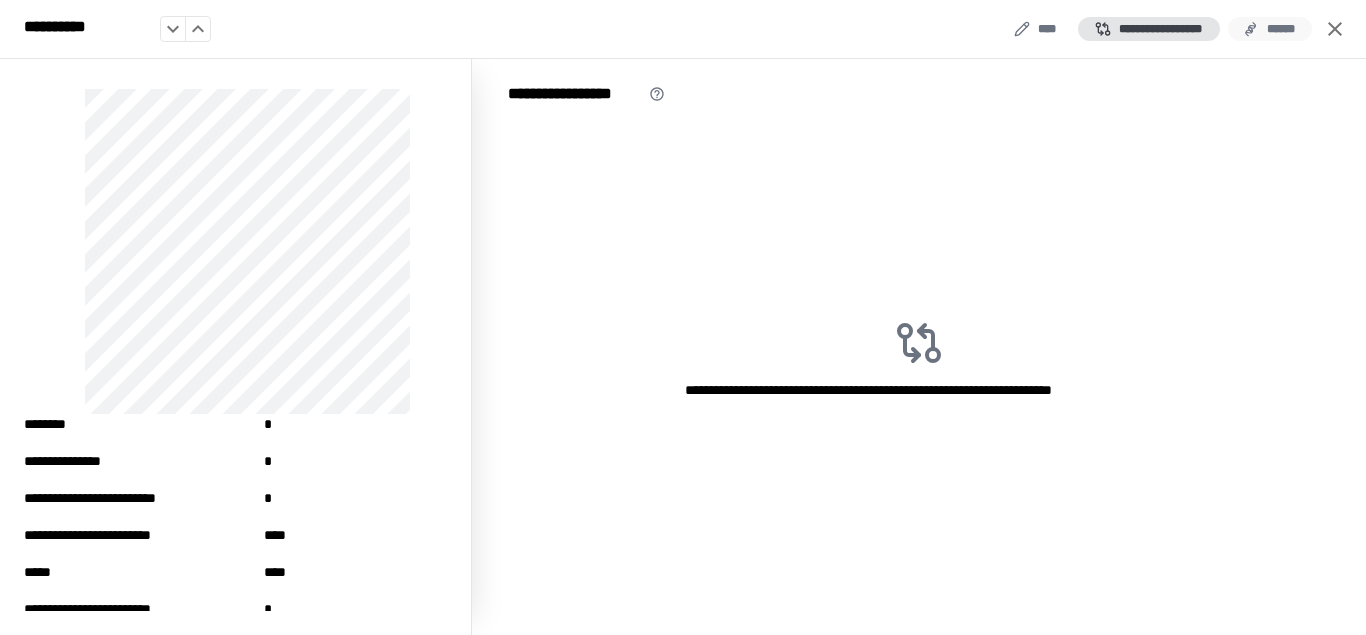 click on "******" at bounding box center [1270, 29] 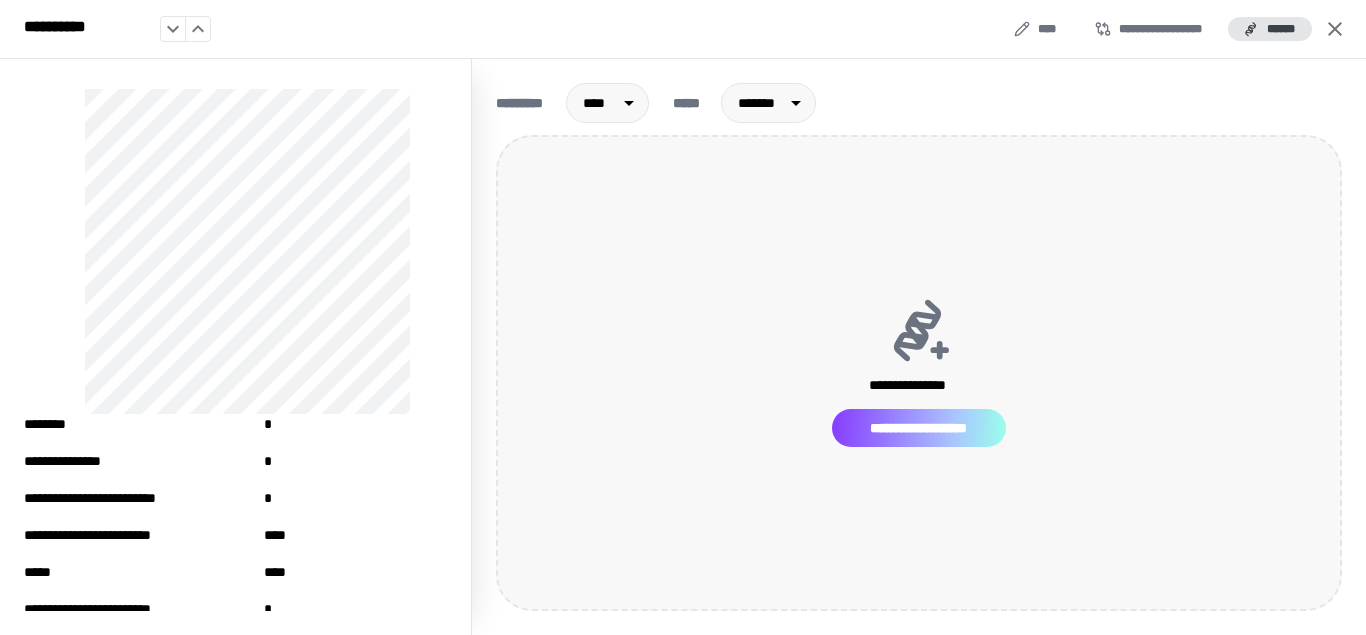click on "**********" at bounding box center (919, 428) 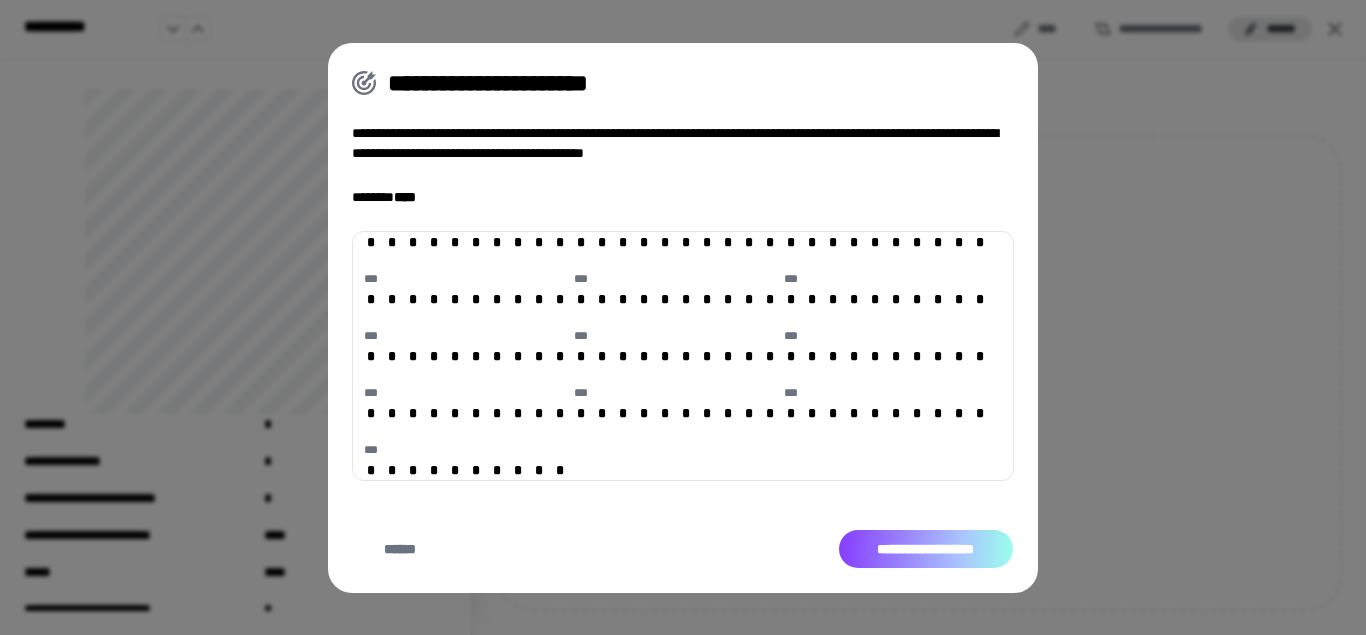 click on "**********" at bounding box center [926, 549] 